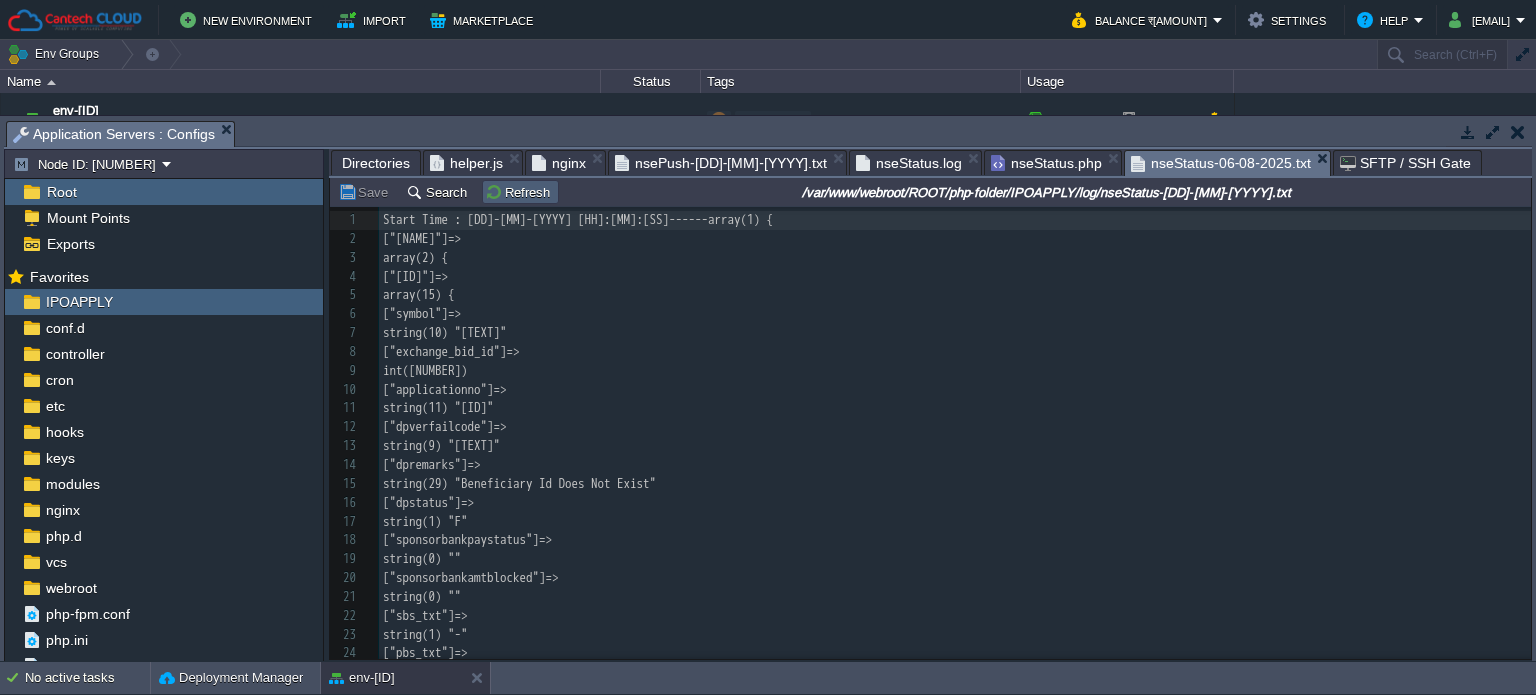 scroll, scrollTop: 0, scrollLeft: 0, axis: both 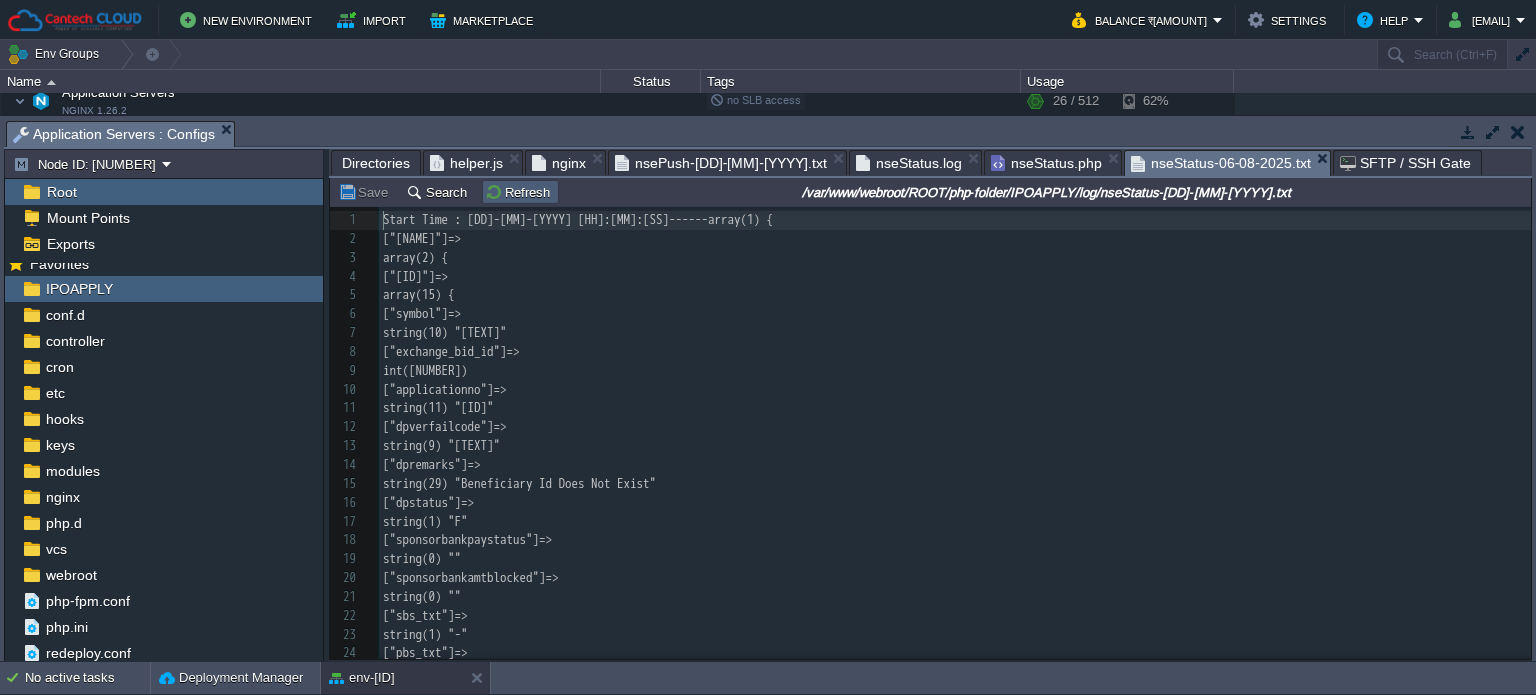 click on "Refresh" at bounding box center (520, 192) 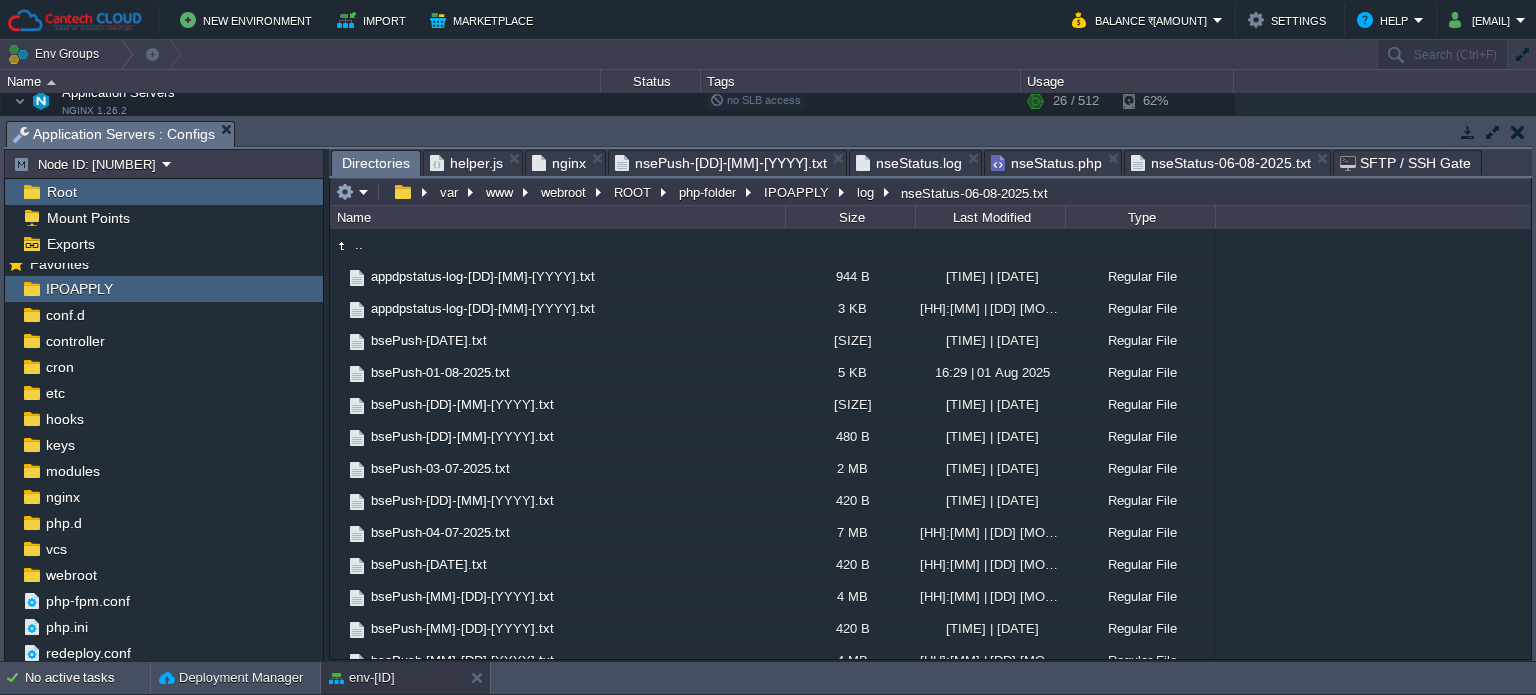 click on "Directories" at bounding box center [376, 163] 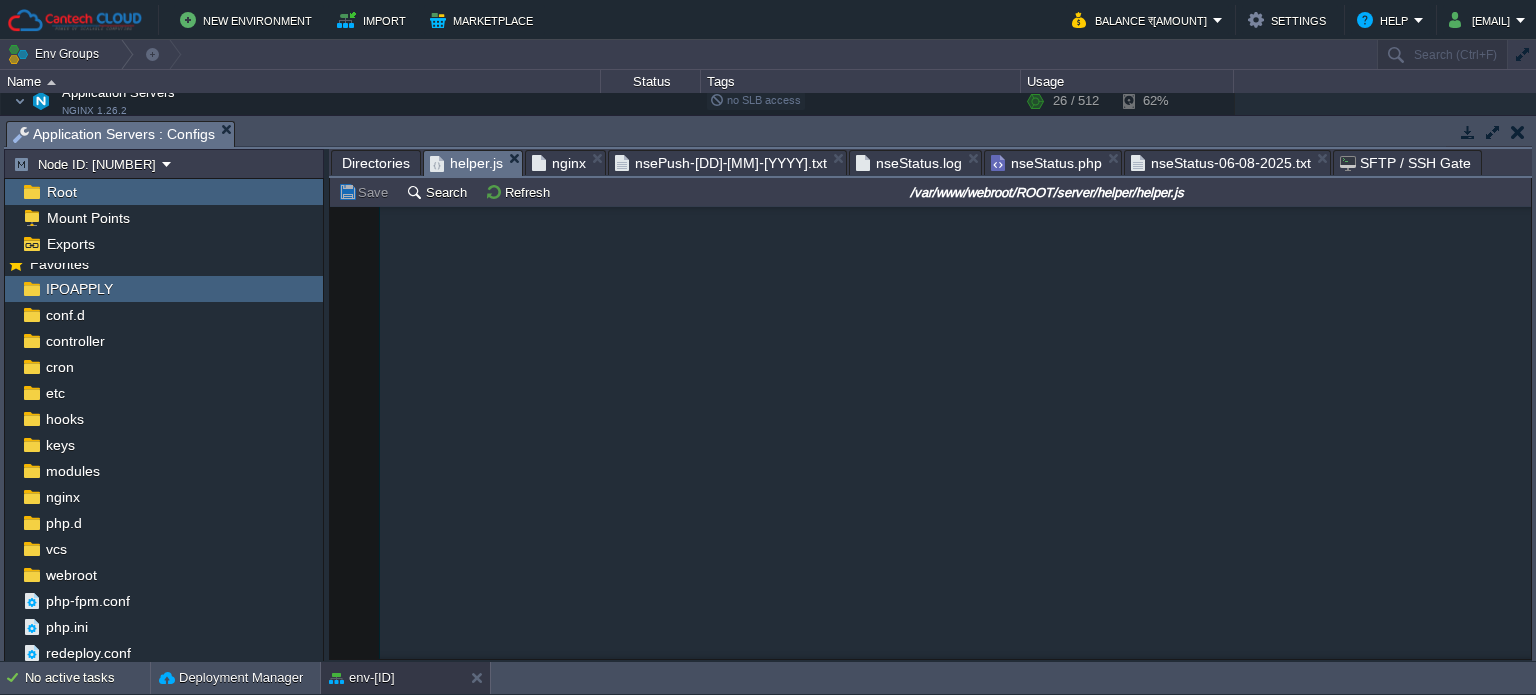 click on "helper.js" at bounding box center (466, 163) 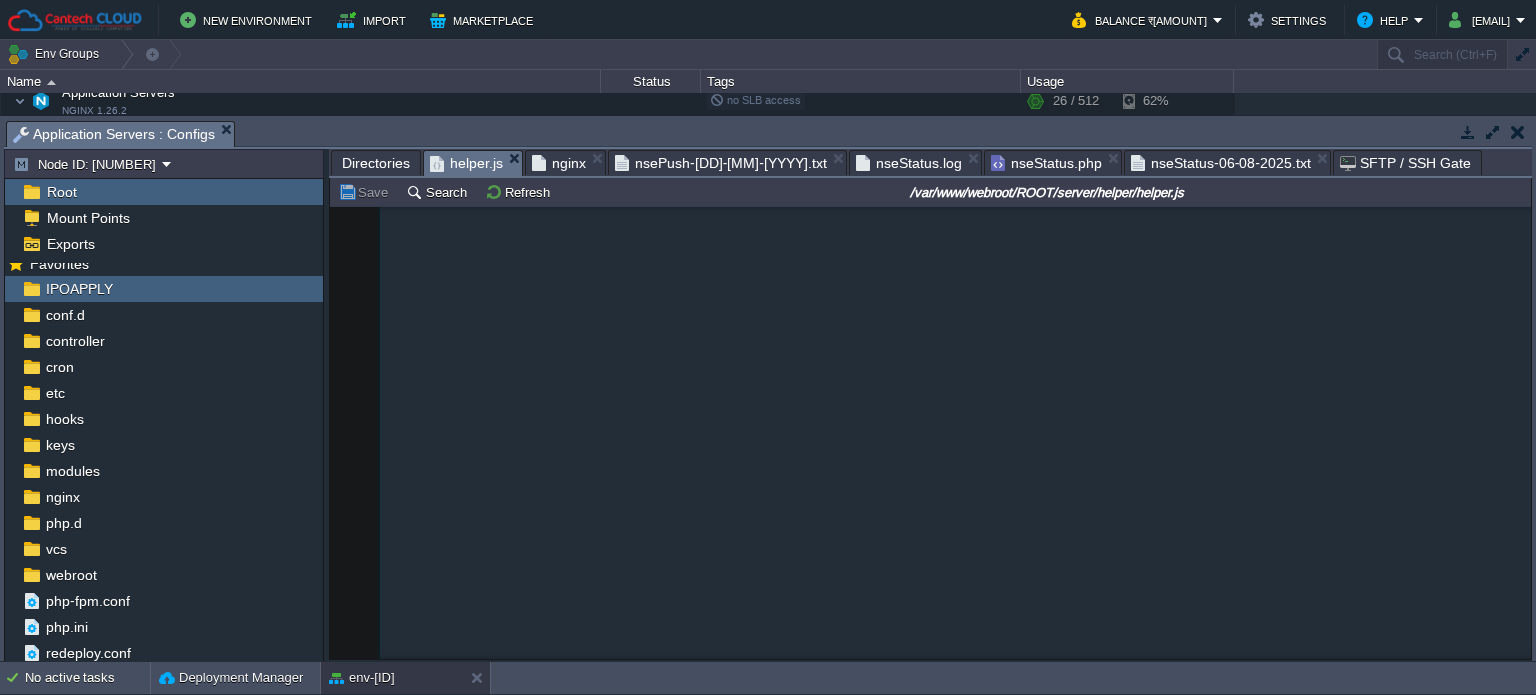 click on "nginx" at bounding box center (559, 163) 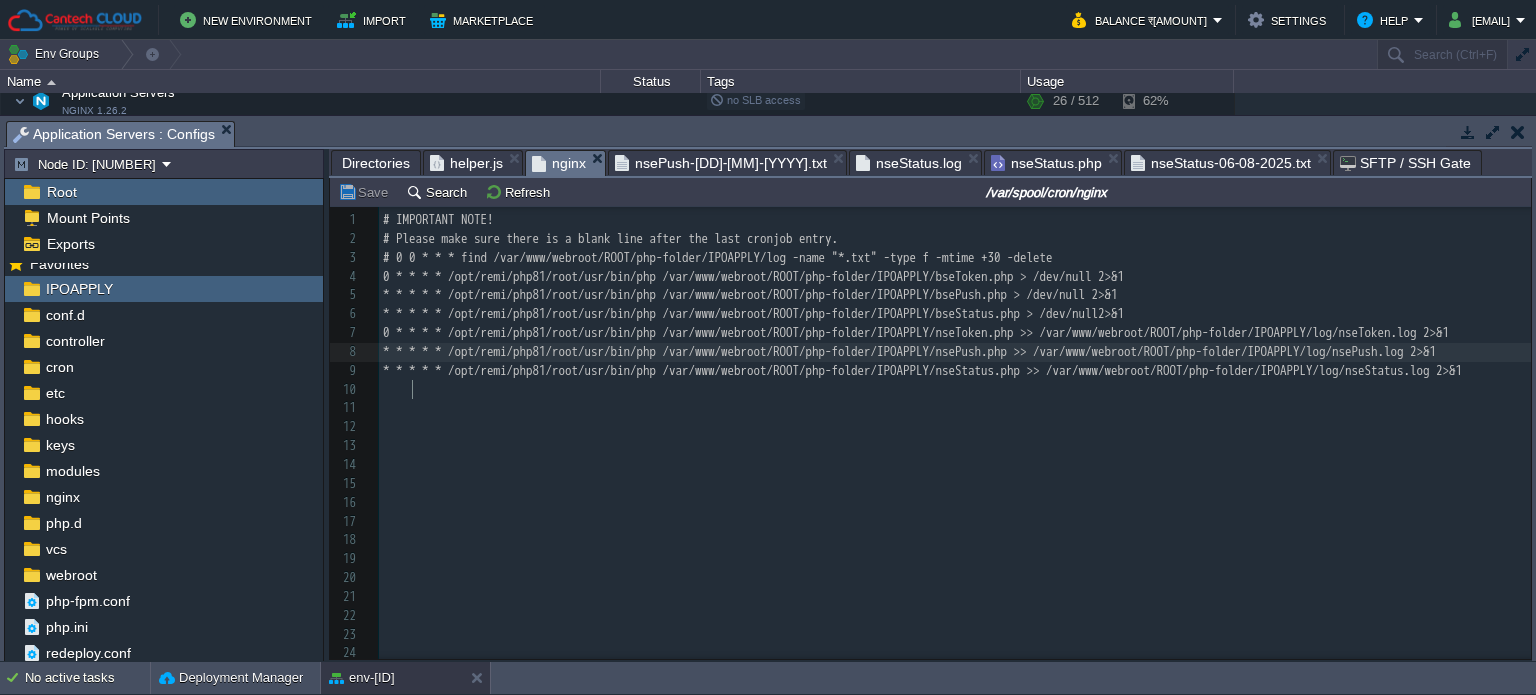scroll, scrollTop: 6, scrollLeft: 0, axis: vertical 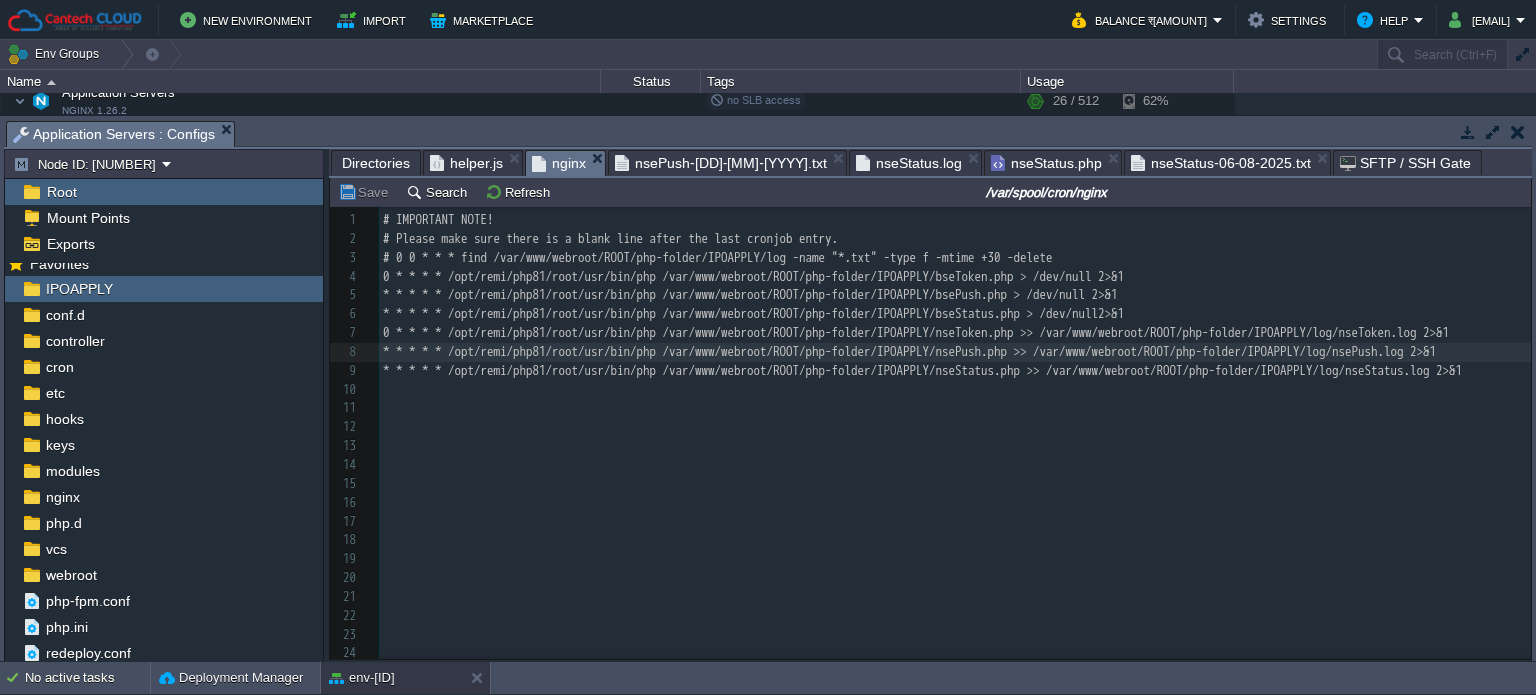 click on "xxxxxxxxxx   1 # IMPORTANT NOTE! 2 # Please make sure there is a blank line after the last cronjob entry. 3 # 0 0 * * * find /var/www/webroot/ROOT/php-folder/IPOAPPLY/log -name "*.txt" -type f -mtime +30 -delete 4 0 * * * * /opt/remi/php81/root/usr/bin/php /var/www/webroot/ROOT/php-folder/IPOAPPLY/bseToken.php > /dev/null 2>&1 5 * * * * * /opt/remi/php81/root/usr/bin/php /var/www/webroot/ROOT/php-folder/IPOAPPLY/bsePush.php > /dev/null 2>&1 6 * * * * * /opt/remi/php81/root/usr/bin/php /var/www/webroot/ROOT/php-folder/IPOAPPLY/bseStatus.php > /dev/null2>&1 7 0 * * * * /opt/remi/php81/root/usr/bin/php /var/www/webroot/ROOT/php-folder/IPOAPPLY/nseToken.php >> /var/www/webroot/ROOT/php-folder/IPOAPPLY/log/nseToken.log 2>&1 8 * * * * * /opt/remi/php81/root/usr/bin/php /var/www/webroot/ROOT/php-folder/IPOAPPLY/nsePush.php >> /var/www/webroot/ROOT/php-folder/IPOAPPLY/log/nsePush.log 2>&1 9 10 ​ 11 ​ 12 ​ 13 ​ 14 ​ 15 ​ 16 ​ 17 ​ 18 ​ 19 ​ 20 ​ 21 ​ 22 ​ 23 ​ 24 ​ 25 ​ 26 ​ 27 ​" at bounding box center [955, 522] 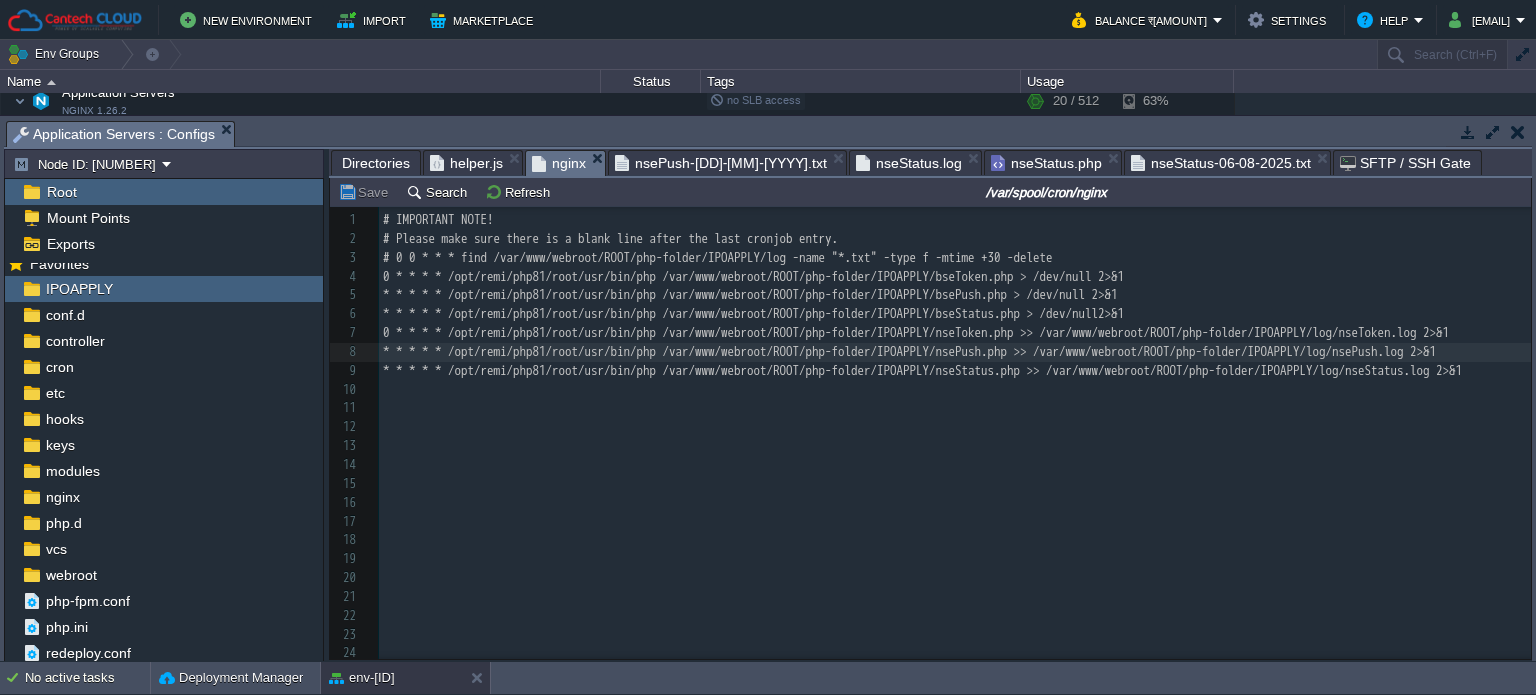 click on "​" at bounding box center (955, 408) 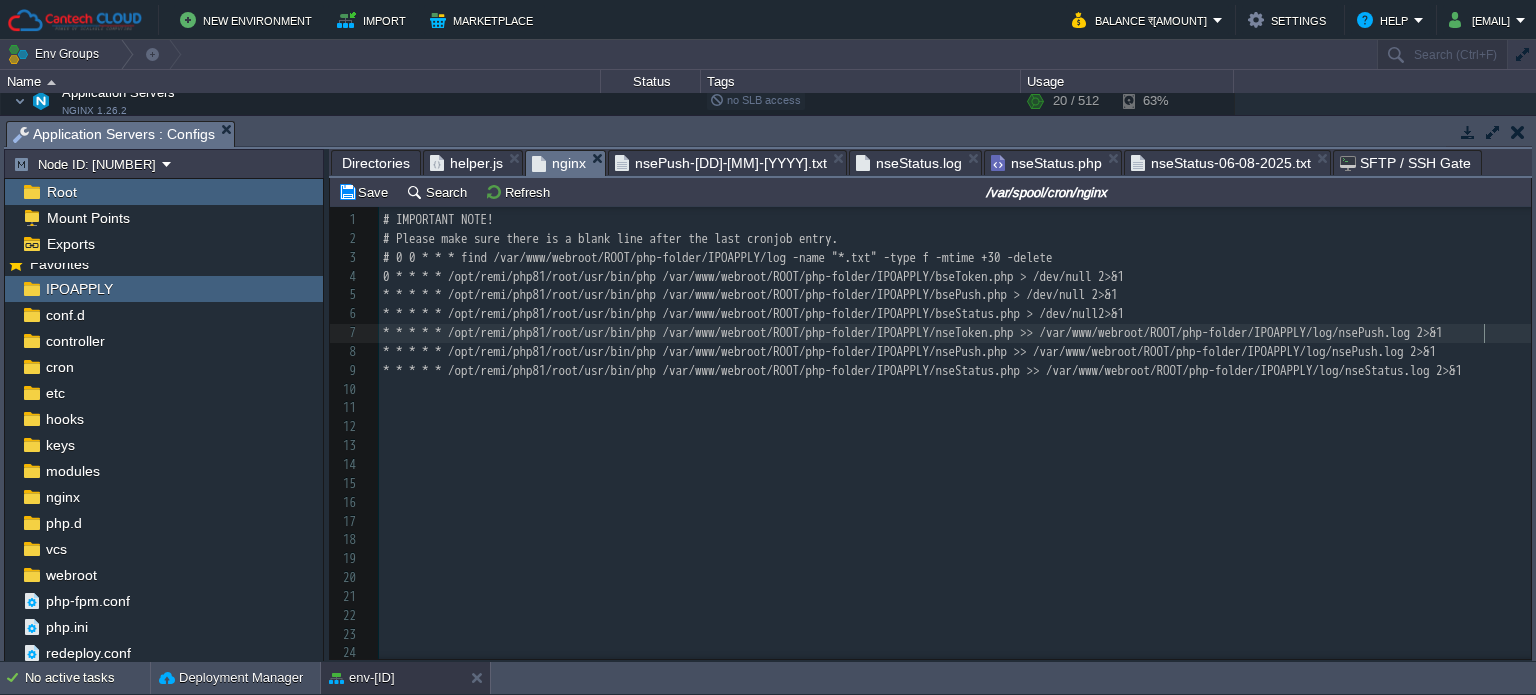 type on "> /dev/null2>&1" 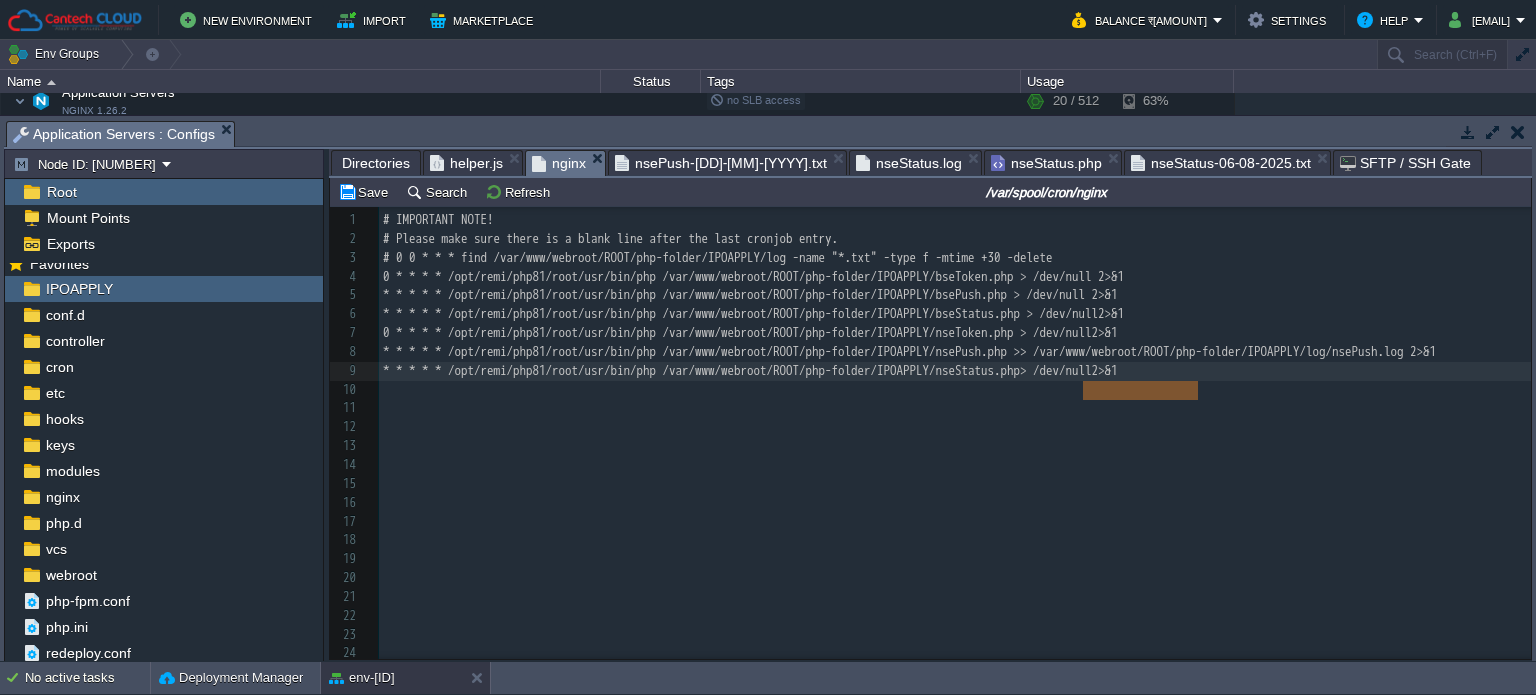 type on "/var/" 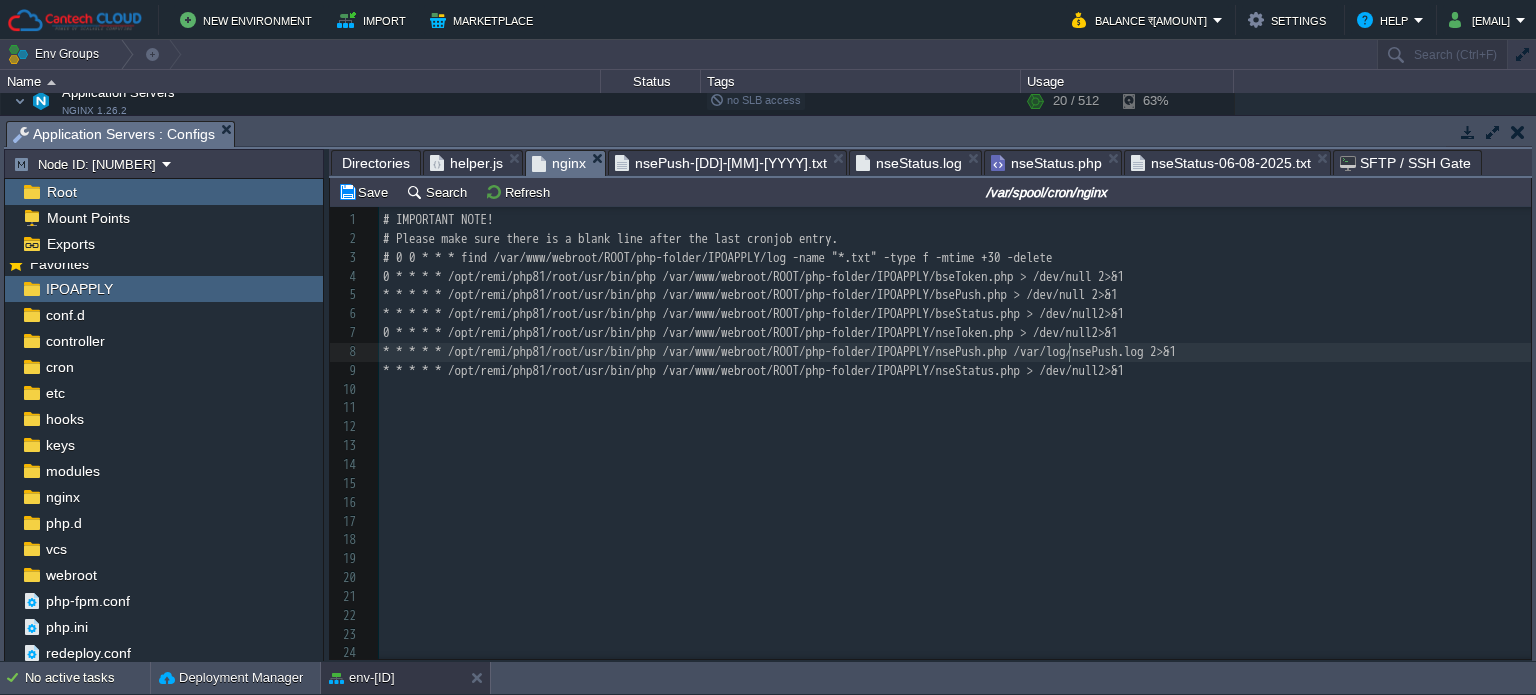 type on "> /dev/null2>&1" 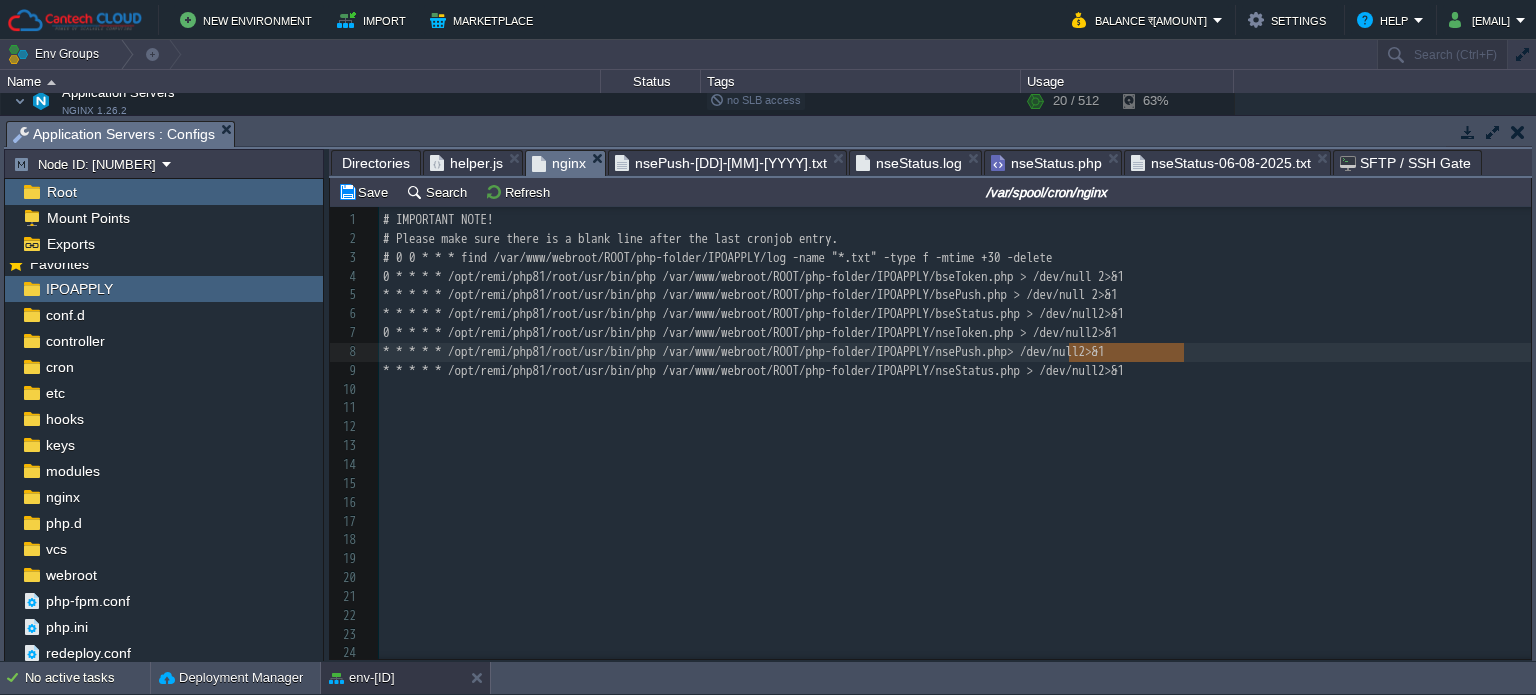 click on "Directories" at bounding box center (376, 163) 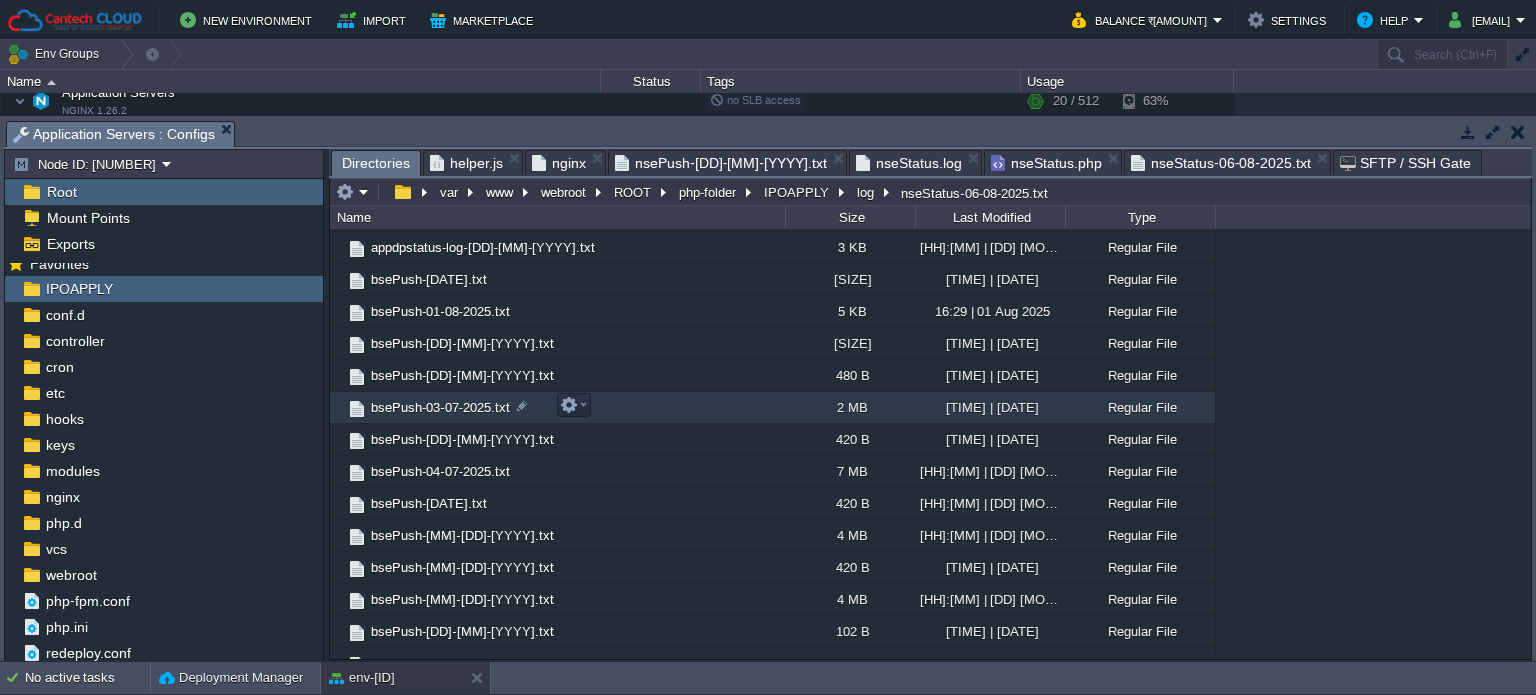 scroll, scrollTop: 0, scrollLeft: 0, axis: both 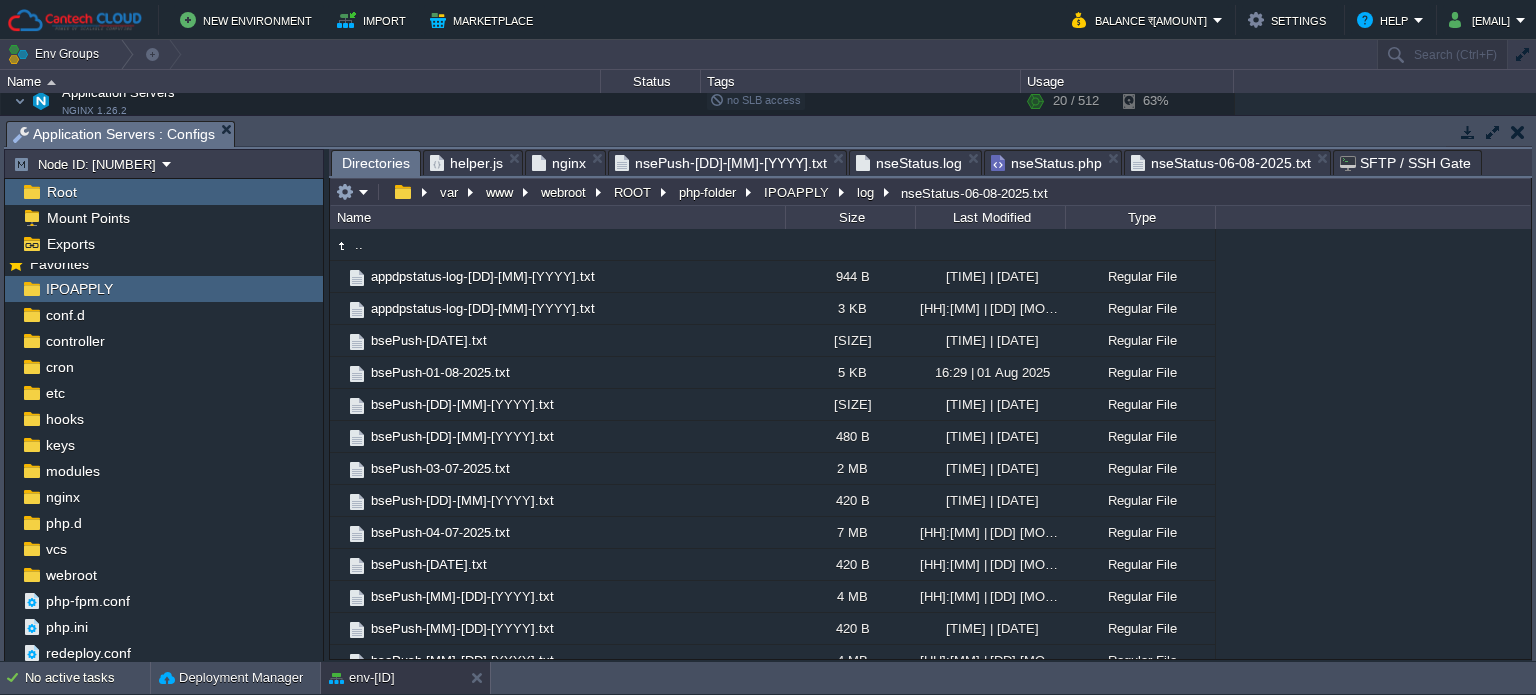 click on "nginx" at bounding box center (559, 163) 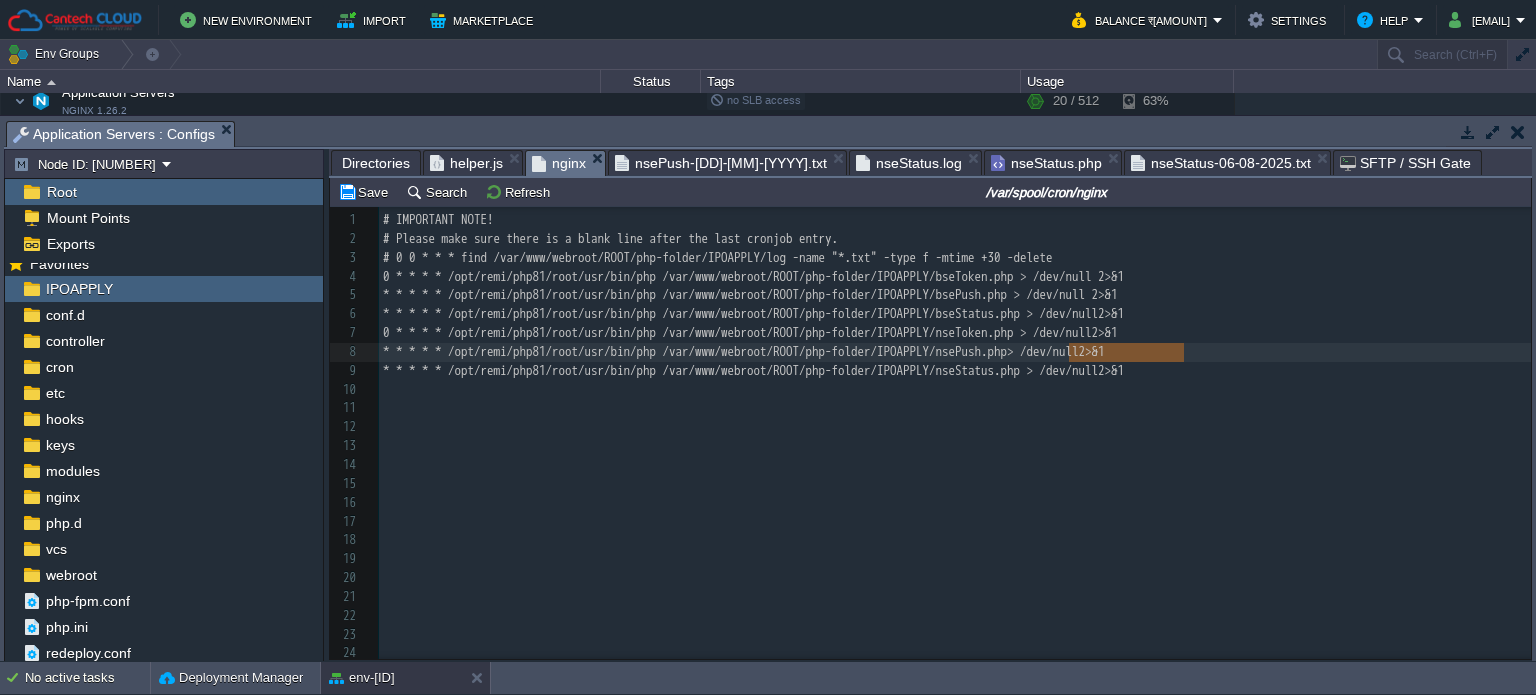 click on "* * * * * /opt/remi/php81/root/usr/bin/php /var/www/webroot/ROOT/php-folder/IPOAPPLY/bseStatus.php > /dev/null2>&1" at bounding box center [753, 313] 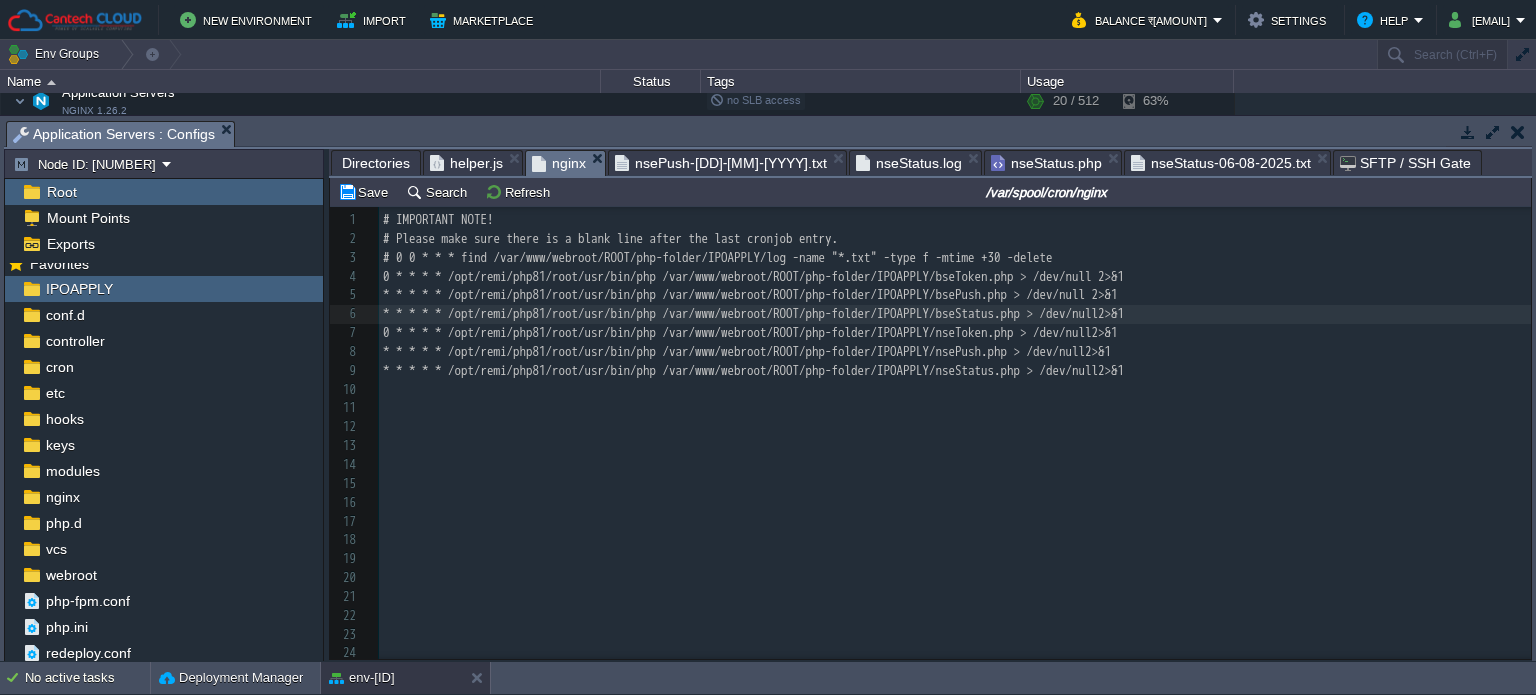 scroll, scrollTop: 6, scrollLeft: 6, axis: both 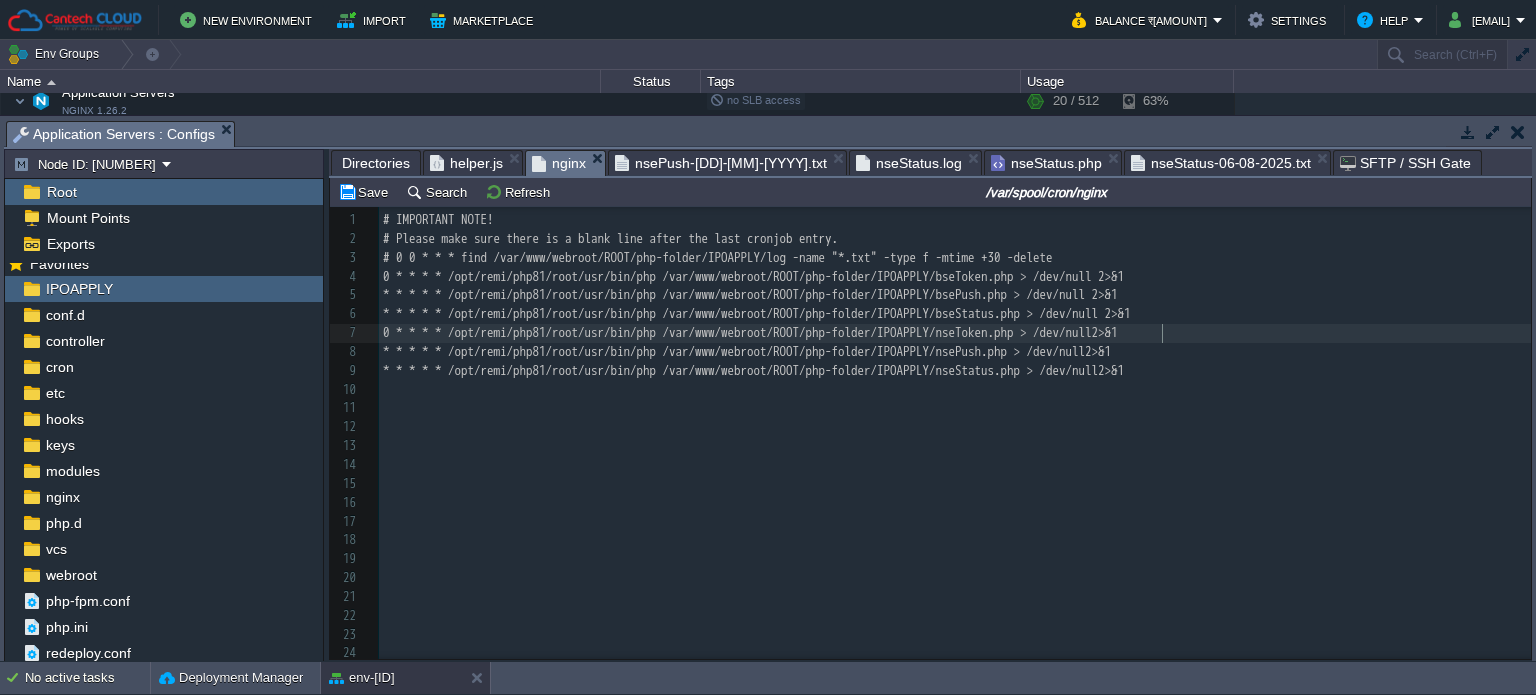 click on "xxxxxxxxxx   1 # IMPORTANT NOTE! 2 # Please make sure there is a blank line after the last cronjob entry. 3 # 0 0 * * * find /var/www/webroot/ROOT/php-folder/IPOAPPLY/log -name "*.txt" -type f -mtime +30 -delete 4 0 * * * * /opt/remi/php81/root/usr/bin/php /var/www/webroot/ROOT/php-folder/IPOAPPLY/bseToken.php > /dev/null 2>&1 5 * * * * * /opt/remi/php81/root/usr/bin/php /var/www/webroot/ROOT/php-folder/IPOAPPLY/bsePush.php > /dev/null 2>&1 6 * * * * * /opt/remi/php81/root/usr/bin/php /var/www/webroot/ROOT/php-folder/IPOAPPLY/bseStatus.php > /dev/null 2>&1 7 0 * * * * /opt/remi/php81/root/usr/bin/php /var/www/webroot/ROOT/php-folder/IPOAPPLY/nseToken.php > /dev/null2>&1 8 * * * * * /opt/remi/php81/root/usr/bin/php /var/www/webroot/ROOT/php-folder/IPOAPPLY/nsePush.php > /dev/null2>&1 9 * * * * * /opt/remi/php81/root/usr/bin/php /var/www/webroot/ROOT/php-folder/IPOAPPLY/nseStatus.php > /dev/null2>&1 10 ​ 11 ​ 12 ​ 13 ​ 14 ​ 15 ​ 16 ​ 17 ​ 18 ​ 19 ​ 20 ​ 21 ​ 22 ​ 23 ​ 24 ​ 25 ​" at bounding box center [955, 522] 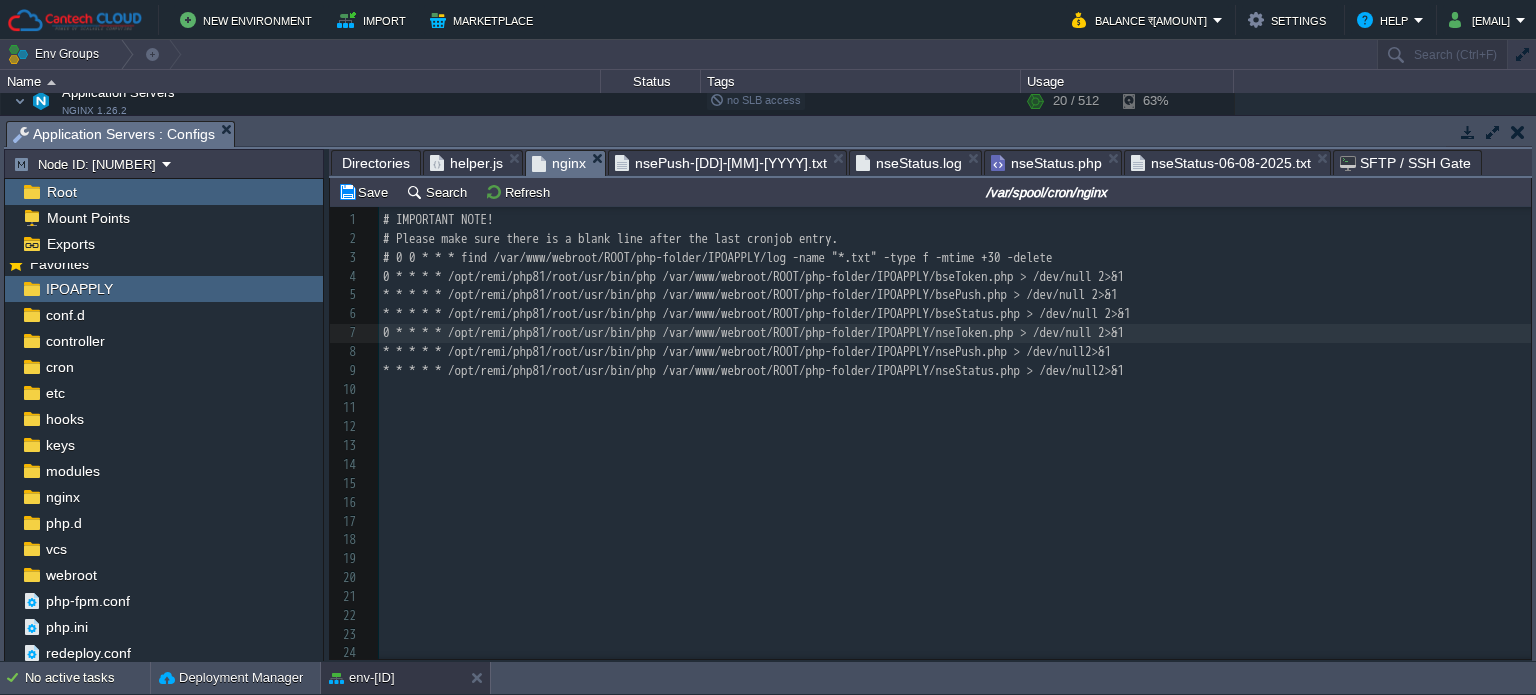 click on "xxxxxxxxxx   1 # IMPORTANT NOTE! 2 # Please make sure there is a blank line after the last cronjob entry. 3 # 0 0 * * * find /var/www/webroot/ROOT/php-folder/IPOAPPLY/log -name "*.txt" -type f -mtime +30 -delete 4 0 * * * * /opt/remi/php81/root/usr/bin/php /var/www/webroot/ROOT/php-folder/IPOAPPLY/bseToken.php > /dev/null 2>&1 5 * * * * * /opt/remi/php81/root/usr/bin/php /var/www/webroot/ROOT/php-folder/IPOAPPLY/bsePush.php > /dev/null 2>&1 6 * * * * * /opt/remi/php81/root/usr/bin/php /var/www/webroot/ROOT/php-folder/IPOAPPLY/bseStatus.php > /dev/null 2>&1 7 0 * * * * /opt/remi/php81/root/usr/bin/php /var/www/webroot/ROOT/php-folder/IPOAPPLY/nseToken.php > /dev/null 2>&1 8 * * * * * /opt/remi/php81/root/usr/bin/php /var/www/webroot/ROOT/php-folder/IPOAPPLY/nsePush.php > /dev/null2>&1 9 * * * * * /opt/remi/php81/root/usr/bin/php /var/www/webroot/ROOT/php-folder/IPOAPPLY/nseStatus.php > /dev/null2>&1 10 ​ 11 ​ 12 ​ 13 ​ 14 ​ 15 ​ 16 ​ 17 ​ 18 ​ 19 ​ 20 ​ 21 ​ 22 ​ 23 ​ 24 ​ 25 ​" at bounding box center [955, 522] 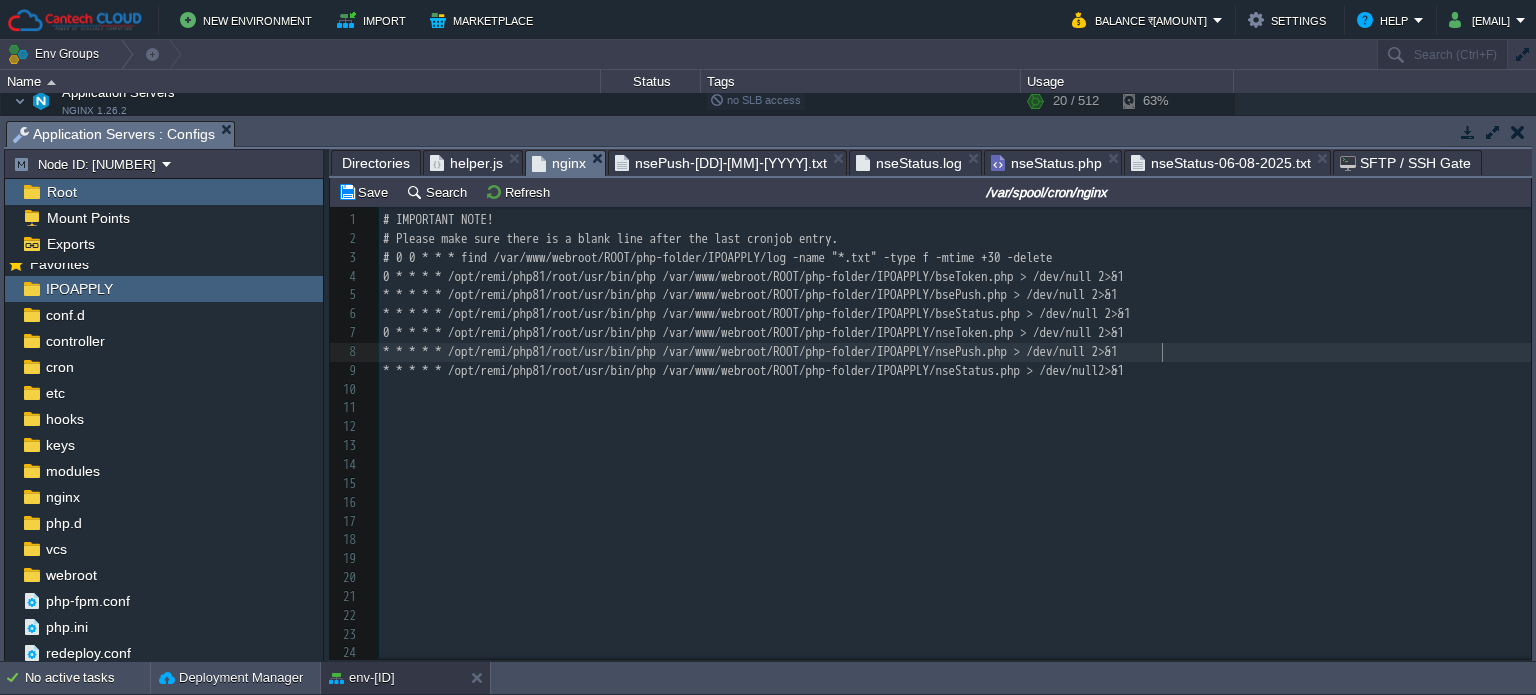 click on "xxxxxxxxxx   1 # IMPORTANT NOTE! 2 # Please make sure there is a blank line after the last cronjob entry. 3 # 0 0 * * * find /var/www/webroot/ROOT/php-folder/IPOAPPLY/log -name "*.txt" -type f -mtime +30 -delete 4 0 * * * * /opt/remi/php81/root/usr/bin/php /var/www/webroot/ROOT/php-folder/IPOAPPLY/bseToken.php > /dev/null 2>&1 5 * * * * * /opt/remi/php81/root/usr/bin/php /var/www/webroot/ROOT/php-folder/IPOAPPLY/bsePush.php > /dev/null 2>&1 6 * * * * * /opt/remi/php81/root/usr/bin/php /var/www/webroot/ROOT/php-folder/IPOAPPLY/bseStatus.php > /dev/null 2>&1 7 0 * * * * /opt/remi/php81/root/usr/bin/php /var/www/webroot/ROOT/php-folder/IPOAPPLY/nseToken.php > /dev/null 2>&1 8 * * * * * /opt/remi/php81/root/usr/bin/php /var/www/webroot/ROOT/php-folder/IPOAPPLY/nsePush.php > /dev/null 2>&1 9 * * * * * /opt/remi/php81/root/usr/bin/php /var/www/webroot/ROOT/php-folder/IPOAPPLY/nseStatus.php > /dev/null2>&1 10 ​ 11 ​ 12 ​ 13 ​ 14 ​ 15 ​ 16 ​ 17 ​ 18 ​ 19 ​ 20 ​ 21 ​ 22 ​ 23 ​ 24 ​ 25 26" at bounding box center [955, 522] 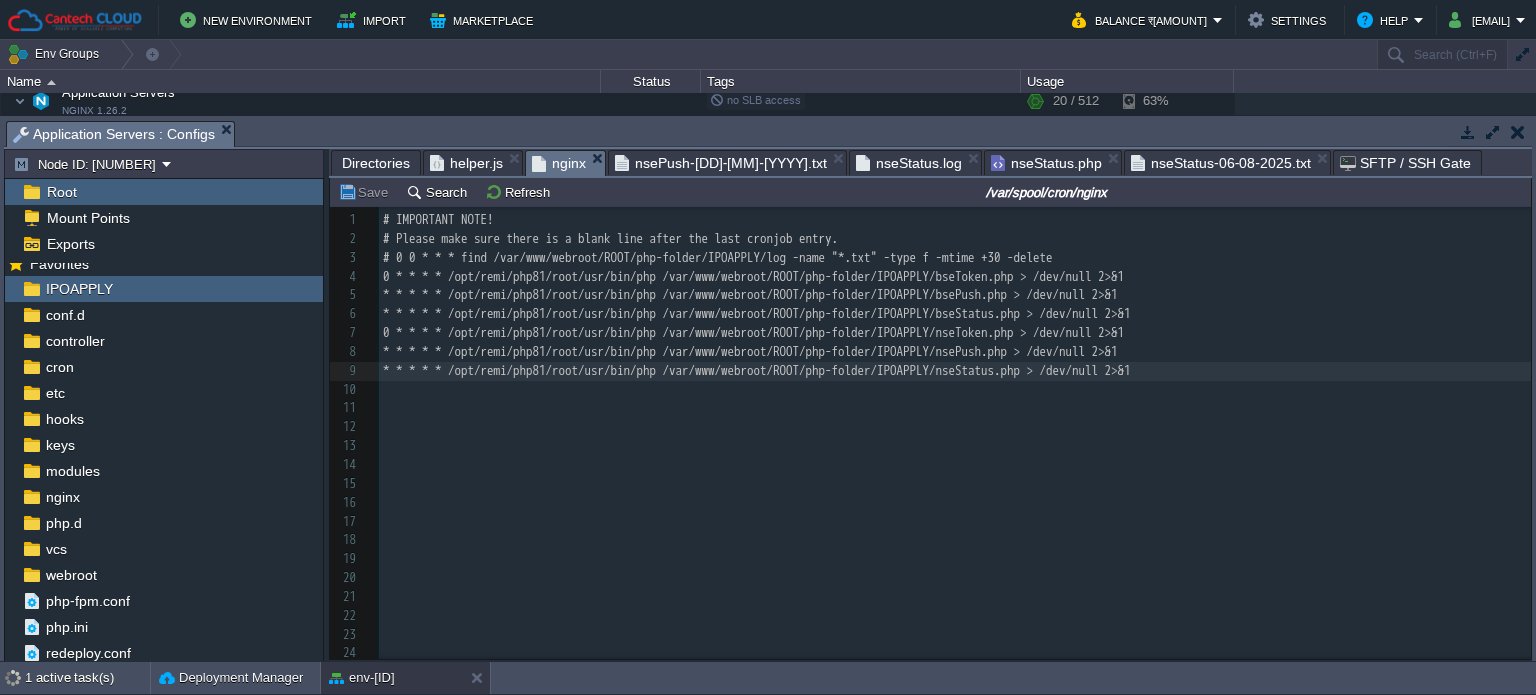 click on "nsePush-06-08-2025.txt" at bounding box center (721, 163) 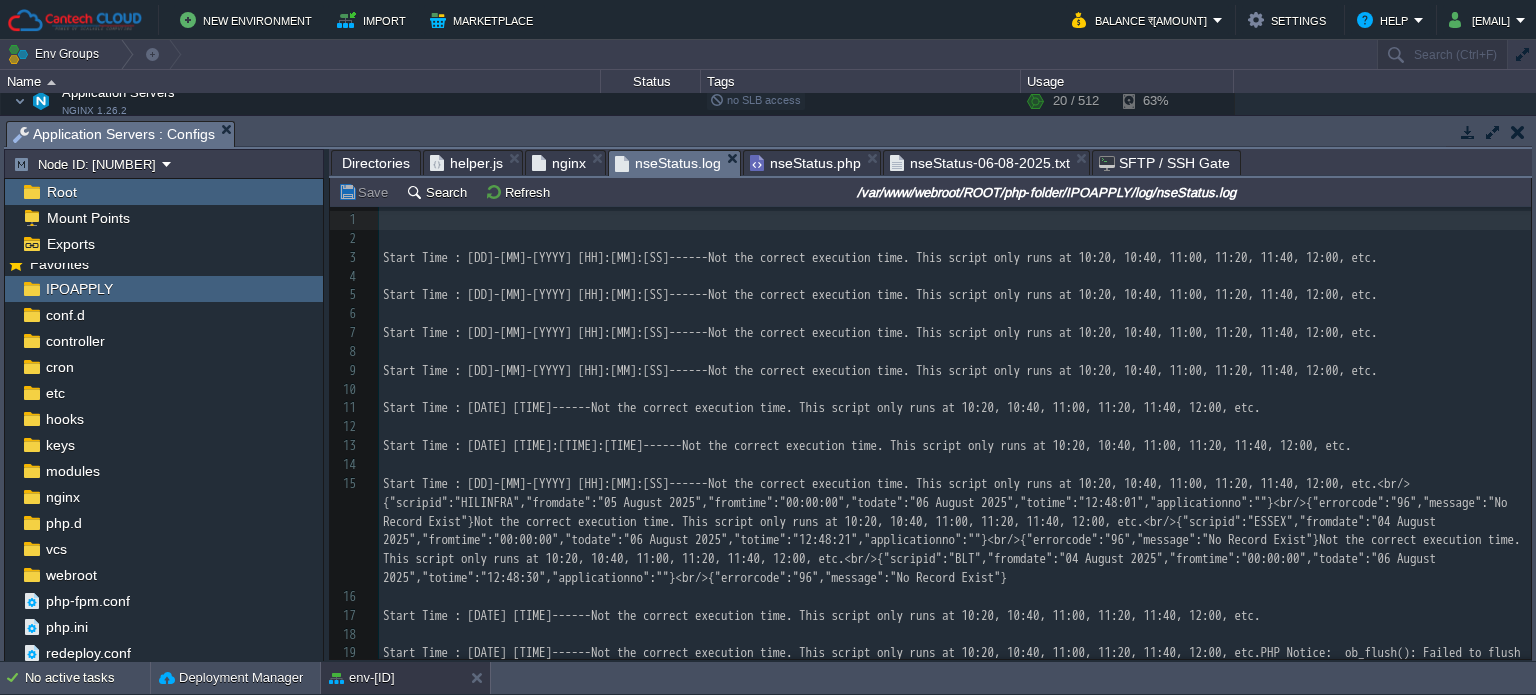 click on "nseStatus.log" at bounding box center (668, 163) 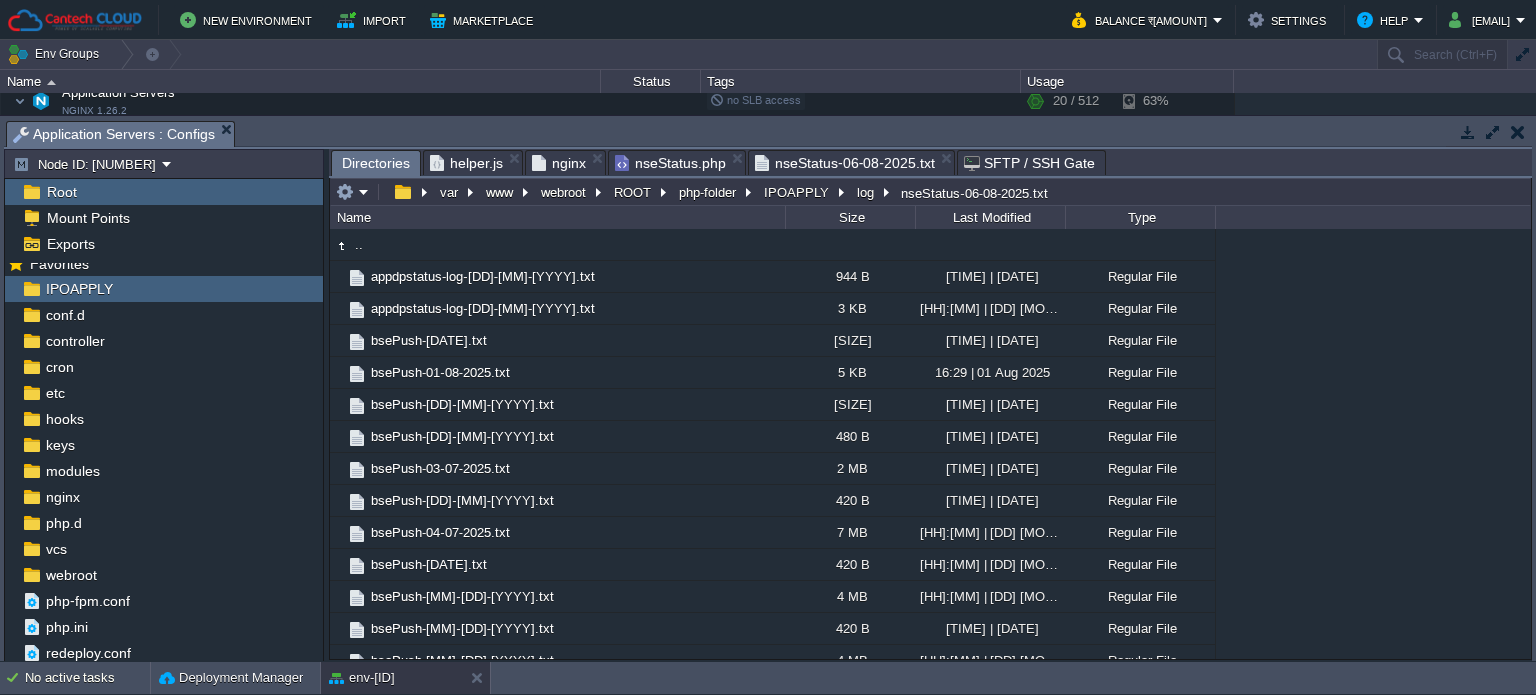 click on "nseStatus.php" at bounding box center [670, 163] 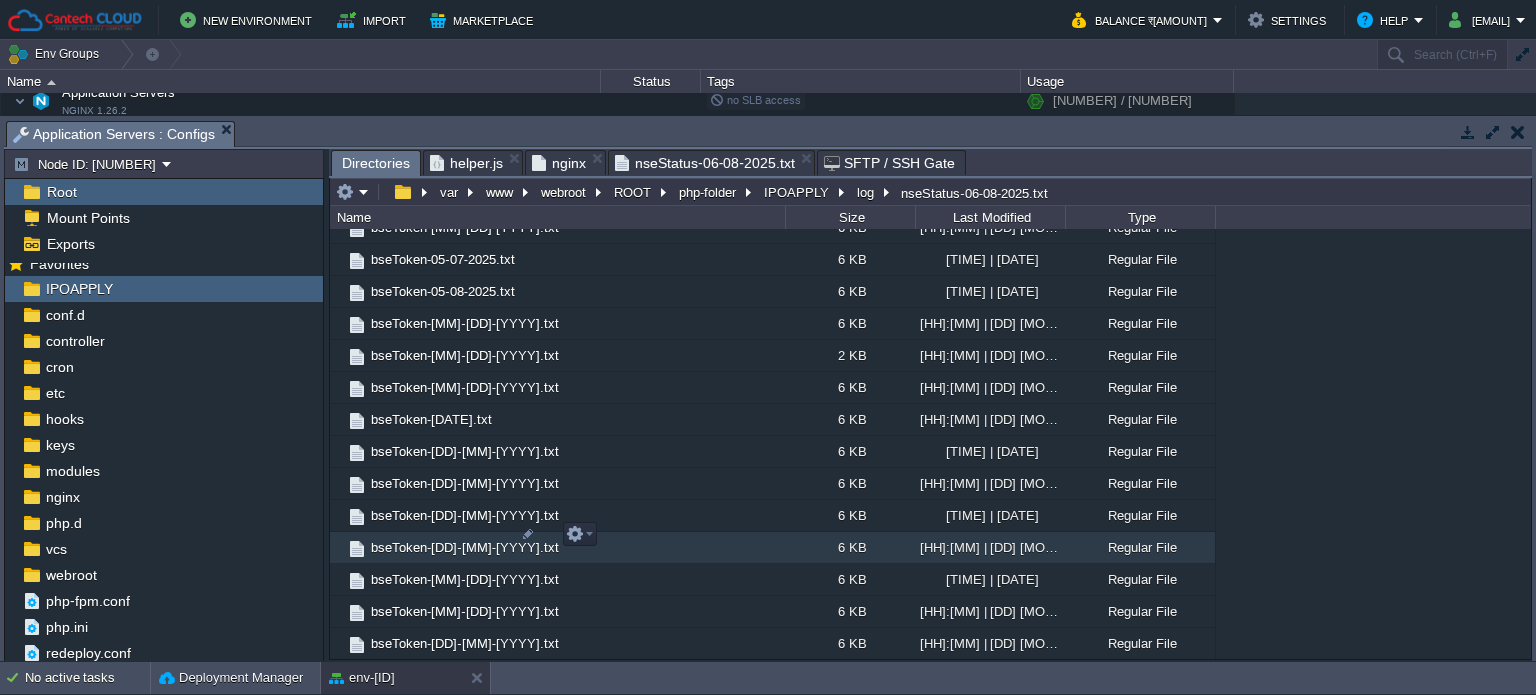 scroll, scrollTop: 1113, scrollLeft: 0, axis: vertical 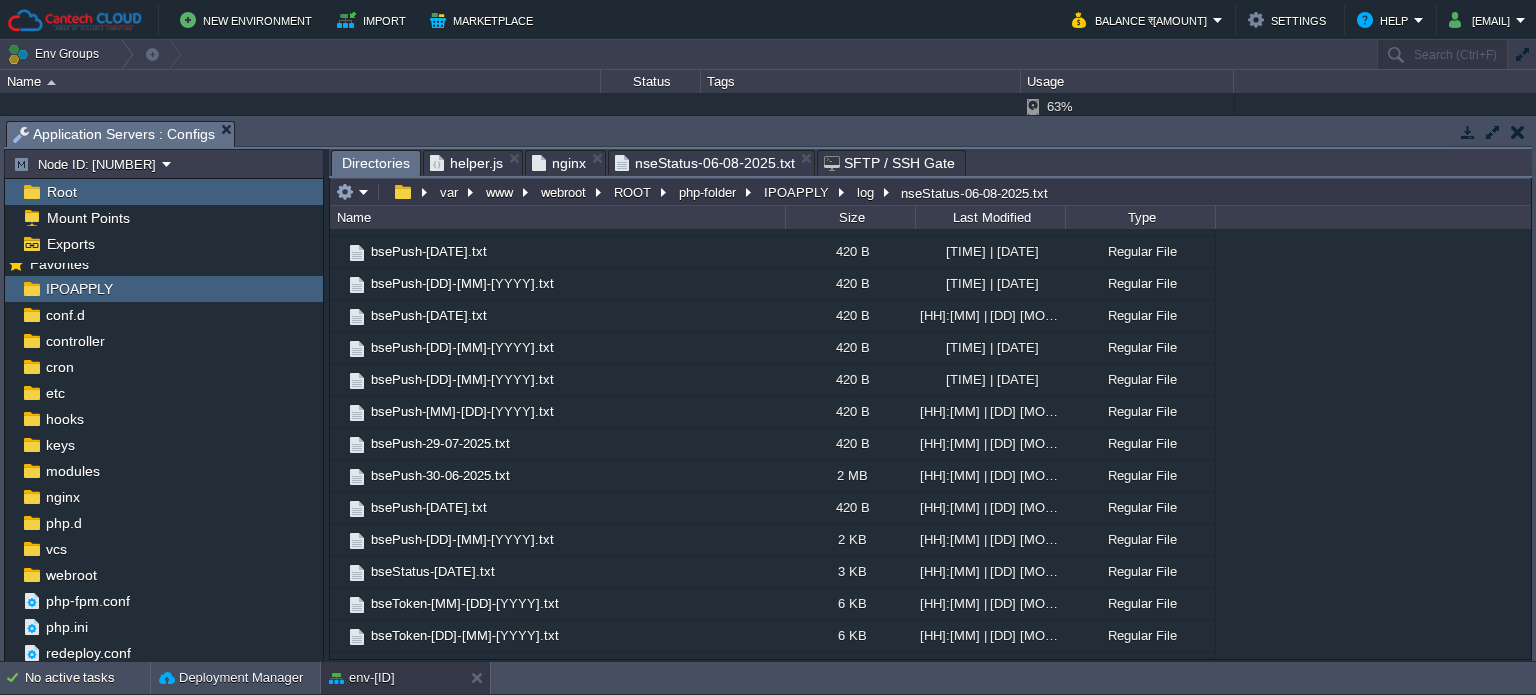 click on "nginx" at bounding box center [559, 163] 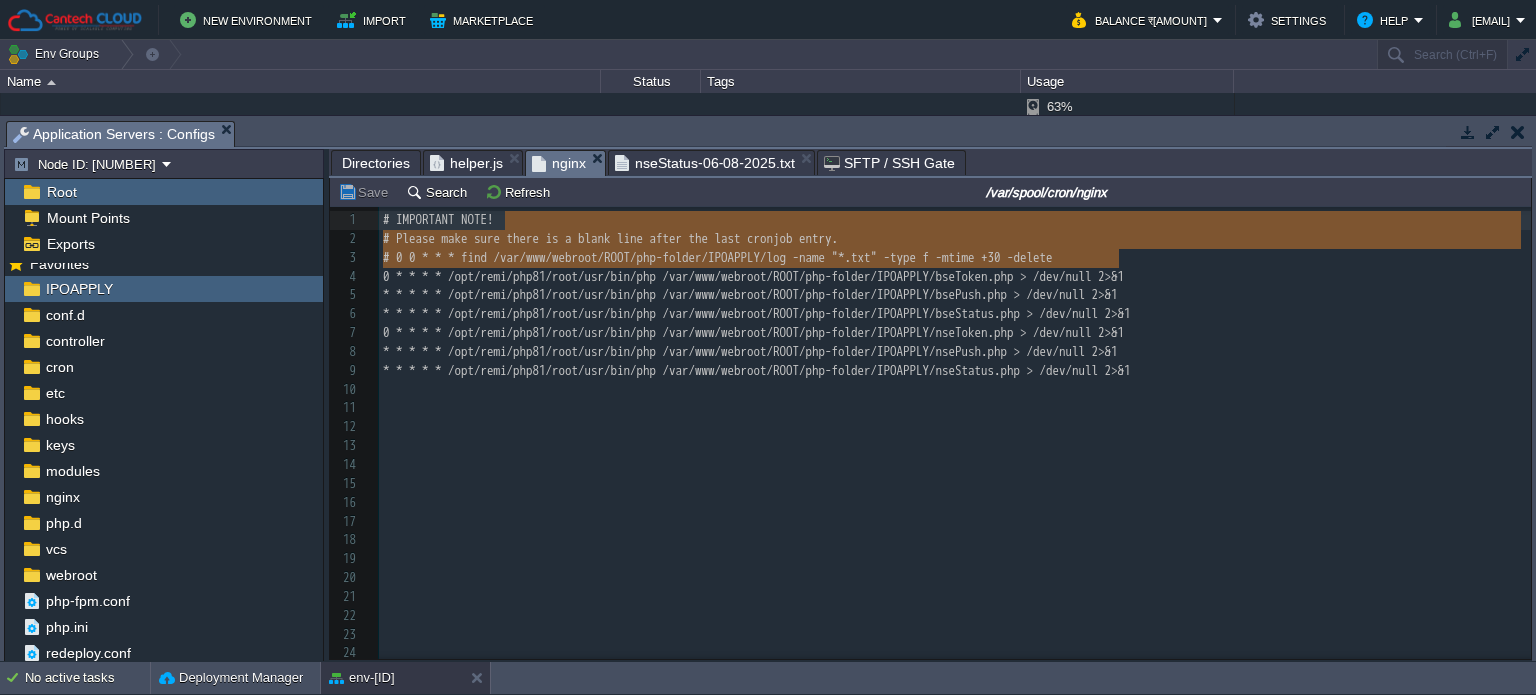 type on "line after the last cronjob entry.
# 0 0 * * * find /var/www/webroot/ROOT/php-folder/IPOAPPLY/log -name "*.txt" -type f -mtime +30 -delete" 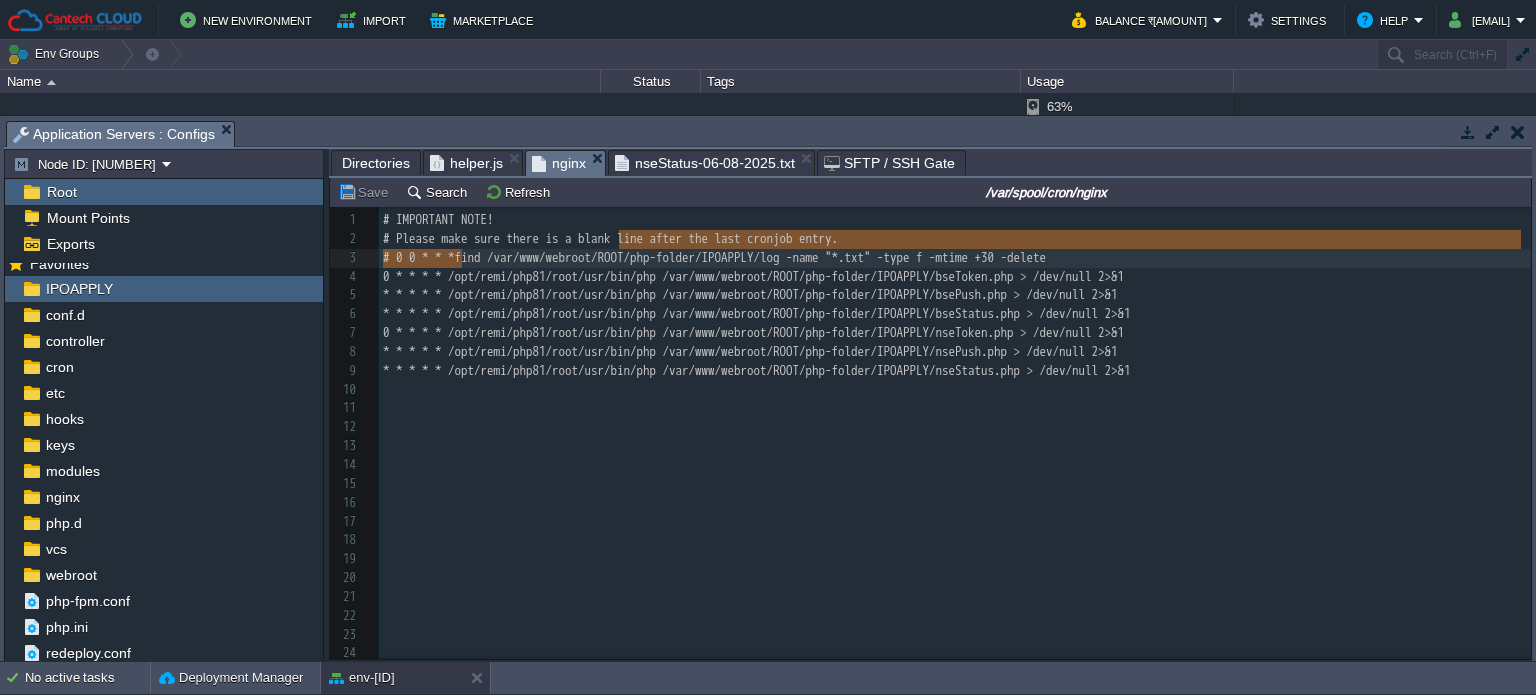 type on "nk line after the last cronjob entry." 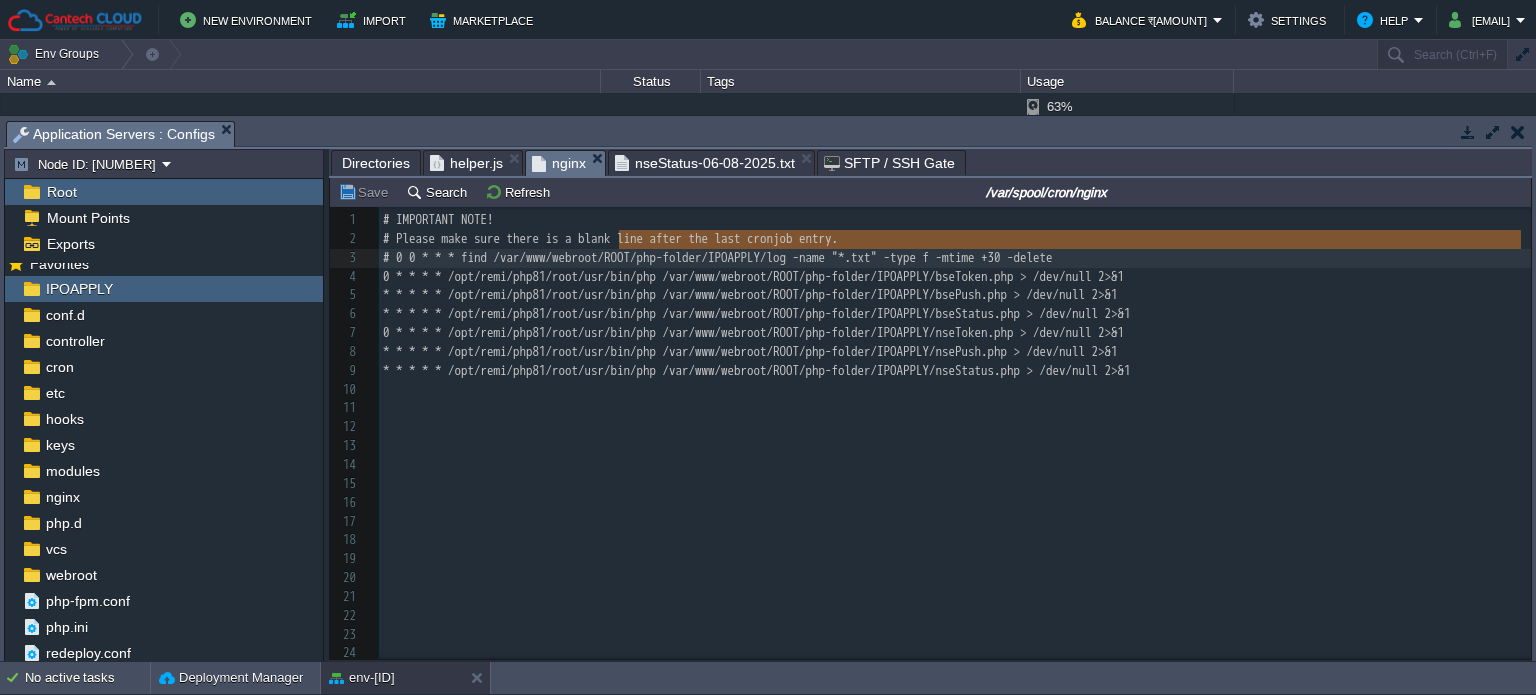 drag, startPoint x: 1136, startPoint y: 262, endPoint x: 384, endPoint y: 263, distance: 752.0007 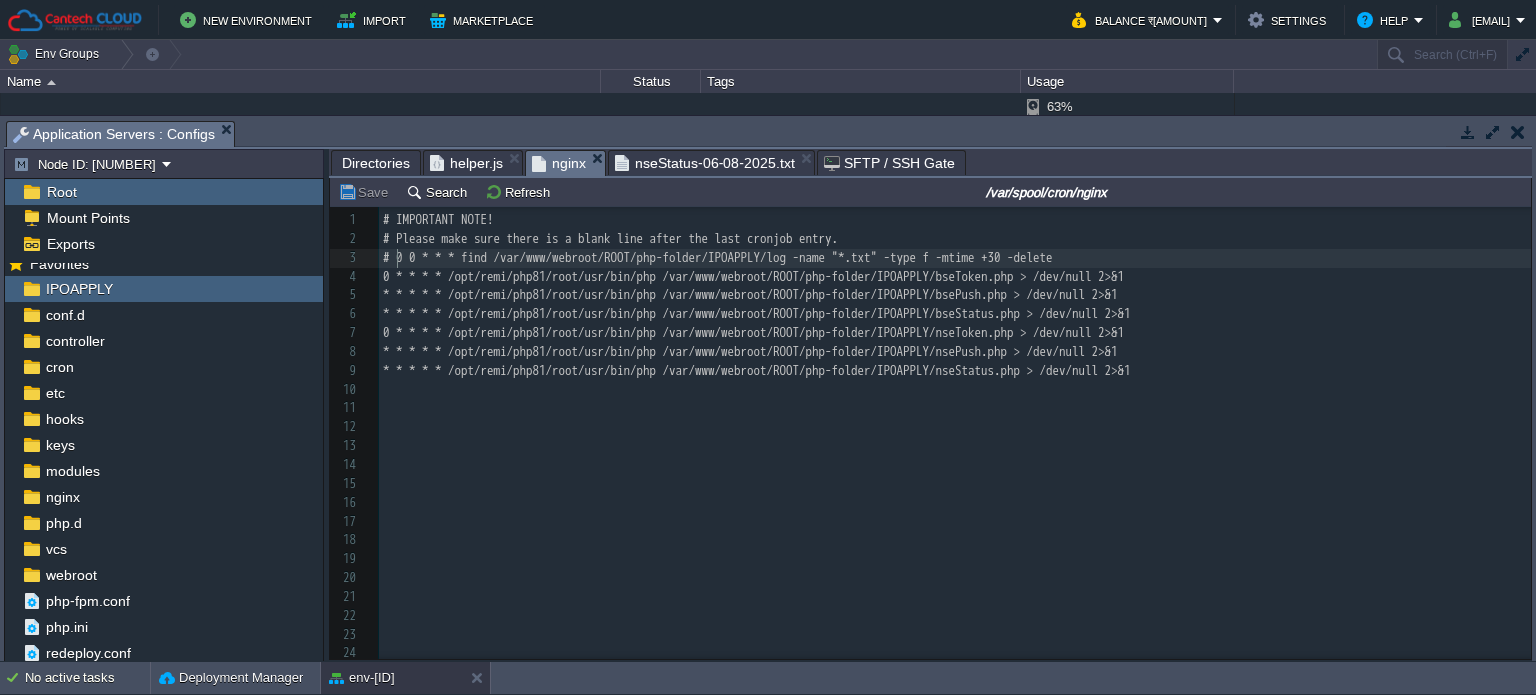click on "xxxxxxxxxx   1 # IMPORTANT NOTE! 2 # Please make sure there is a blank line after the last cronjob entry. 3 # 0 0 * * * find /var/www/webroot/ROOT/php-folder/IPOAPPLY/log -name "*.txt" -type f -mtime +30 -delete 4 0 * * * * /opt/remi/php81/root/usr/bin/php /var/www/webroot/ROOT/php-folder/IPOAPPLY/bseToken.php > /dev/null 2>&1 5 * * * * * /opt/remi/php81/root/usr/bin/php /var/www/webroot/ROOT/php-folder/IPOAPPLY/bsePush.php > /dev/null 2>&1 6 * * * * * /opt/remi/php81/root/usr/bin/php /var/www/webroot/ROOT/php-folder/IPOAPPLY/bseStatus.php > /dev/null 2>&1 7 0 * * * * /opt/remi/php81/root/usr/bin/php /var/www/webroot/ROOT/php-folder/IPOAPPLY/nseToken.php > /dev/null 2>&1 8 * * * * * /opt/remi/php81/root/usr/bin/php /var/www/webroot/ROOT/php-folder/IPOAPPLY/nsePush.php > /dev/null 2>&1 9 * * * * * /opt/remi/php81/root/usr/bin/php /var/www/webroot/ROOT/php-folder/IPOAPPLY/nseStatus.php > /dev/null 2>&1 10 ​ 11 ​ 12 ​ 13 ​ 14 ​ 15 ​ 16 ​ 17 ​ 18 ​ 19 ​ 20 ​ 21 ​ 22 ​ 23 ​ 24 ​ 25" at bounding box center (955, 522) 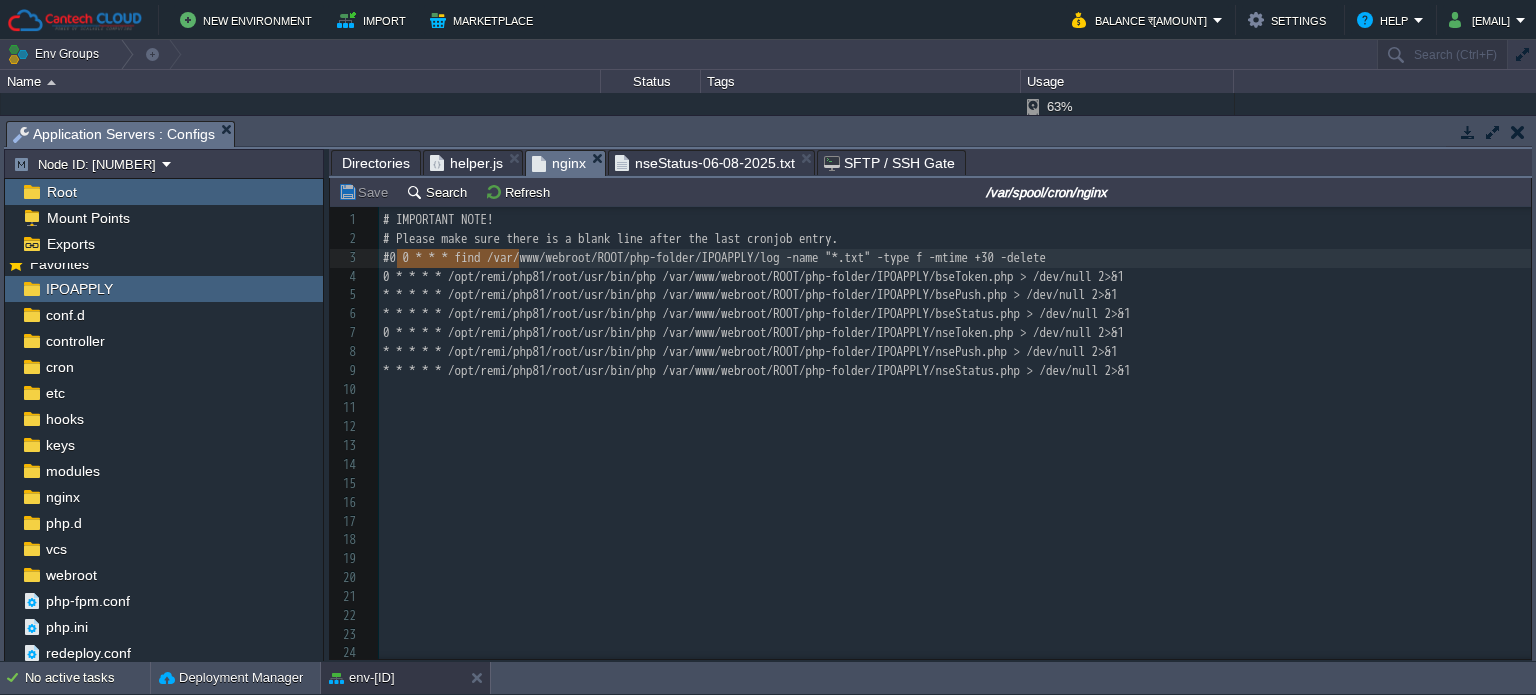 type on "0 0 * * * find /var/www/webroot/ROOT/php-folder/IPOAPPLY/log -name "*.txt" -type f -mtime +30 -delete
0 * * * * /opt/remi/php81/root/usr/bin/" 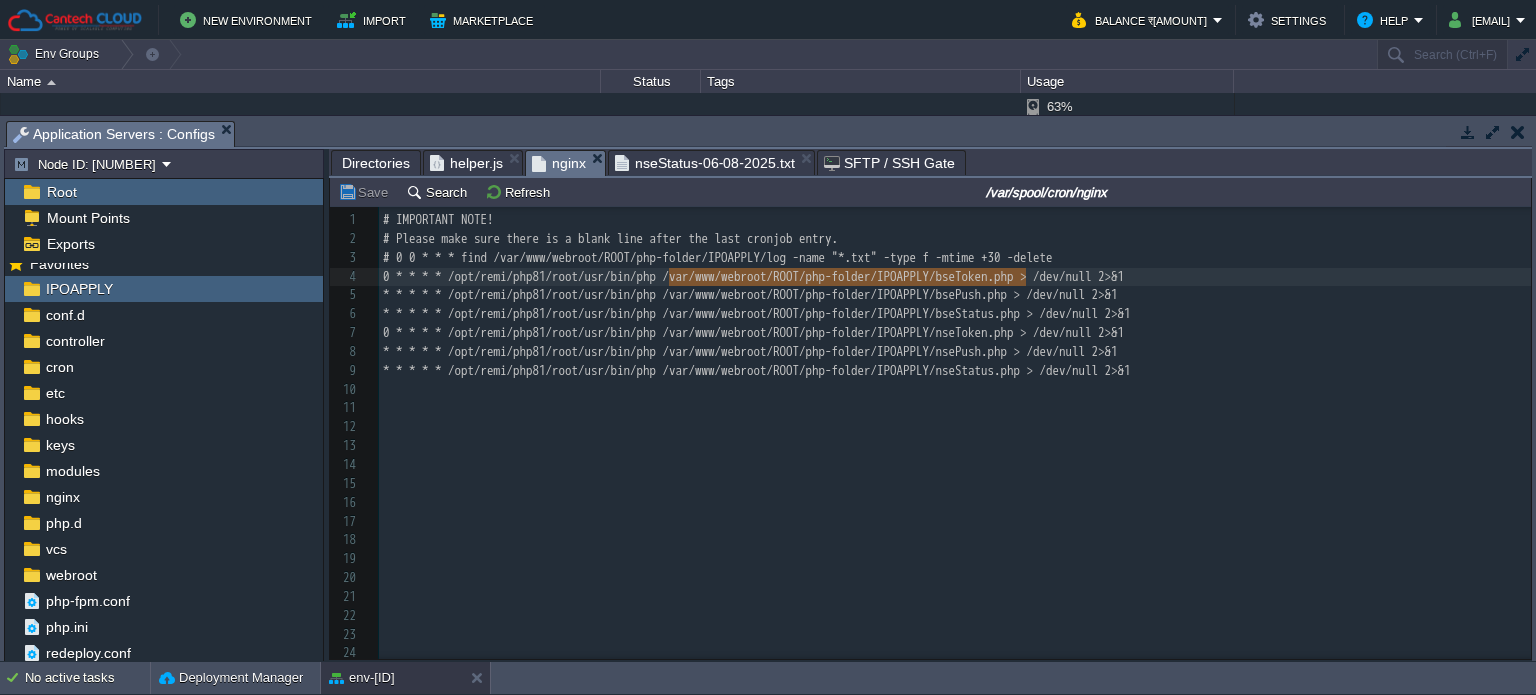 type on "hp /var/www/webroot/ROOT/php-folder/IPOAPPLY/bseTok" 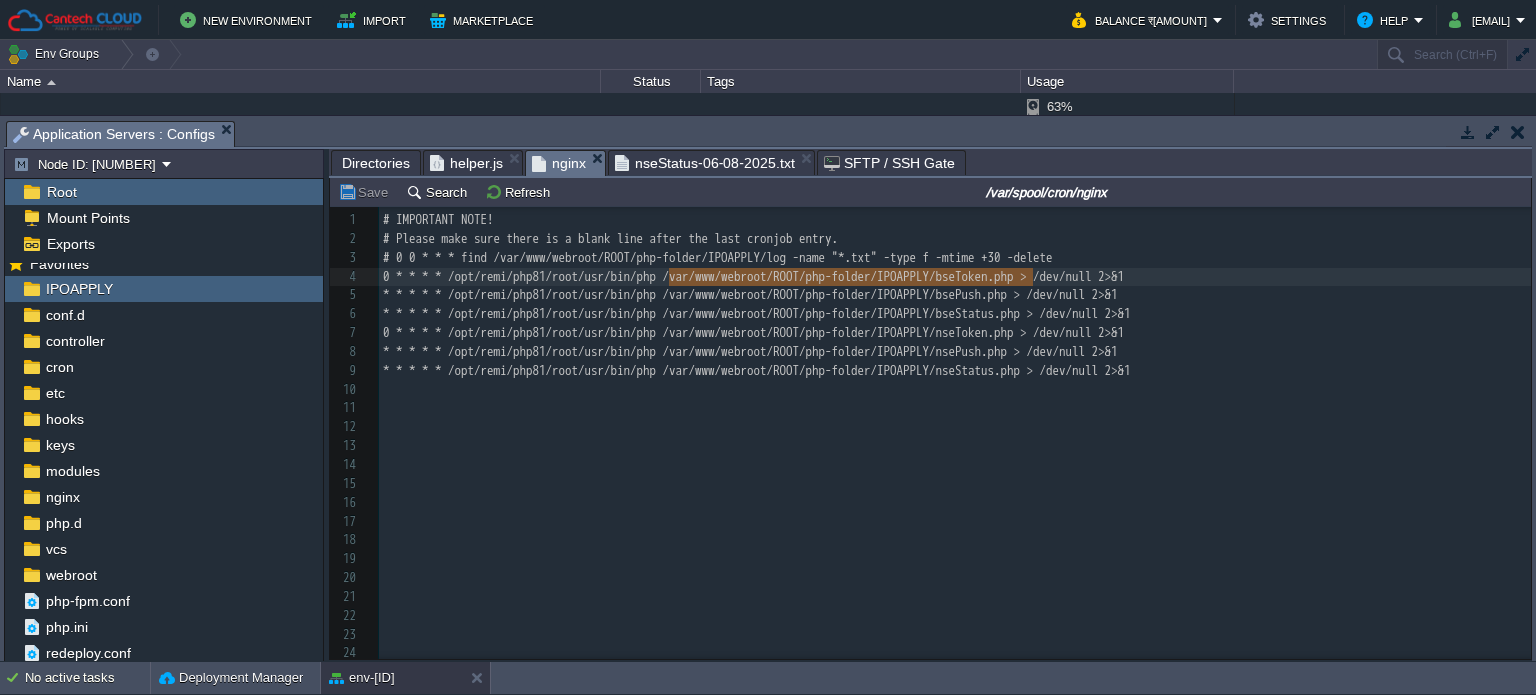 click on "# Please make sure there is a blank line after the last cronjob entry." at bounding box center [955, 239] 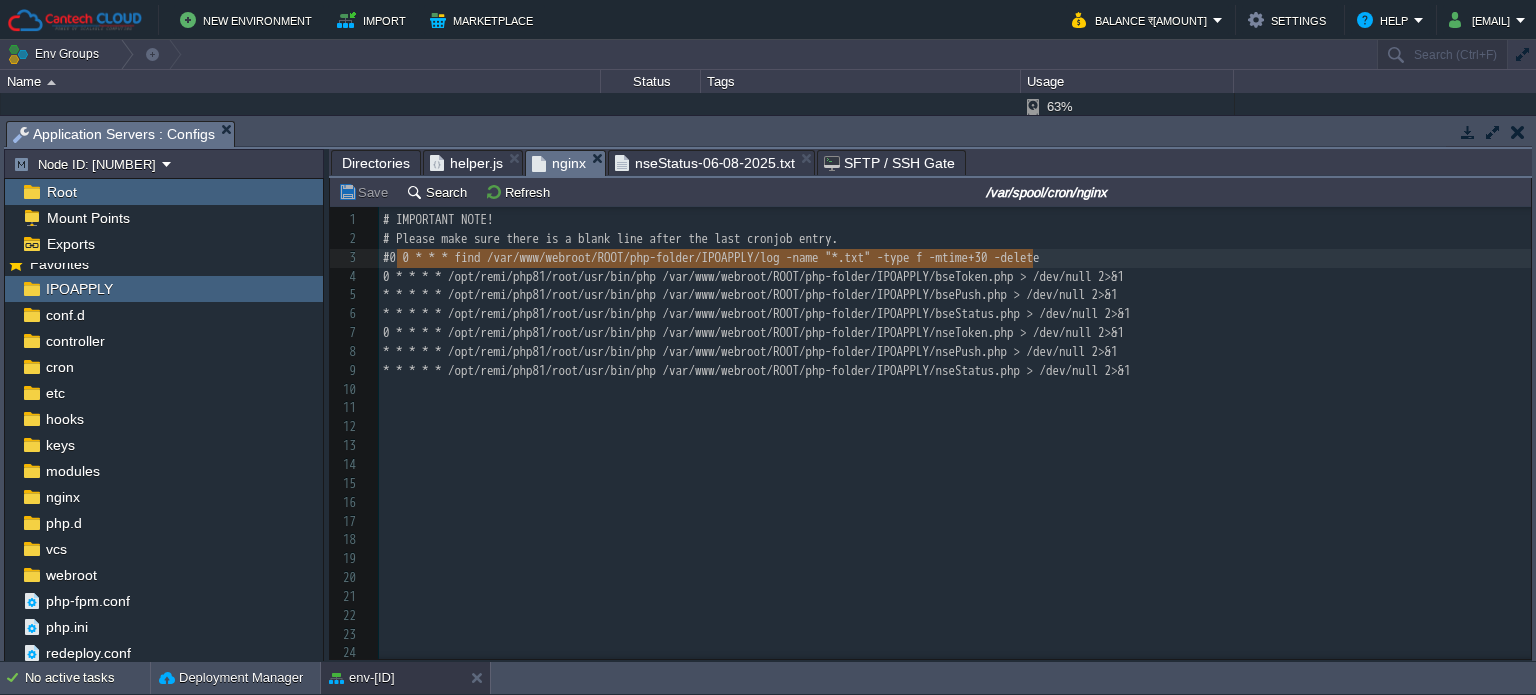 drag, startPoint x: 396, startPoint y: 254, endPoint x: 1037, endPoint y: 261, distance: 641.0382 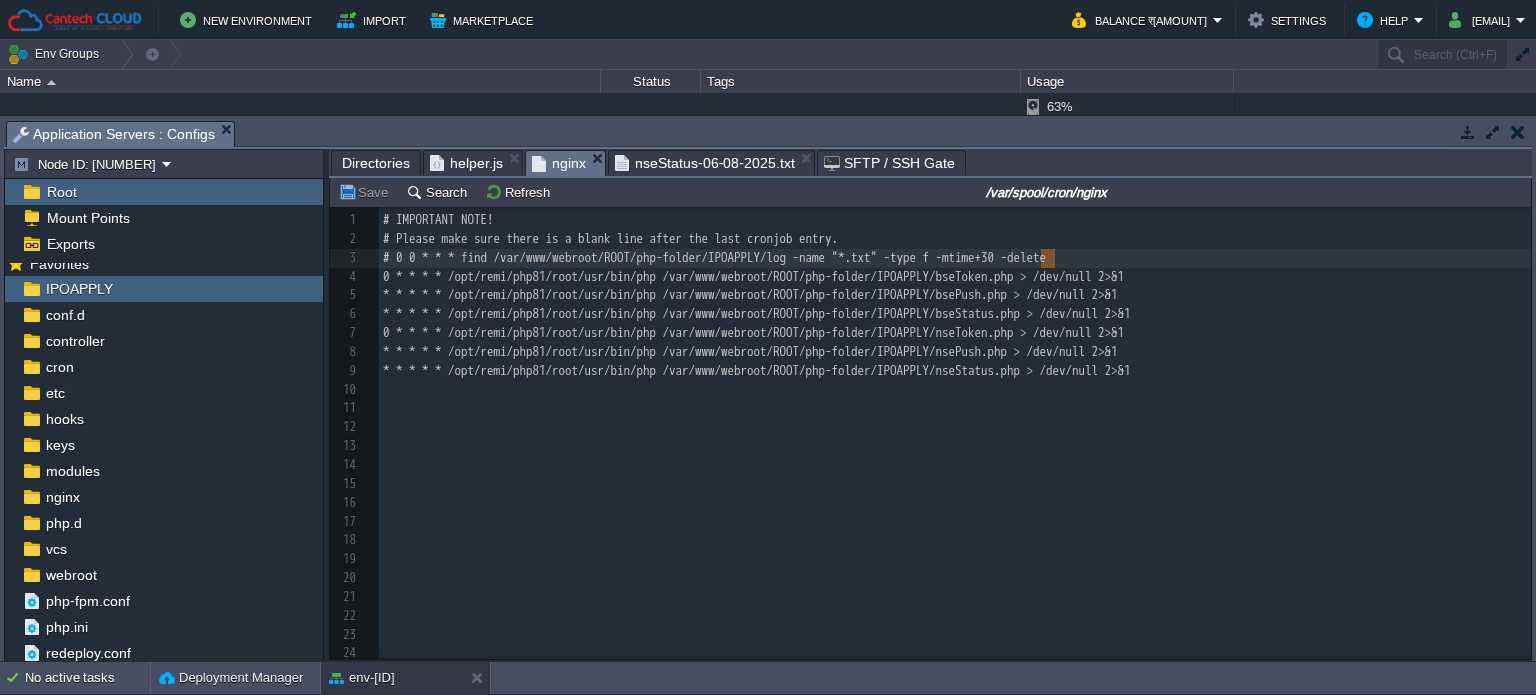 type on "+30 -delete" 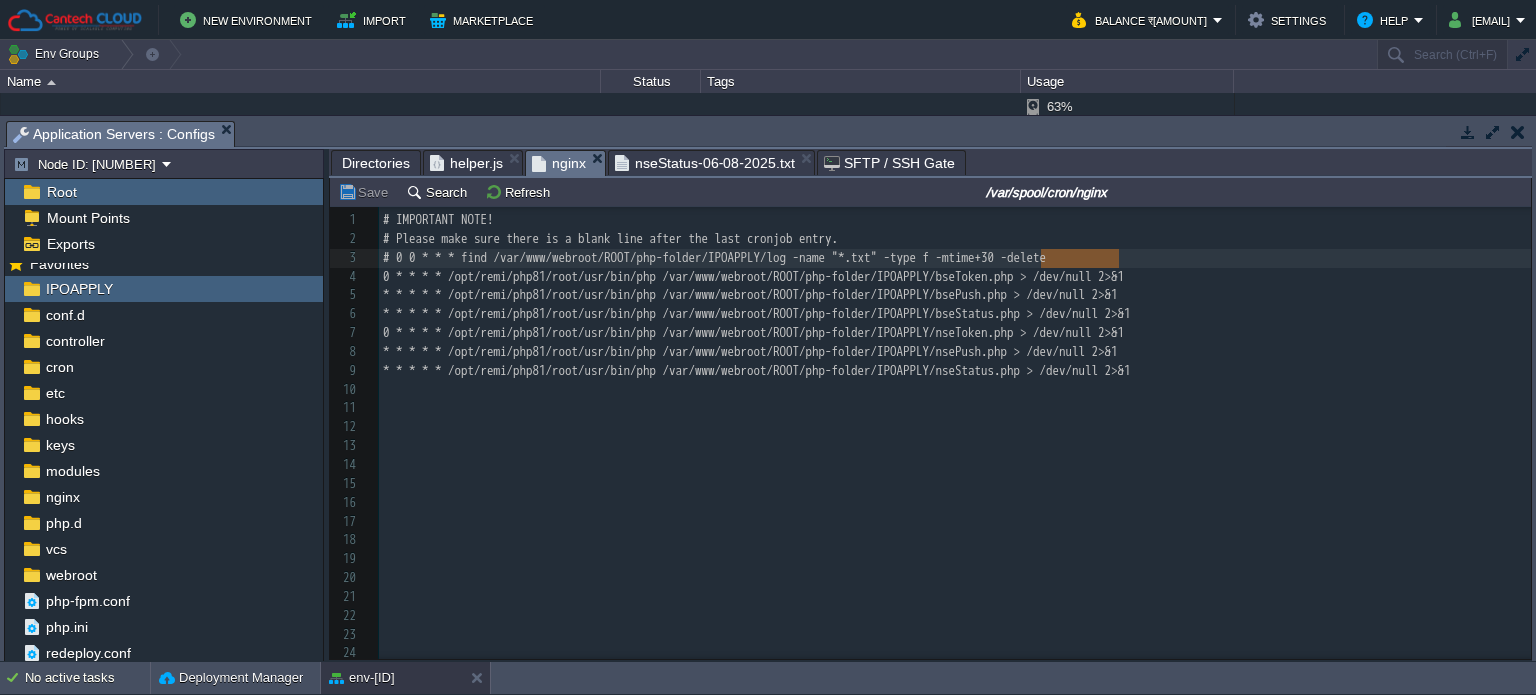 drag, startPoint x: 1037, startPoint y: 261, endPoint x: 1116, endPoint y: 255, distance: 79.22752 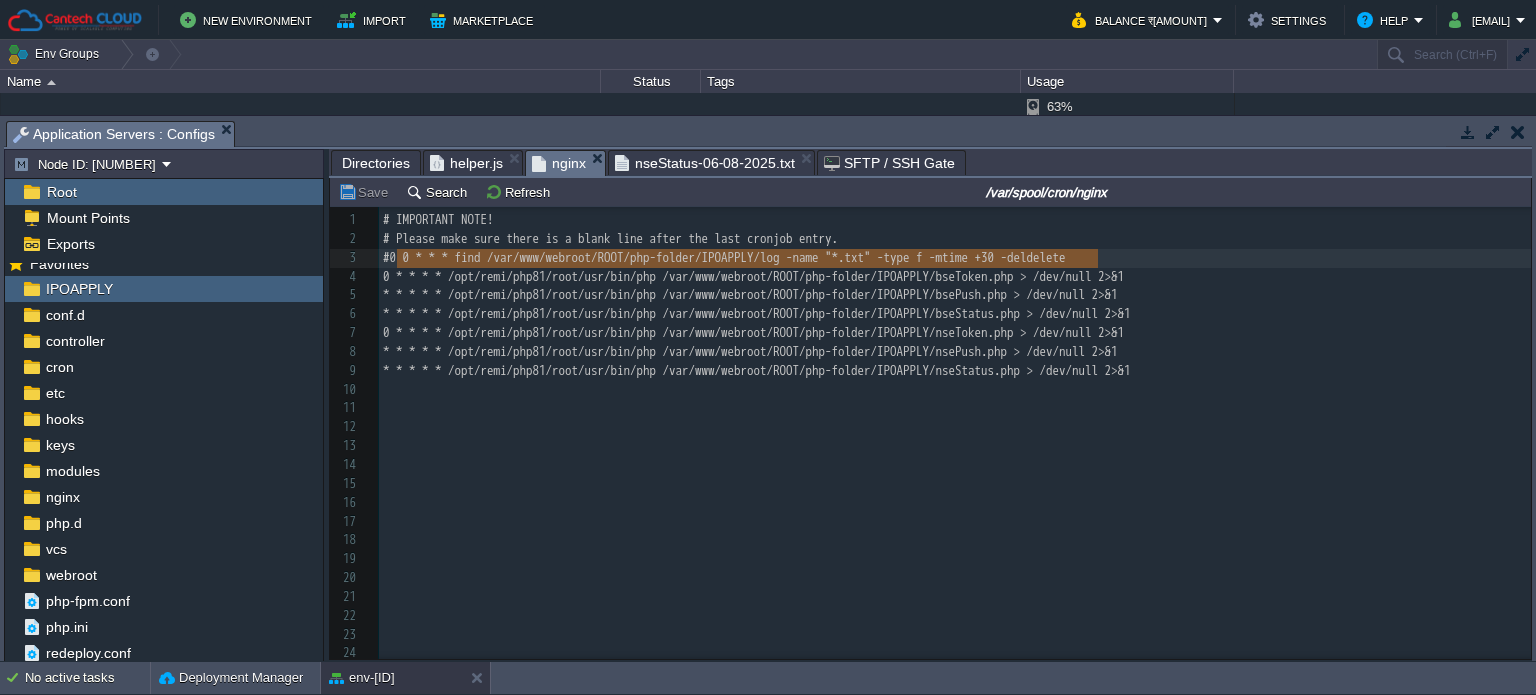 type on "0 0 * * * find /var/www/webroot/ROOT/php-folder/IPOAPPLY/log -name "*.txt" -type f -mtime +30 -delete" 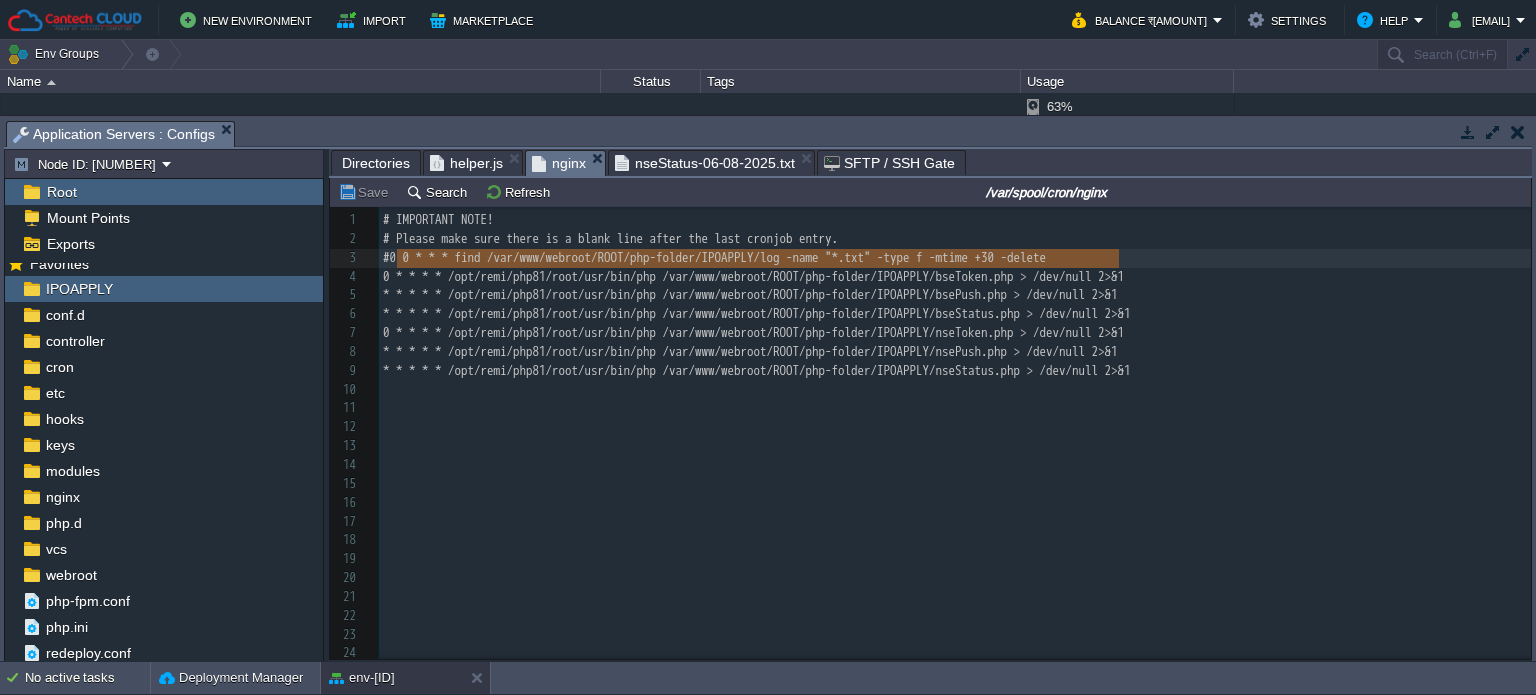 drag, startPoint x: 397, startPoint y: 258, endPoint x: 1104, endPoint y: 253, distance: 707.0177 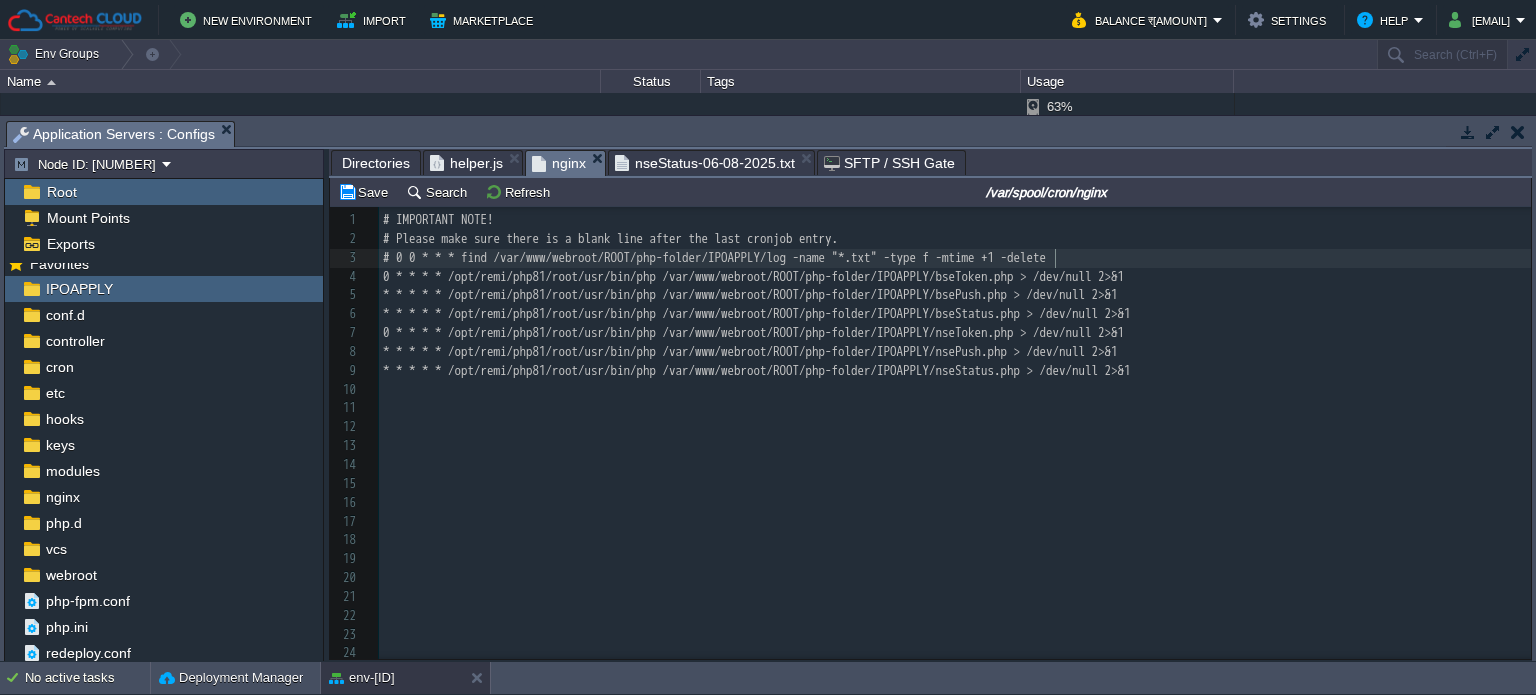 type on "15" 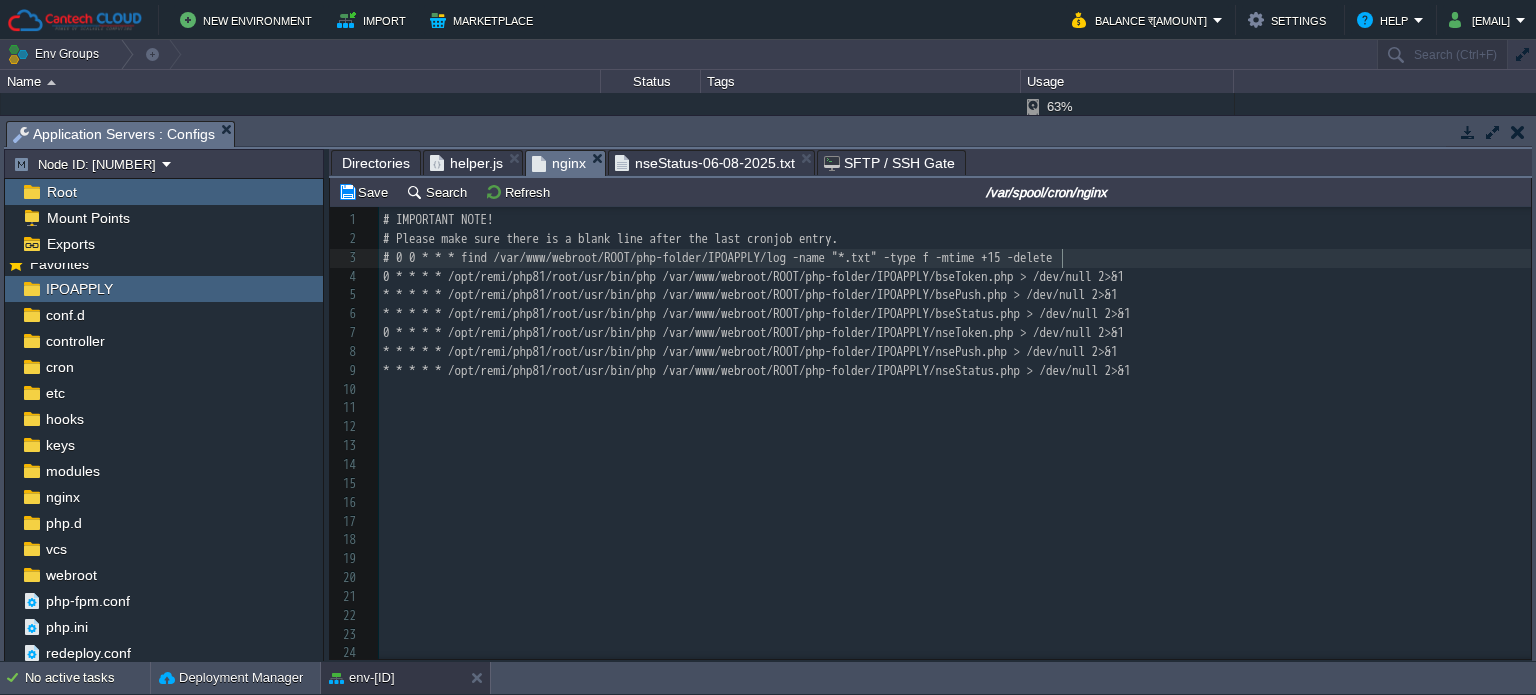 scroll, scrollTop: 6, scrollLeft: 13, axis: both 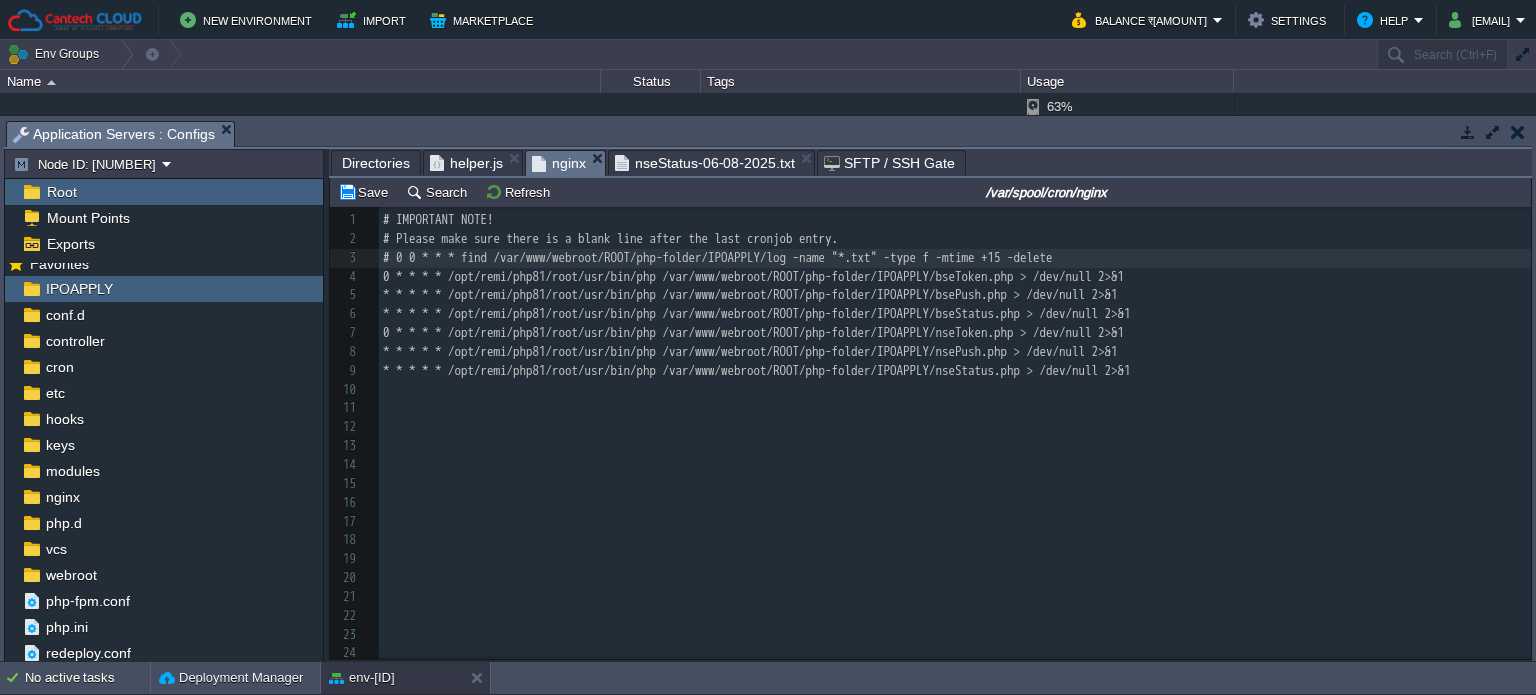 click on "xxxxxxxxxx   1 # IMPORTANT NOTE! 2 # Please make sure there is a blank line after the last cronjob entry. 3 # 0 0 * * * find /var/www/webroot/ROOT/php-folder/IPOAPPLY/log -name "*.txt" -type f -mtime +15 -delete 4 0 * * * * /opt/remi/php81/root/usr/bin/php /var/www/webroot/ROOT/php-folder/IPOAPPLY/bseToken.php > /dev/null 2>&1 5 * * * * * /opt/remi/php81/root/usr/bin/php /var/www/webroot/ROOT/php-folder/IPOAPPLY/bsePush.php > /dev/null 2>&1 6 * * * * * /opt/remi/php81/root/usr/bin/php /var/www/webroot/ROOT/php-folder/IPOAPPLY/bseStatus.php > /dev/null 2>&1 7 0 * * * * /opt/remi/php81/root/usr/bin/php /var/www/webroot/ROOT/php-folder/IPOAPPLY/nseToken.php > /dev/null 2>&1 8 * * * * * /opt/remi/php81/root/usr/bin/php /var/www/webroot/ROOT/php-folder/IPOAPPLY/nsePush.php > /dev/null 2>&1 9 * * * * * /opt/remi/php81/root/usr/bin/php /var/www/webroot/ROOT/php-folder/IPOAPPLY/nseStatus.php > /dev/null 2>&1 10 ​ 11 ​ 12 ​ 13 ​ 14 ​ 15 ​ 16 ​ 17 ​ 18 ​ 19 ​ 20 ​ 21 ​ 22 ​ 23 ​ 24 ​ 25" at bounding box center (955, 522) 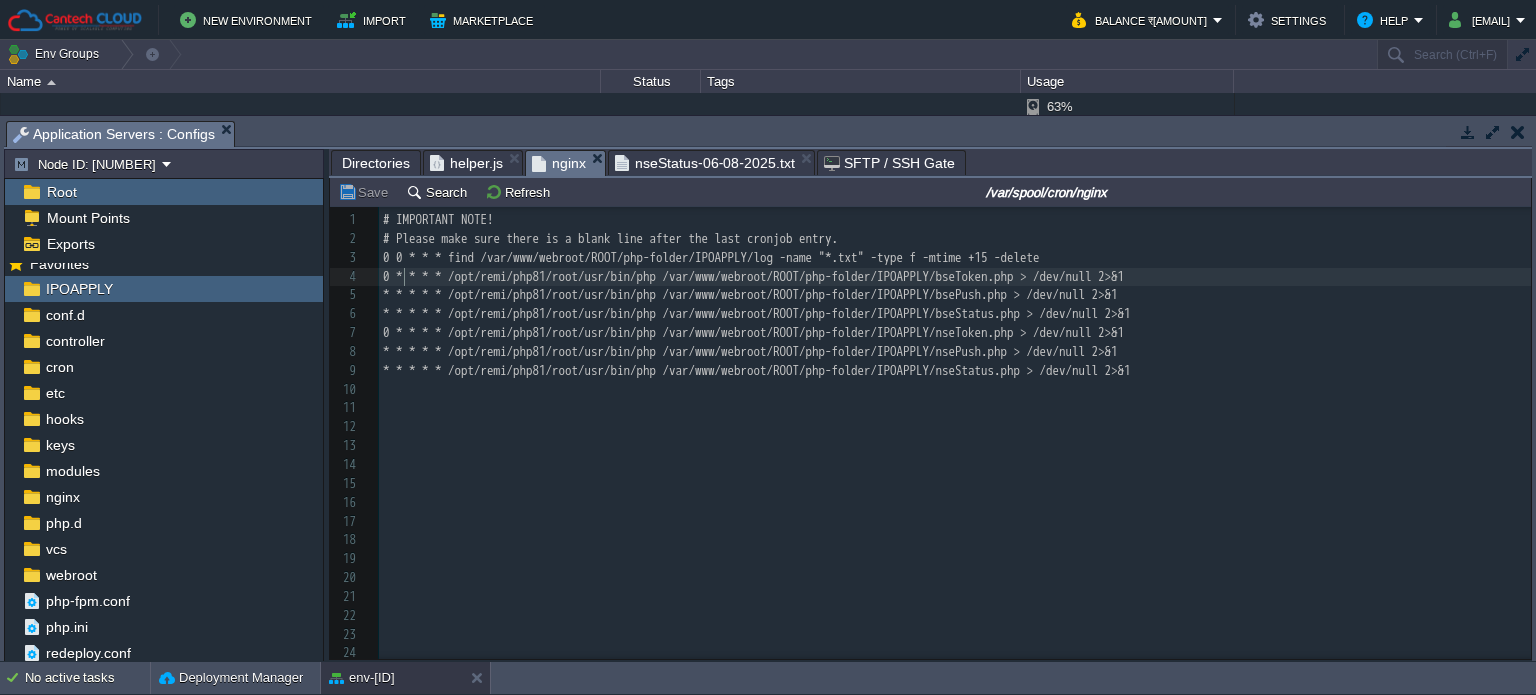type on "*" 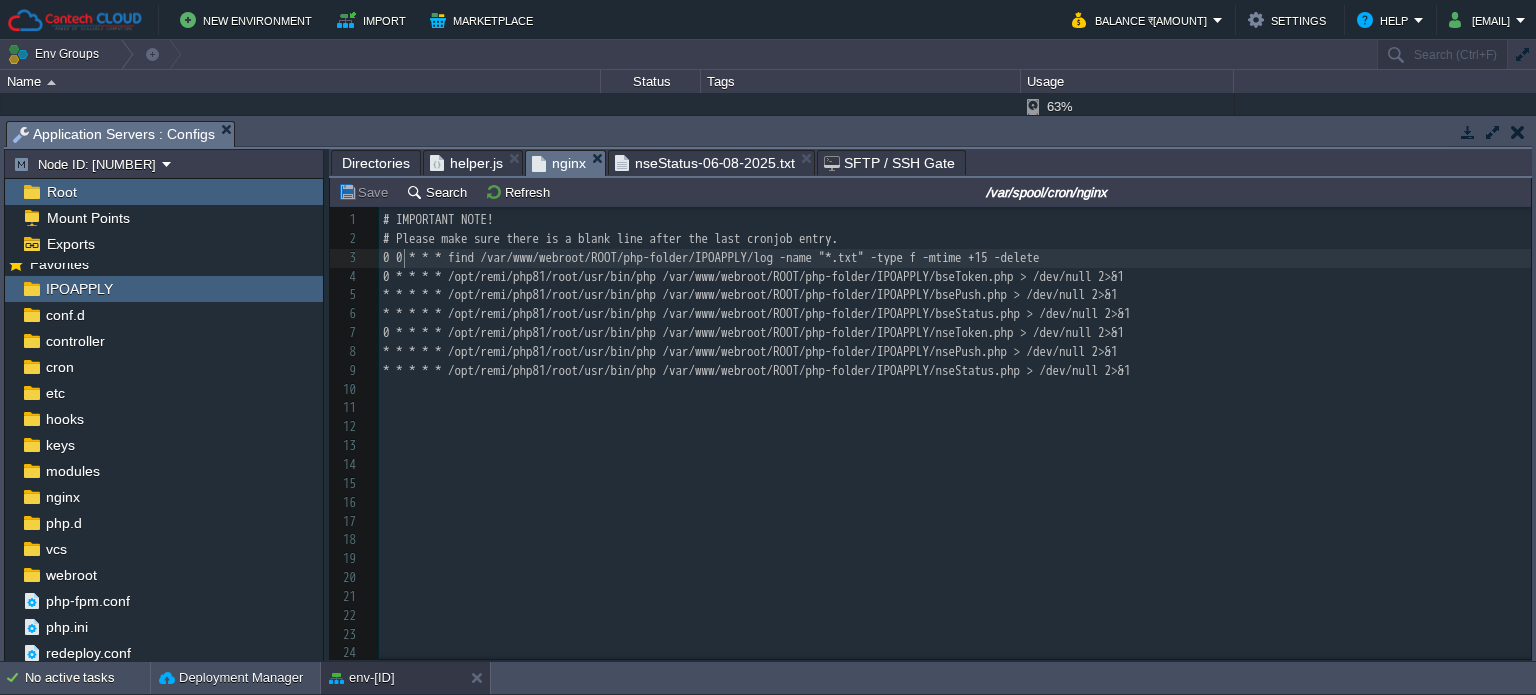 type on "0" 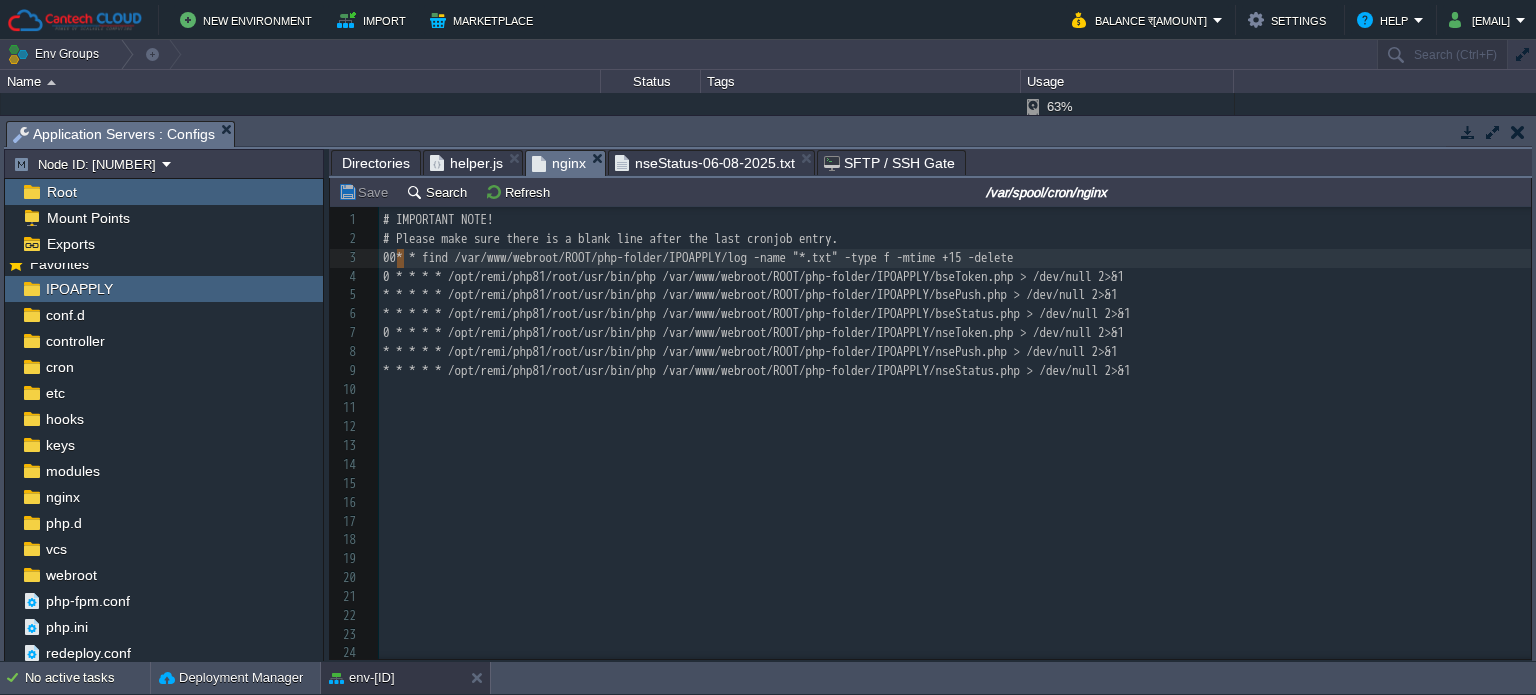 drag, startPoint x: 405, startPoint y: 259, endPoint x: 391, endPoint y: 292, distance: 35.846897 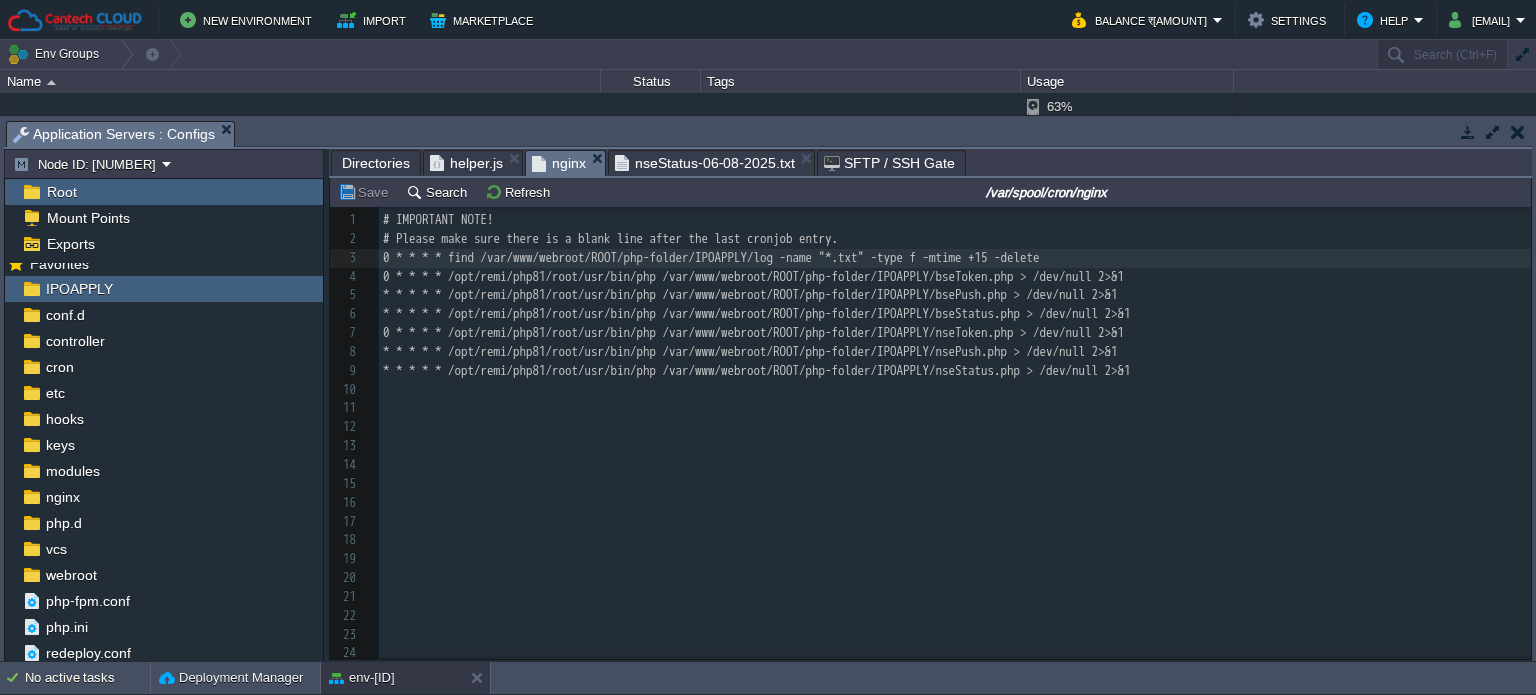 click on "Directories" at bounding box center (376, 163) 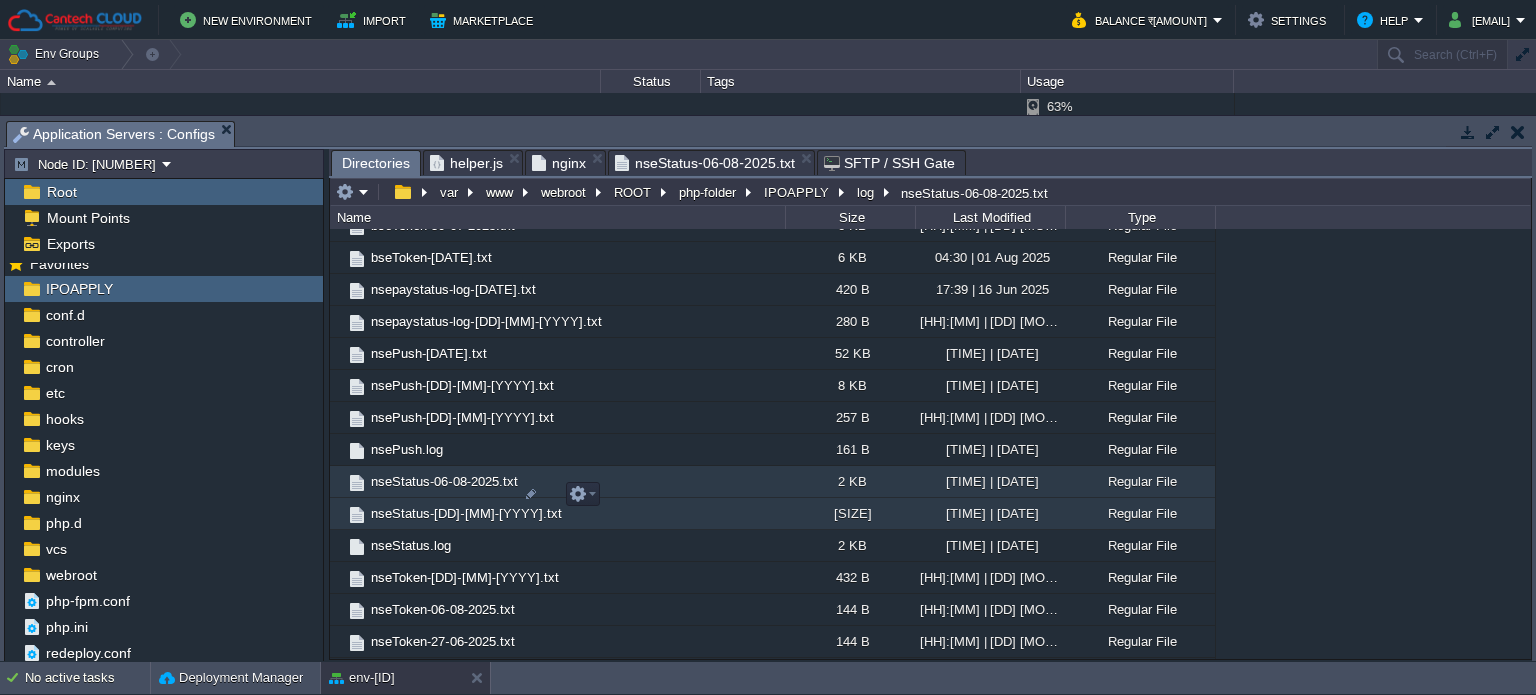 scroll, scrollTop: 2813, scrollLeft: 0, axis: vertical 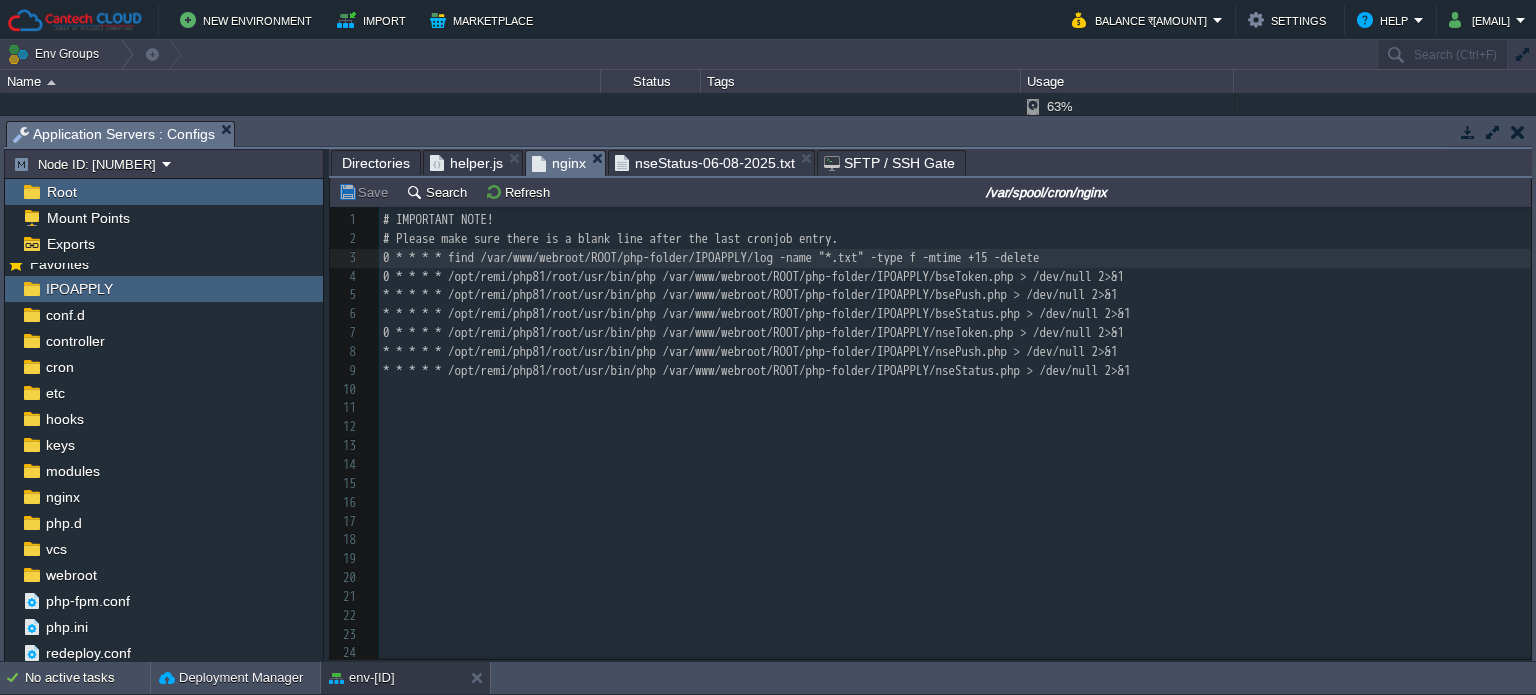 click on "nginx" at bounding box center (559, 163) 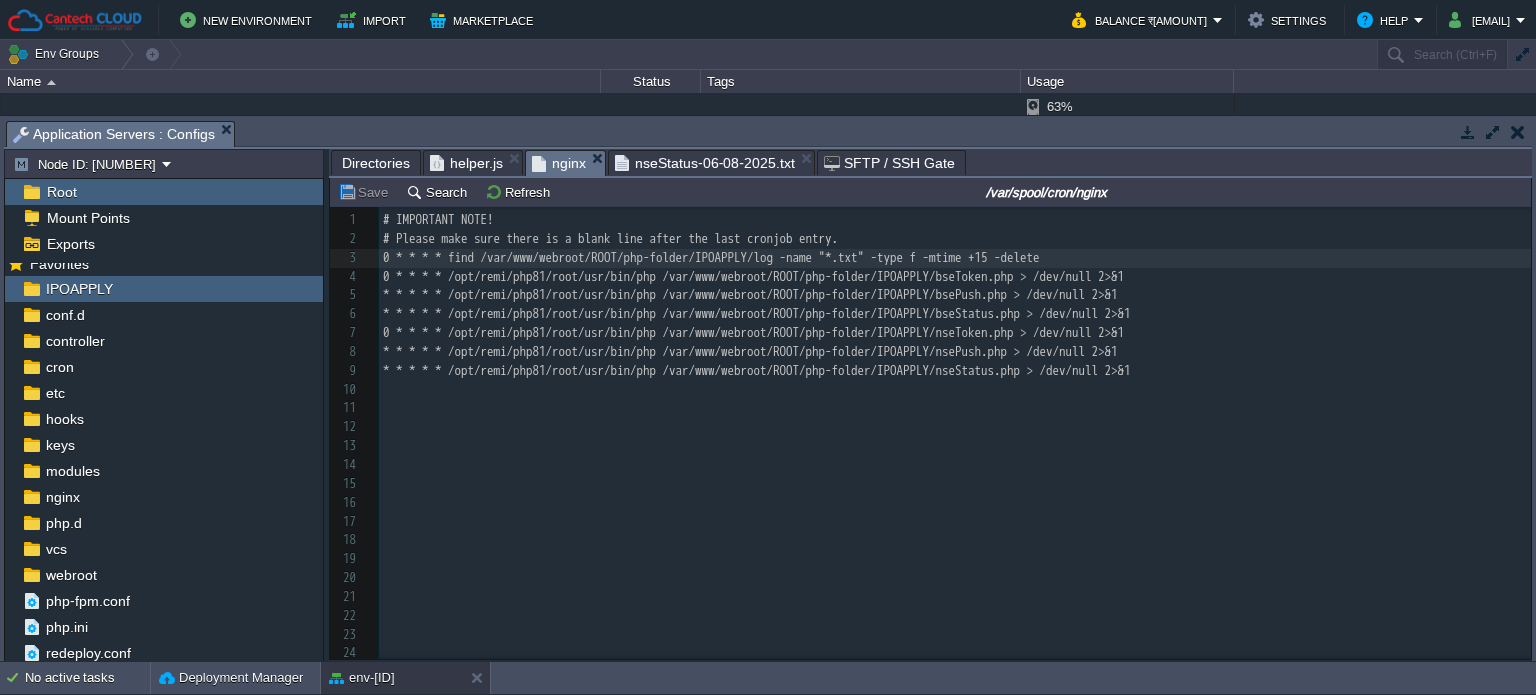 click on "Directories" at bounding box center [376, 163] 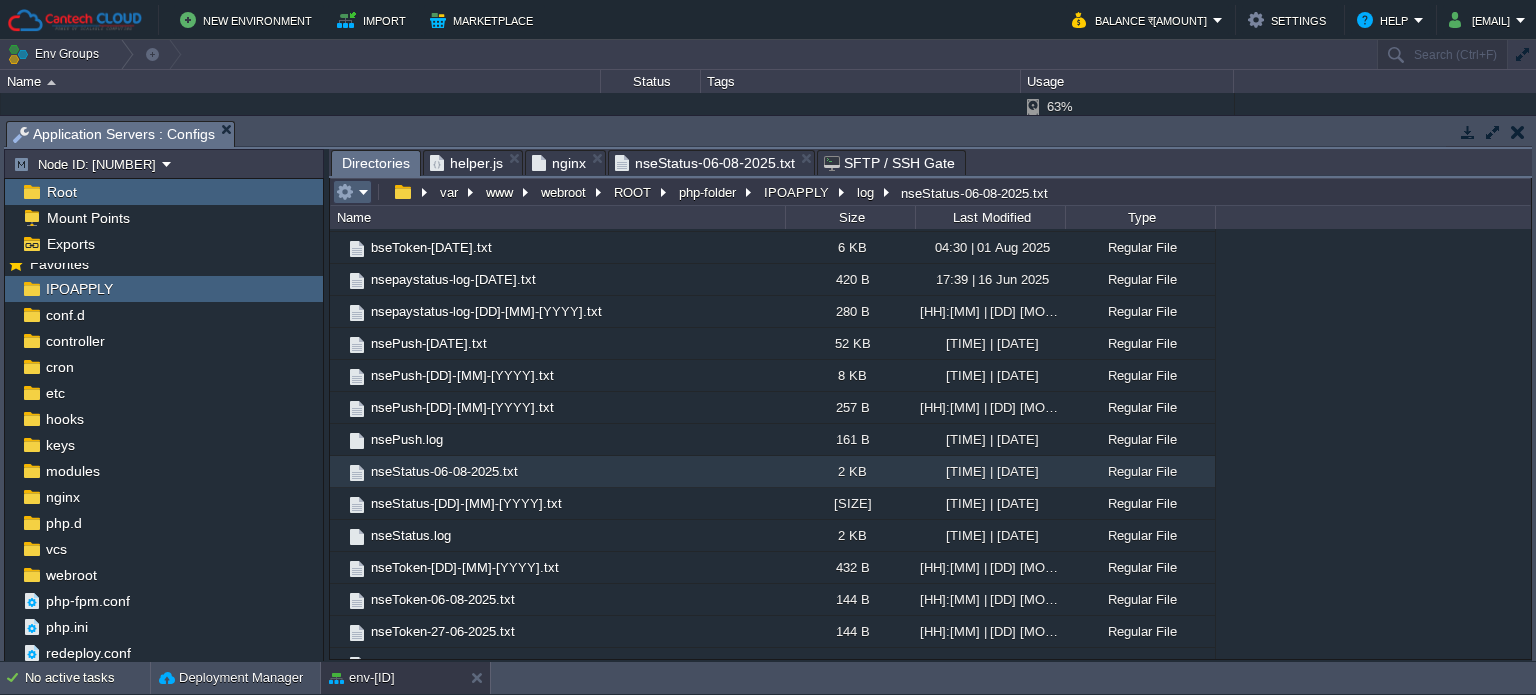 click at bounding box center [352, 192] 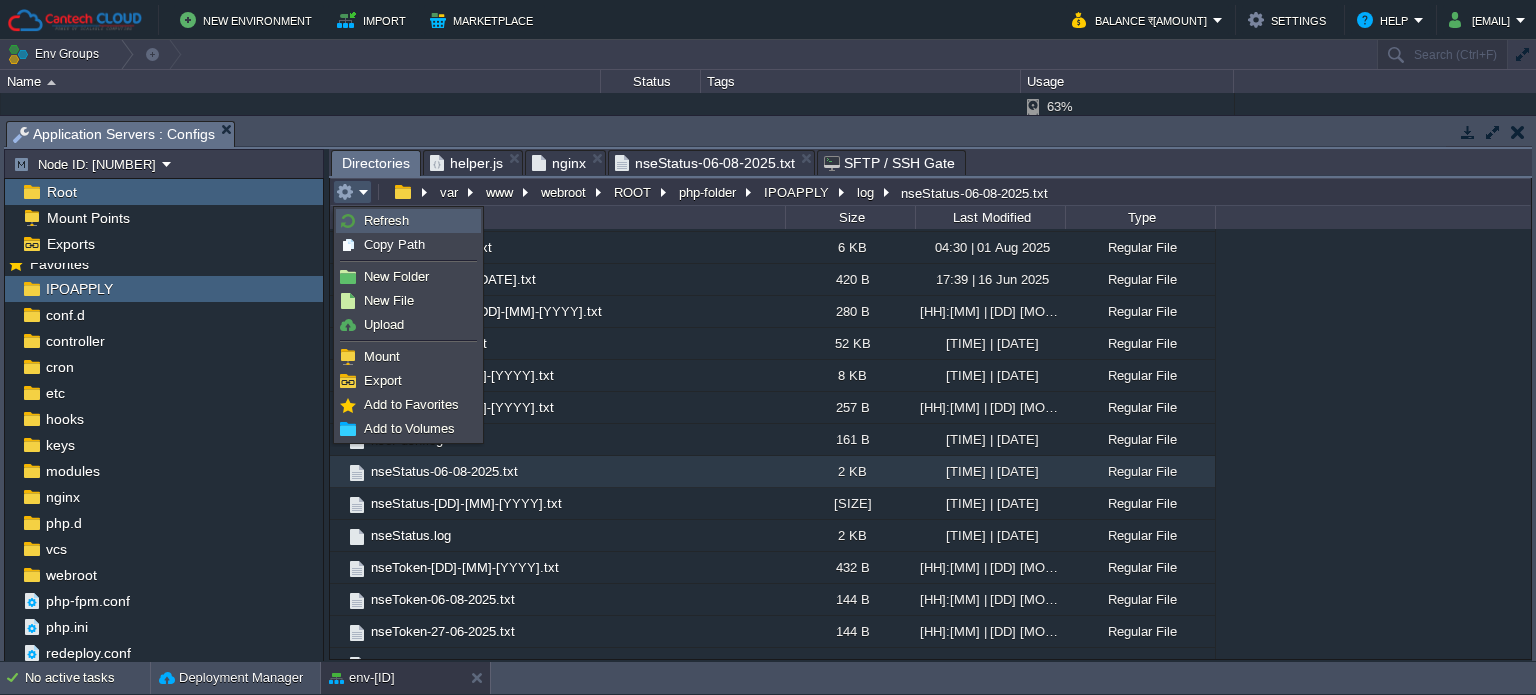 click on "Refresh" at bounding box center (408, 221) 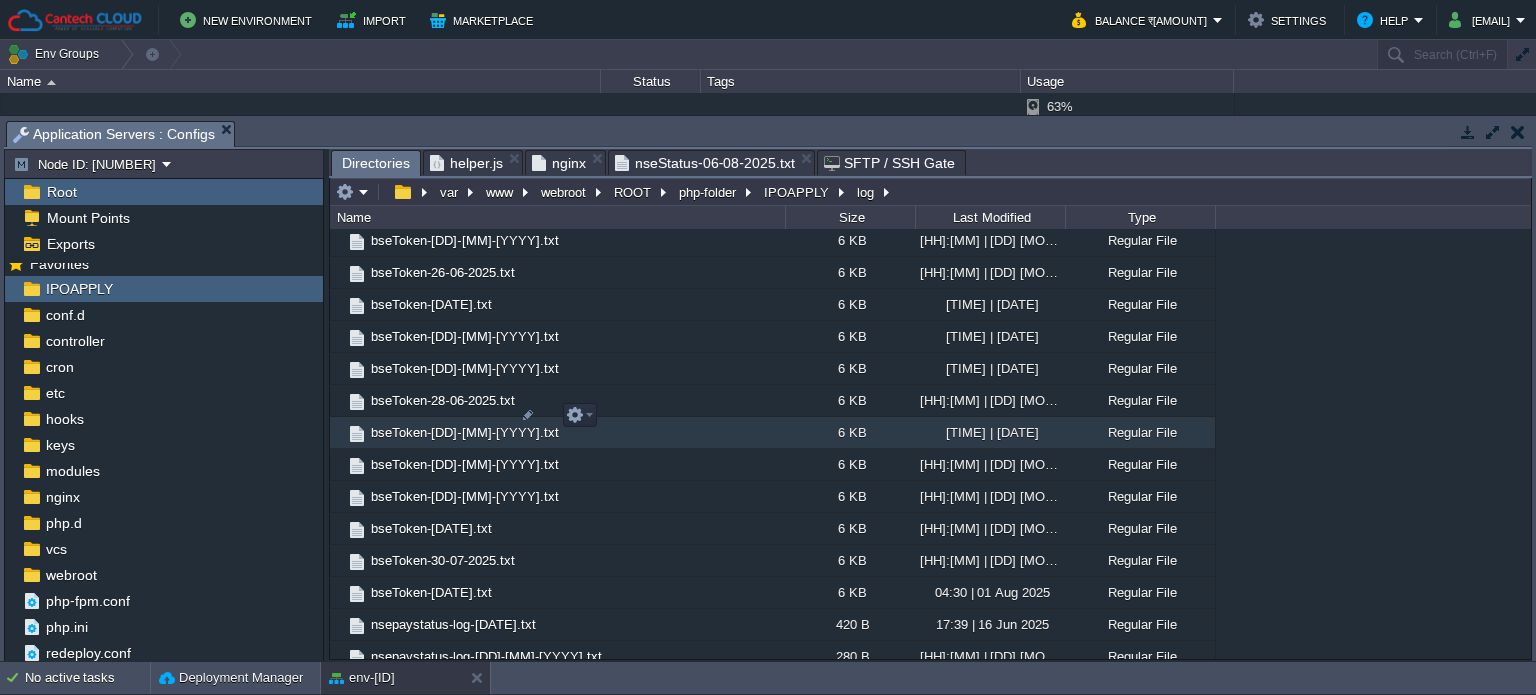 scroll, scrollTop: 2876, scrollLeft: 0, axis: vertical 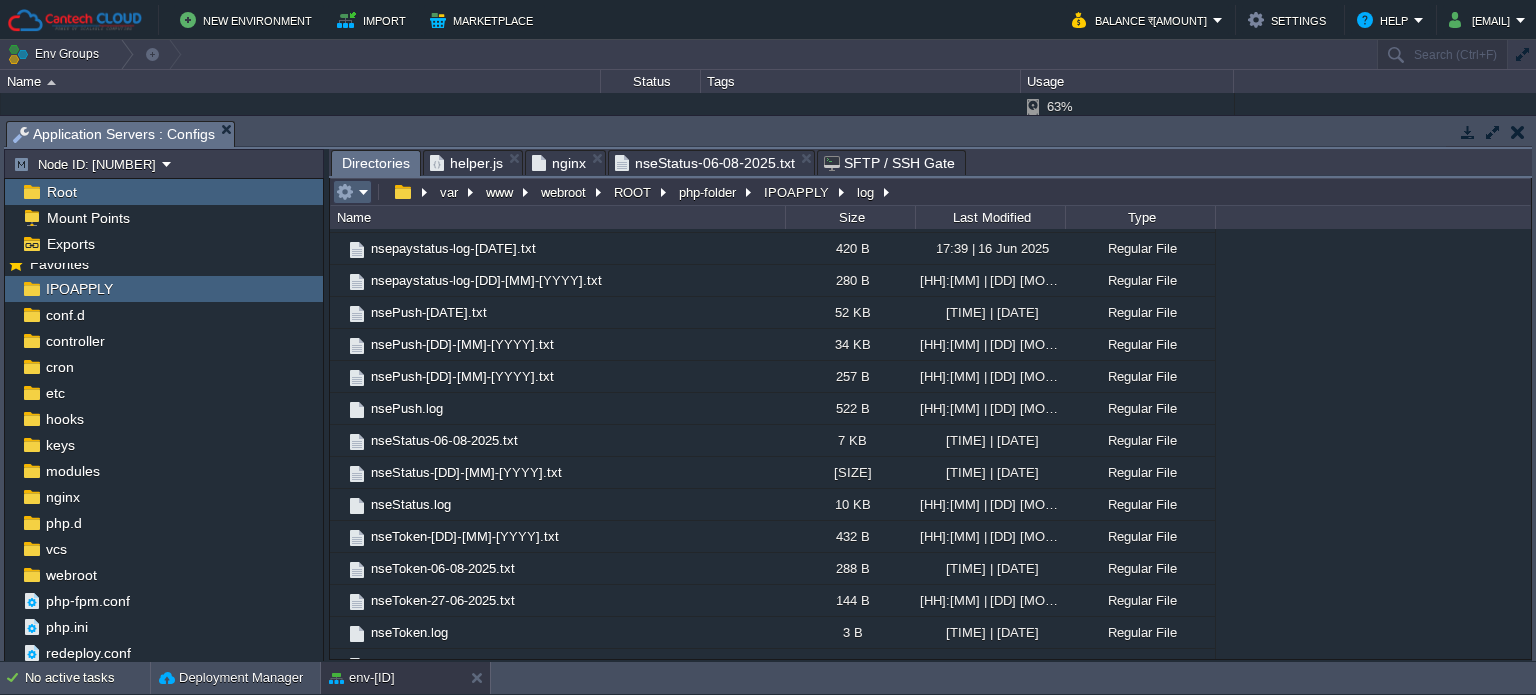 click at bounding box center (352, 192) 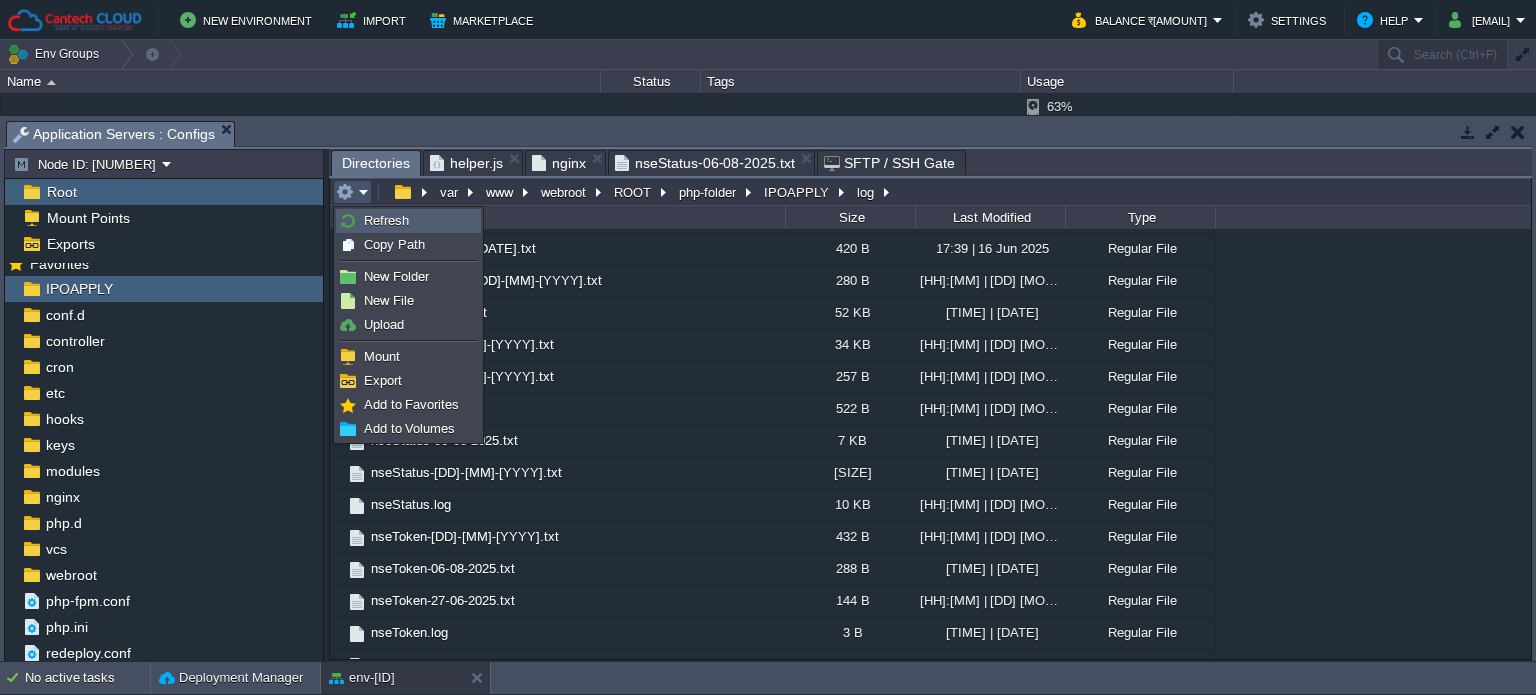click on "Refresh" at bounding box center [386, 220] 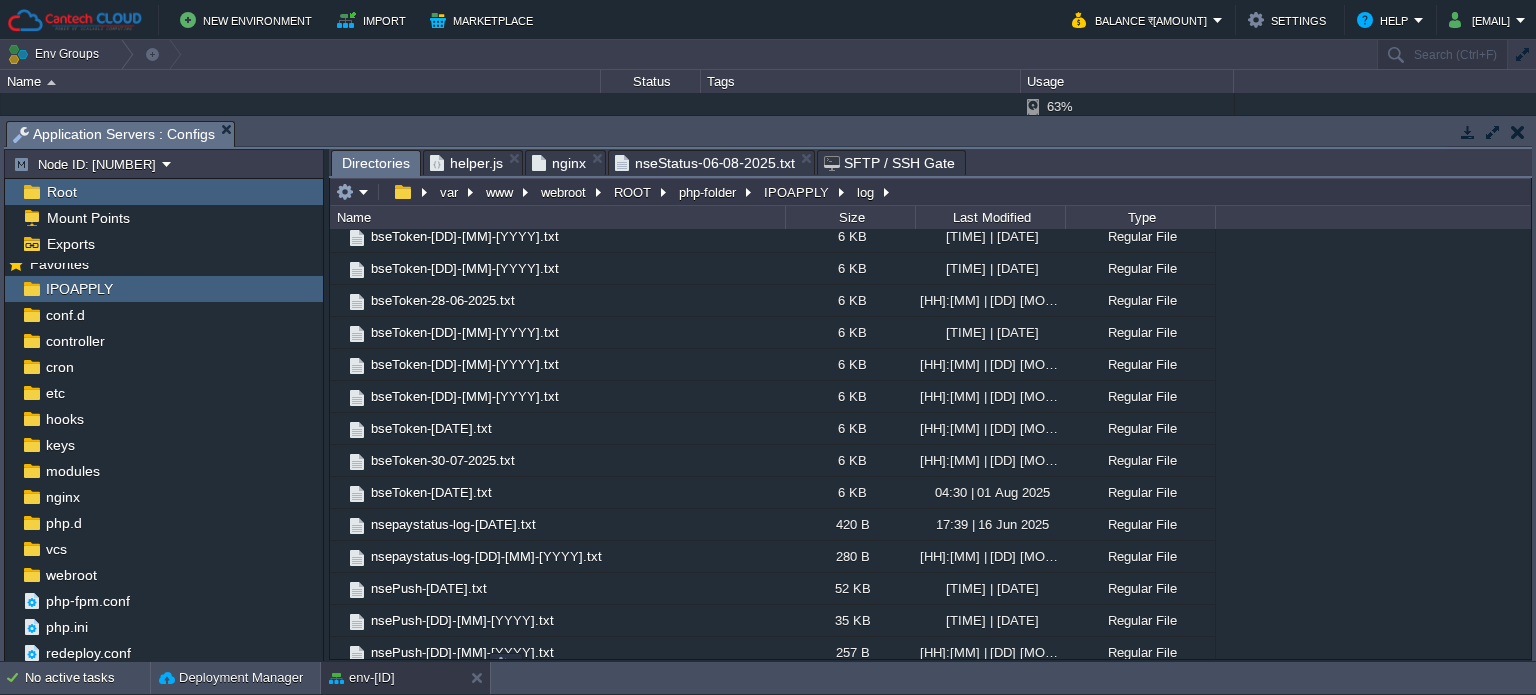 scroll, scrollTop: 2876, scrollLeft: 0, axis: vertical 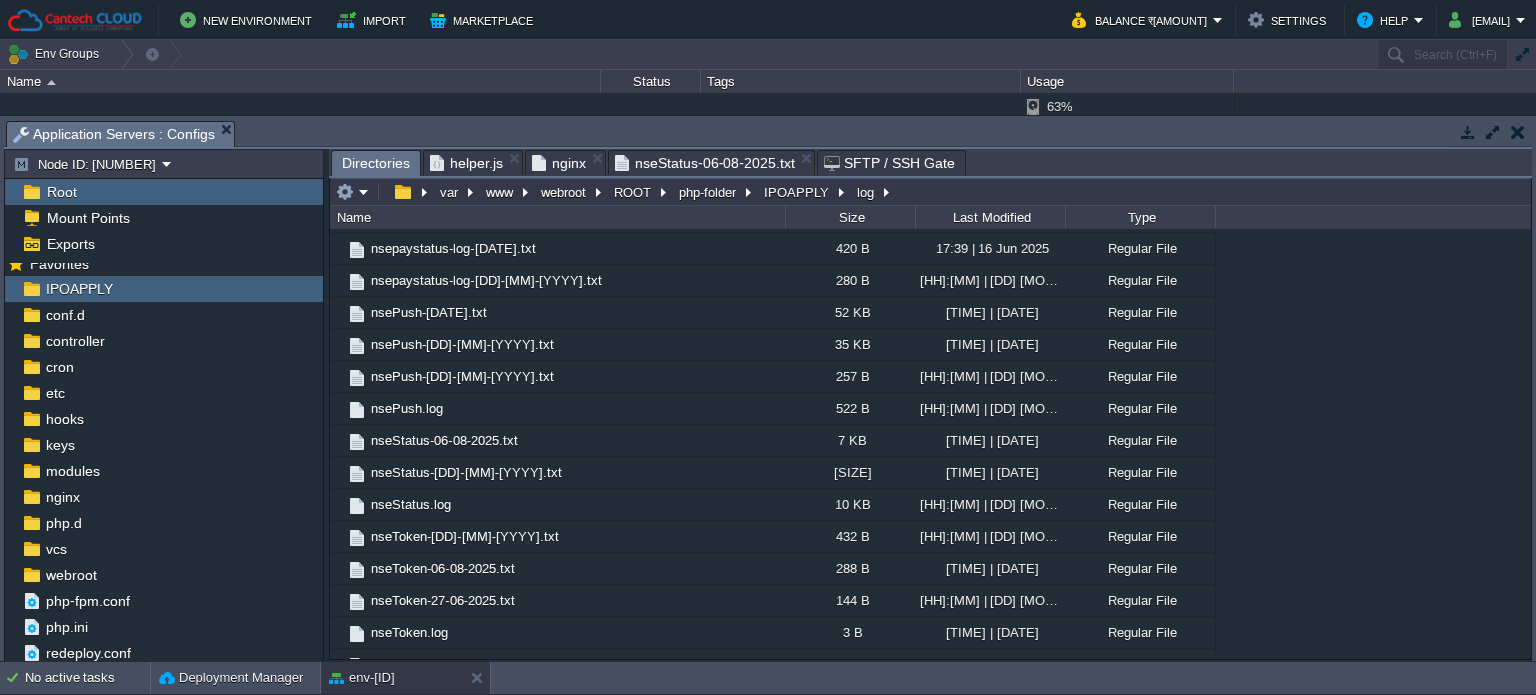 click on "nginx" at bounding box center (559, 163) 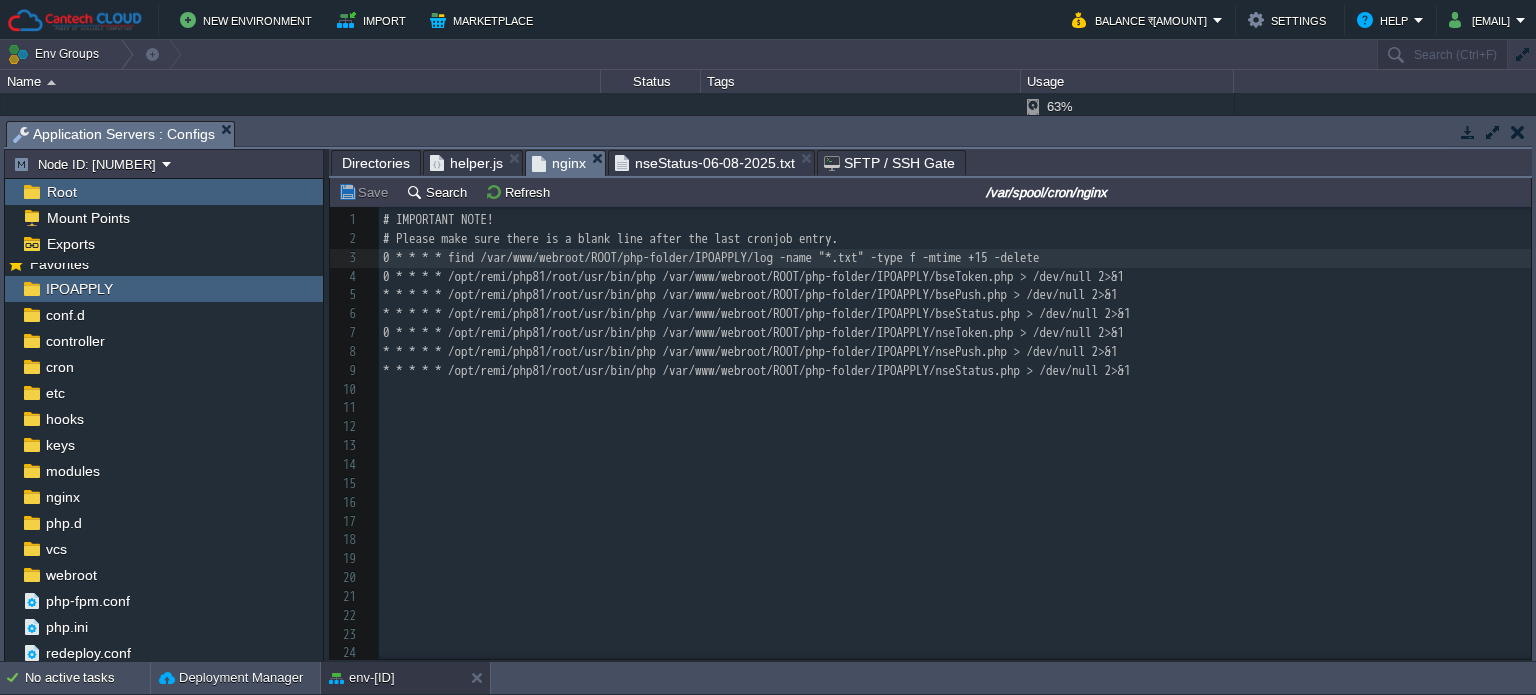 click on "nseStatus-06-08-2025.txt" at bounding box center [705, 163] 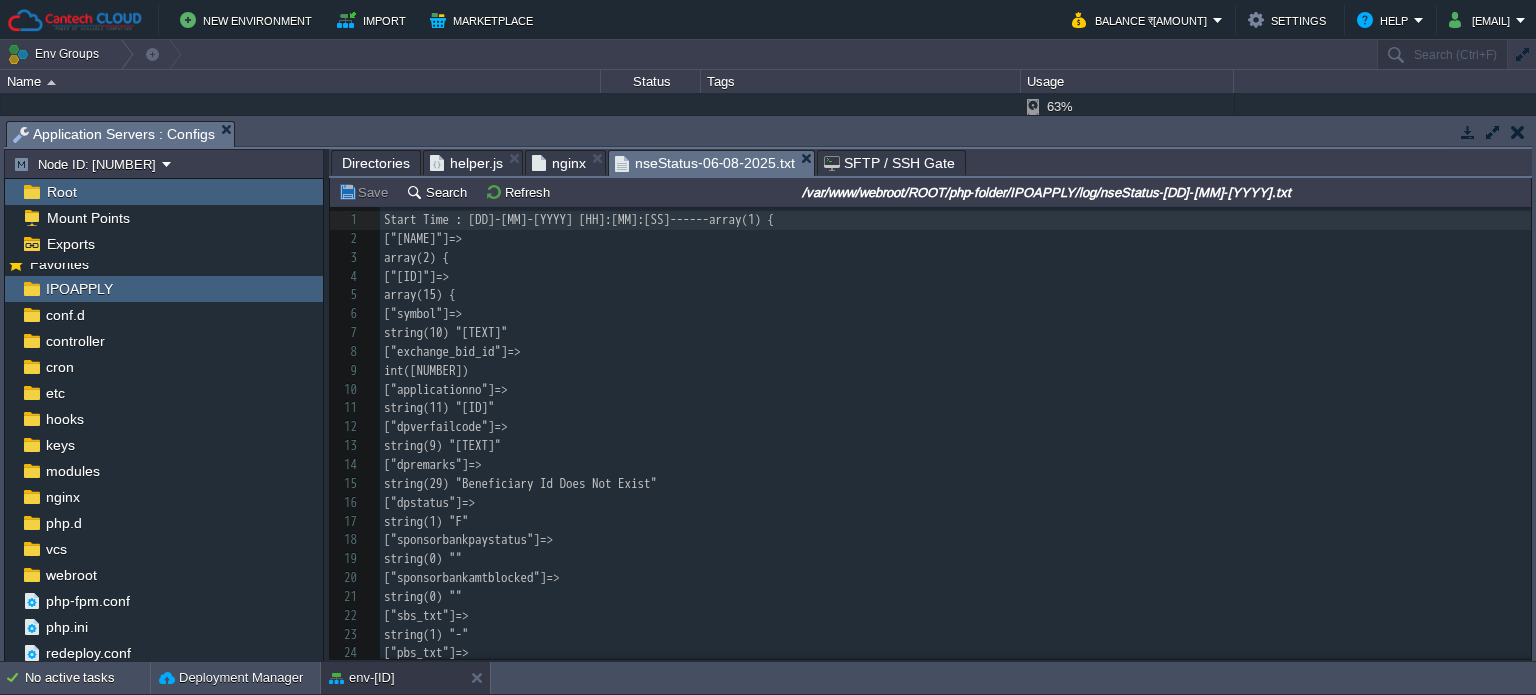 scroll, scrollTop: 696, scrollLeft: 0, axis: vertical 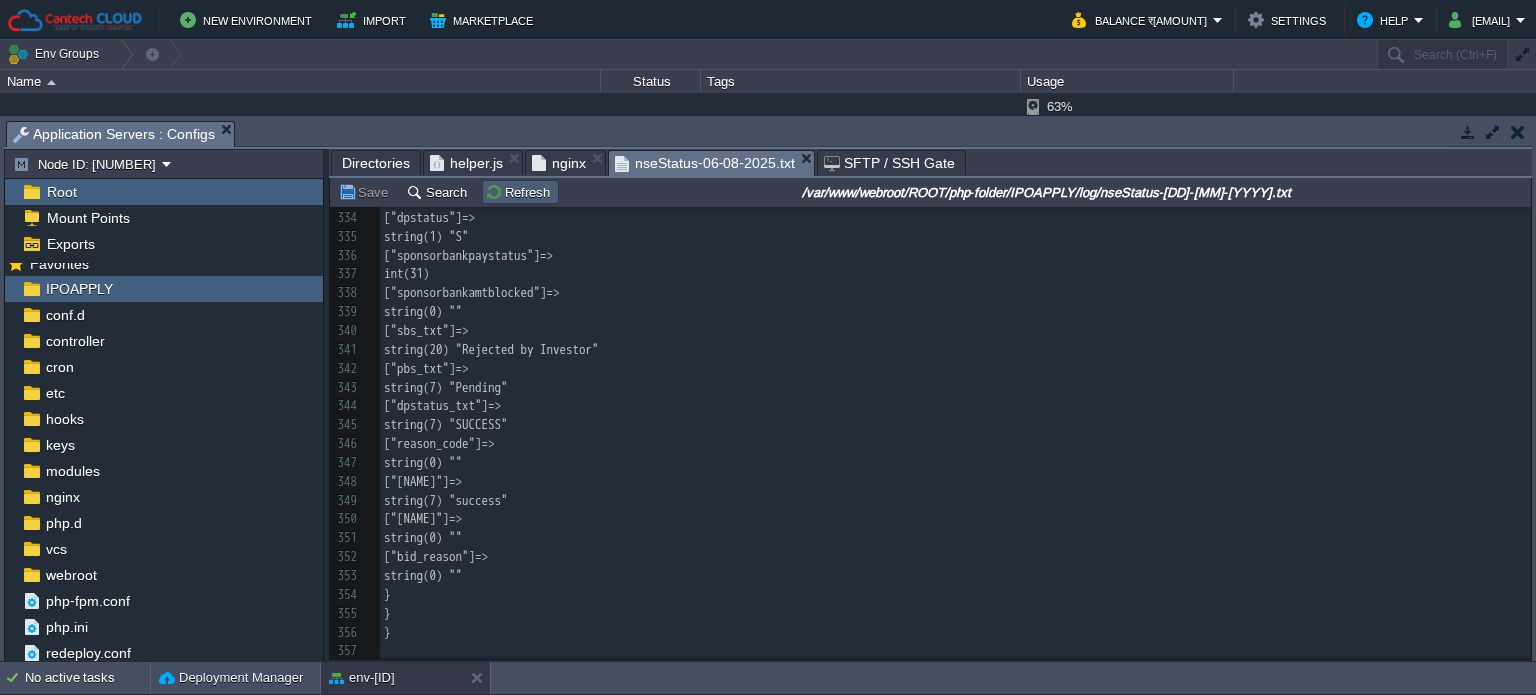 click on "Refresh" at bounding box center [520, 192] 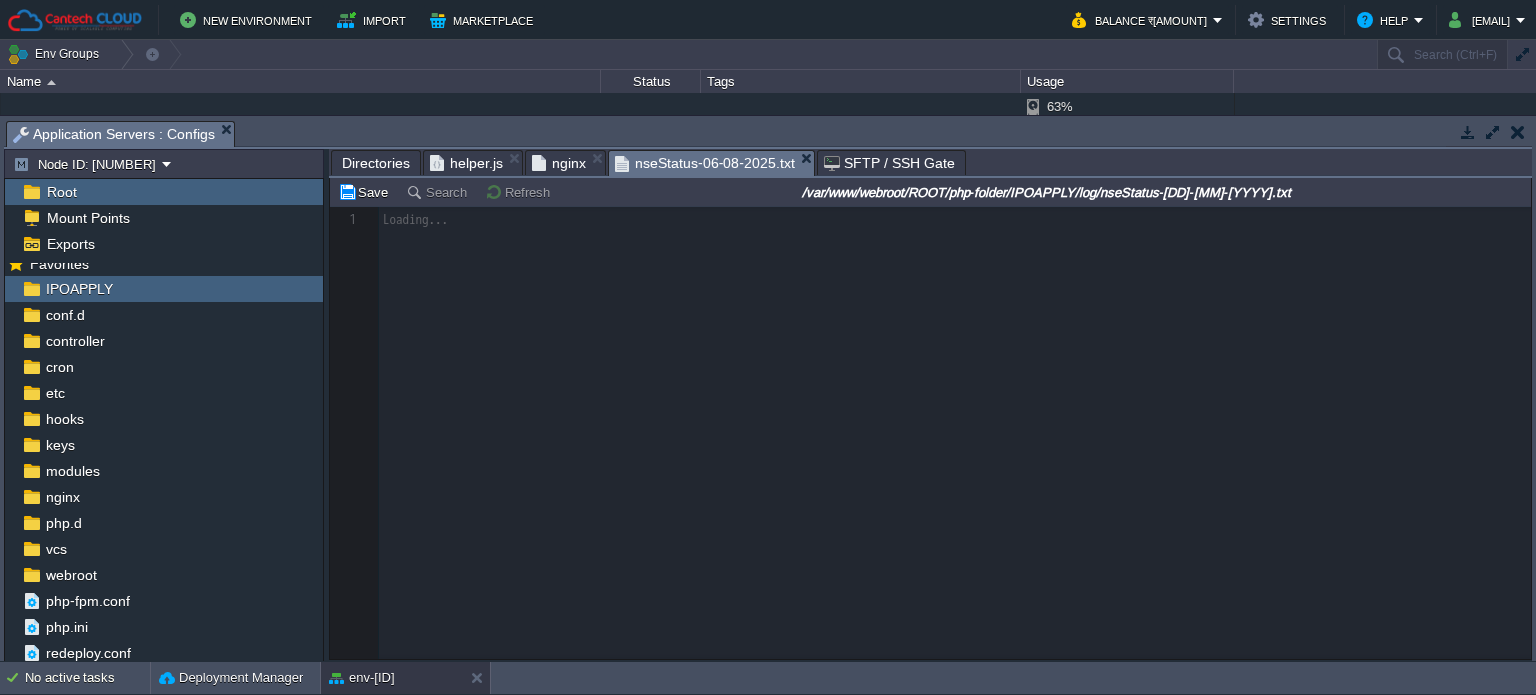 scroll, scrollTop: 0, scrollLeft: 0, axis: both 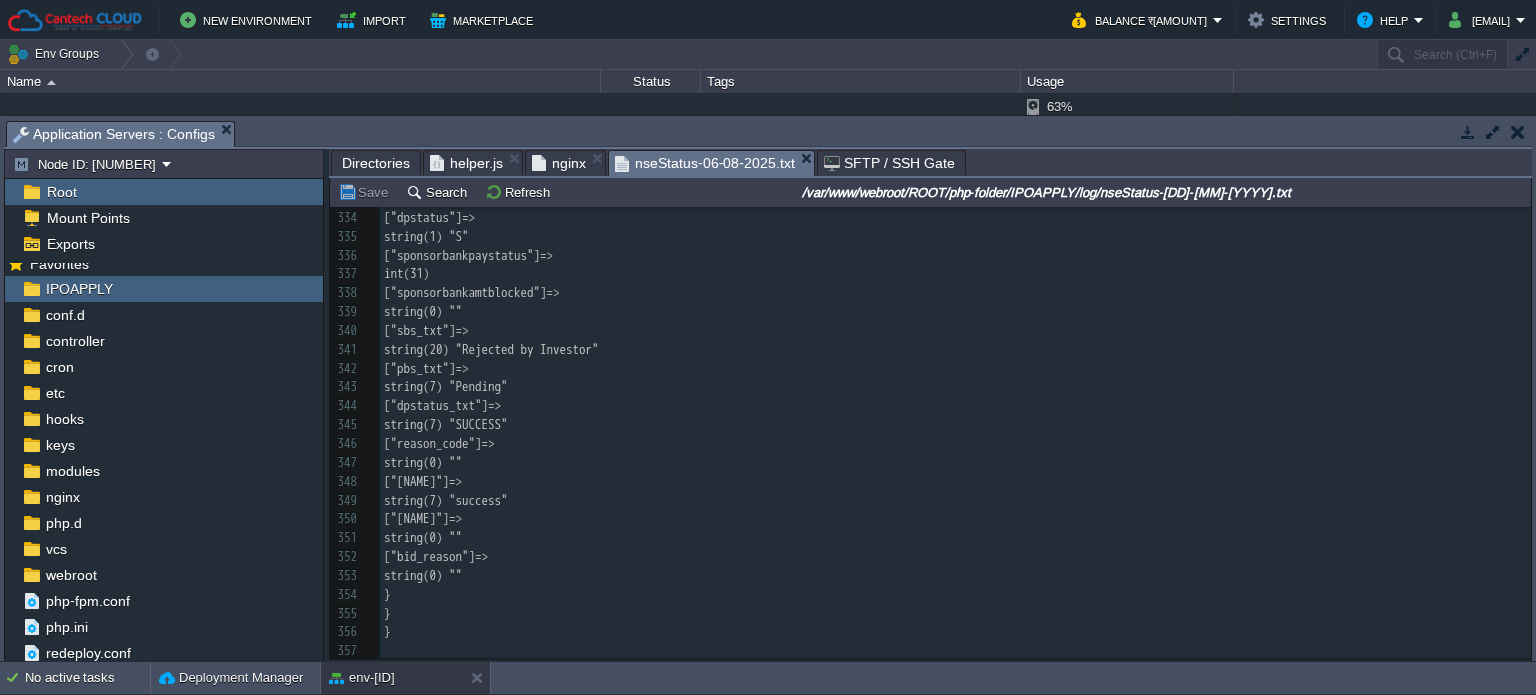 click on "nginx" at bounding box center [559, 163] 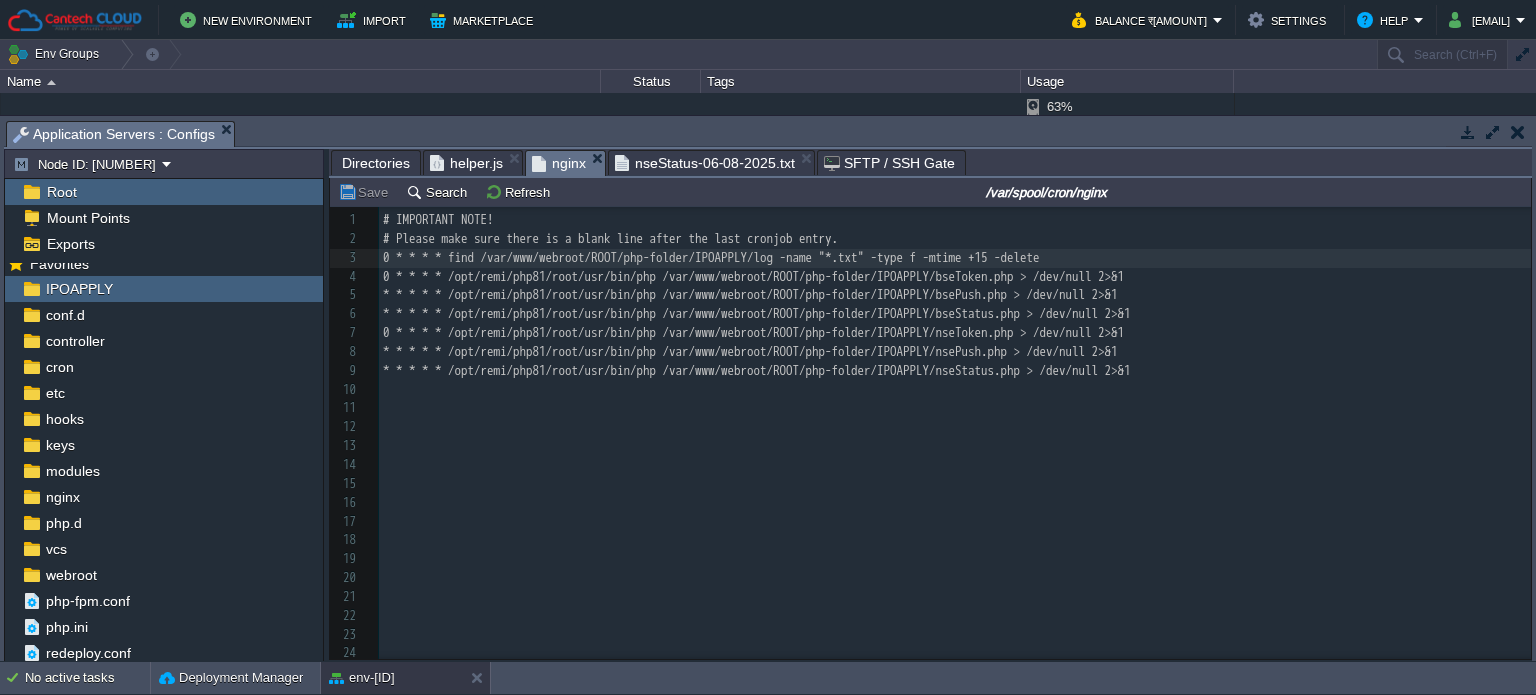 click on "Directories" at bounding box center [376, 163] 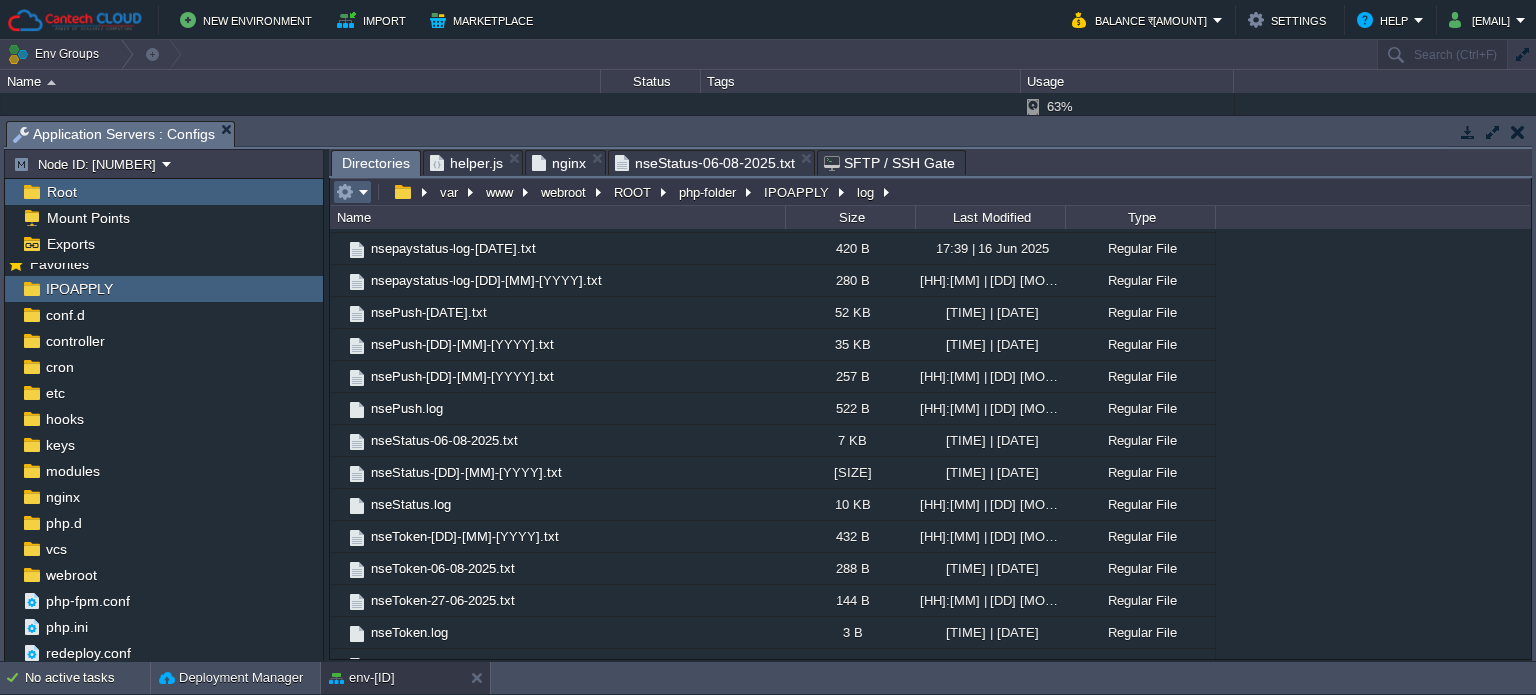 click at bounding box center [352, 192] 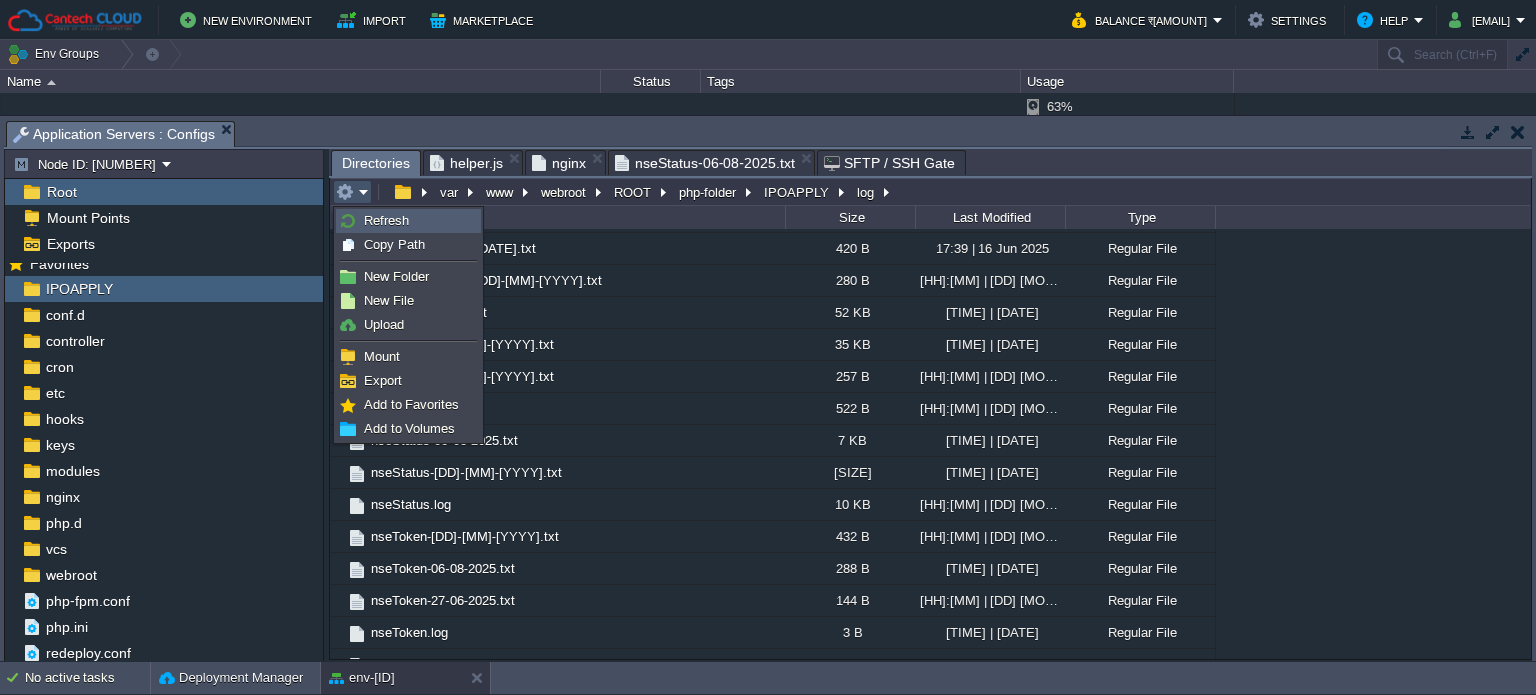 click on "Refresh" at bounding box center [386, 220] 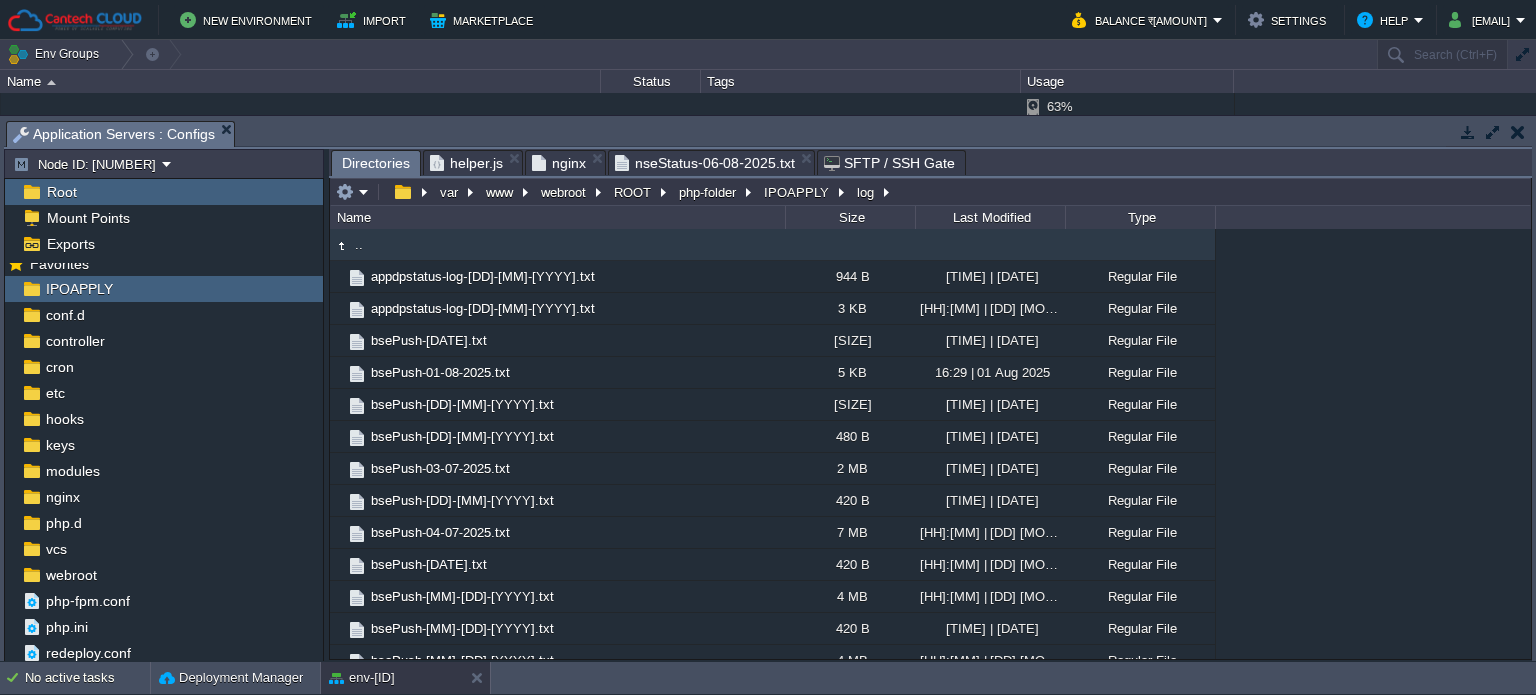 click on "nginx" at bounding box center [565, 162] 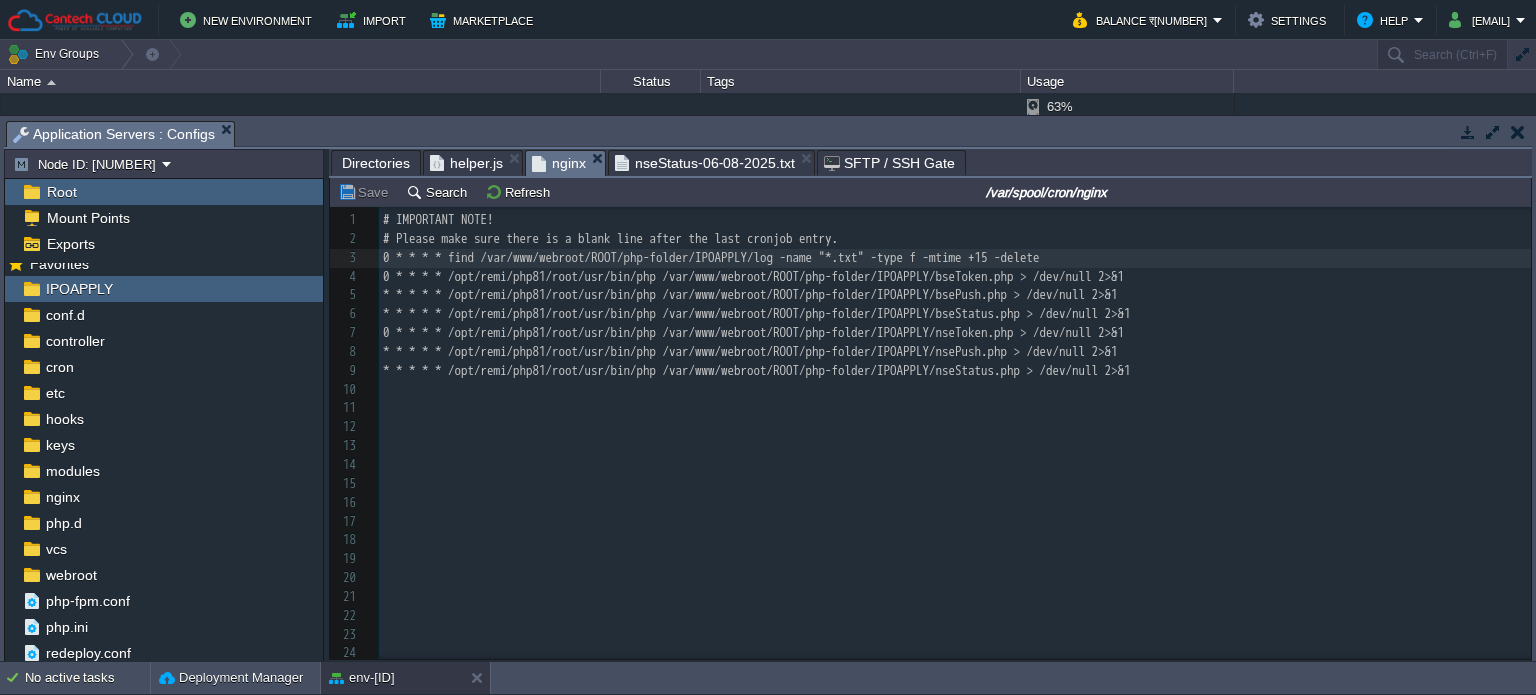 click on "nseStatus-06-08-2025.txt" at bounding box center [705, 163] 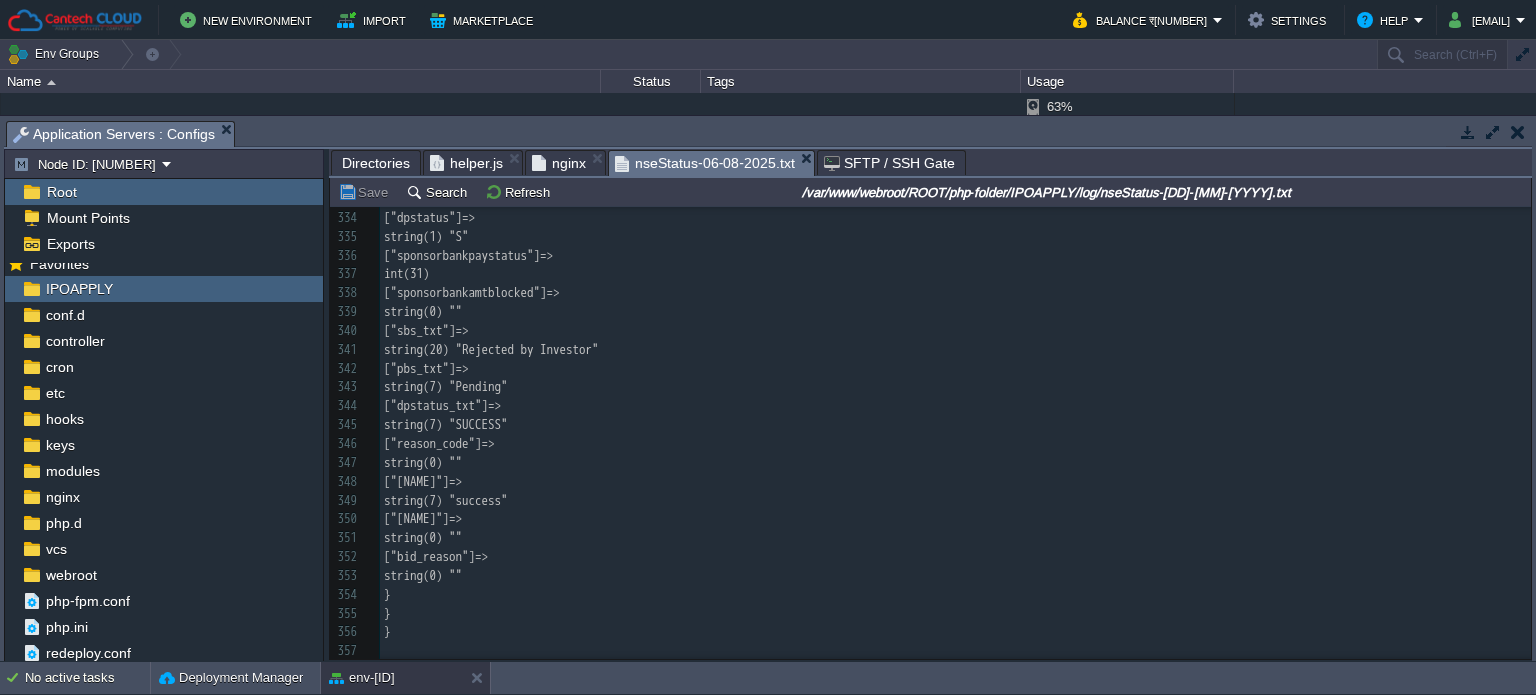 click on "Directories" at bounding box center [376, 163] 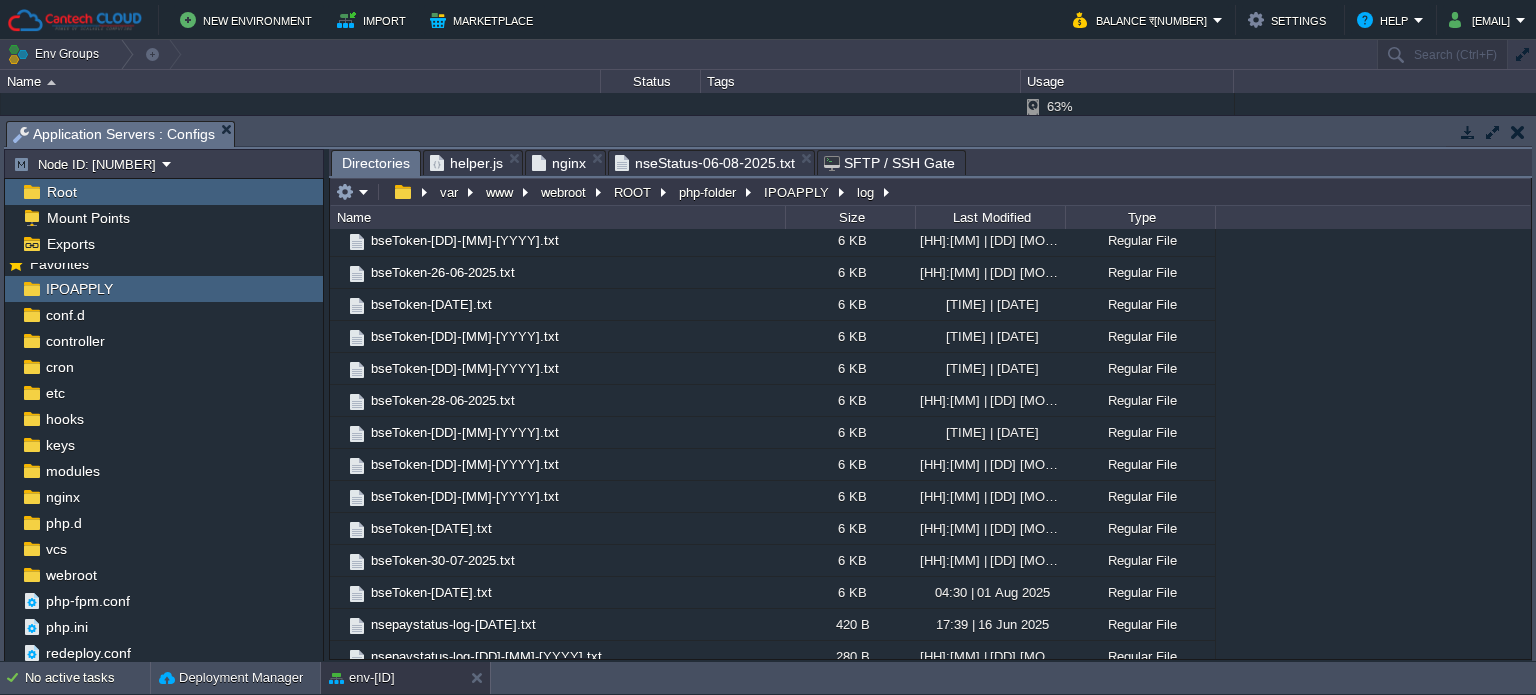 scroll, scrollTop: 2876, scrollLeft: 0, axis: vertical 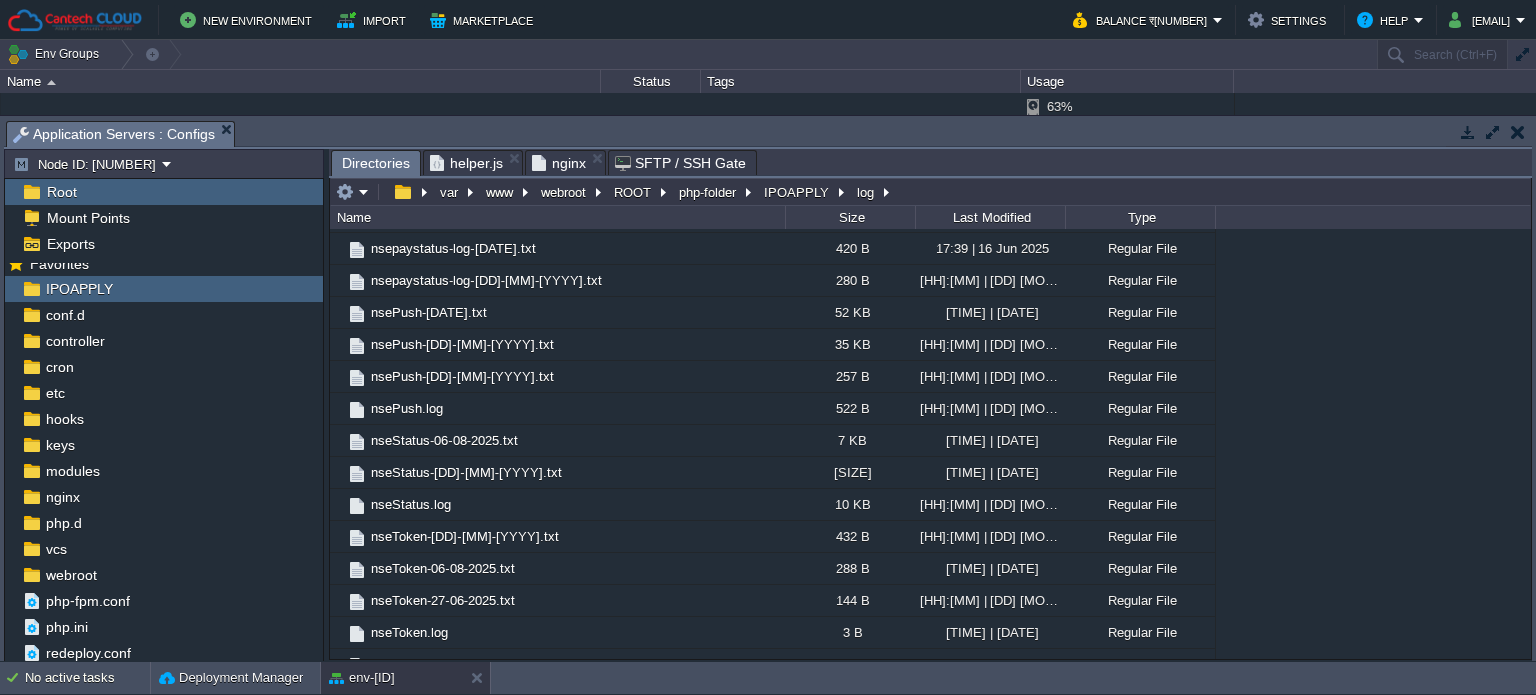 click at bounding box center [354, 192] 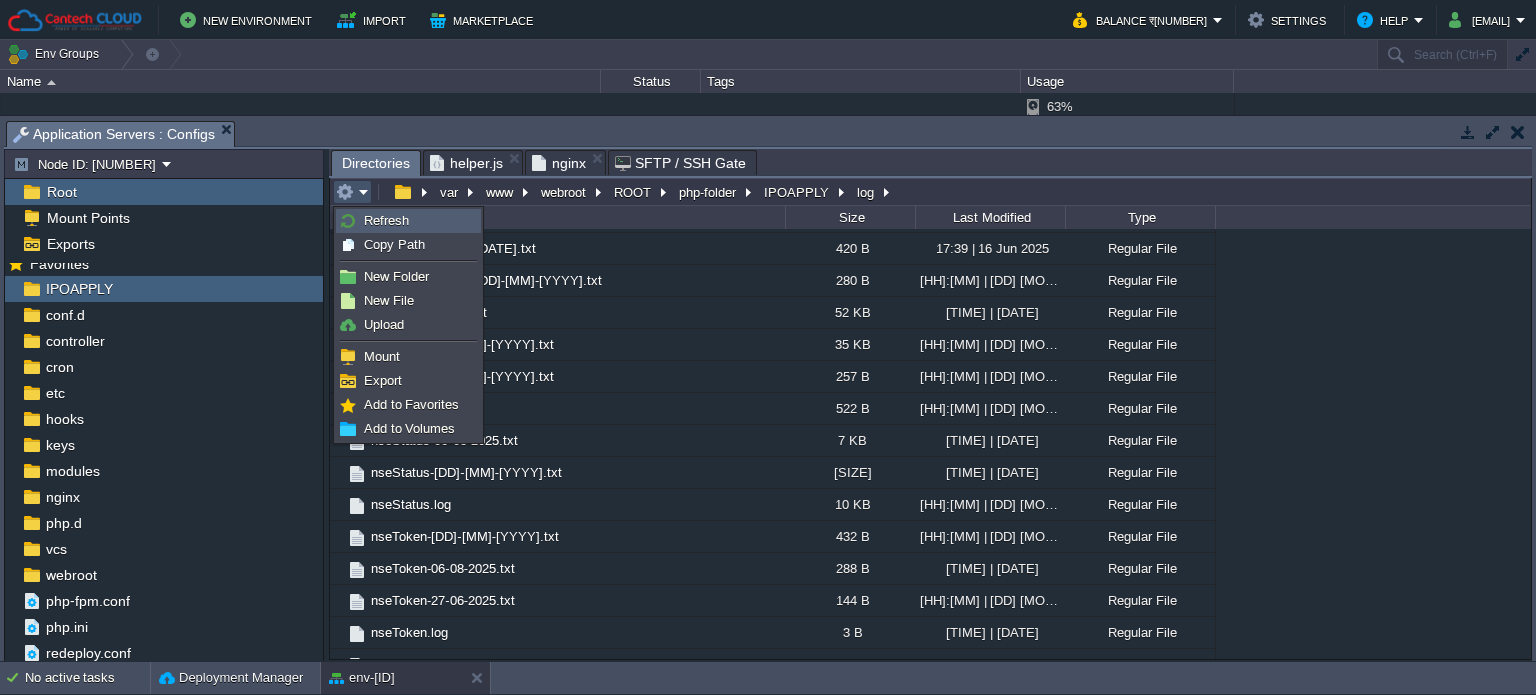 click on "Refresh" at bounding box center [386, 220] 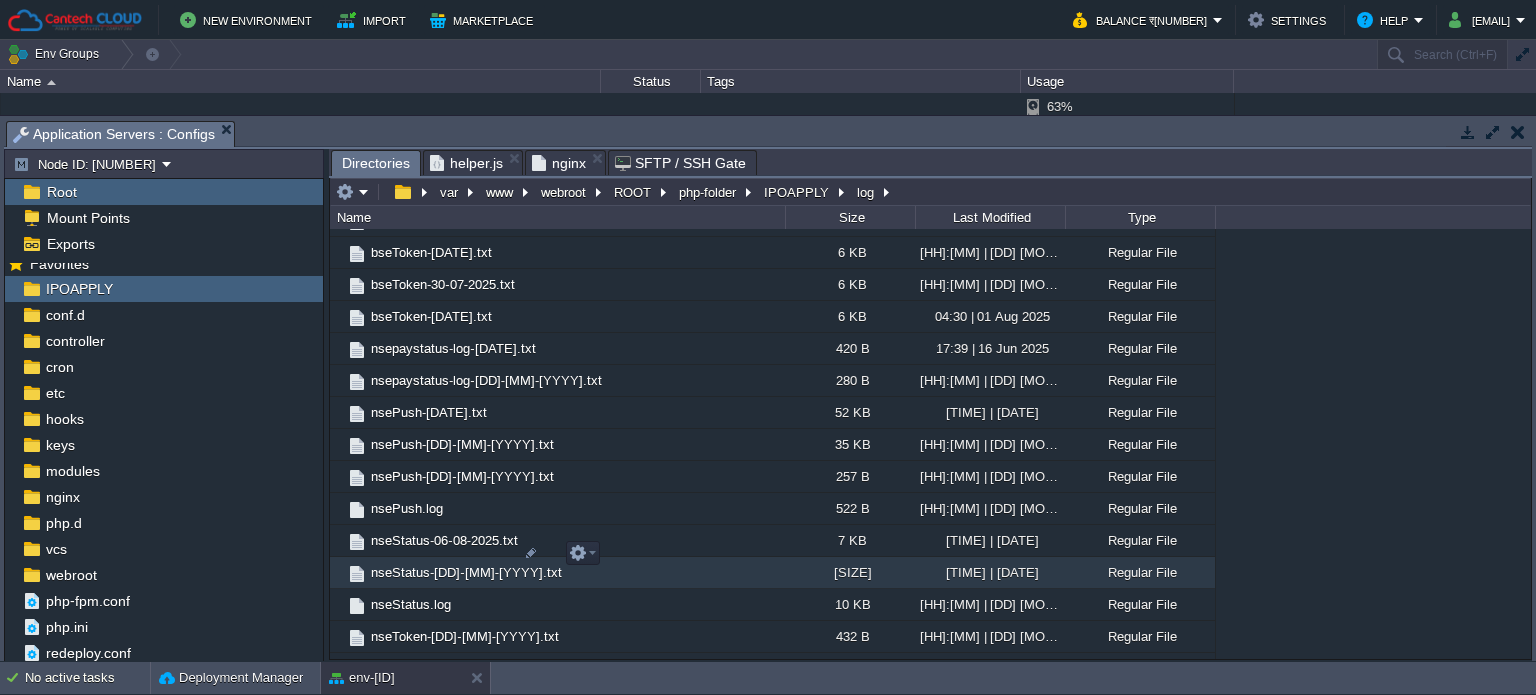 scroll, scrollTop: 2876, scrollLeft: 0, axis: vertical 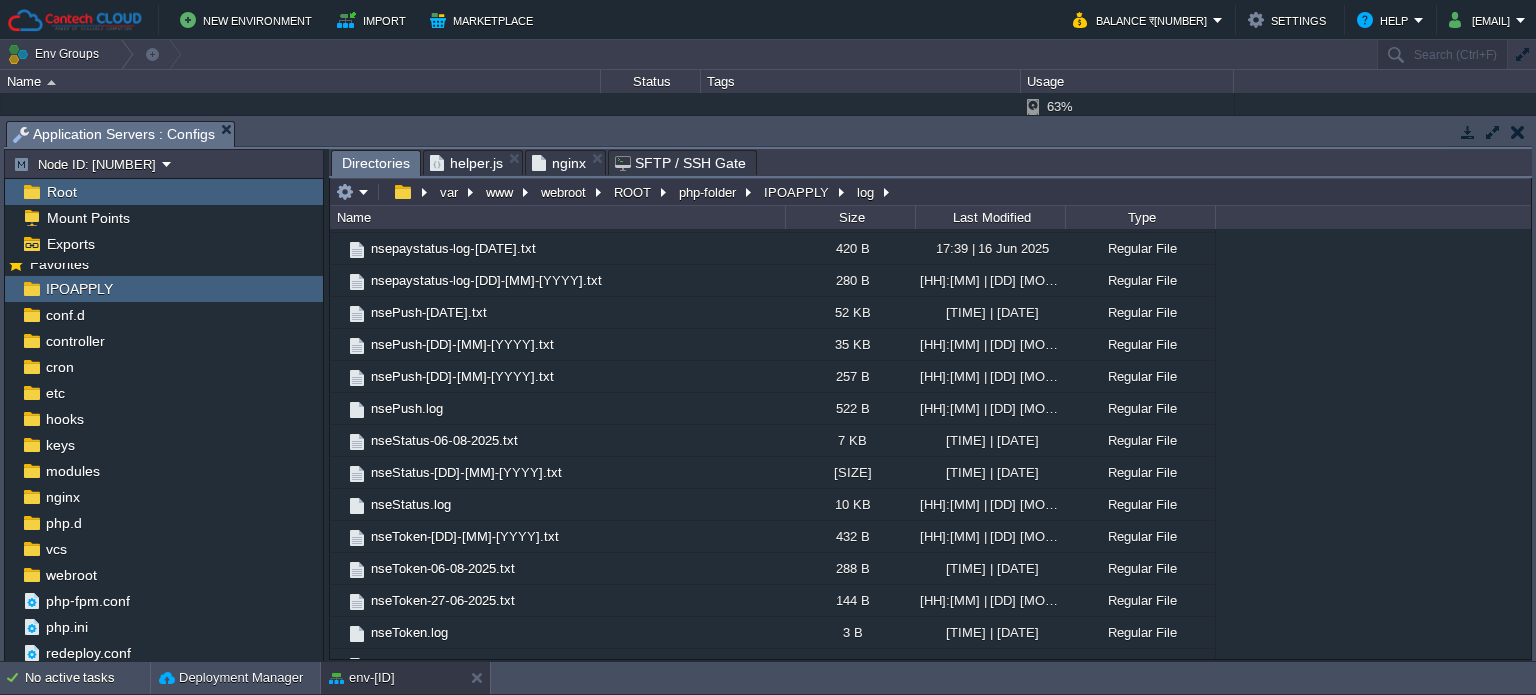 click on "nginx" at bounding box center (559, 163) 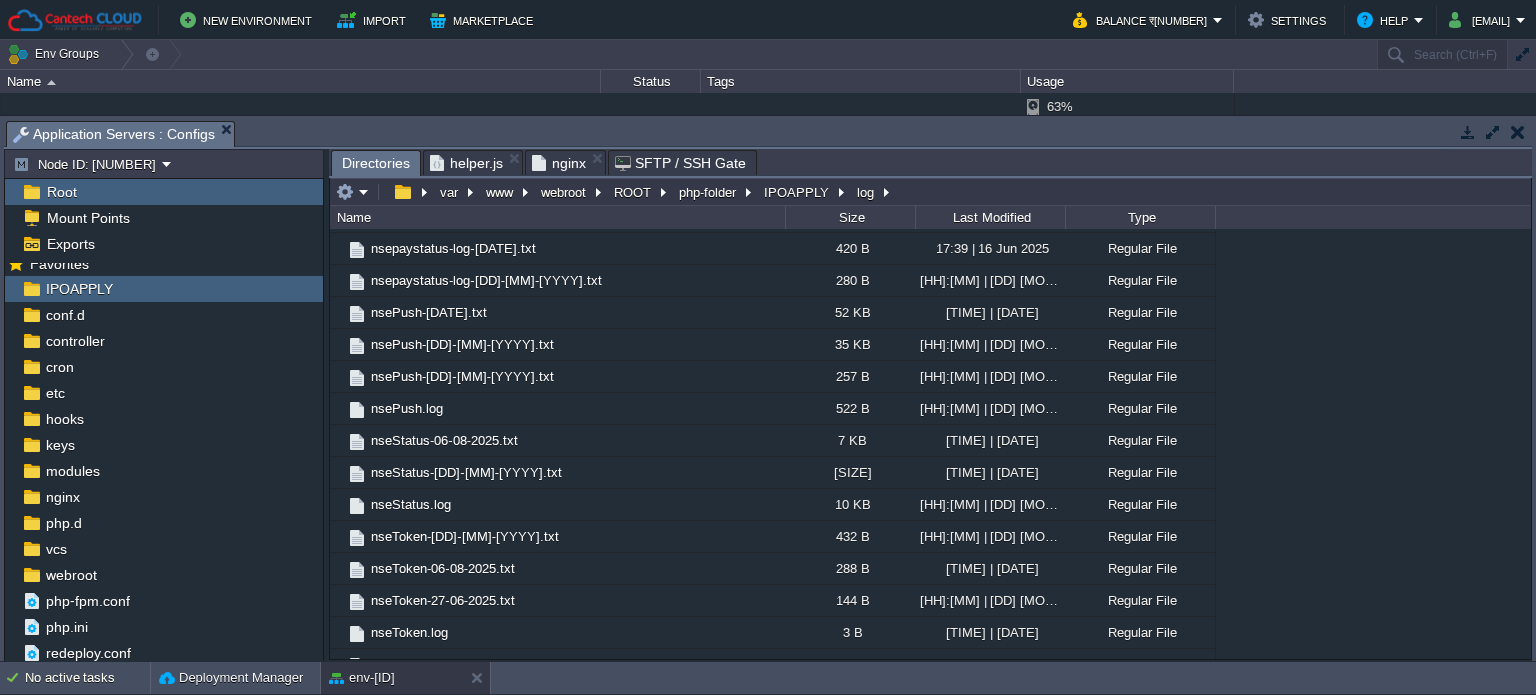 click on "Directories" at bounding box center [376, 163] 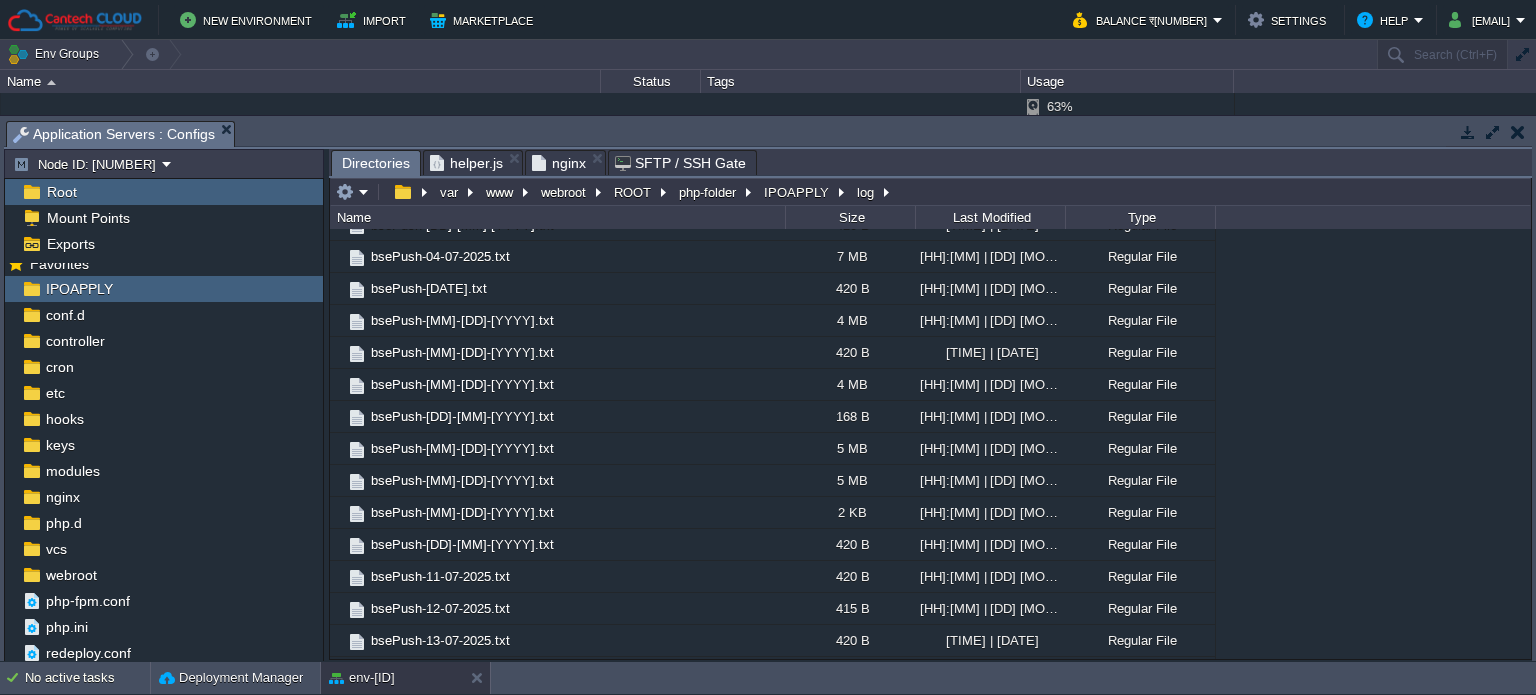 scroll, scrollTop: 0, scrollLeft: 0, axis: both 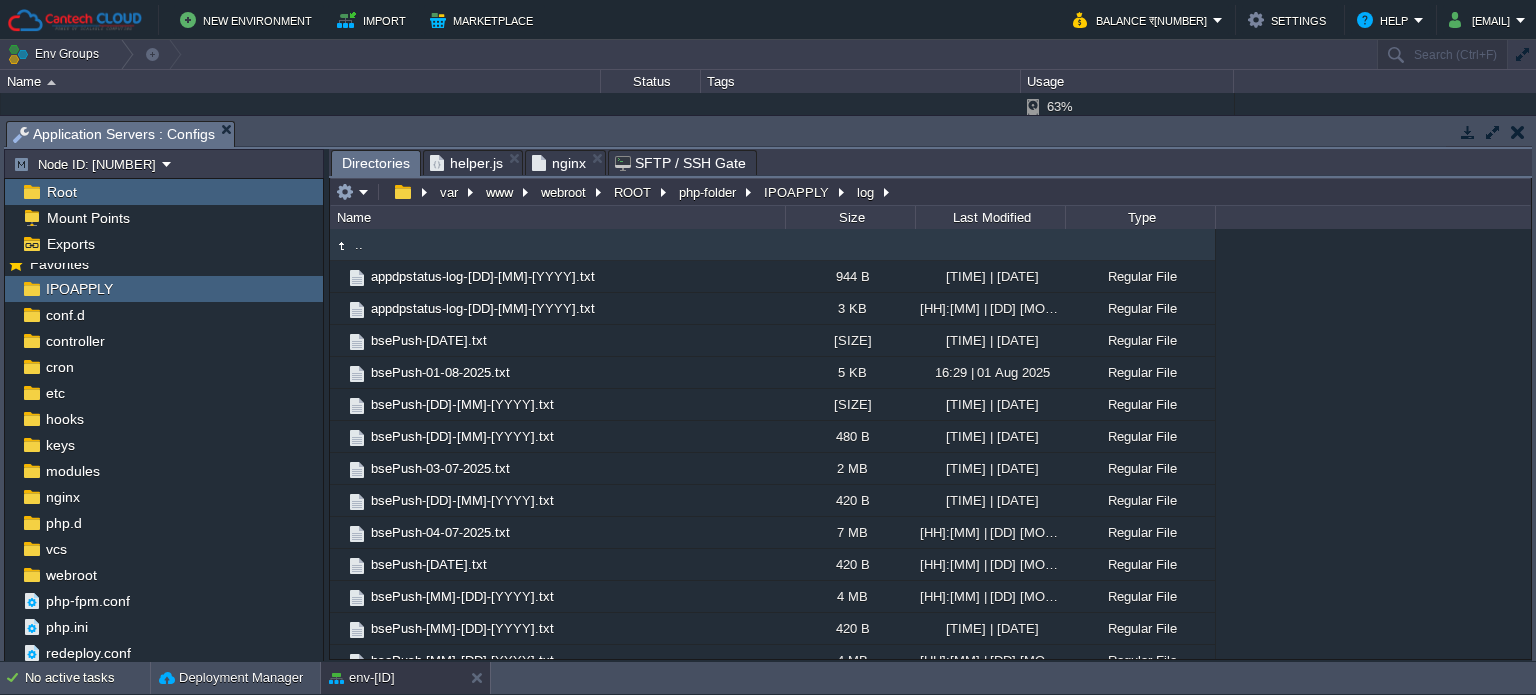 click on "nginx" at bounding box center [559, 163] 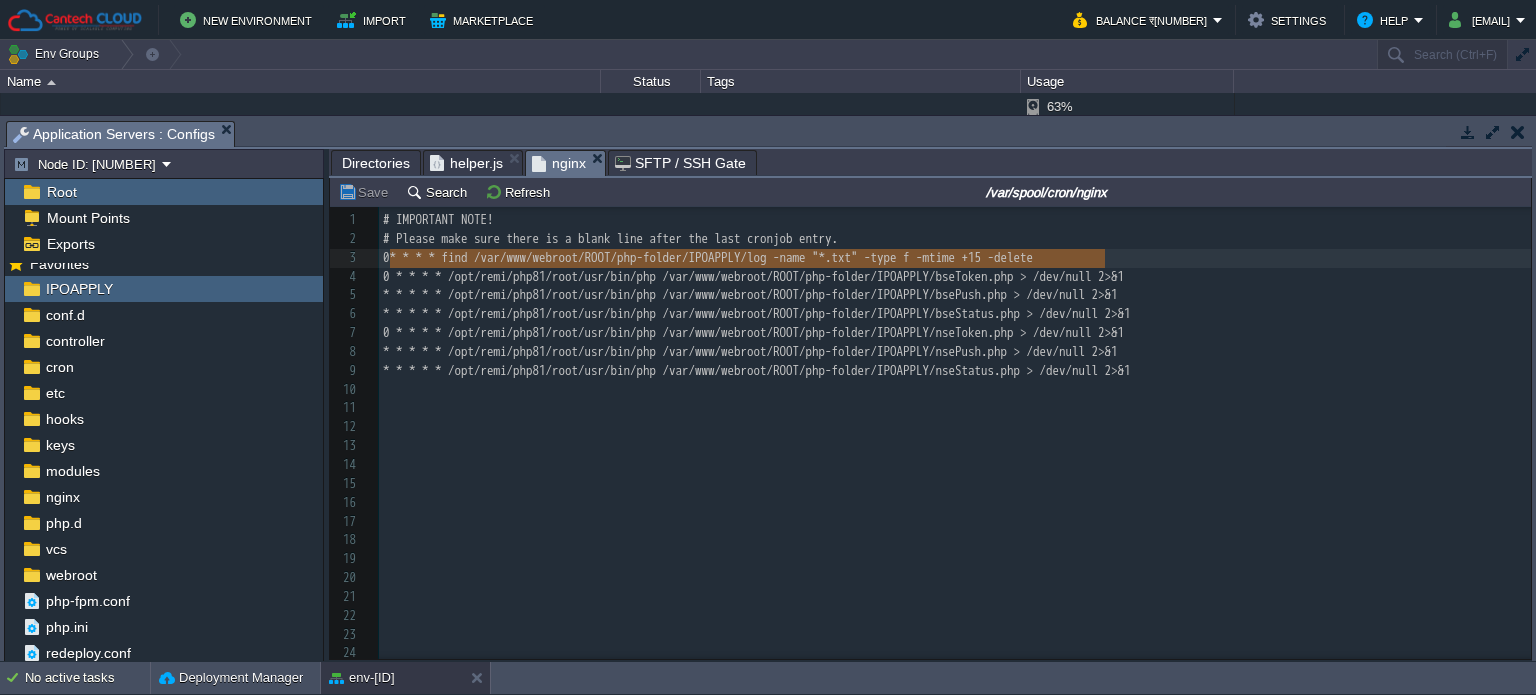 type on "0 * * * * find /var/www/webroot/ROOT/php-folder/IPOAPPLY/log -name "*.txt" -type f -mtime +15 -delete" 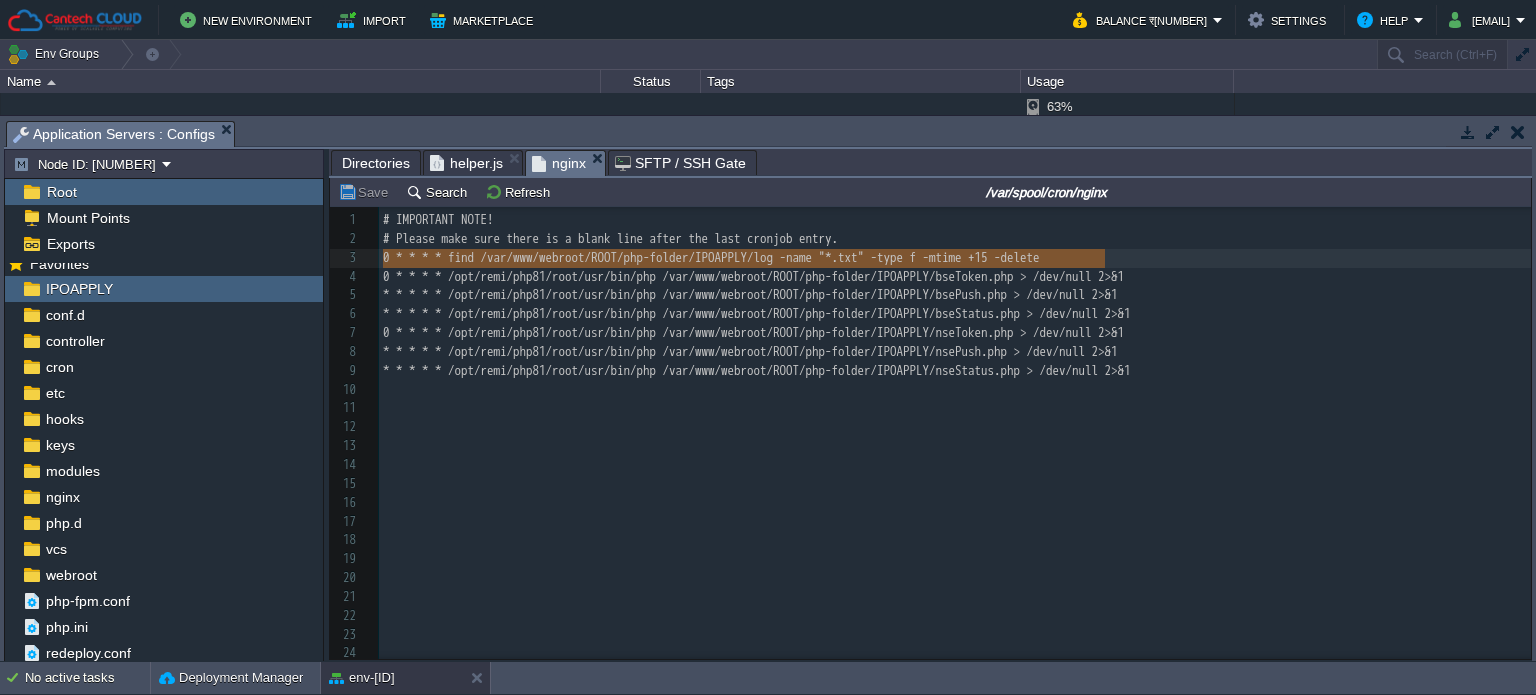 drag, startPoint x: 1113, startPoint y: 263, endPoint x: 386, endPoint y: 255, distance: 727.044 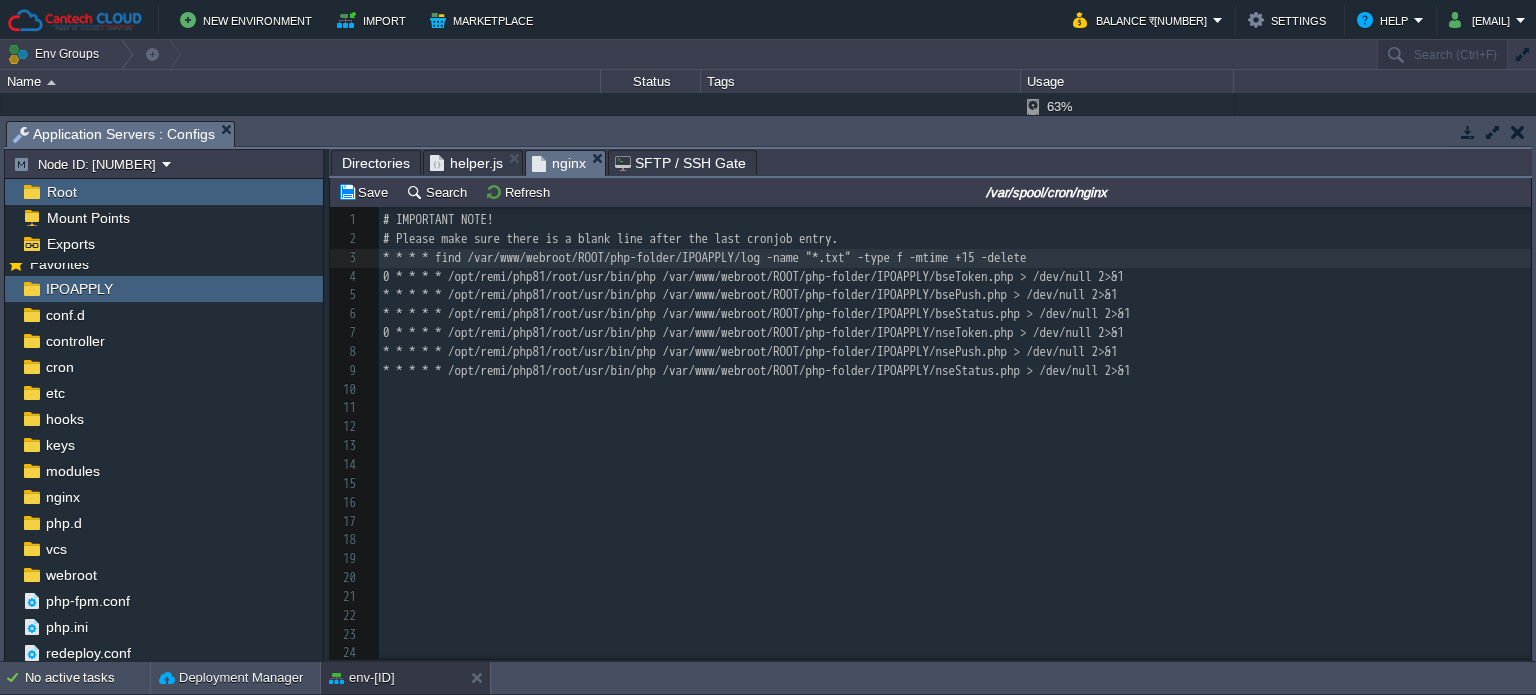 type on "*" 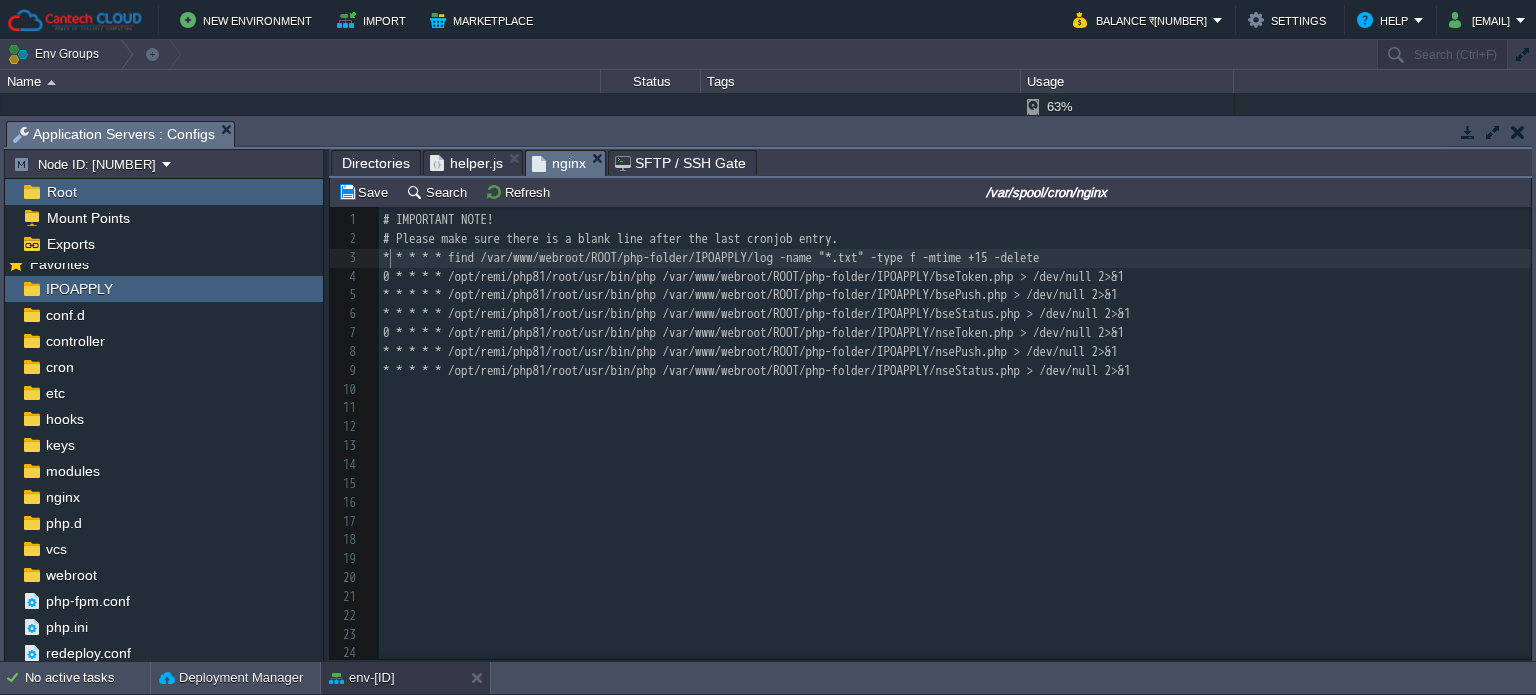 scroll, scrollTop: 6, scrollLeft: 8, axis: both 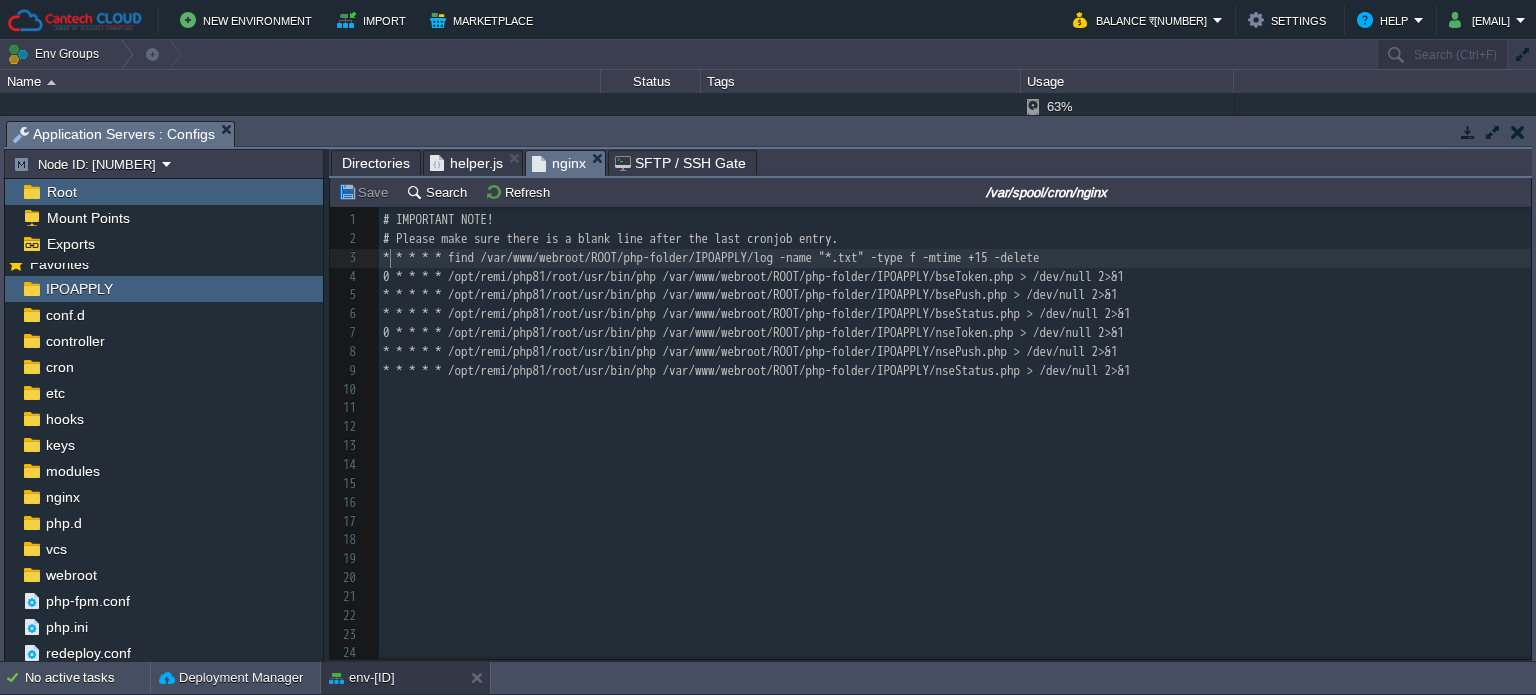 click on "Directories" at bounding box center (376, 163) 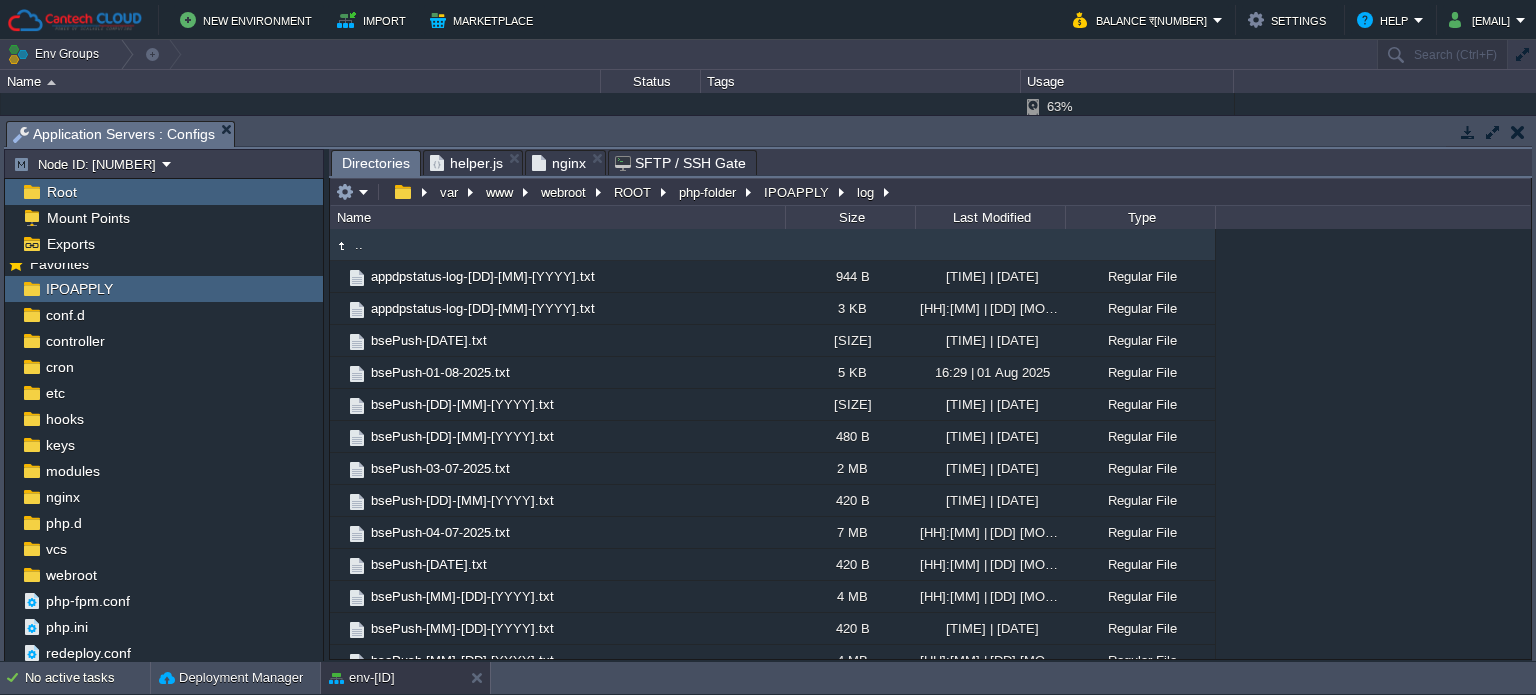 click on "nginx" at bounding box center [559, 163] 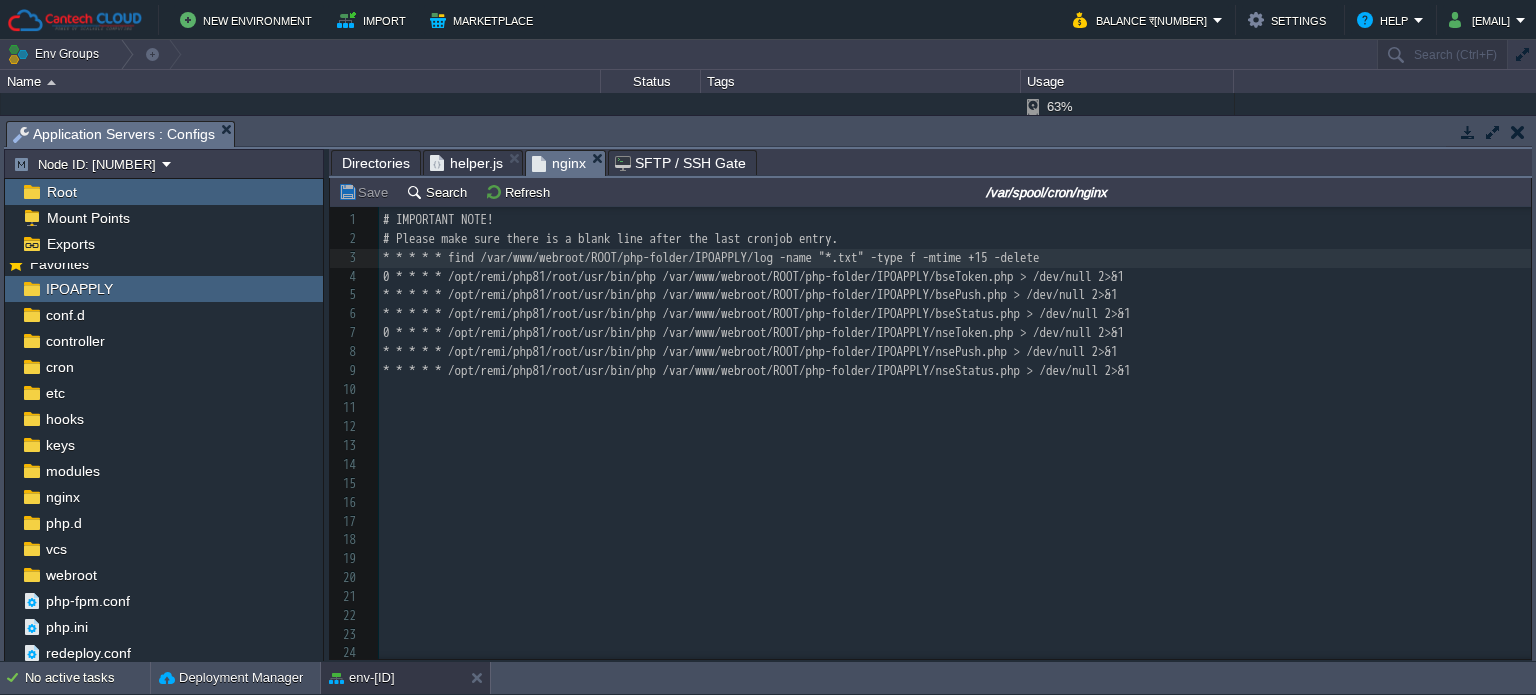 click on "helper.js" at bounding box center [466, 163] 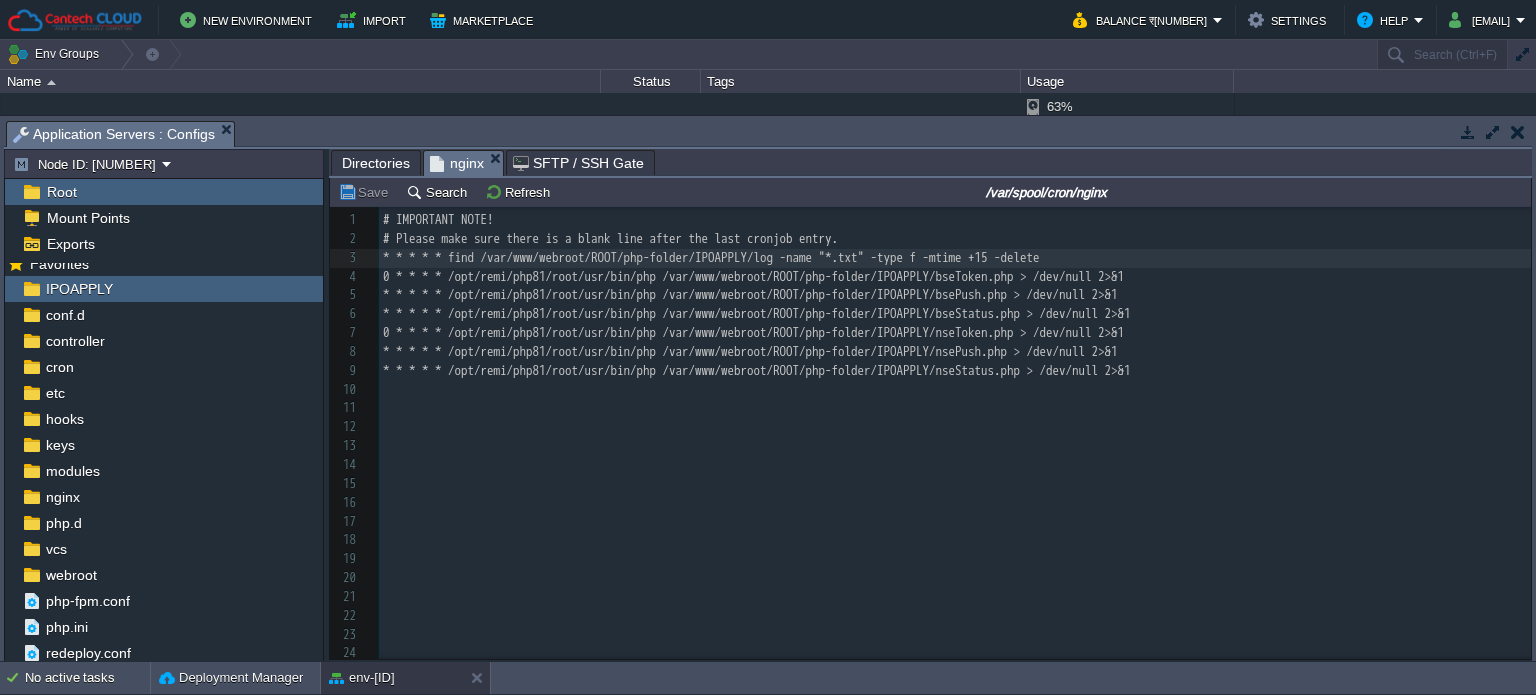click on "nginx" at bounding box center (457, 163) 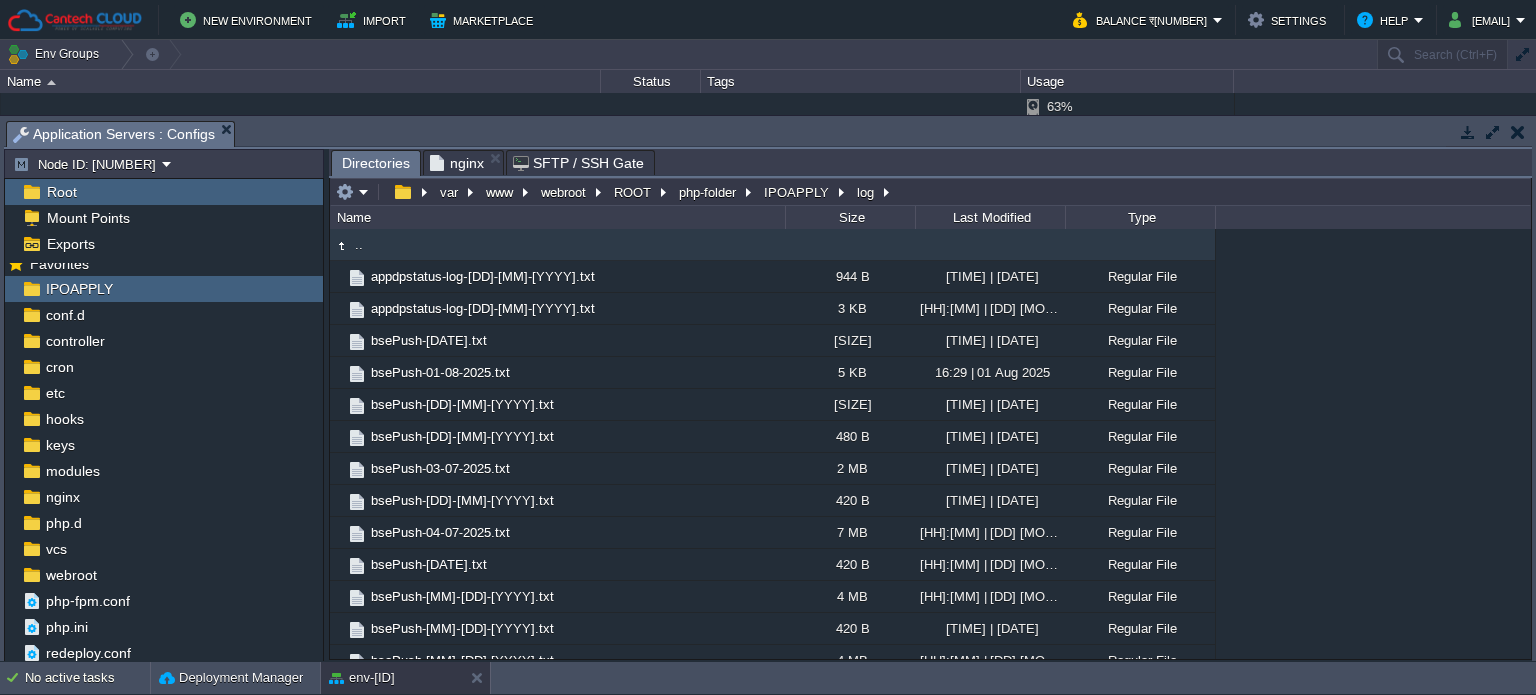 click on "Directories" at bounding box center [376, 163] 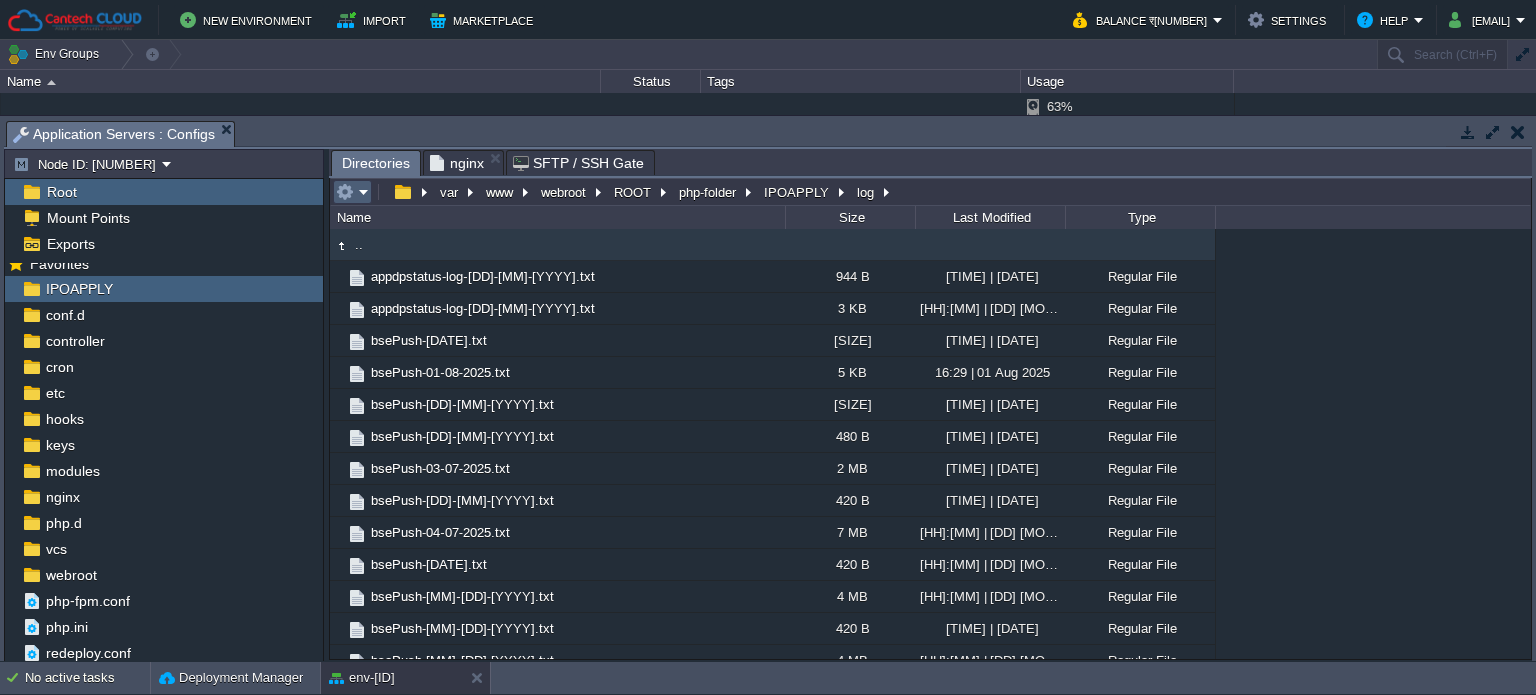 click at bounding box center (352, 192) 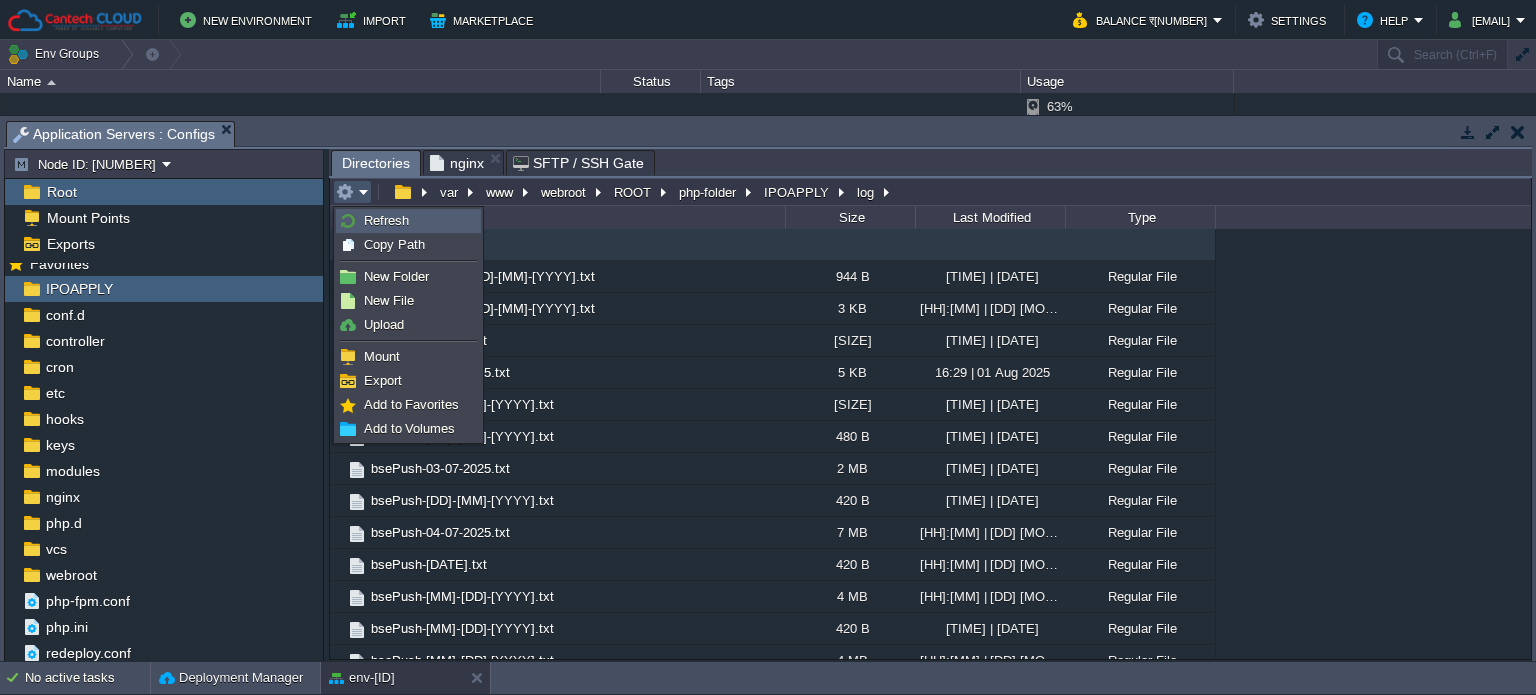 click on "Refresh" at bounding box center [386, 220] 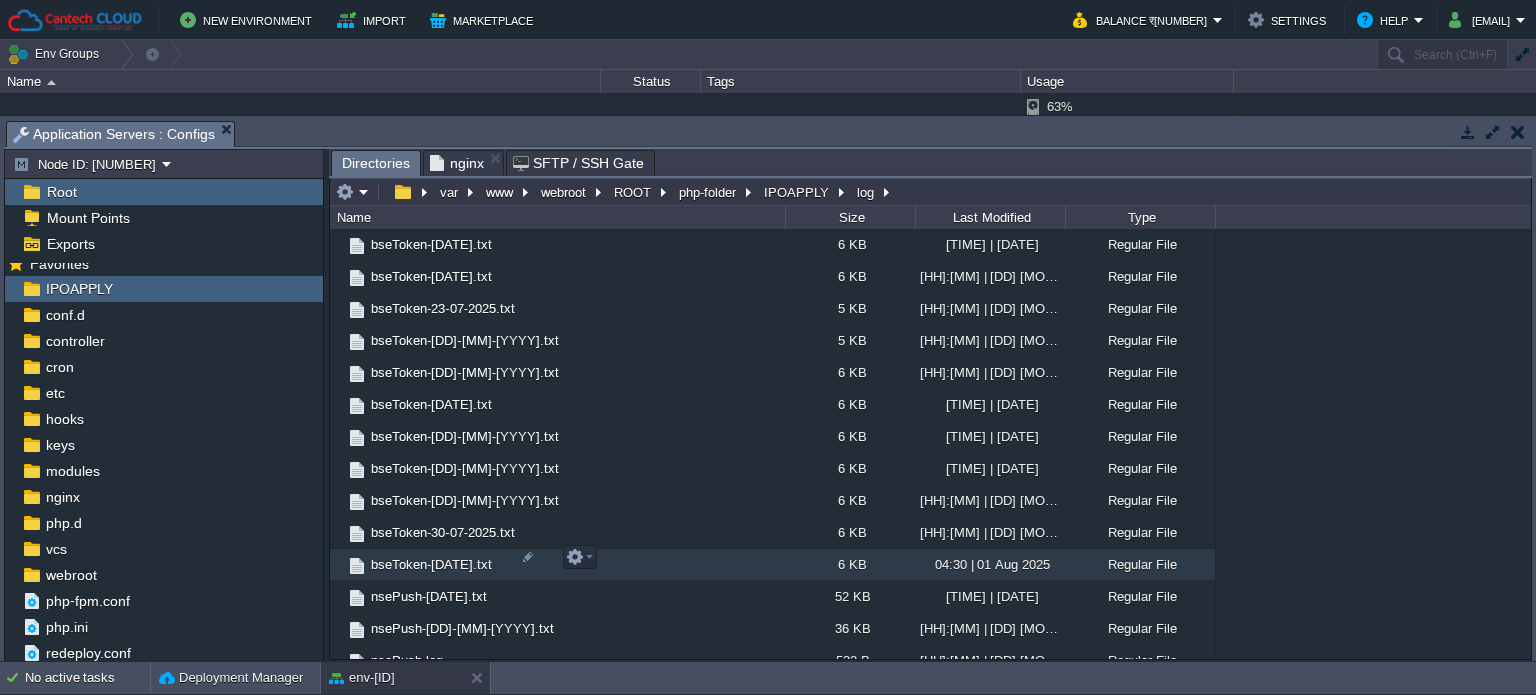 scroll, scrollTop: 968, scrollLeft: 0, axis: vertical 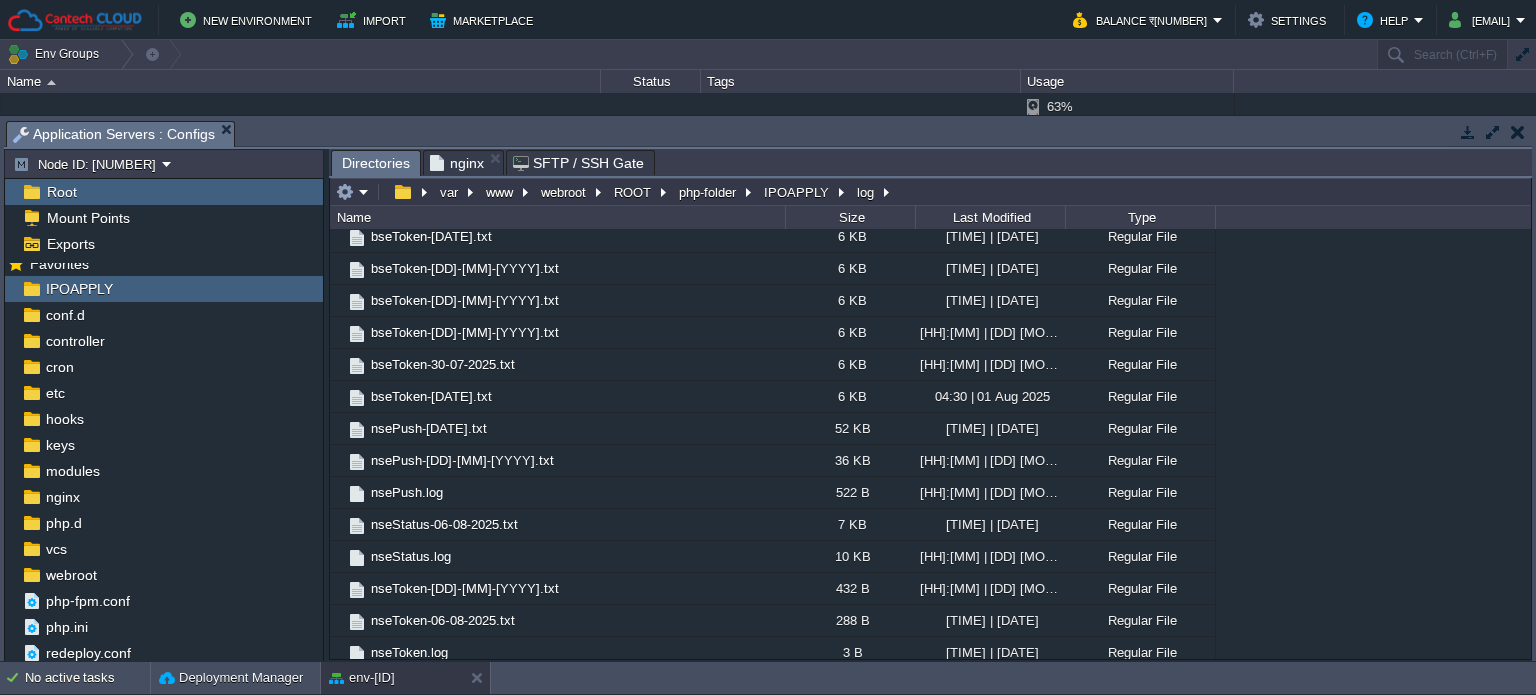 click on "nginx" at bounding box center [457, 163] 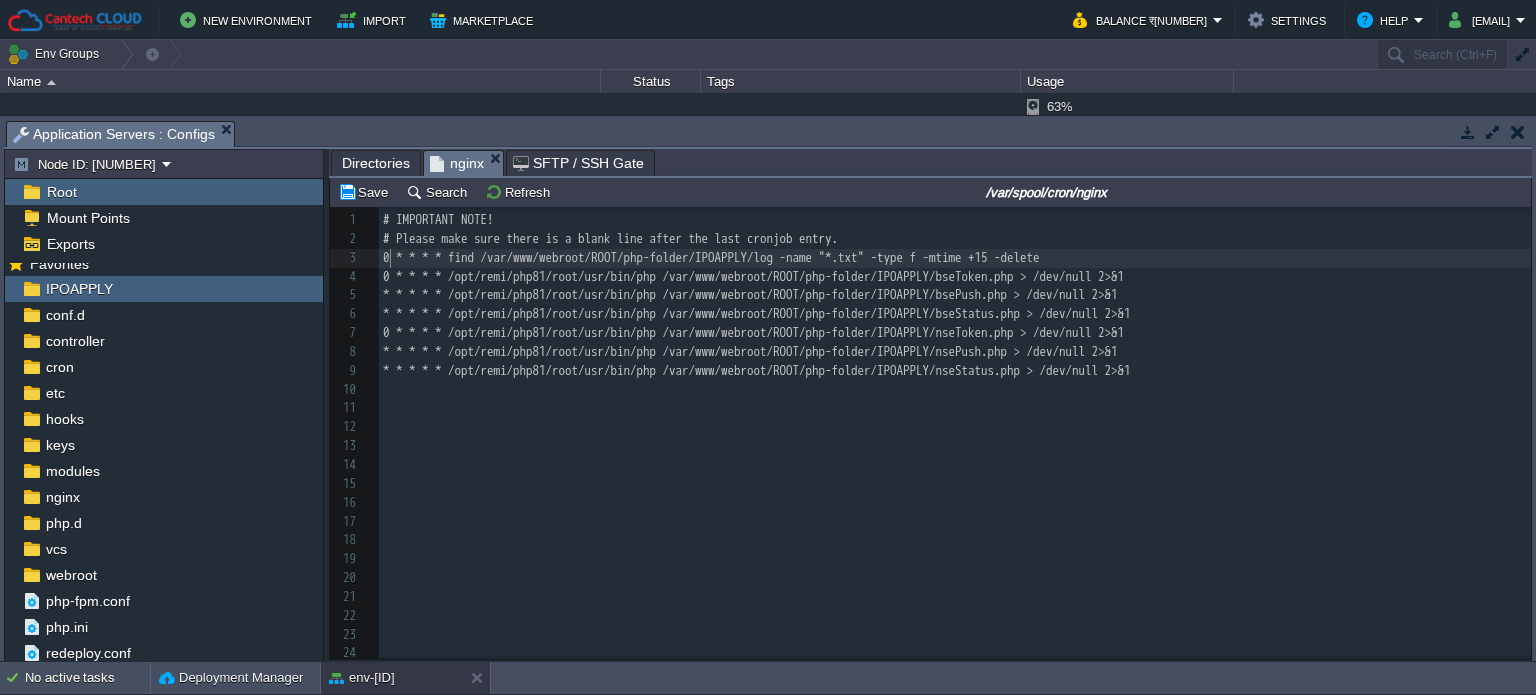 type on "0" 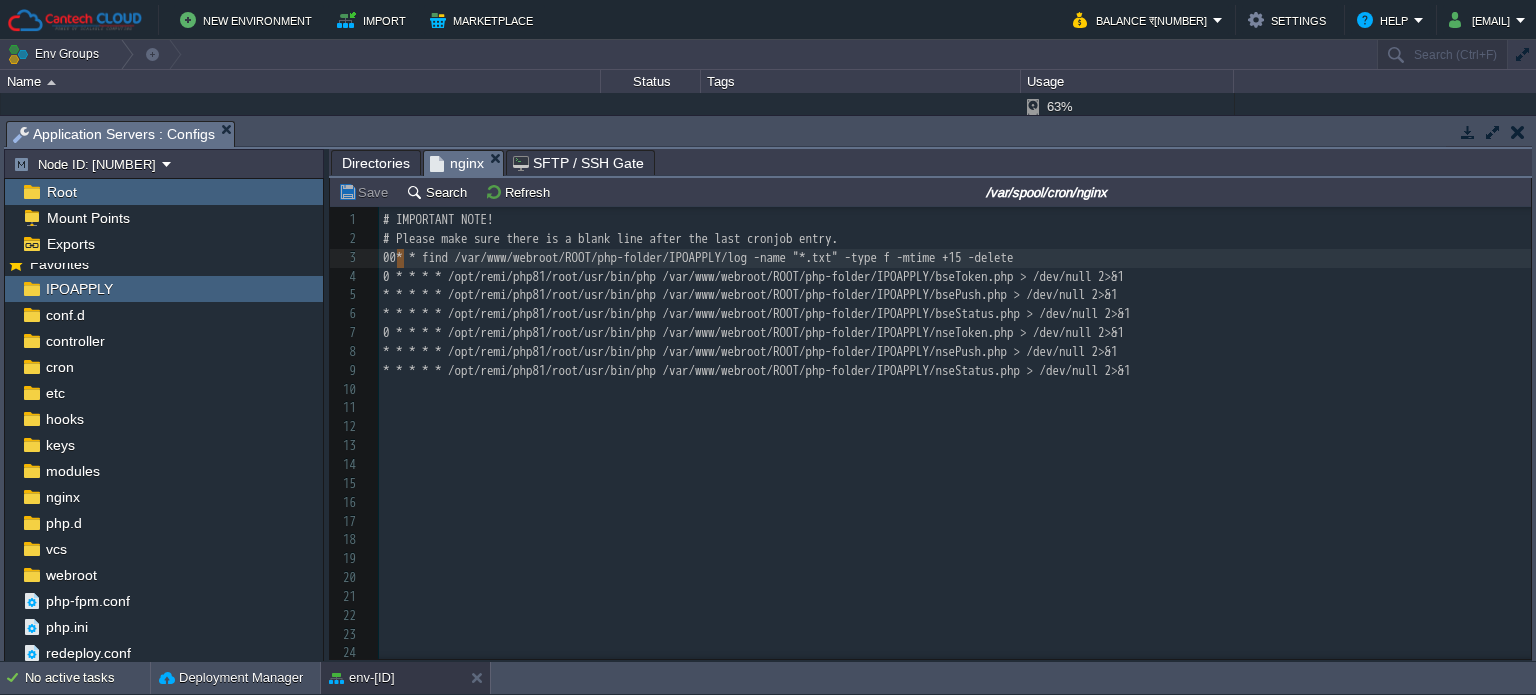 click on "Directories" at bounding box center [376, 163] 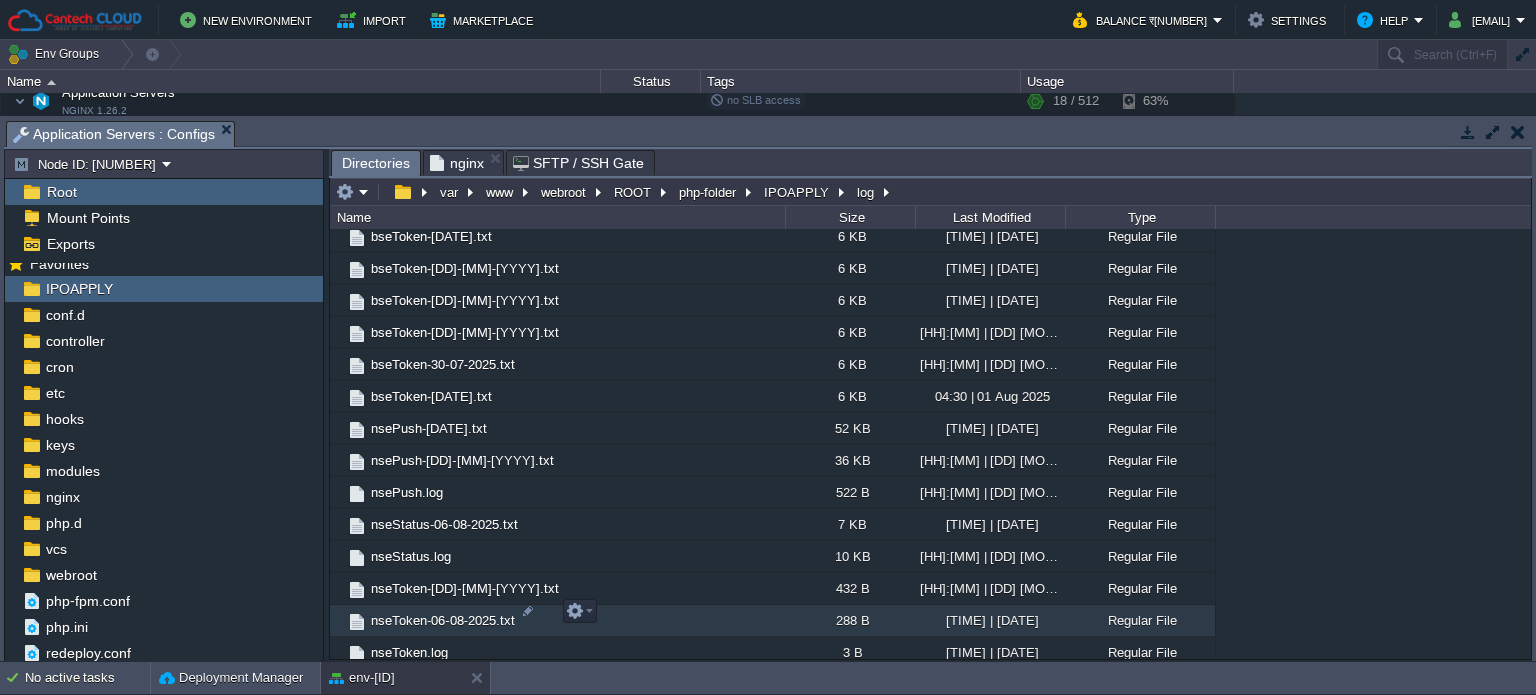 click on "nseToken-06-08-2025.txt" at bounding box center [443, 620] 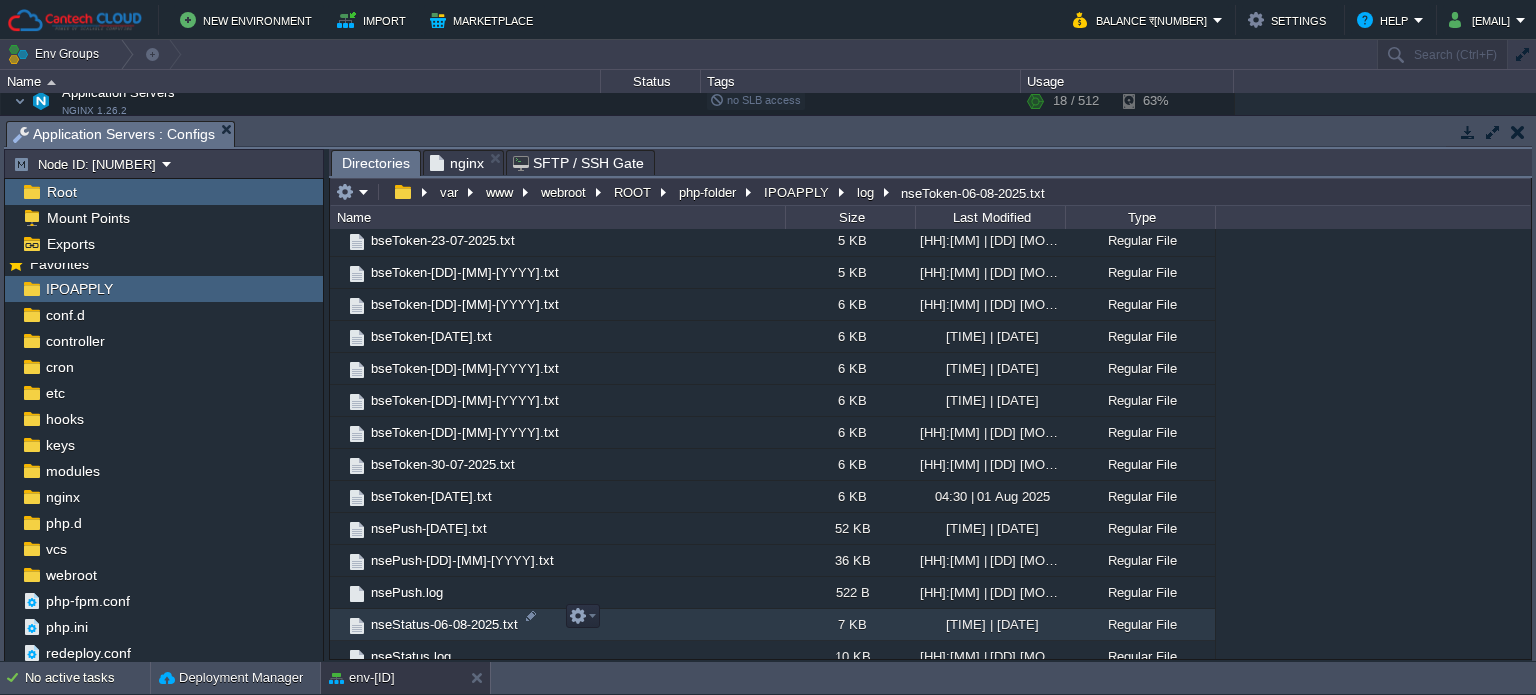 scroll, scrollTop: 968, scrollLeft: 0, axis: vertical 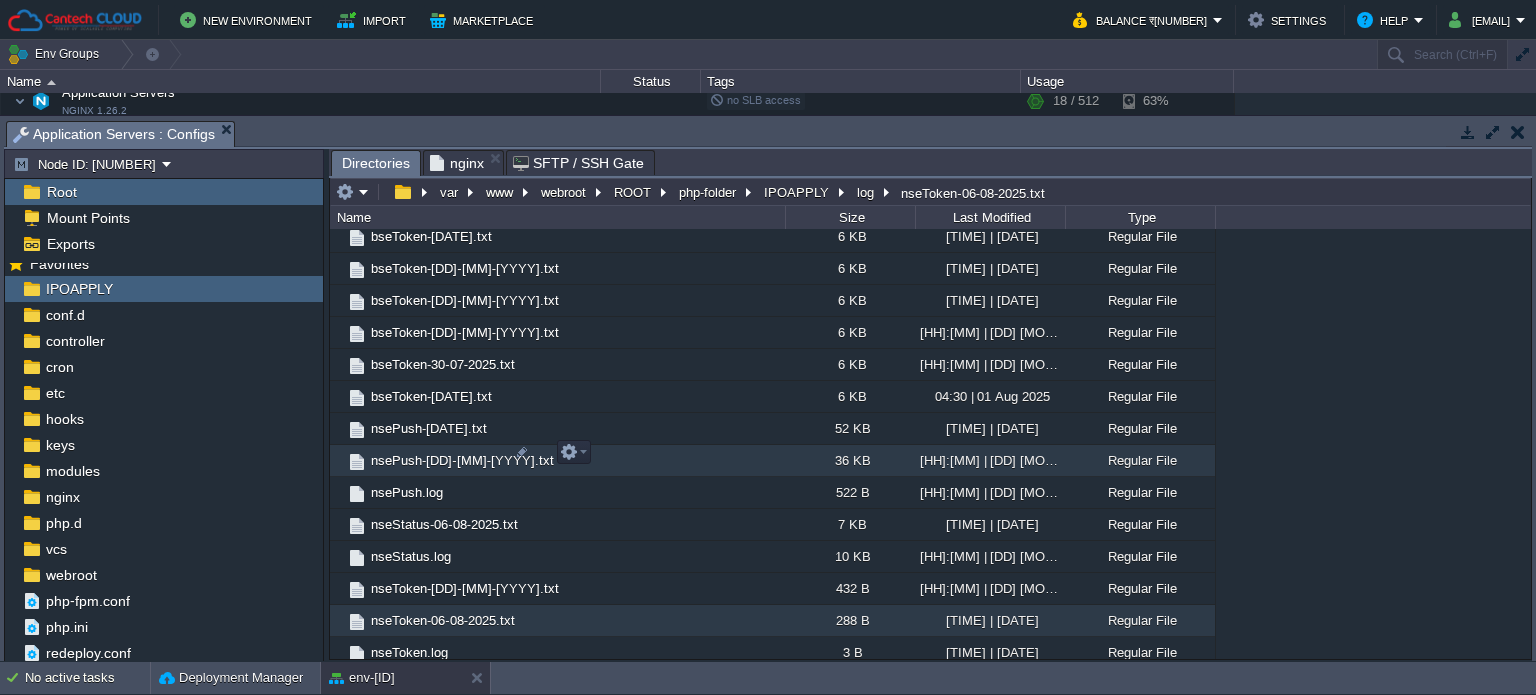click on "nsePush-06-08-2025.txt" at bounding box center [462, 460] 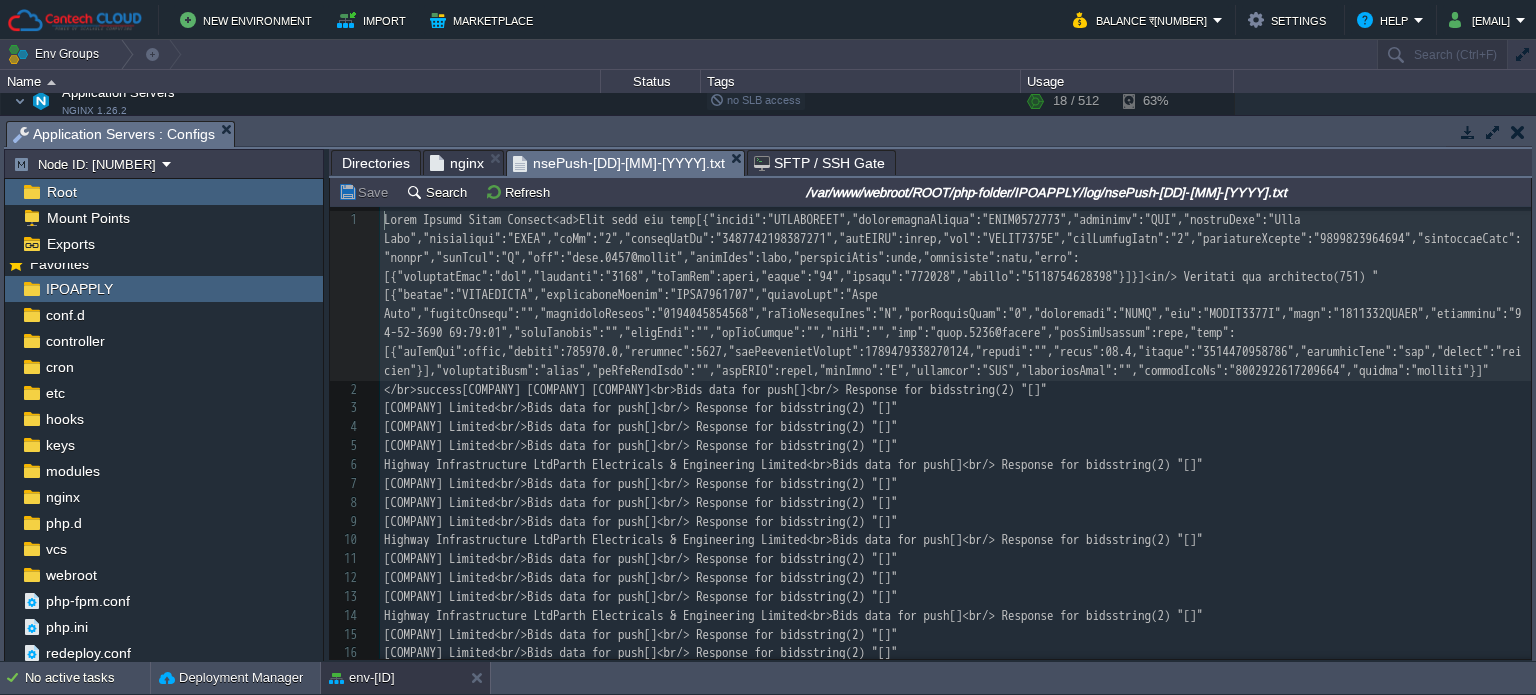 scroll, scrollTop: 6, scrollLeft: 0, axis: vertical 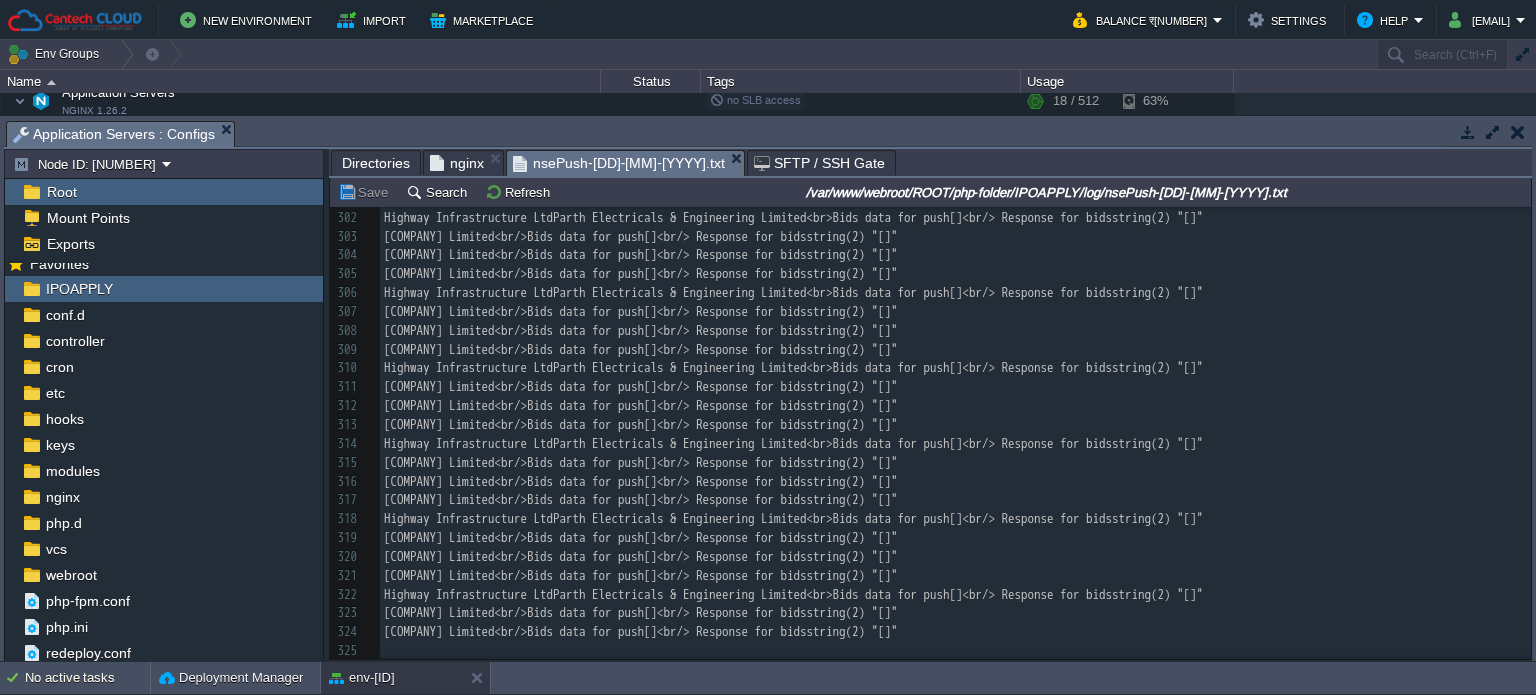 click on "nginx" at bounding box center (457, 163) 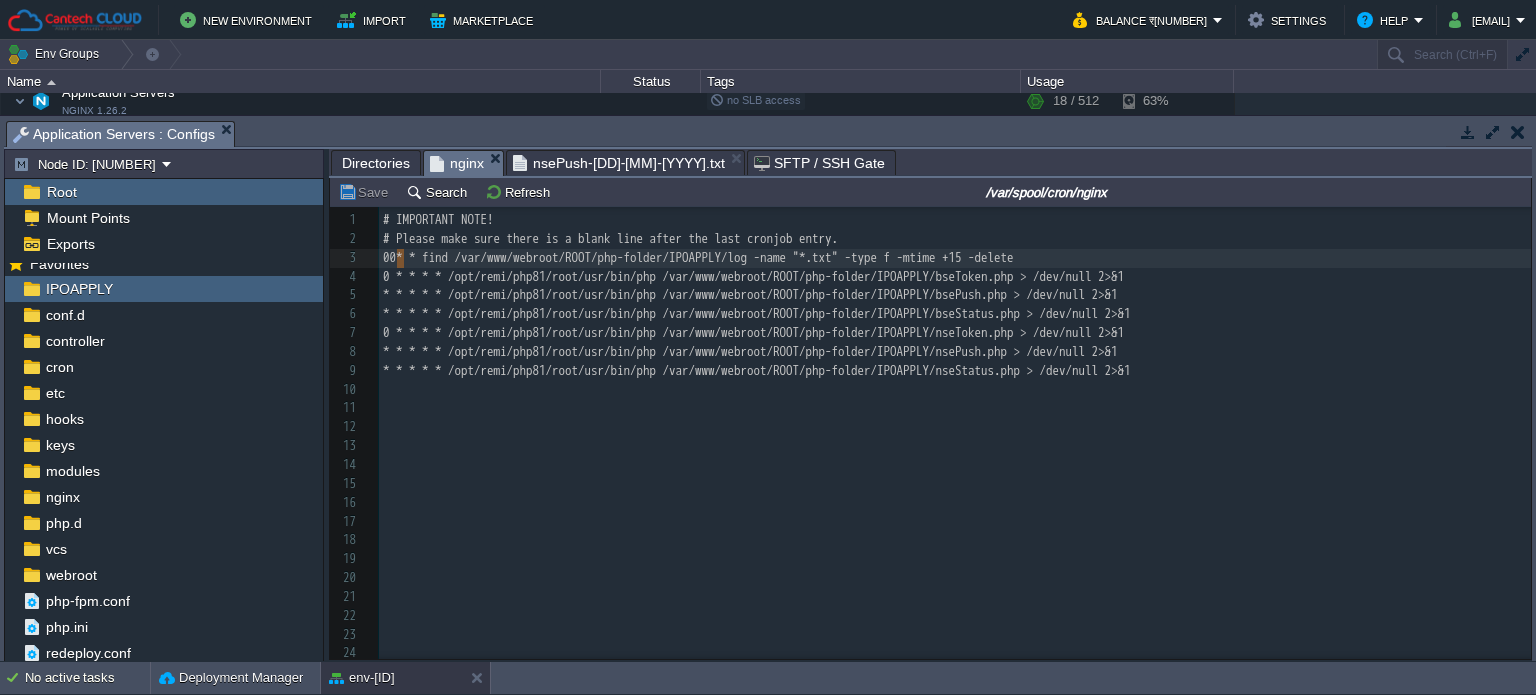 click on "Directories" at bounding box center [376, 163] 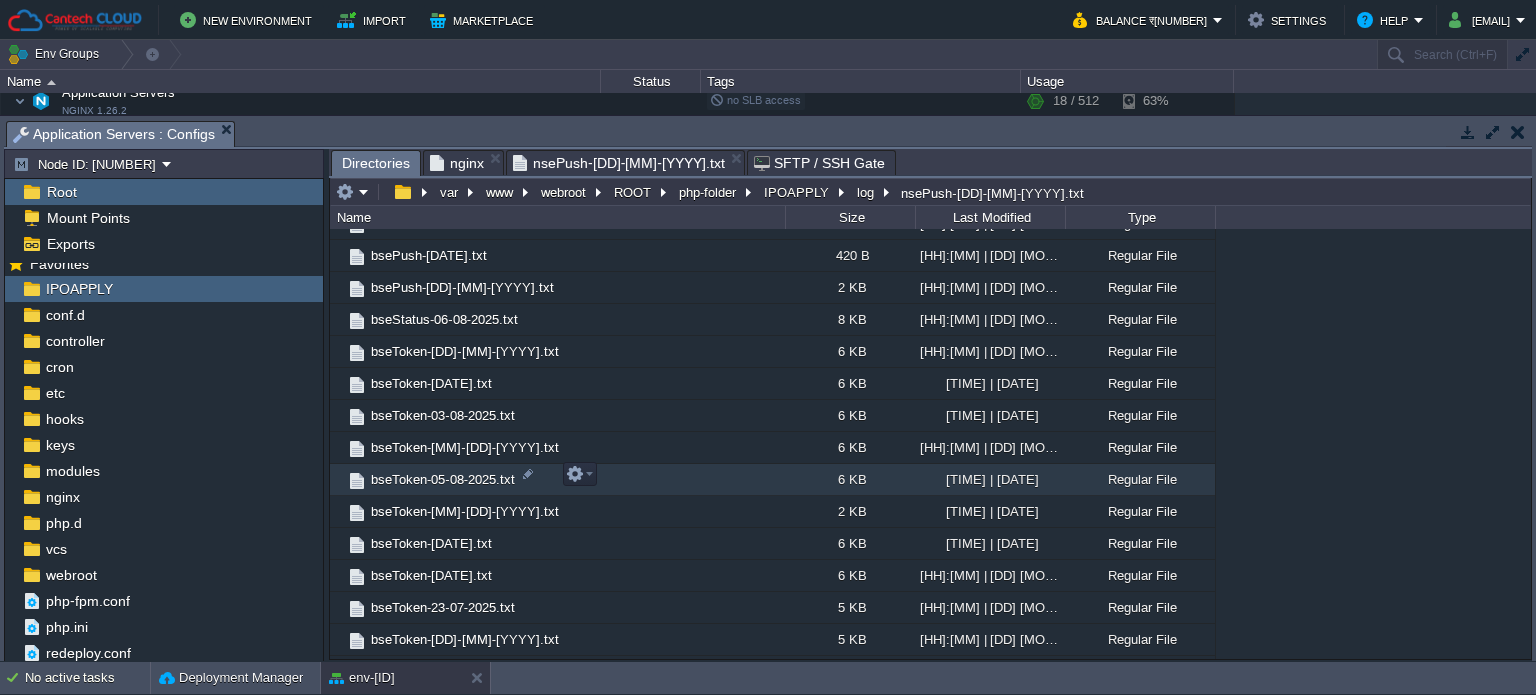 scroll, scrollTop: 468, scrollLeft: 0, axis: vertical 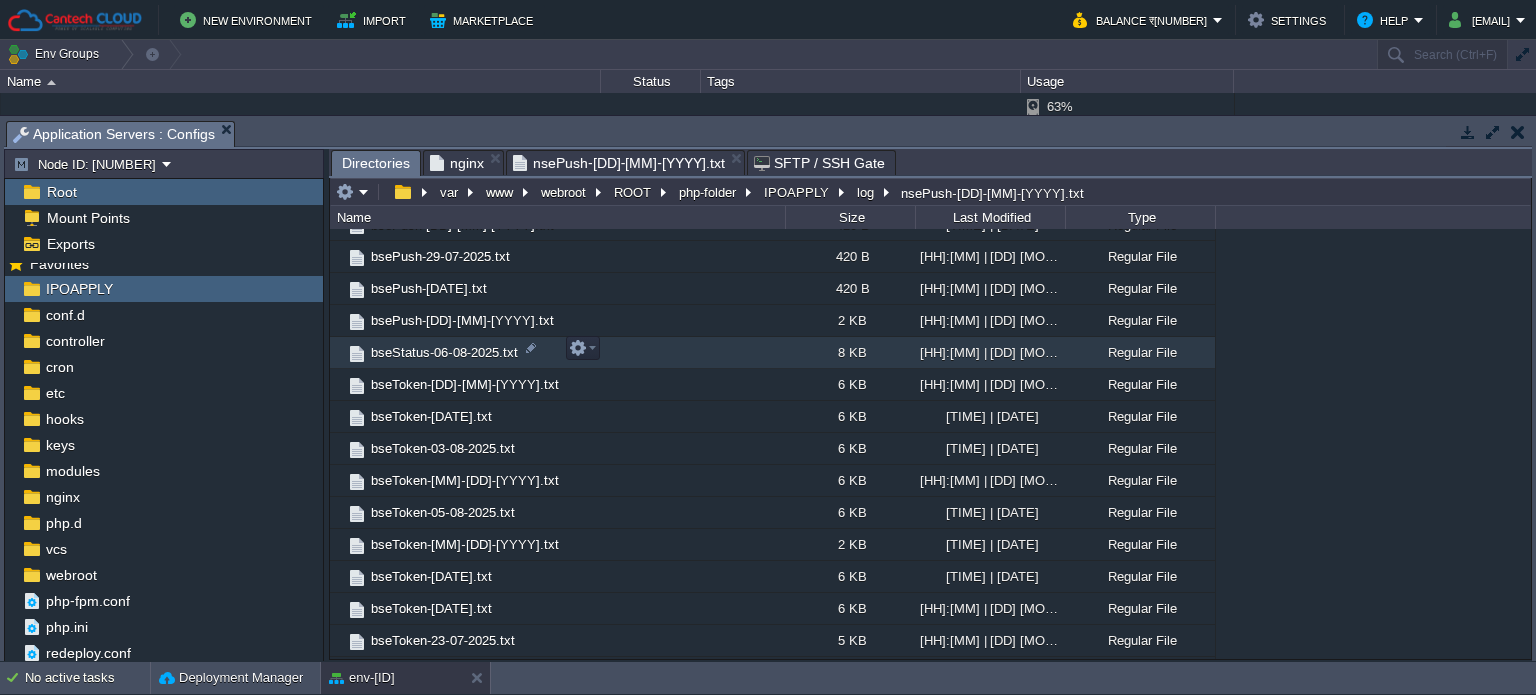 click on "bseStatus-06-08-2025.txt" at bounding box center (444, 352) 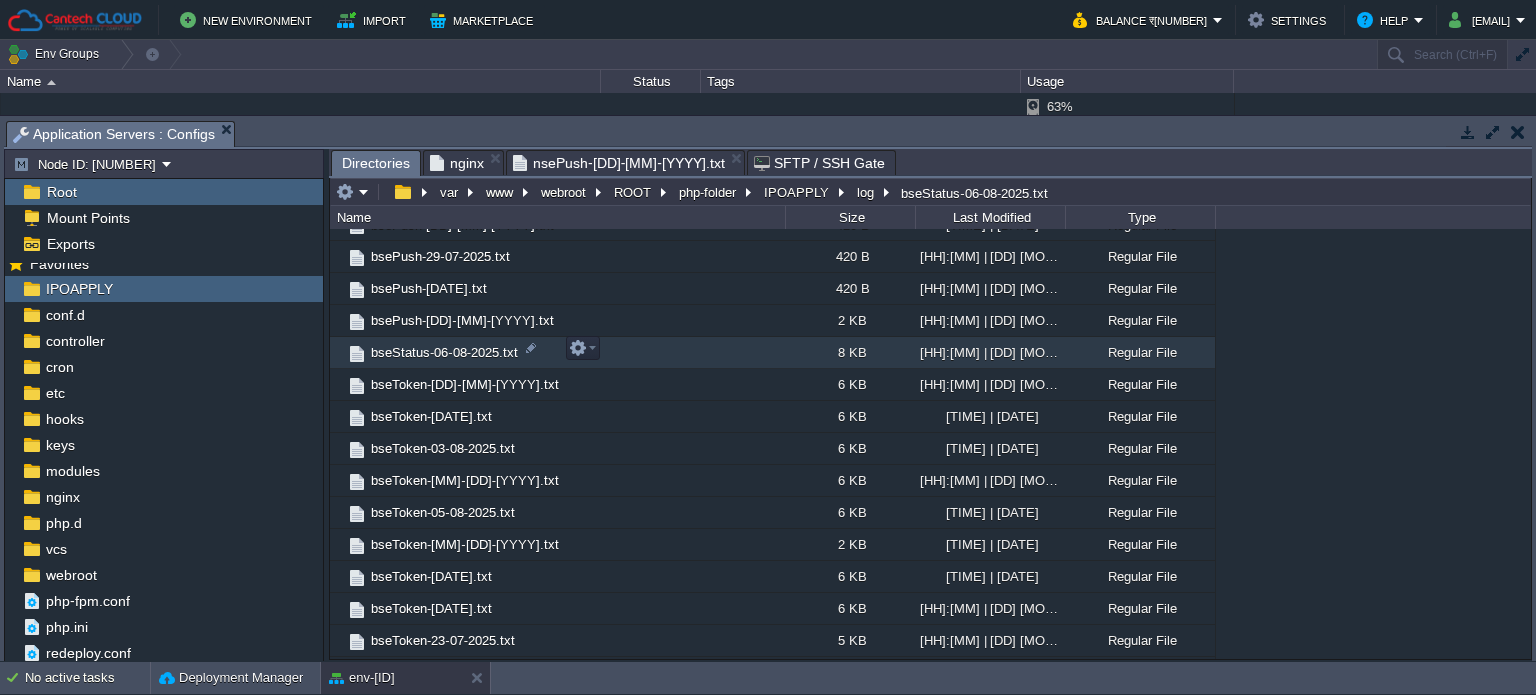 click on "bseStatus-06-08-2025.txt" at bounding box center [444, 352] 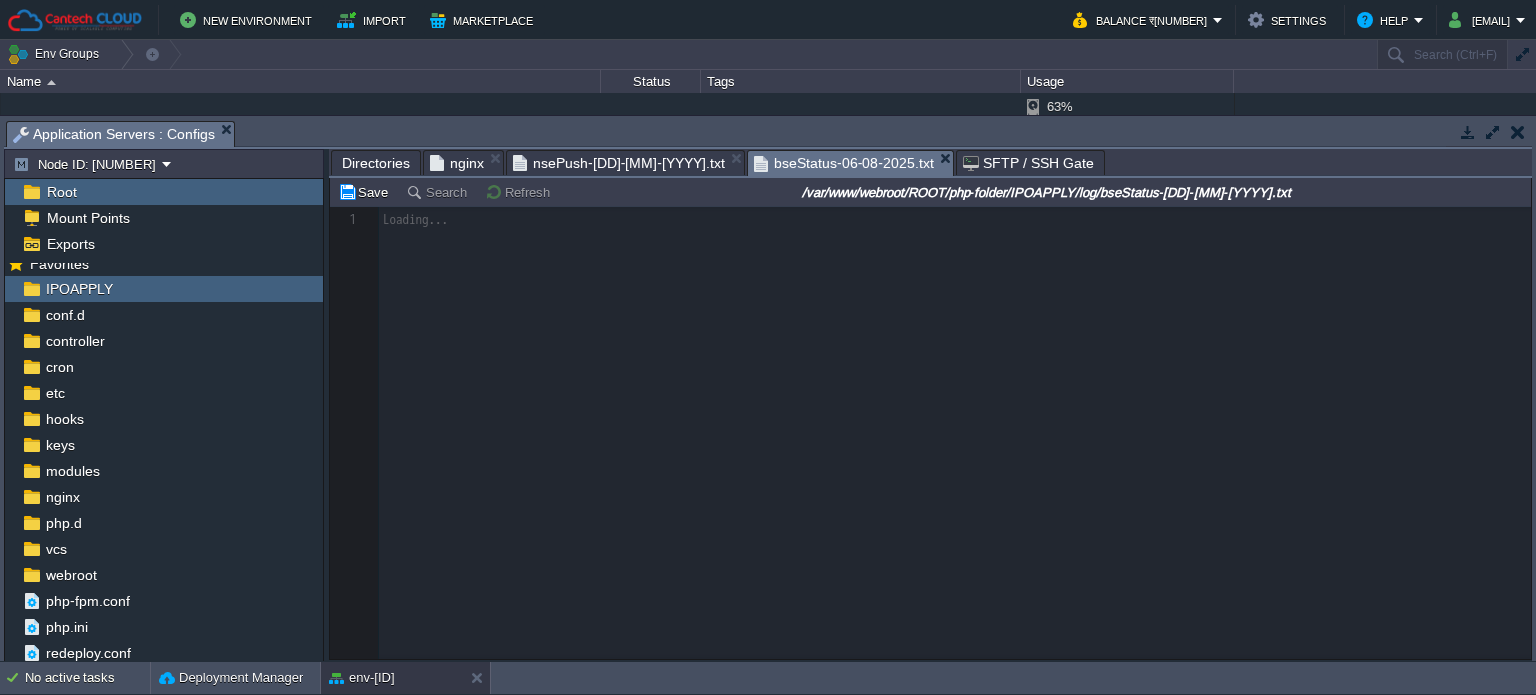 scroll, scrollTop: 6, scrollLeft: 0, axis: vertical 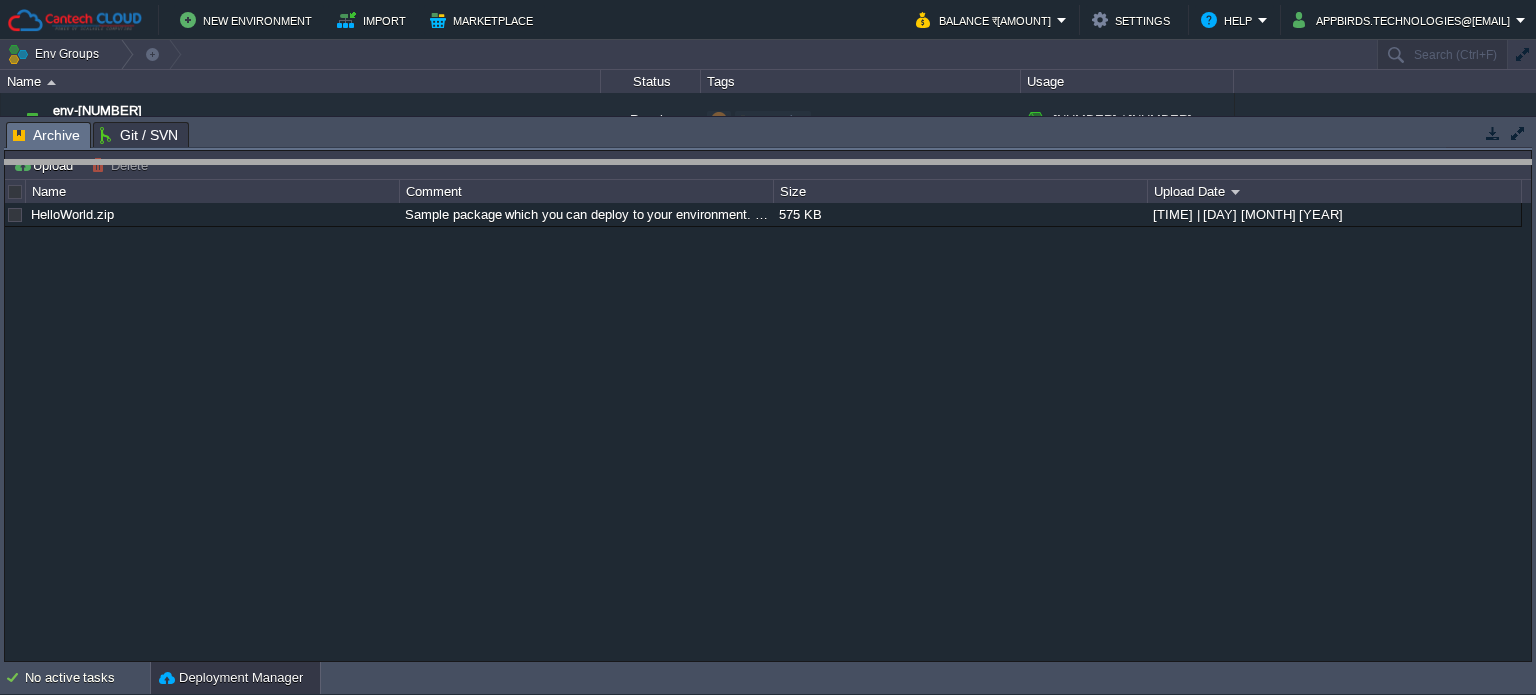 drag, startPoint x: 321, startPoint y: 123, endPoint x: 324, endPoint y: 158, distance: 35.128338 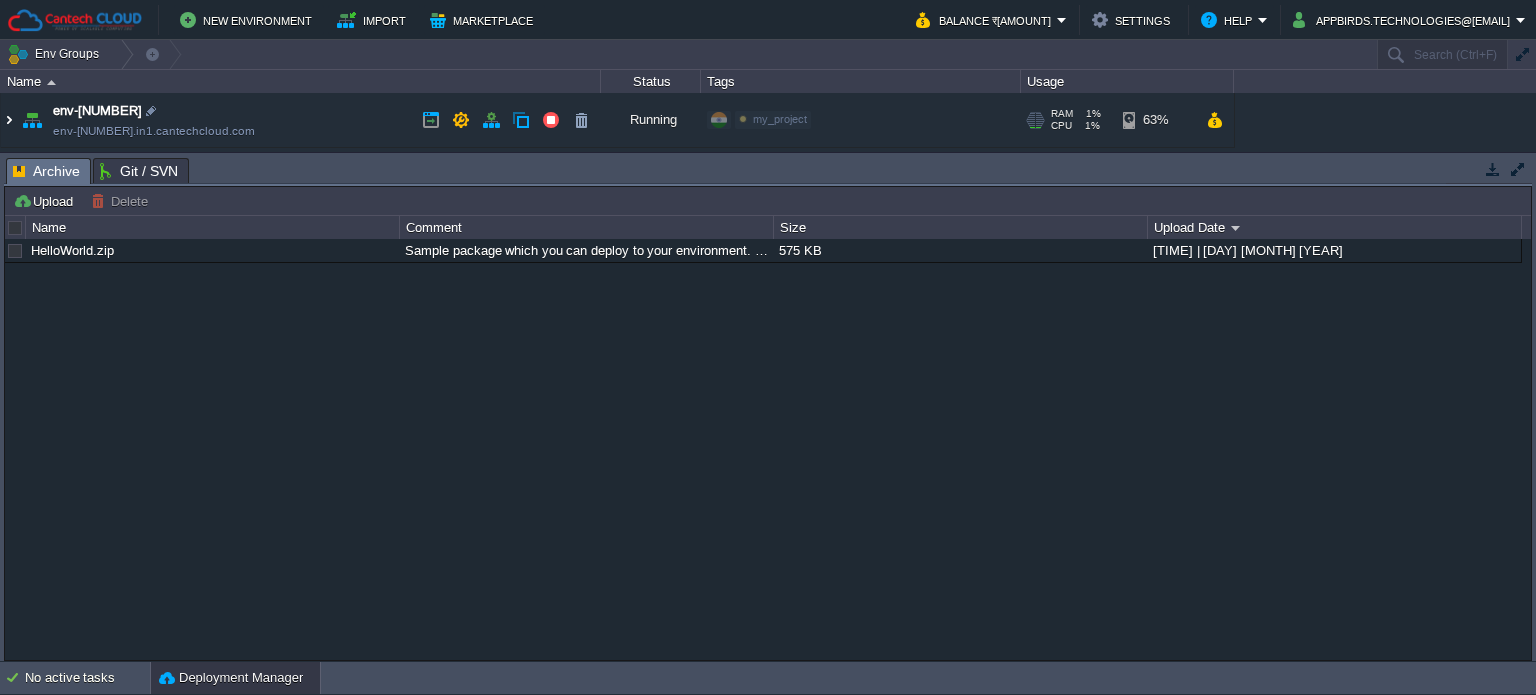 click at bounding box center (9, 120) 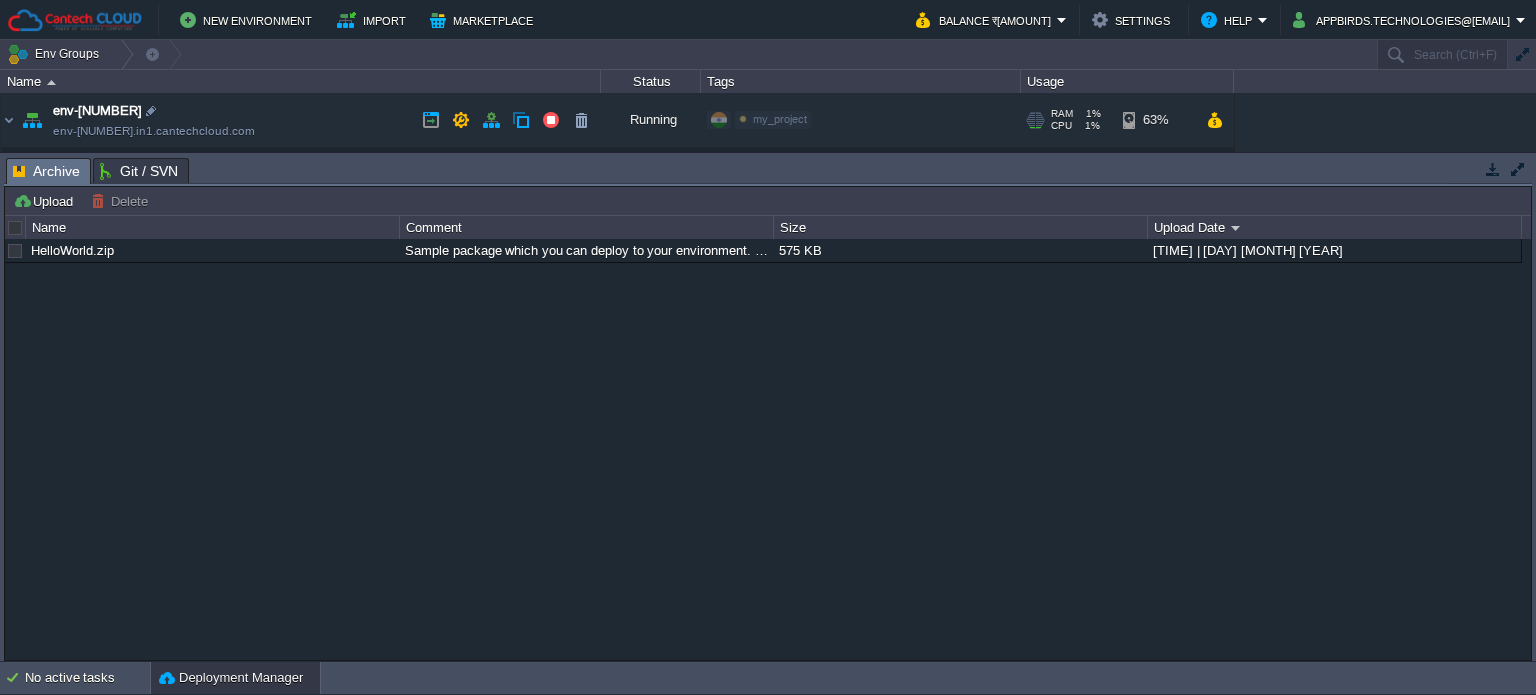 scroll, scrollTop: 100, scrollLeft: 0, axis: vertical 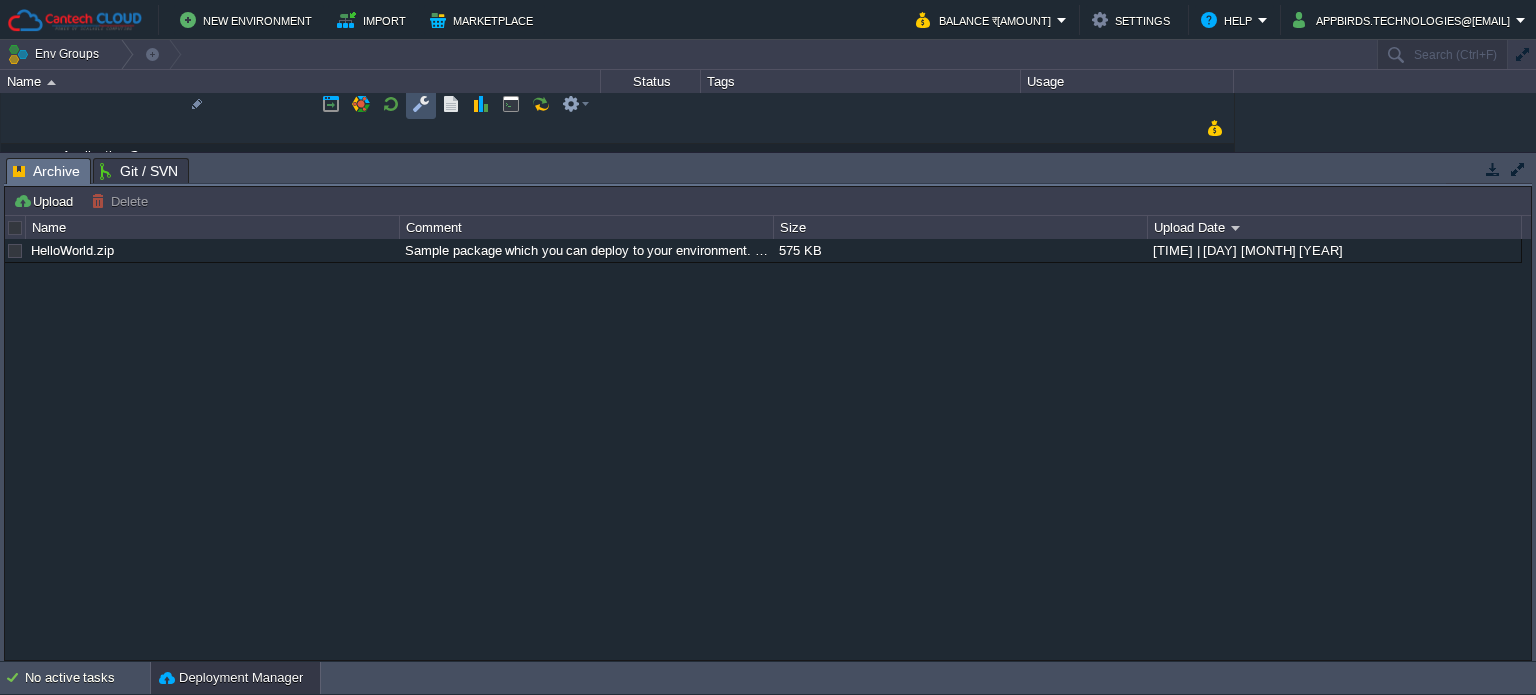 click at bounding box center [421, 104] 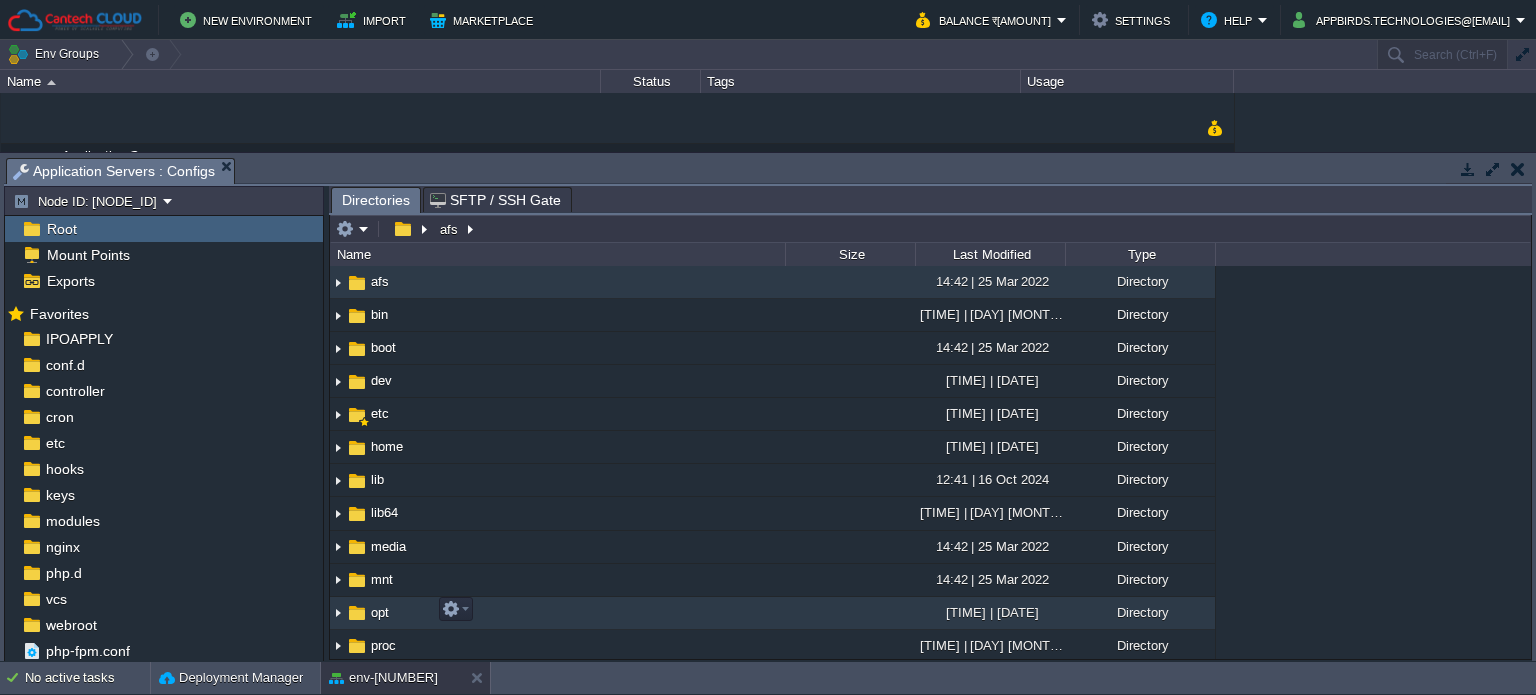 scroll, scrollTop: 400, scrollLeft: 0, axis: vertical 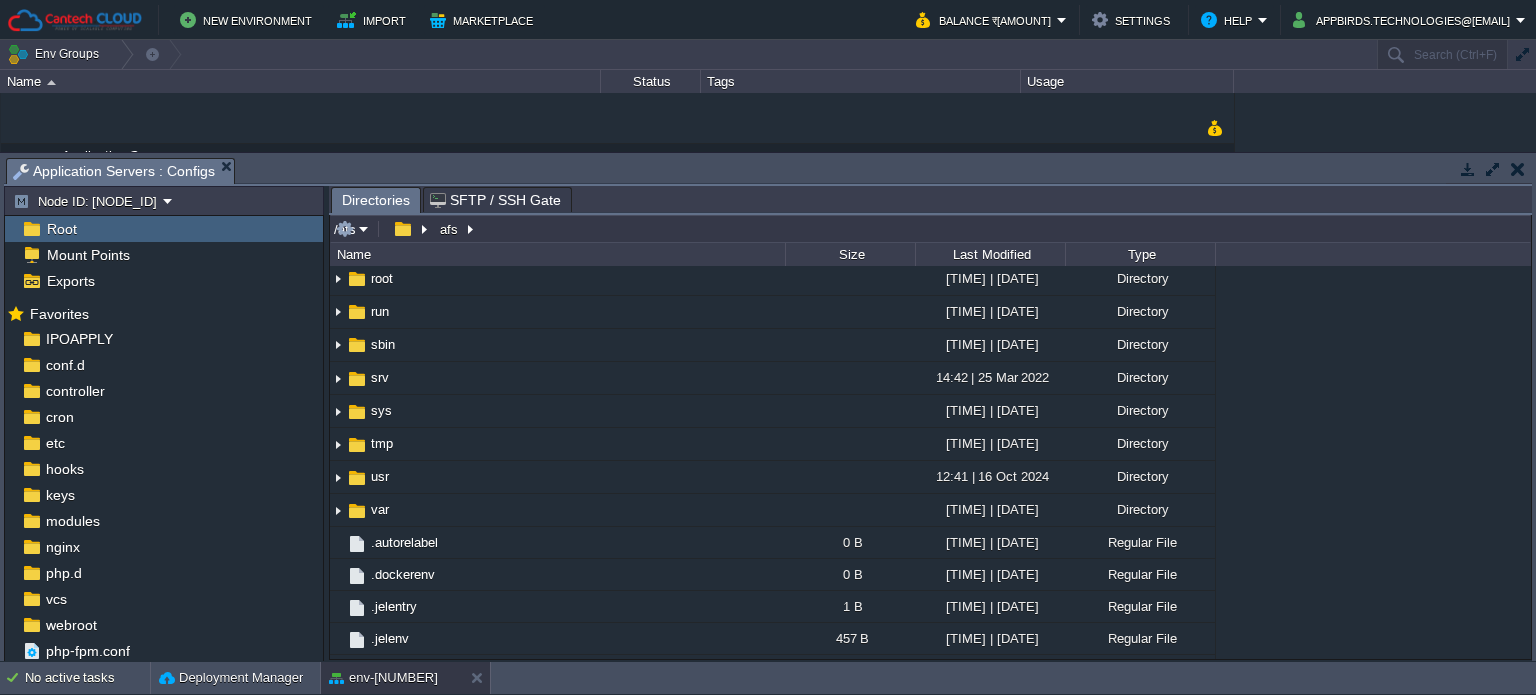 click on "/afs" at bounding box center [930, 229] 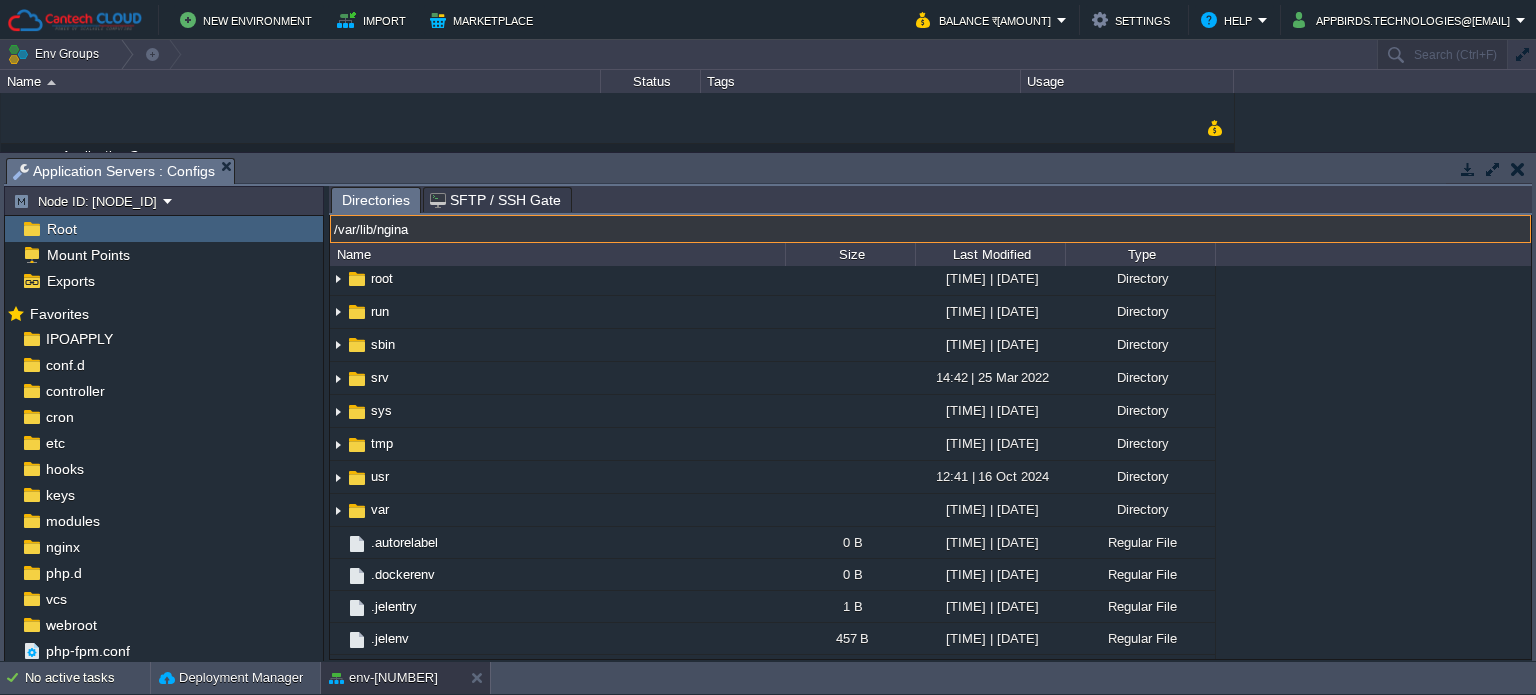 type on "/var/lib/ngina" 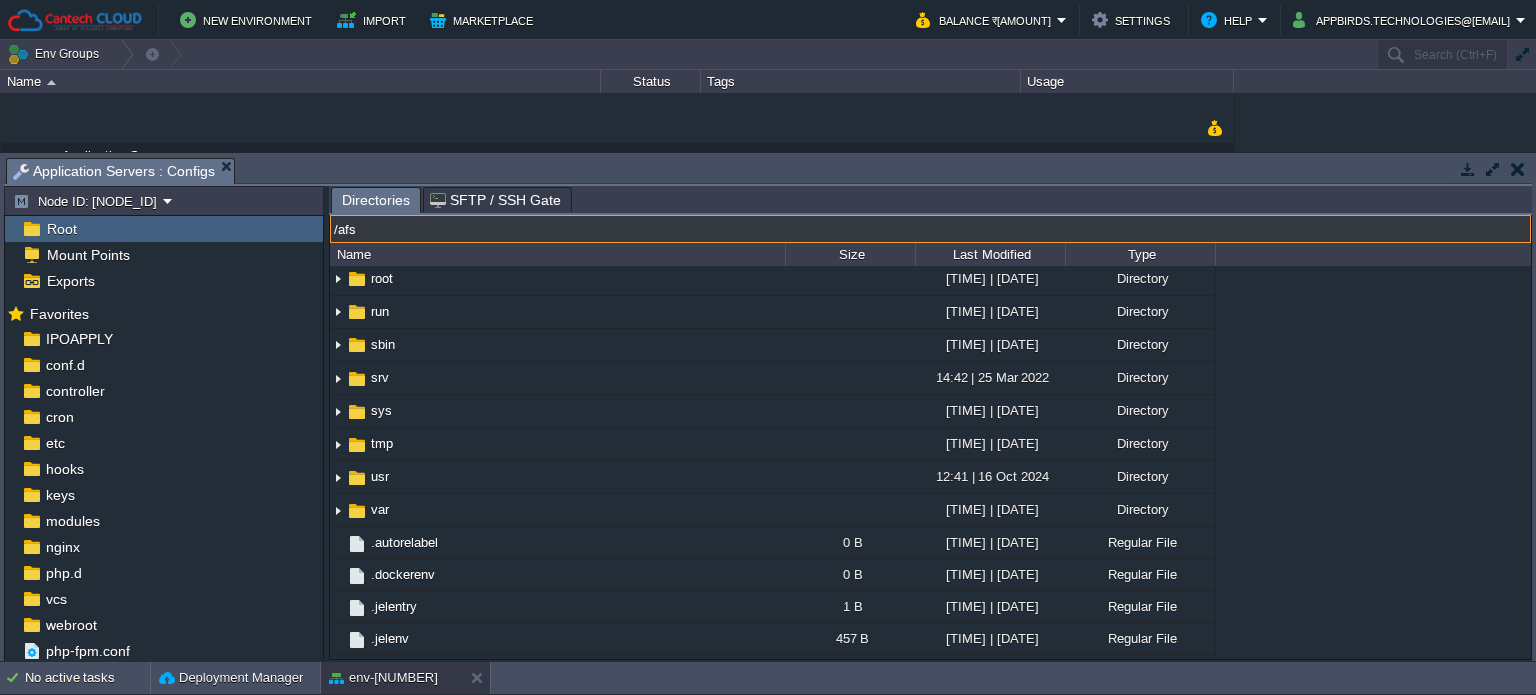 click on "/afs" at bounding box center [930, 229] 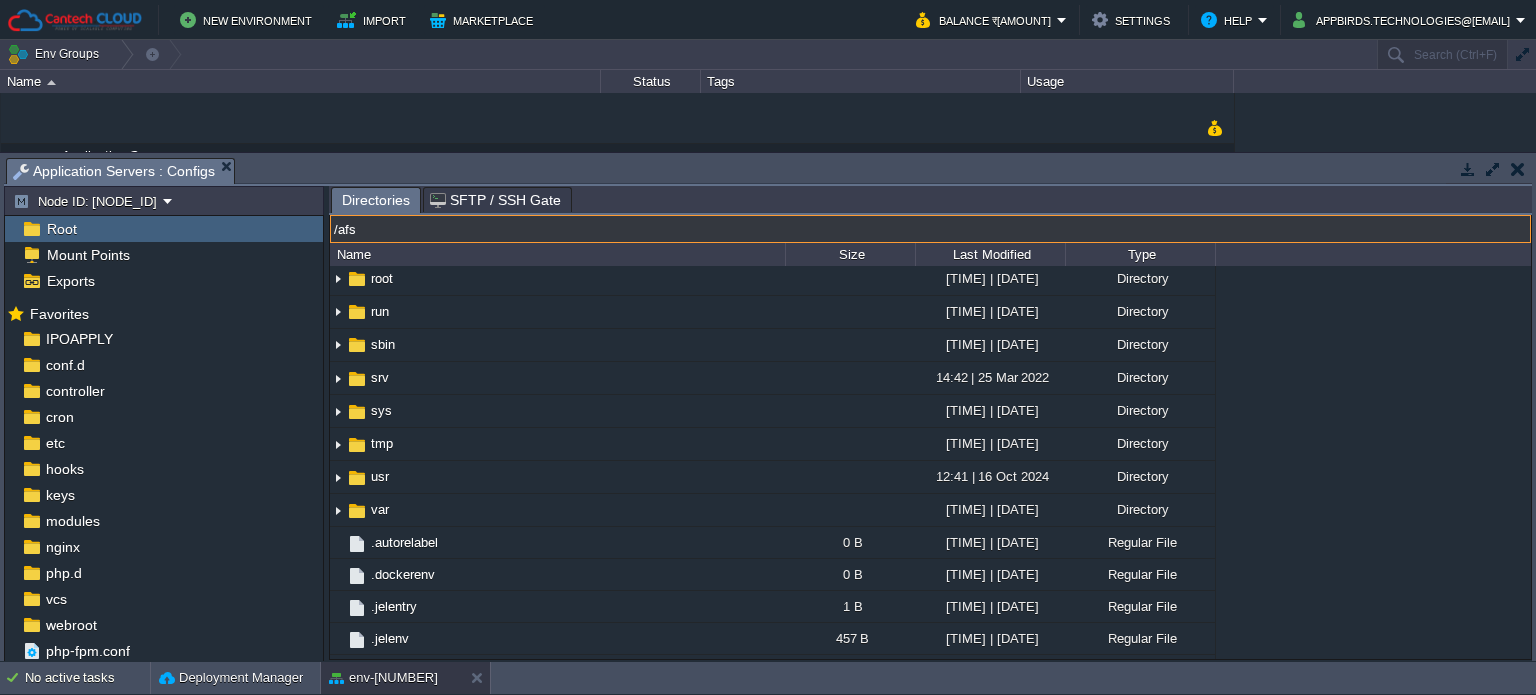 paste on "var/lib/nginx/.pm2/logs/" 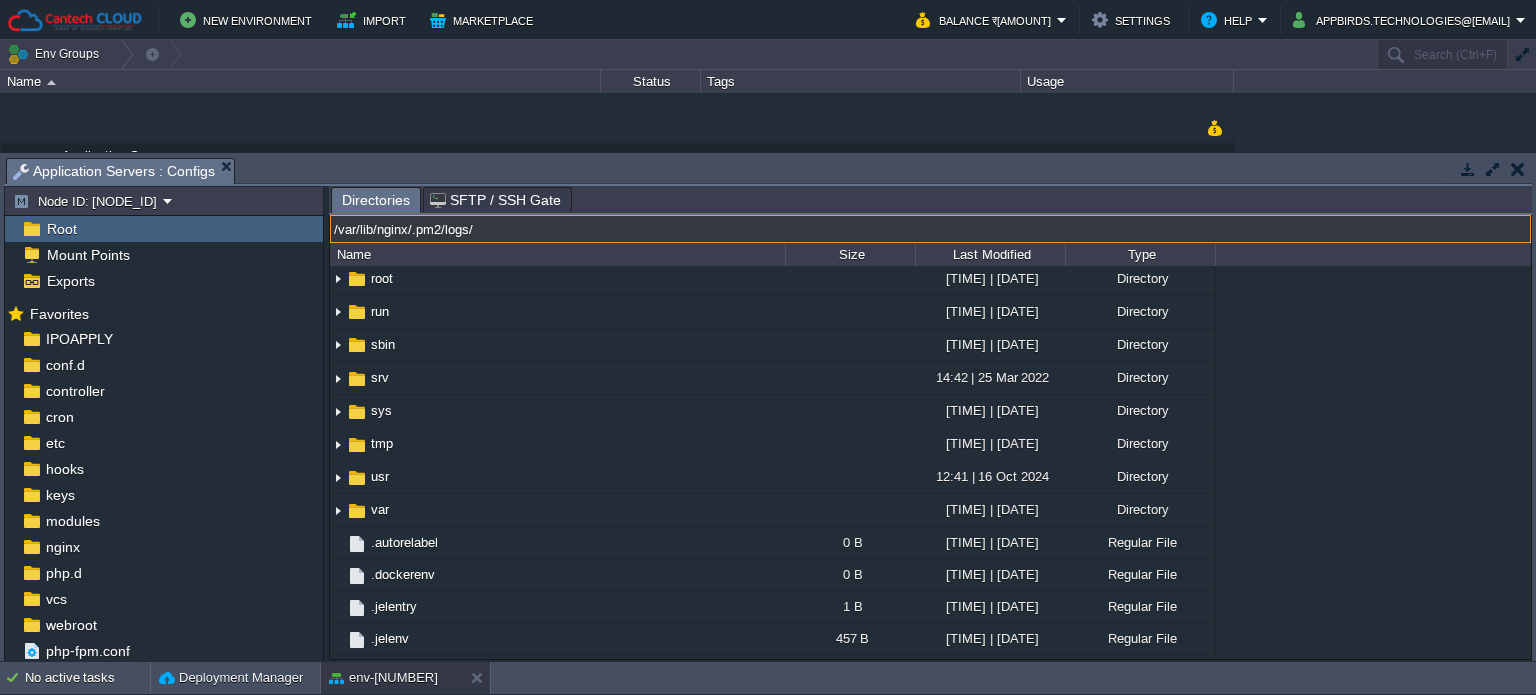 type on "/var/lib/nginx/.pm2/logs/" 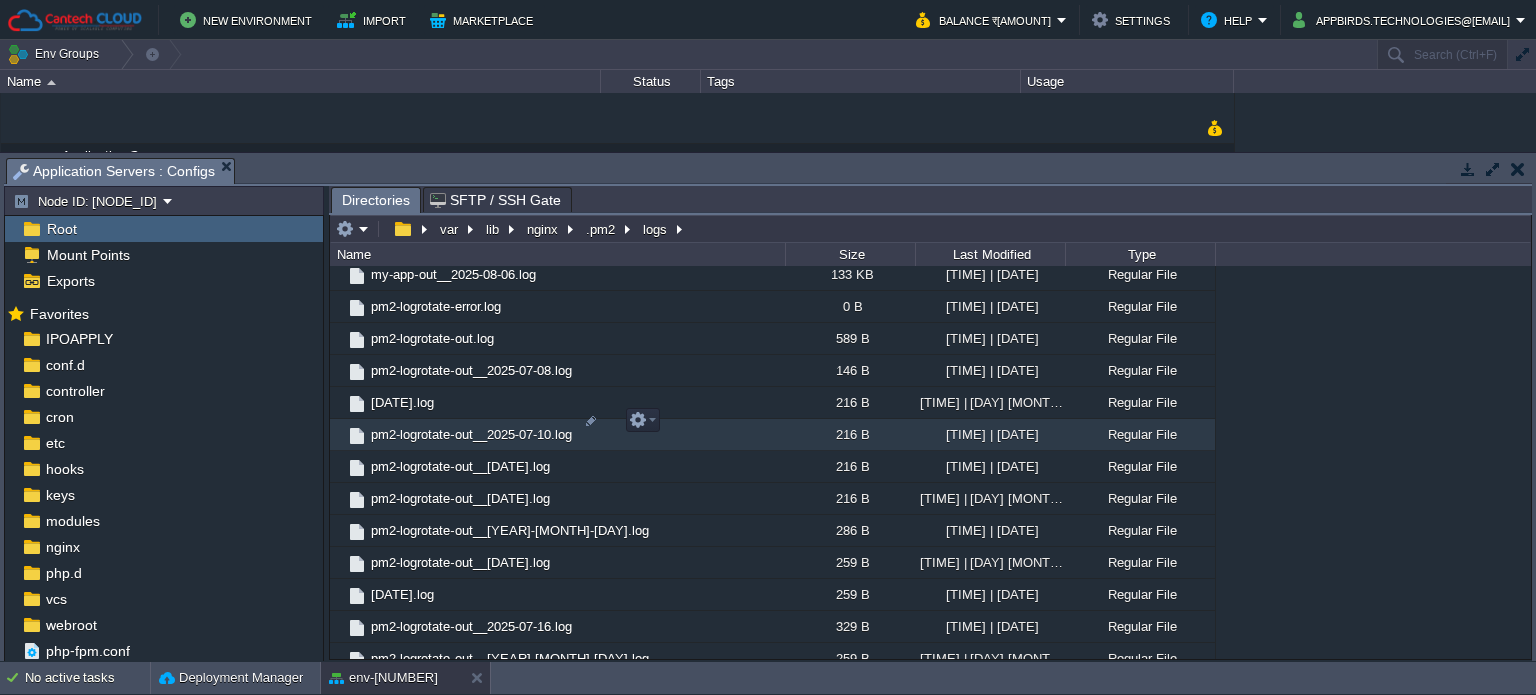 scroll, scrollTop: 1455, scrollLeft: 0, axis: vertical 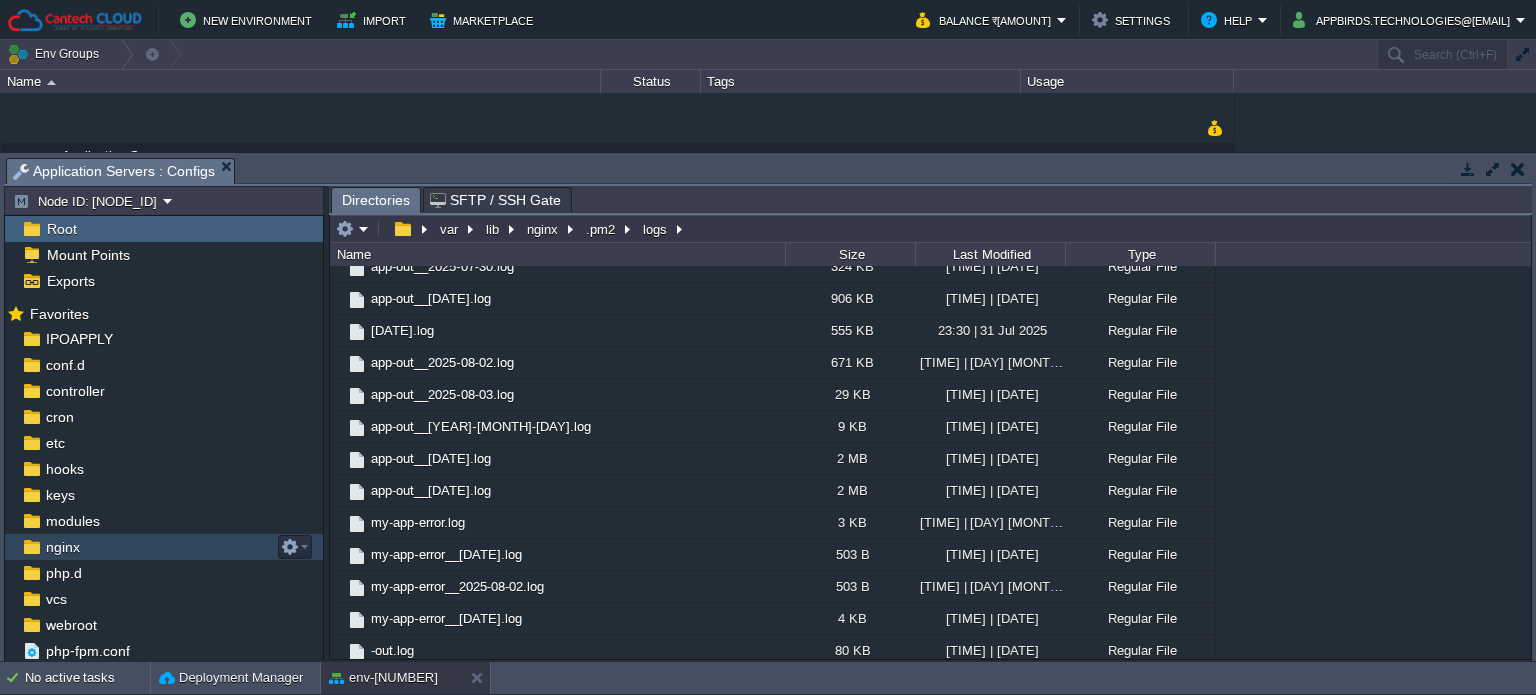 click on "nginx" at bounding box center (62, 547) 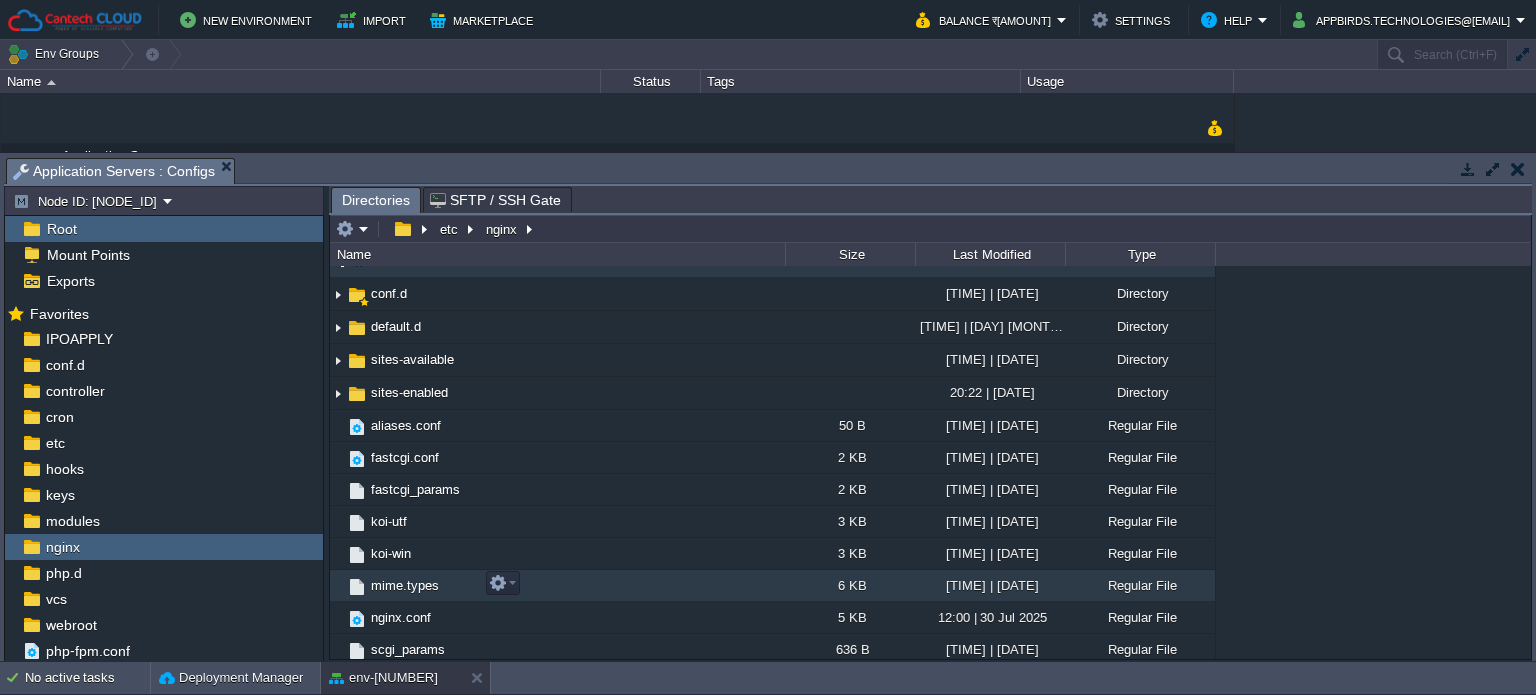 scroll, scrollTop: 88, scrollLeft: 0, axis: vertical 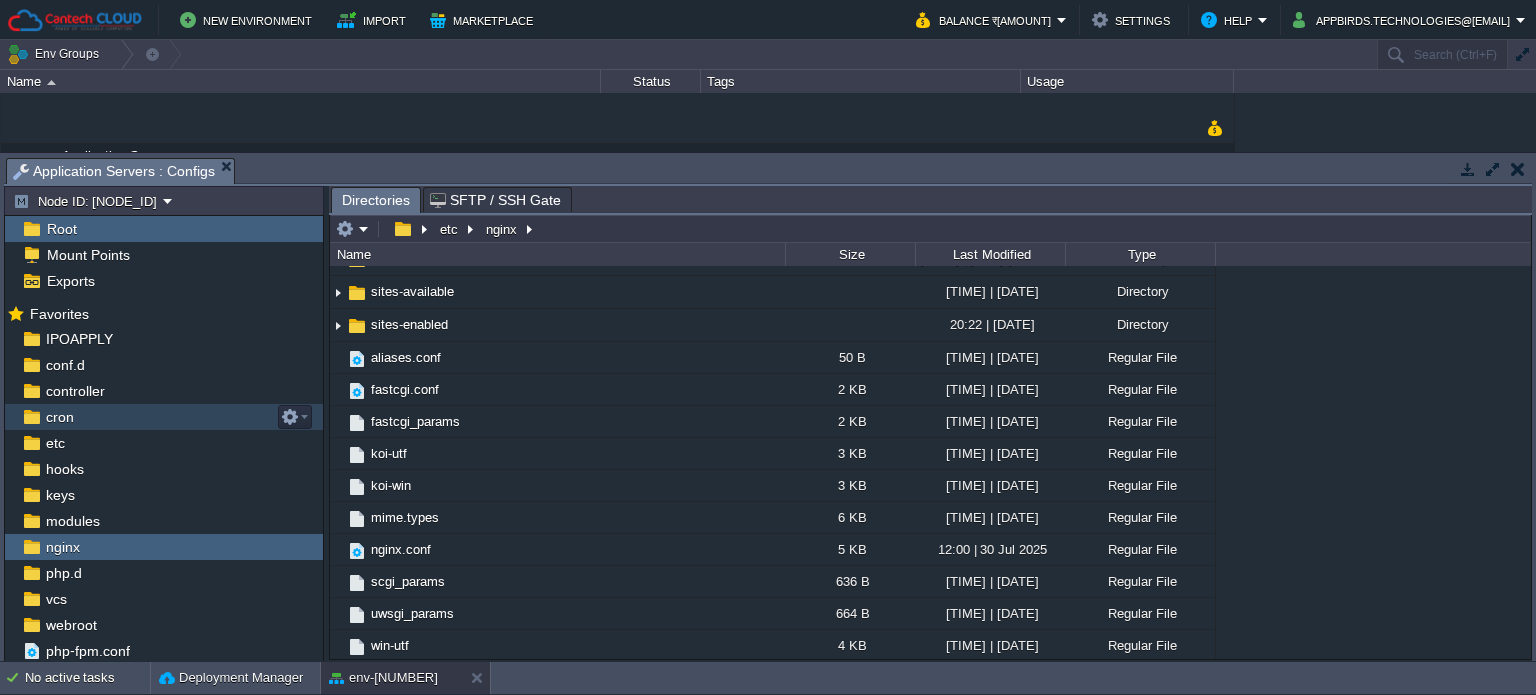 click on "cron" at bounding box center (59, 417) 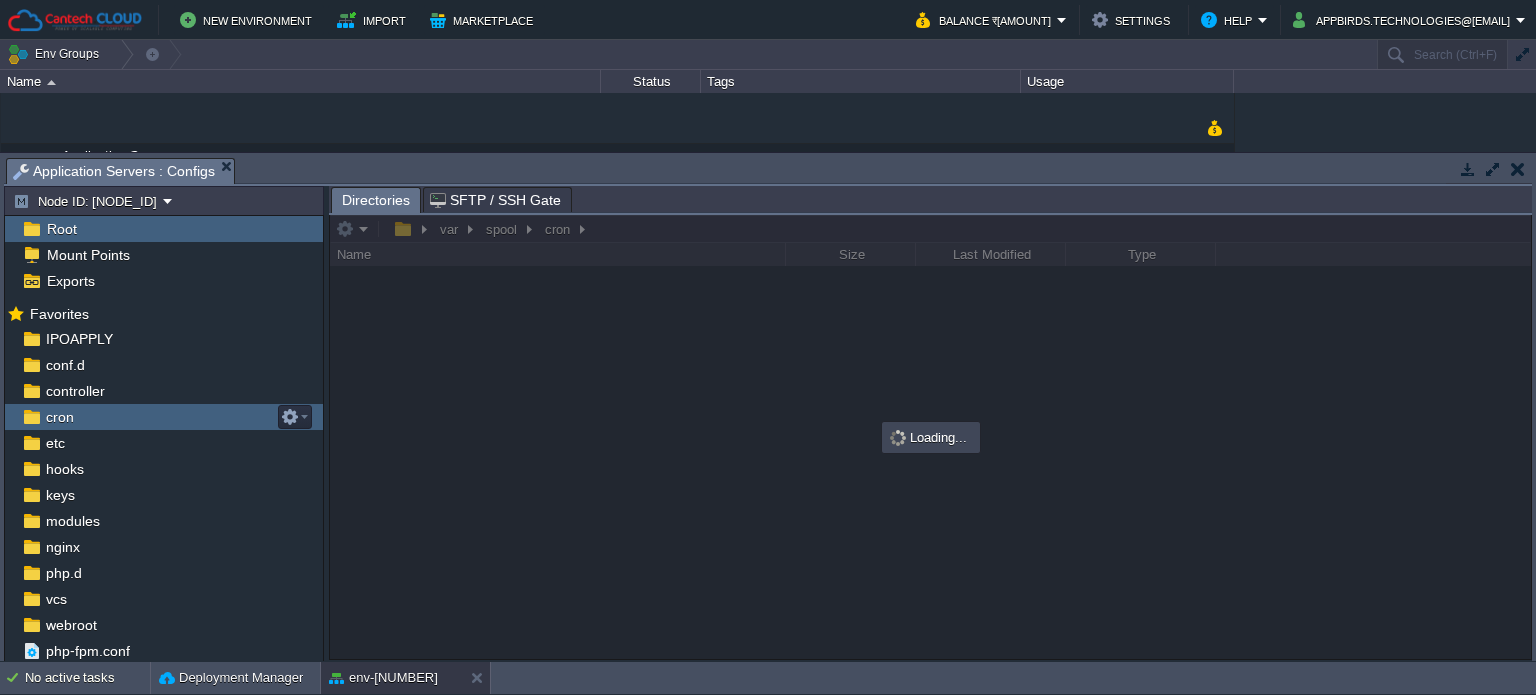 scroll, scrollTop: 0, scrollLeft: 0, axis: both 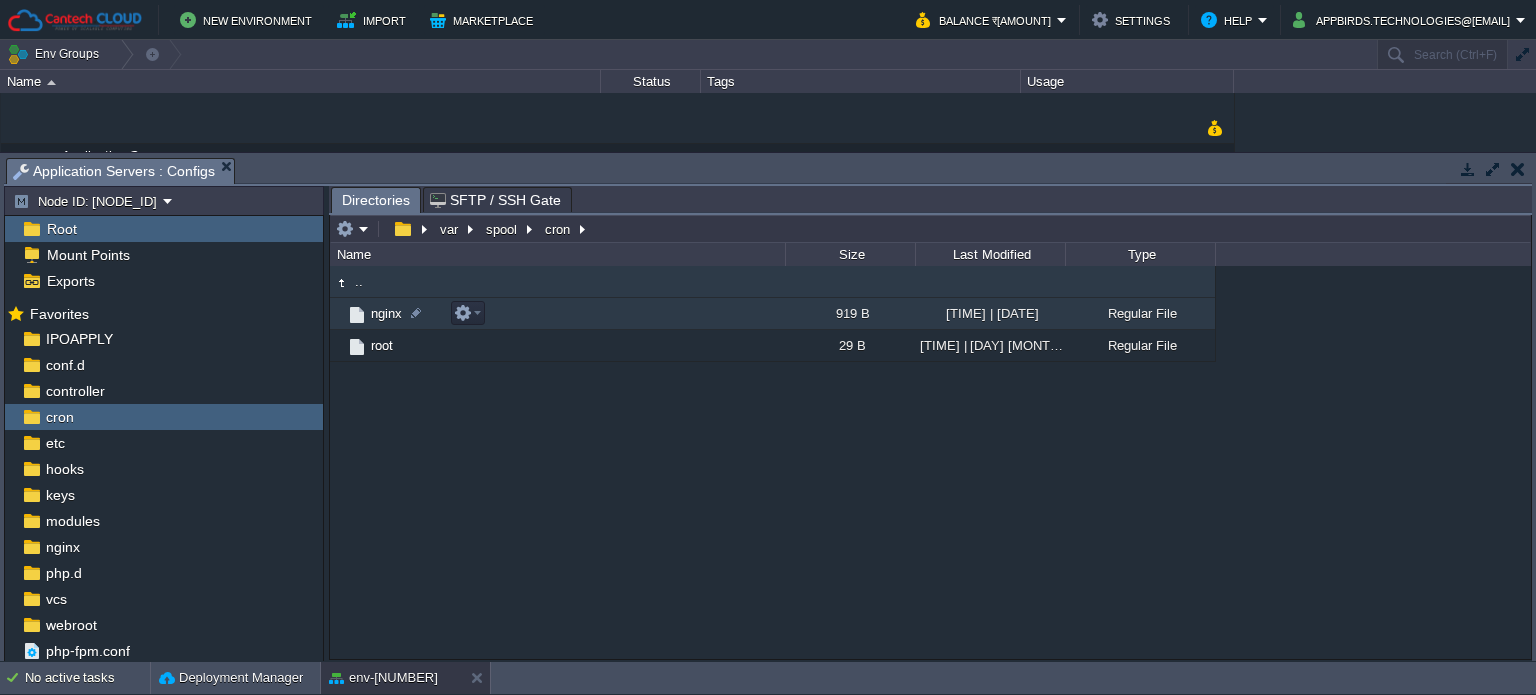 click on "nginx" at bounding box center (386, 313) 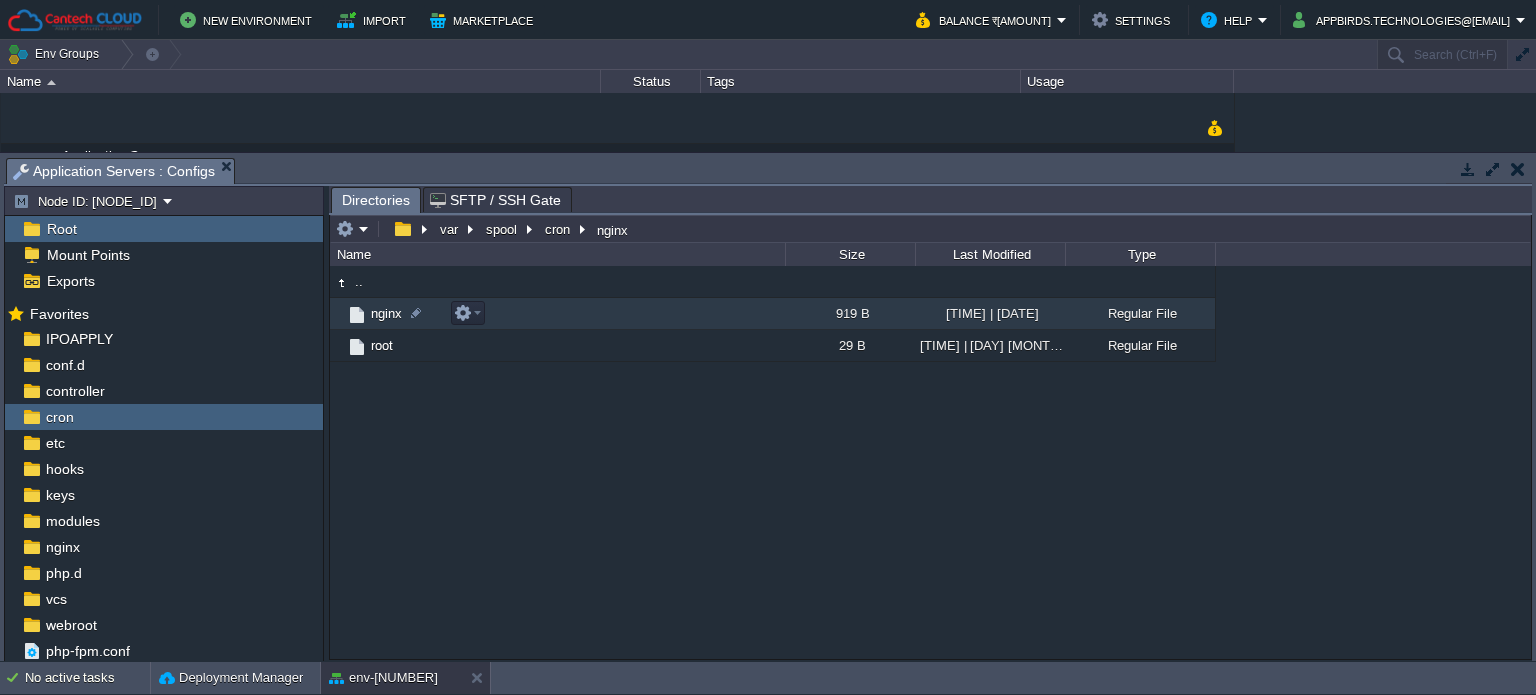 click on "nginx" at bounding box center (386, 313) 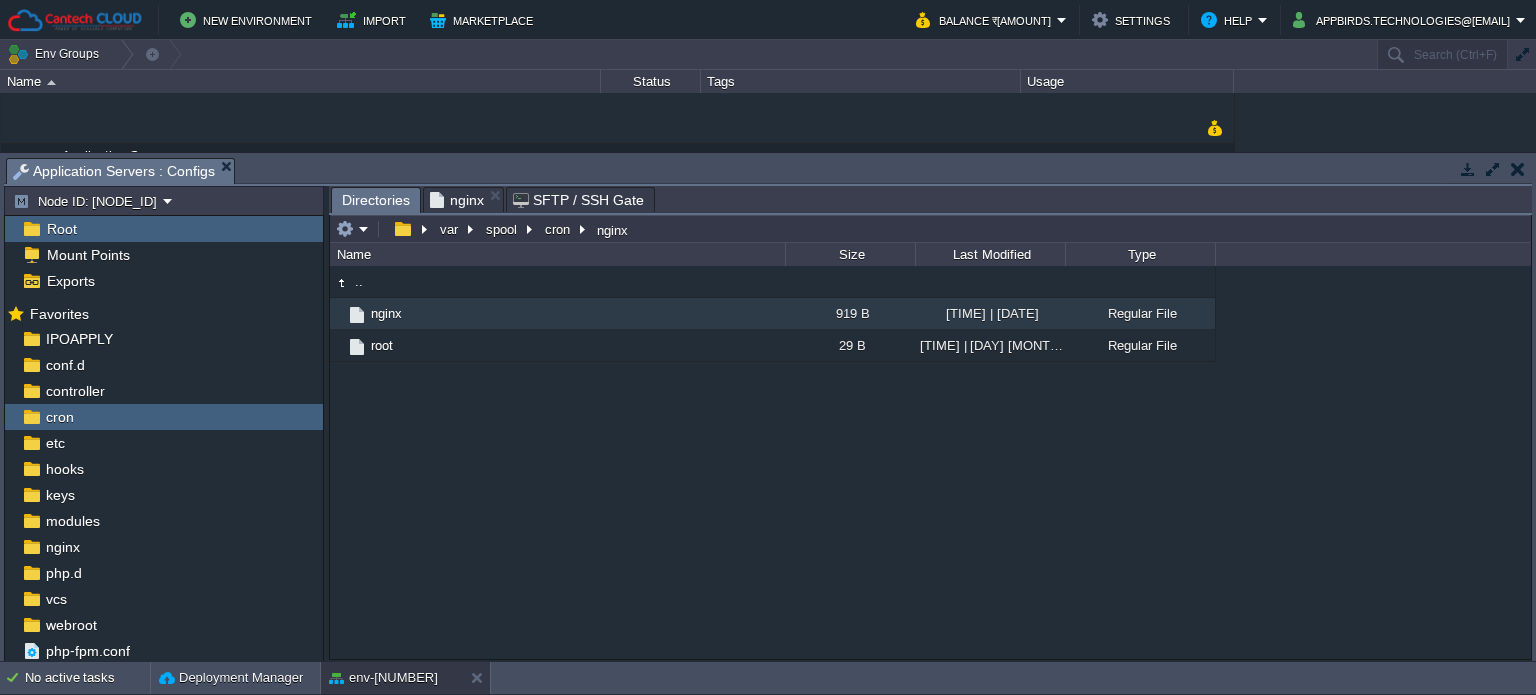 click on "Directories" at bounding box center (376, 200) 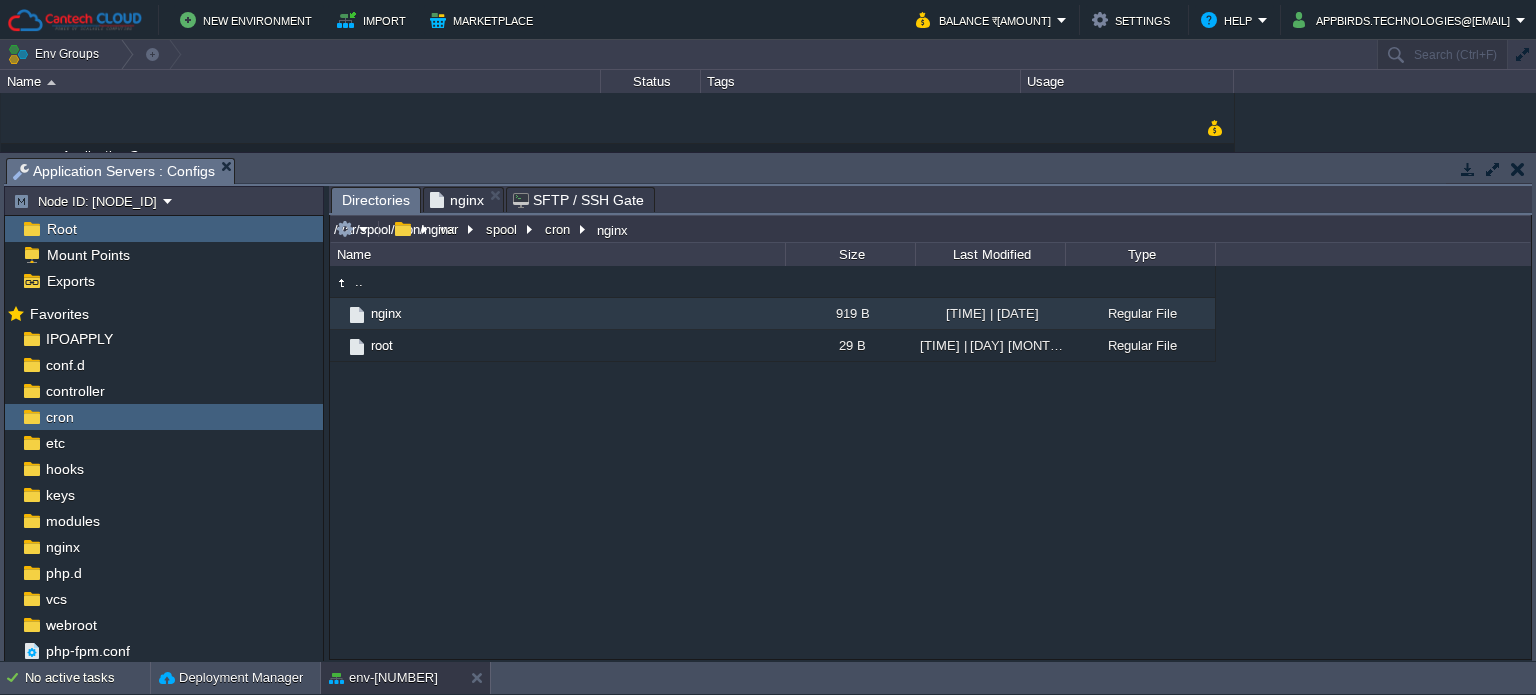 click on "/var/spool/cron/nginx" at bounding box center (930, 229) 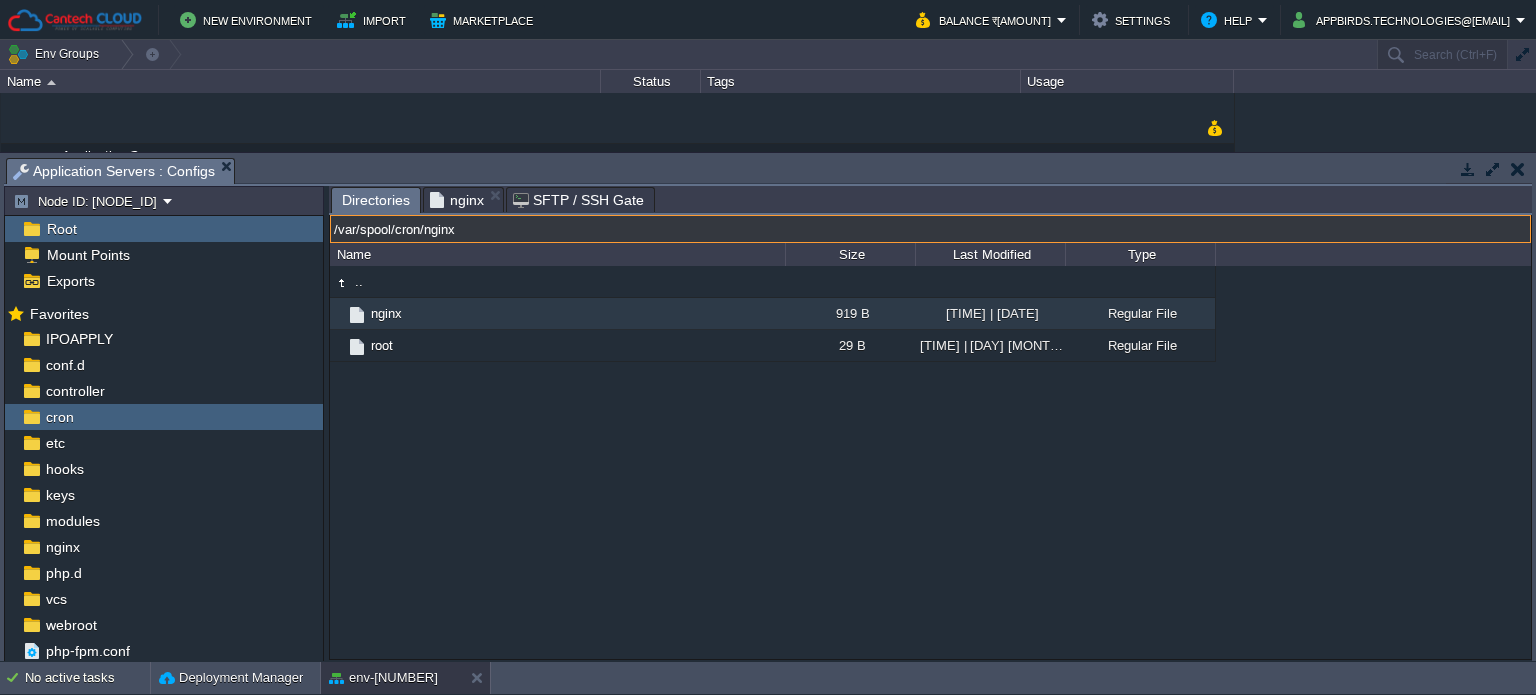 paste on "lib/nginx/.pm2/logs/" 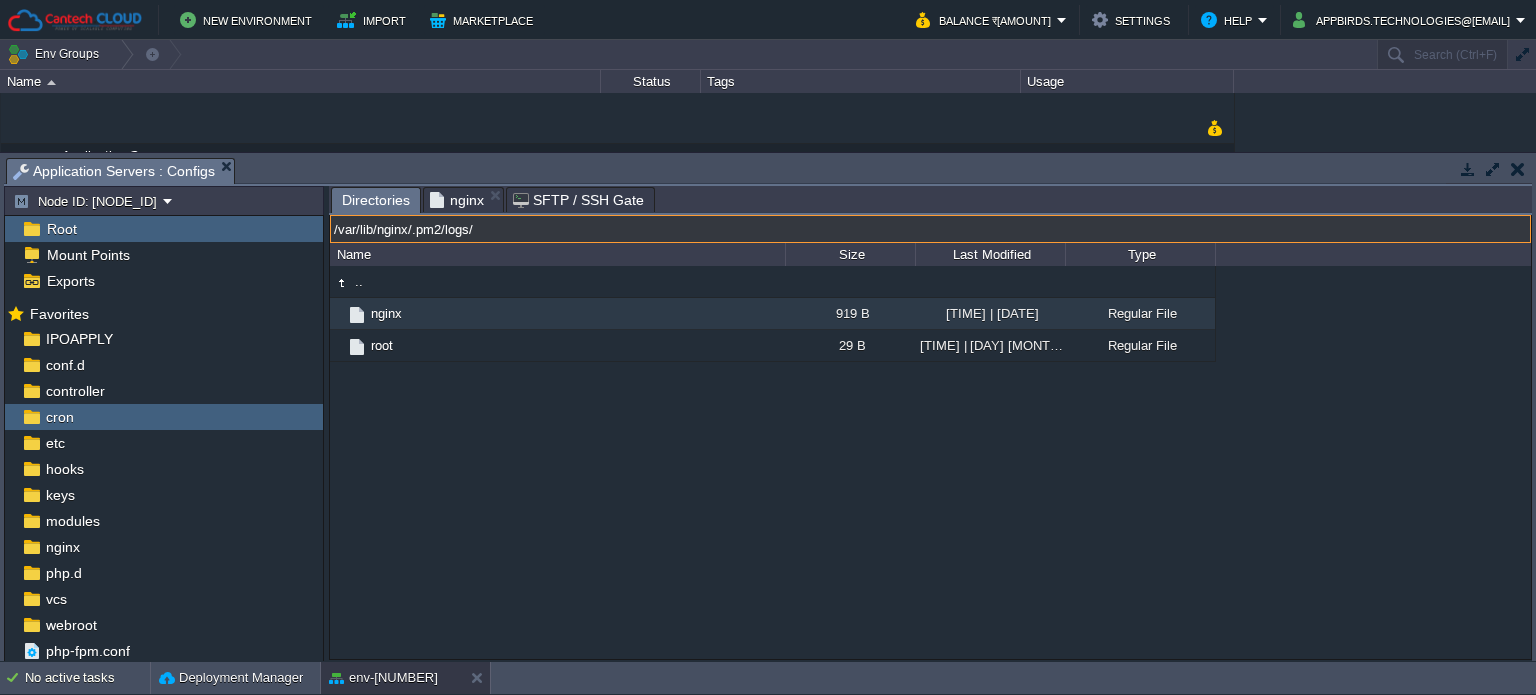 type on "/var/lib/nginx/.pm2/logs/" 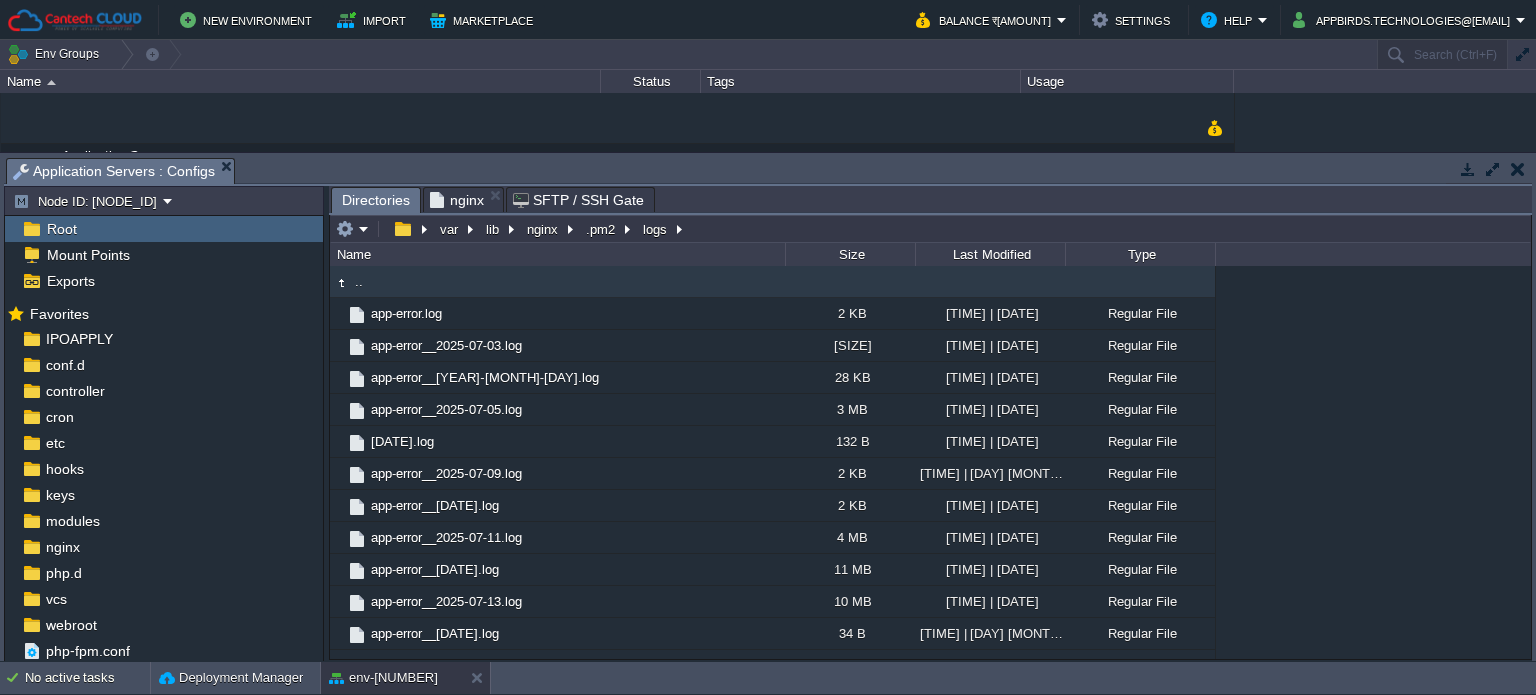 click on "nginx" at bounding box center (457, 200) 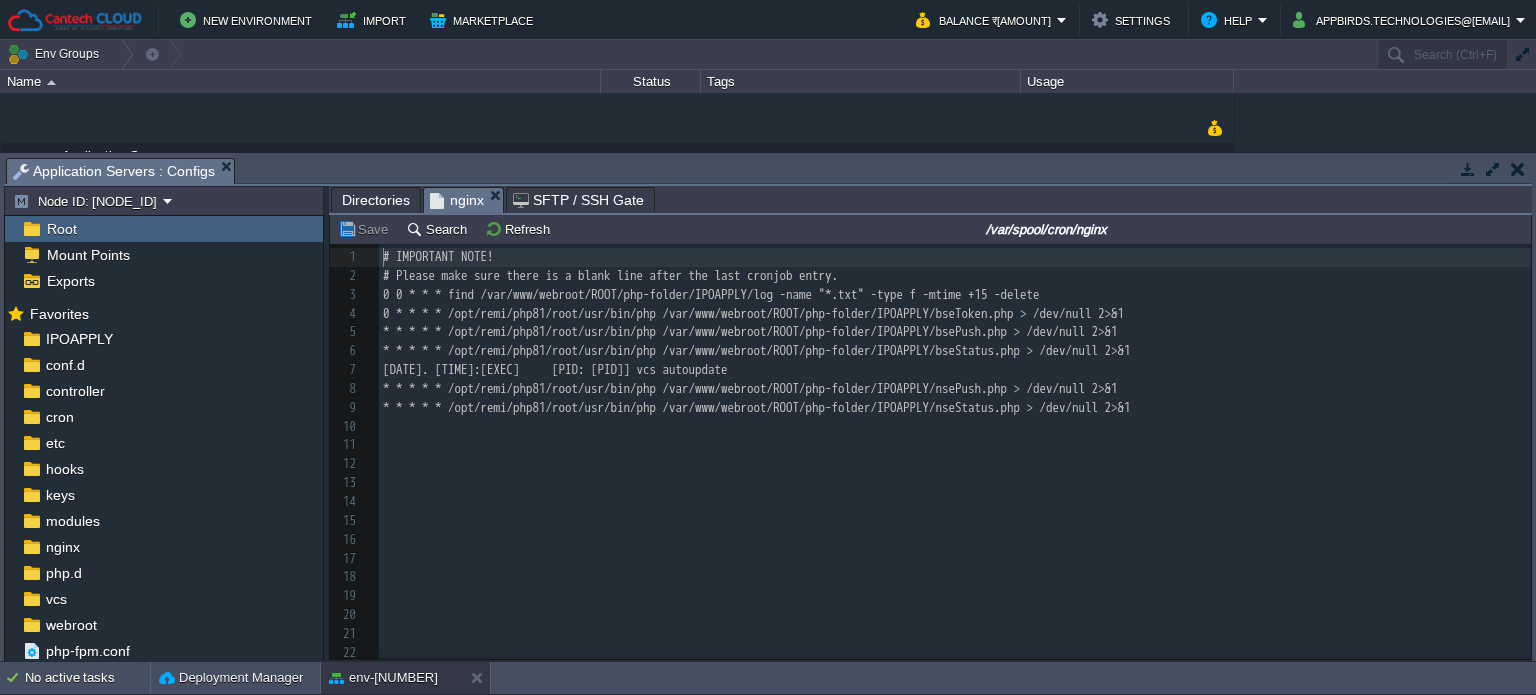 scroll, scrollTop: 6, scrollLeft: 0, axis: vertical 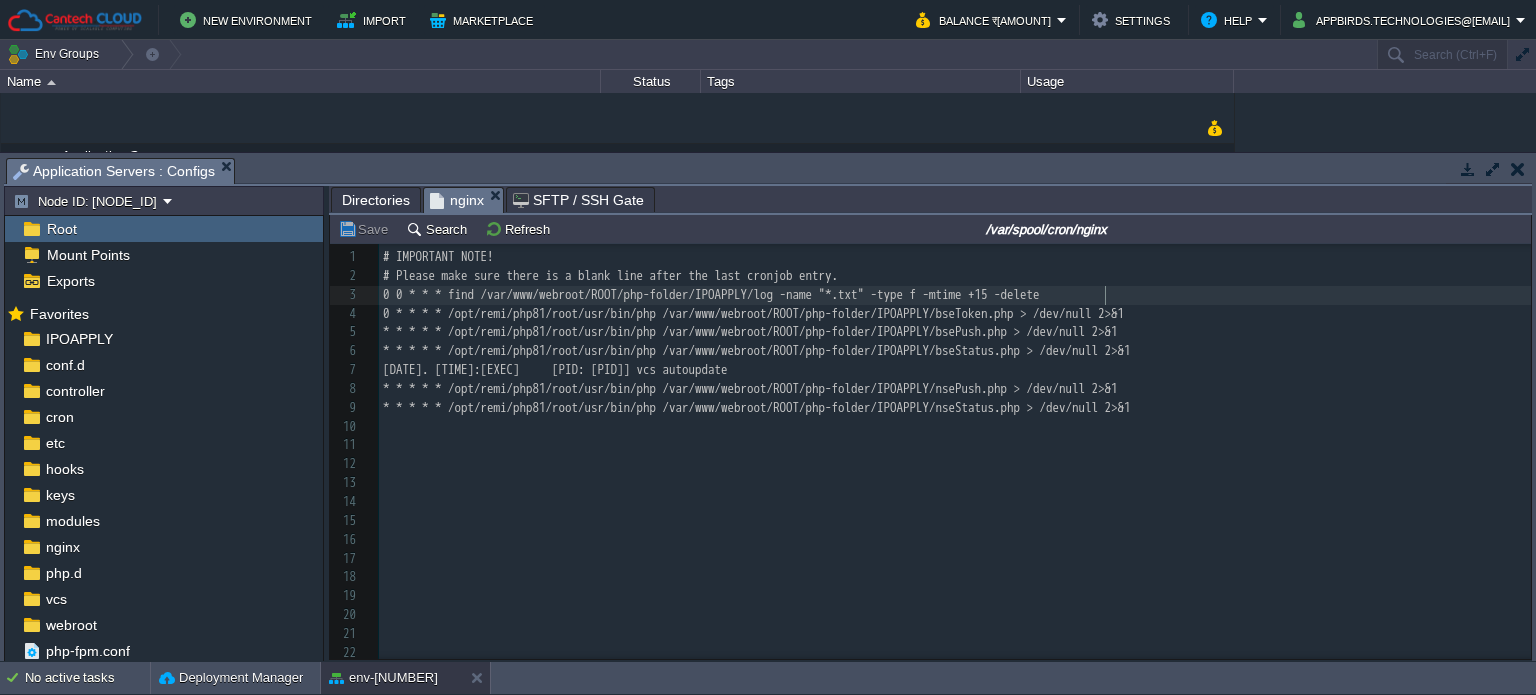 type on "0 0 * * * find /var/www/webroot/ROOT/php-folder/IPOAPPLY/log -name "*.txt" -type f -mtime +15 -delete" 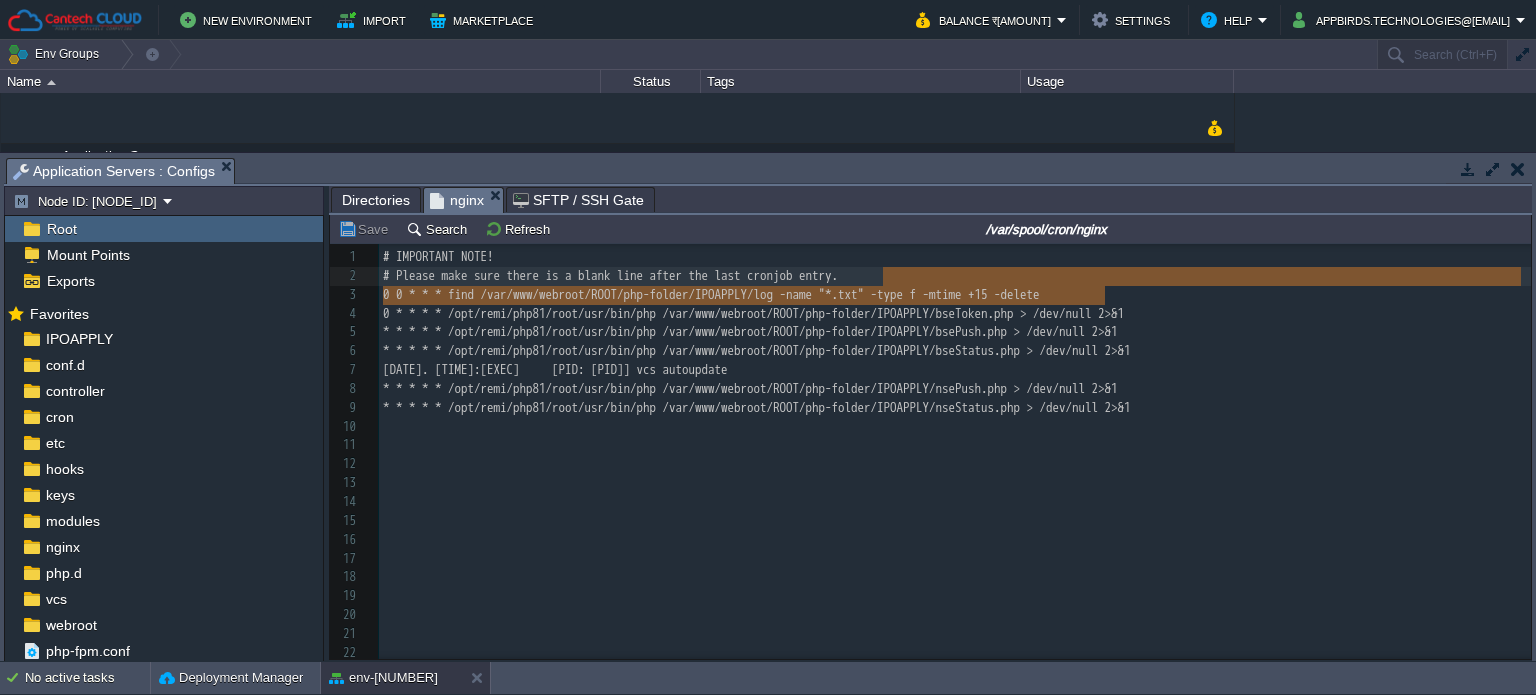 drag, startPoint x: 1132, startPoint y: 295, endPoint x: 1140, endPoint y: 287, distance: 11.313708 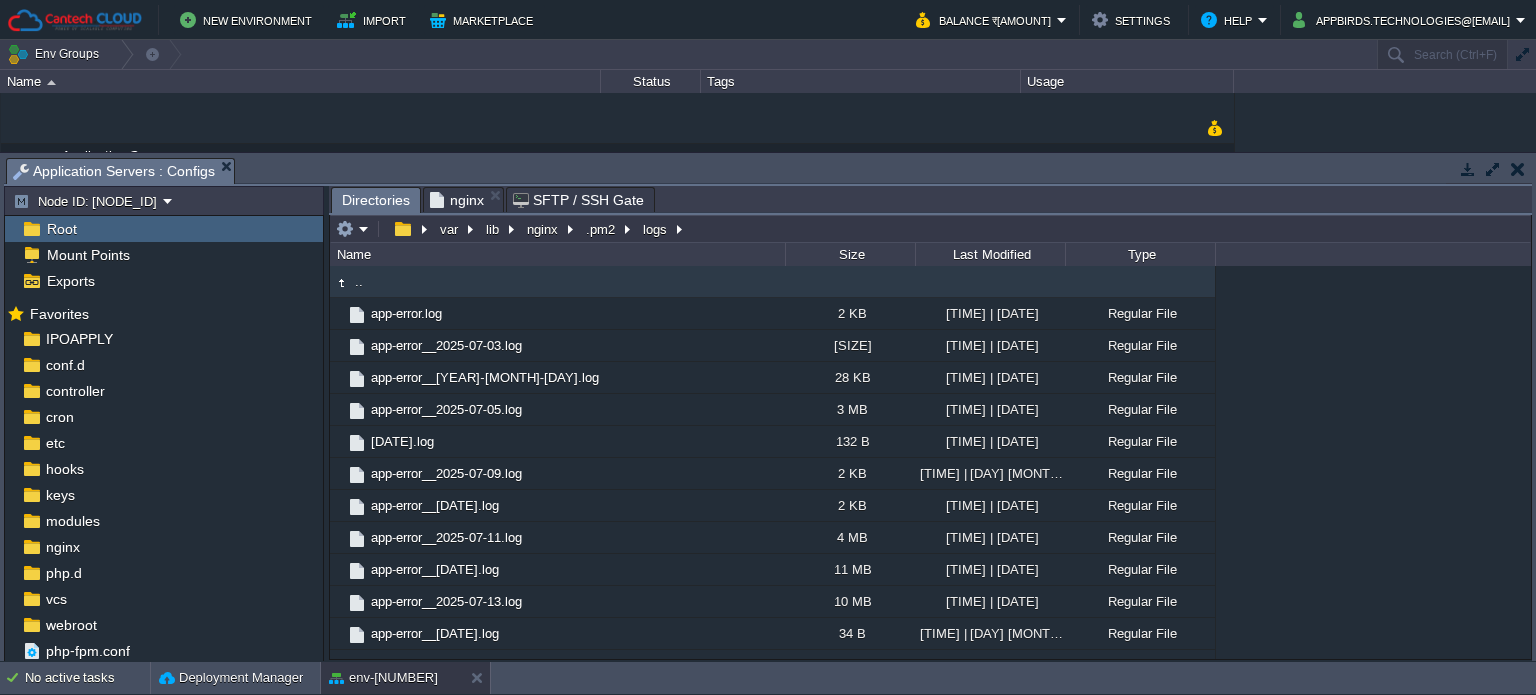 click on "Directories" at bounding box center [376, 200] 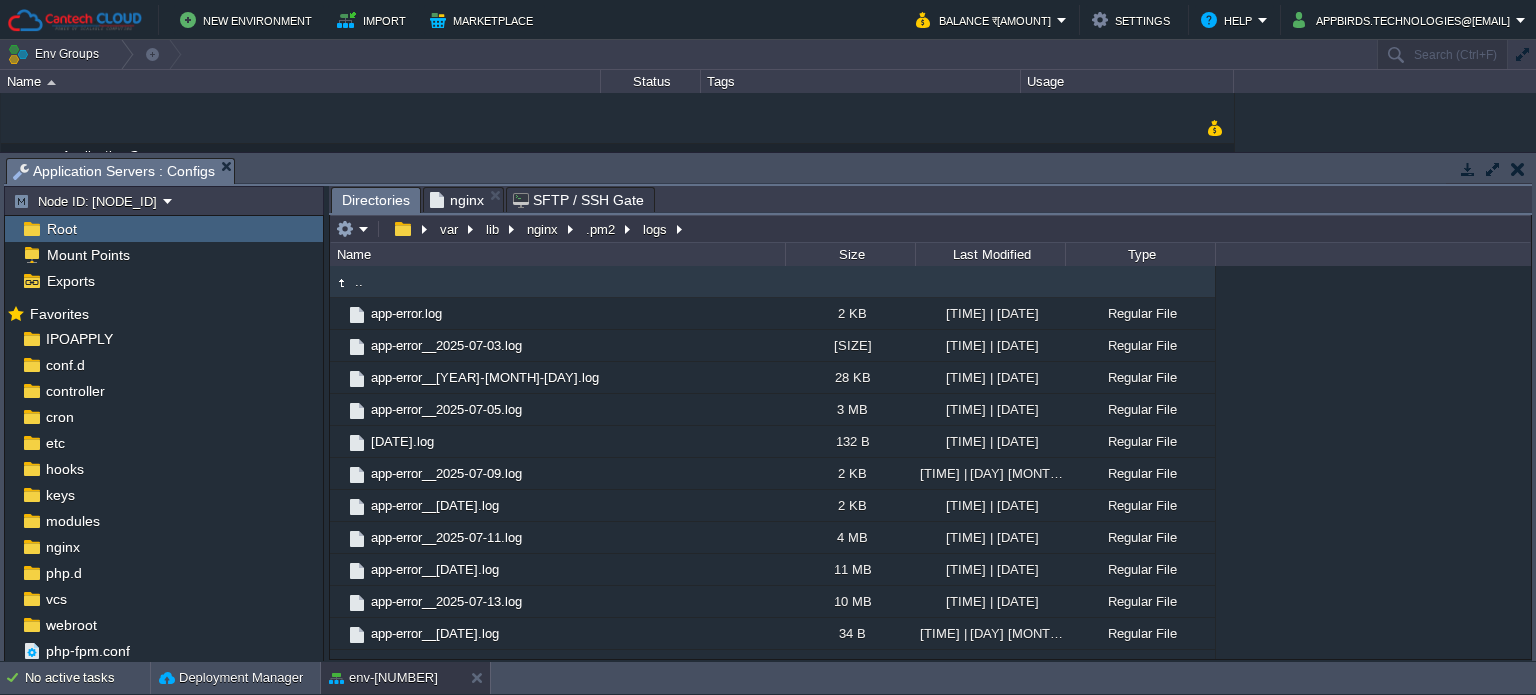 type on "/var/lib/nginx/.pm2/logs" 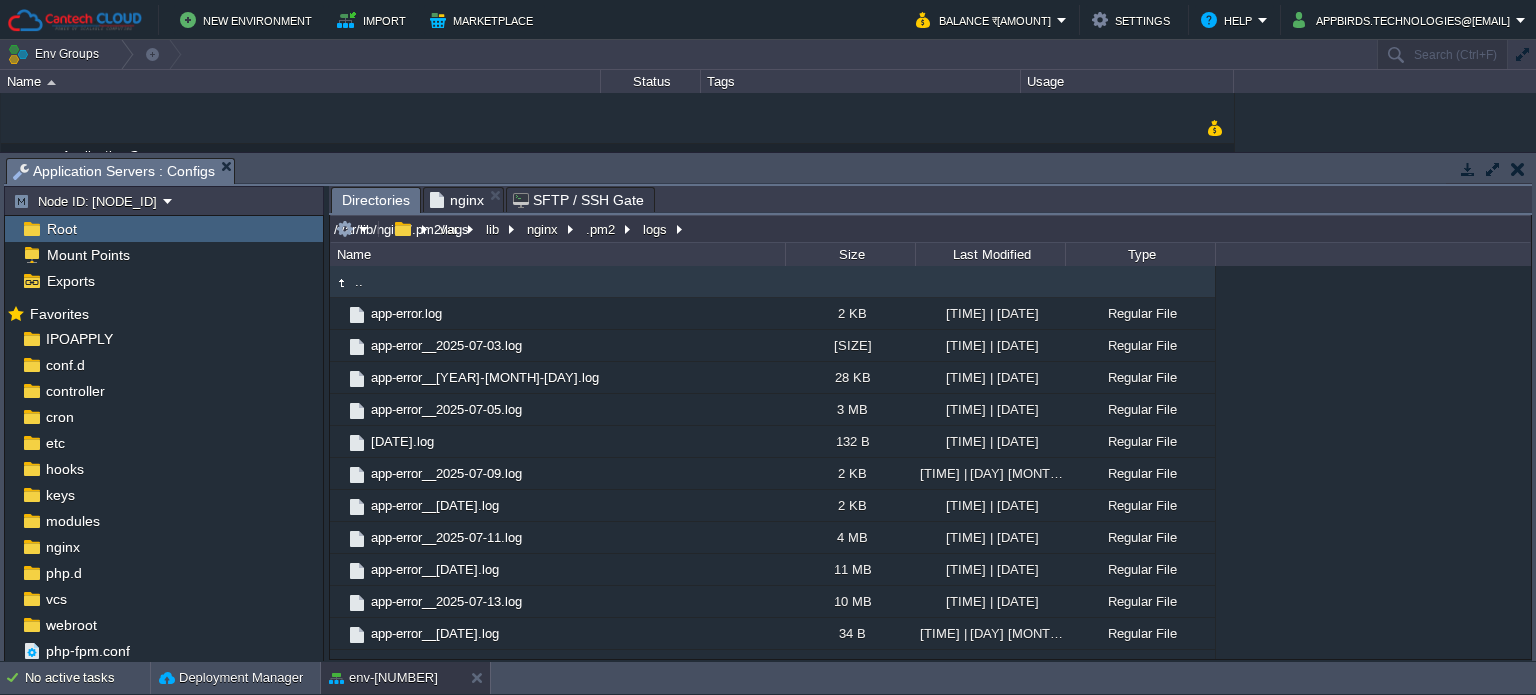 click on "/var/lib/nginx/.pm2/logs" at bounding box center [930, 229] 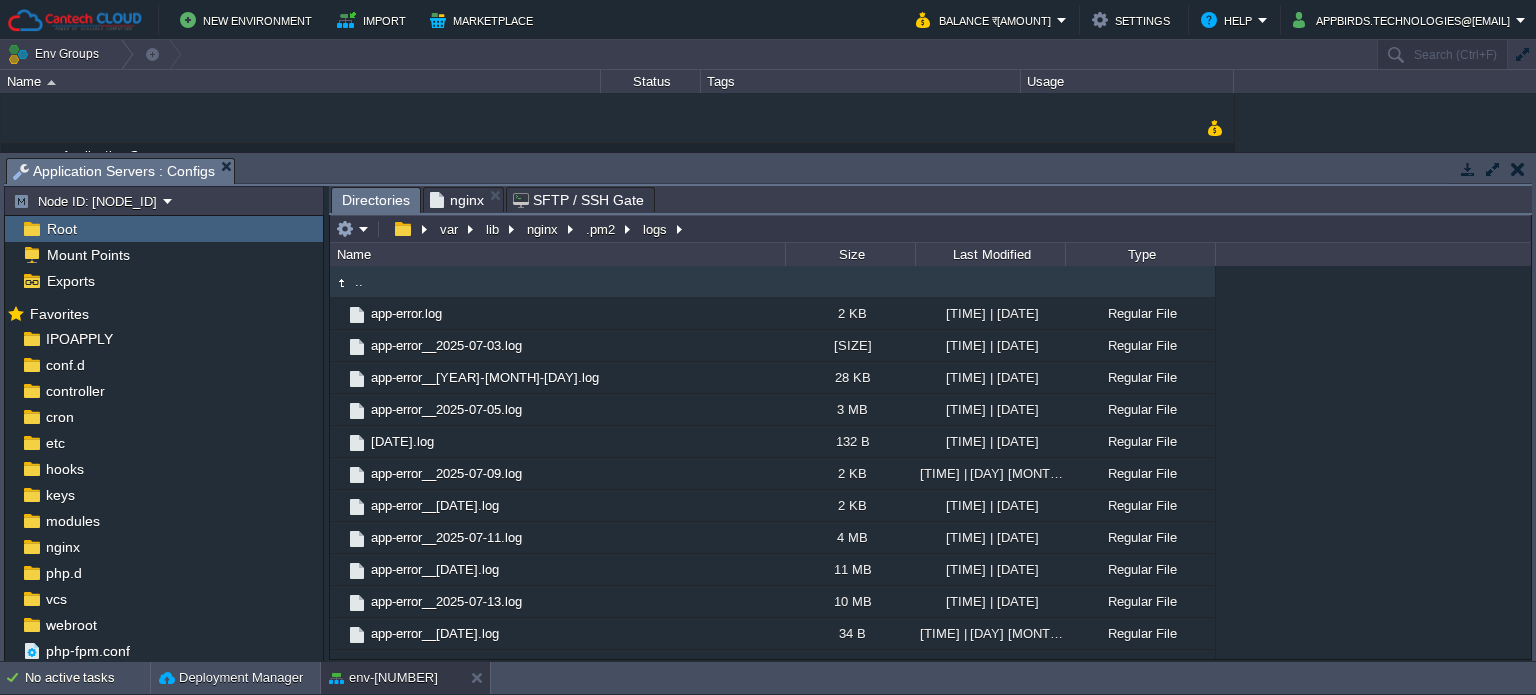 type on "/var/lib/nginx/.pm2/logs" 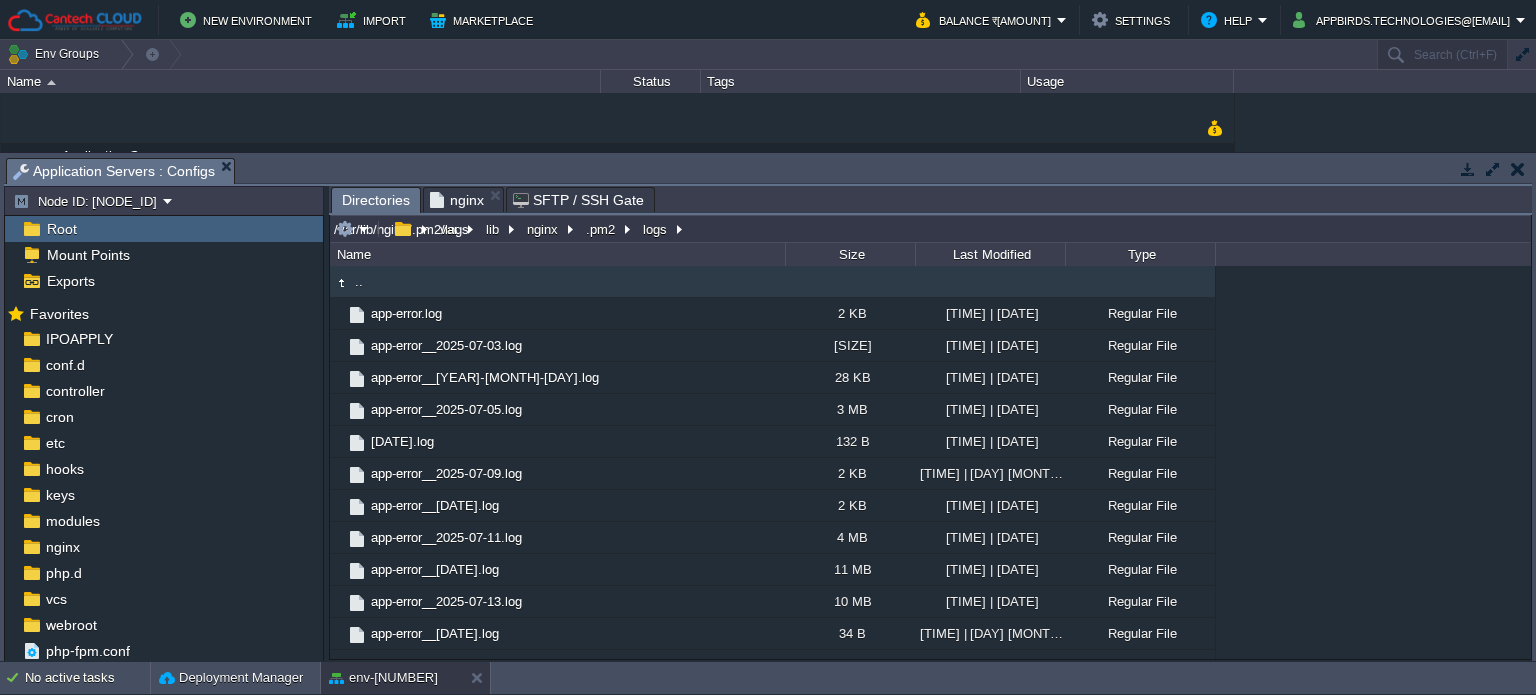 click on "/var/lib/nginx/.pm2/logs" at bounding box center (930, 229) 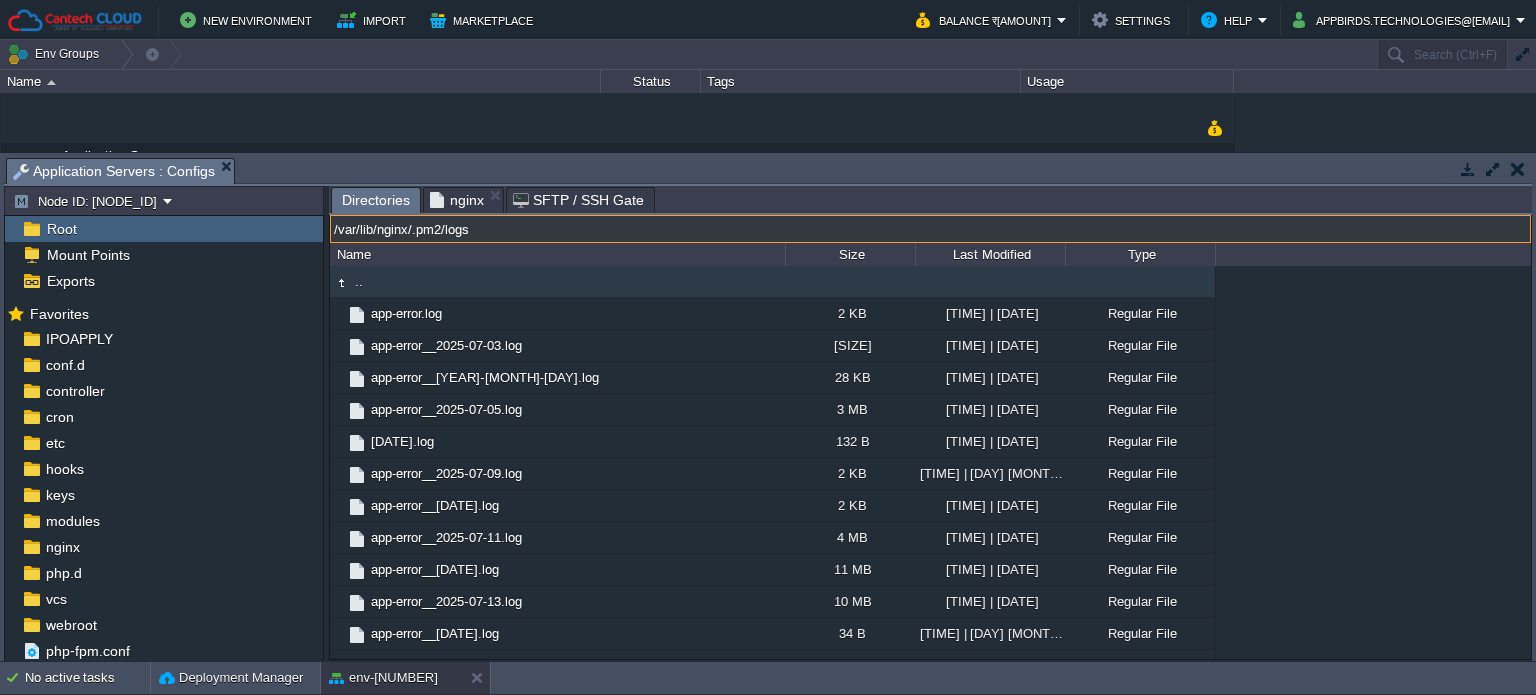 click on "/var/lib/nginx/.pm2/logs" at bounding box center [930, 229] 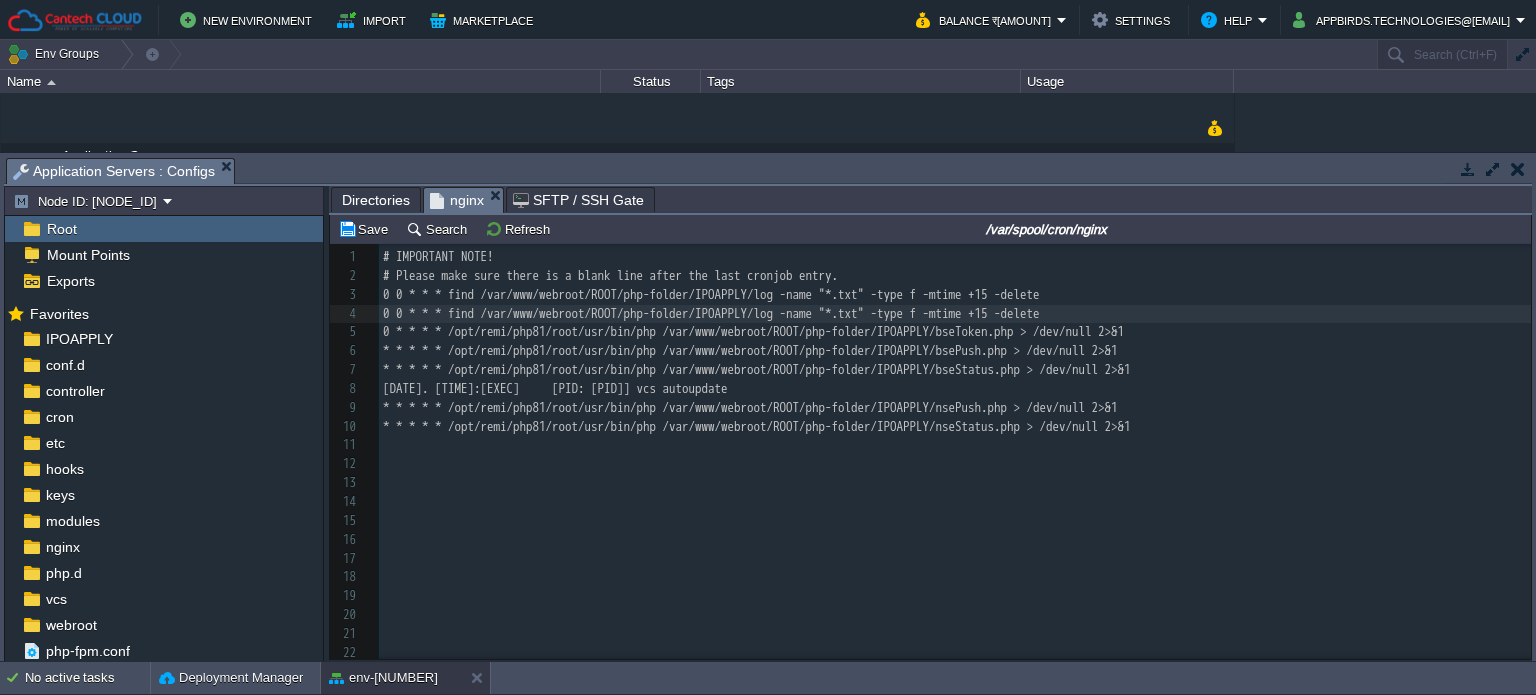click on "nginx" at bounding box center (457, 200) 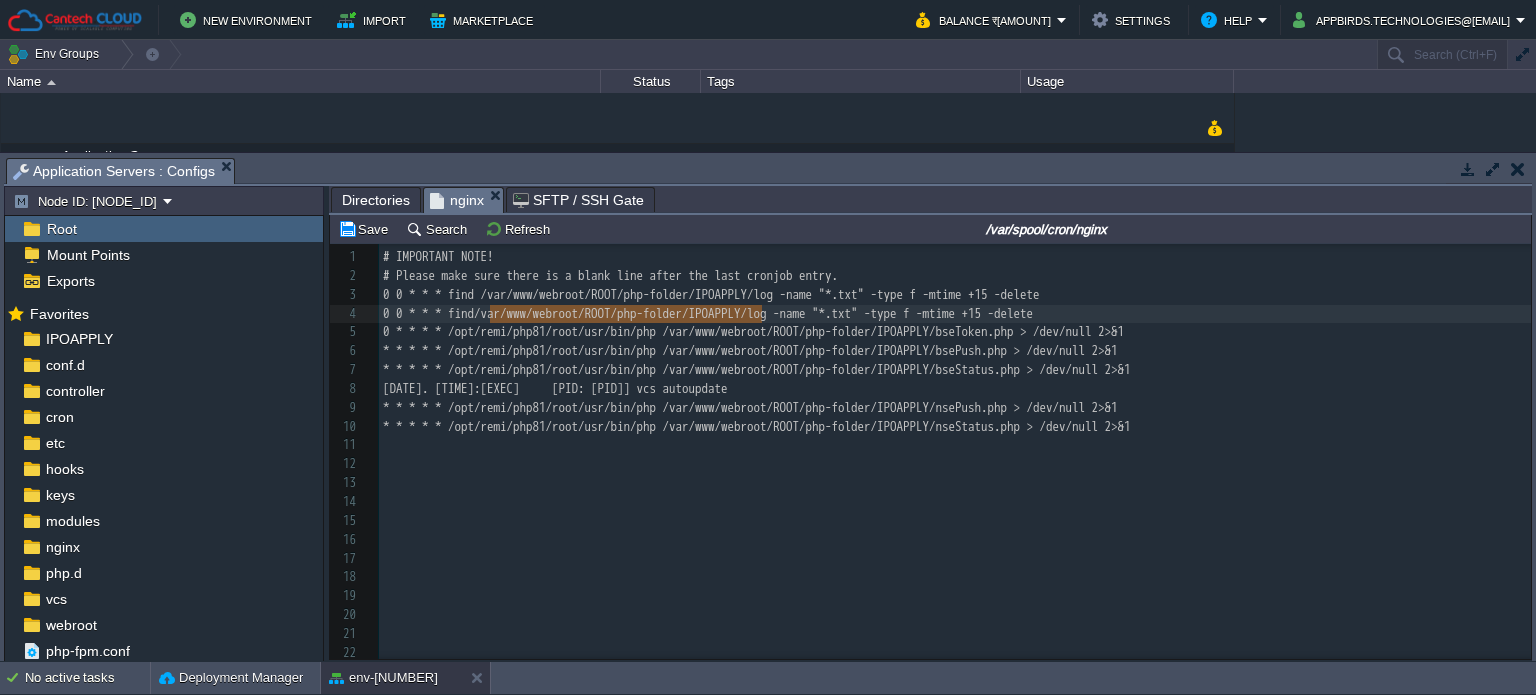 type on "/var/www/webroot/ROOT/php-folder/IPOAPPLY" 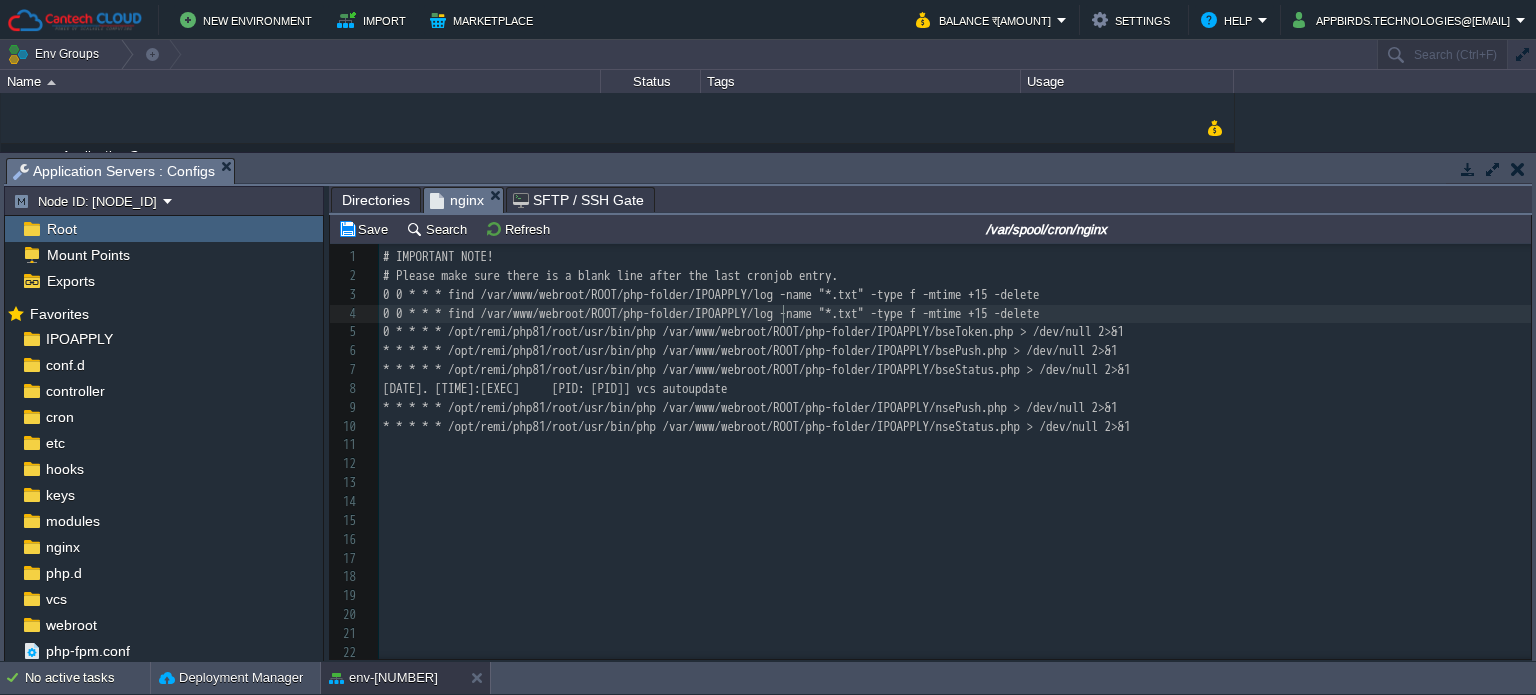 type on "/" 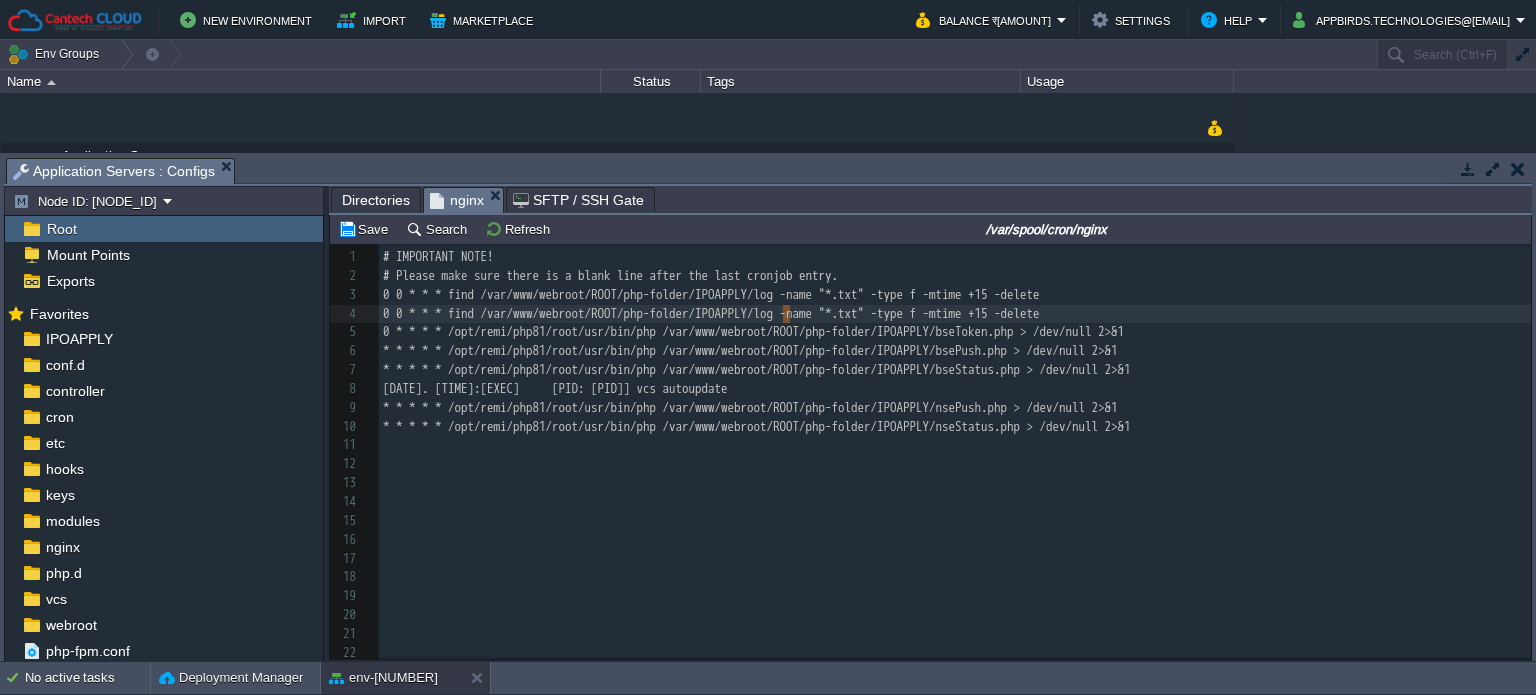 drag, startPoint x: 492, startPoint y: 314, endPoint x: 788, endPoint y: 313, distance: 296.00168 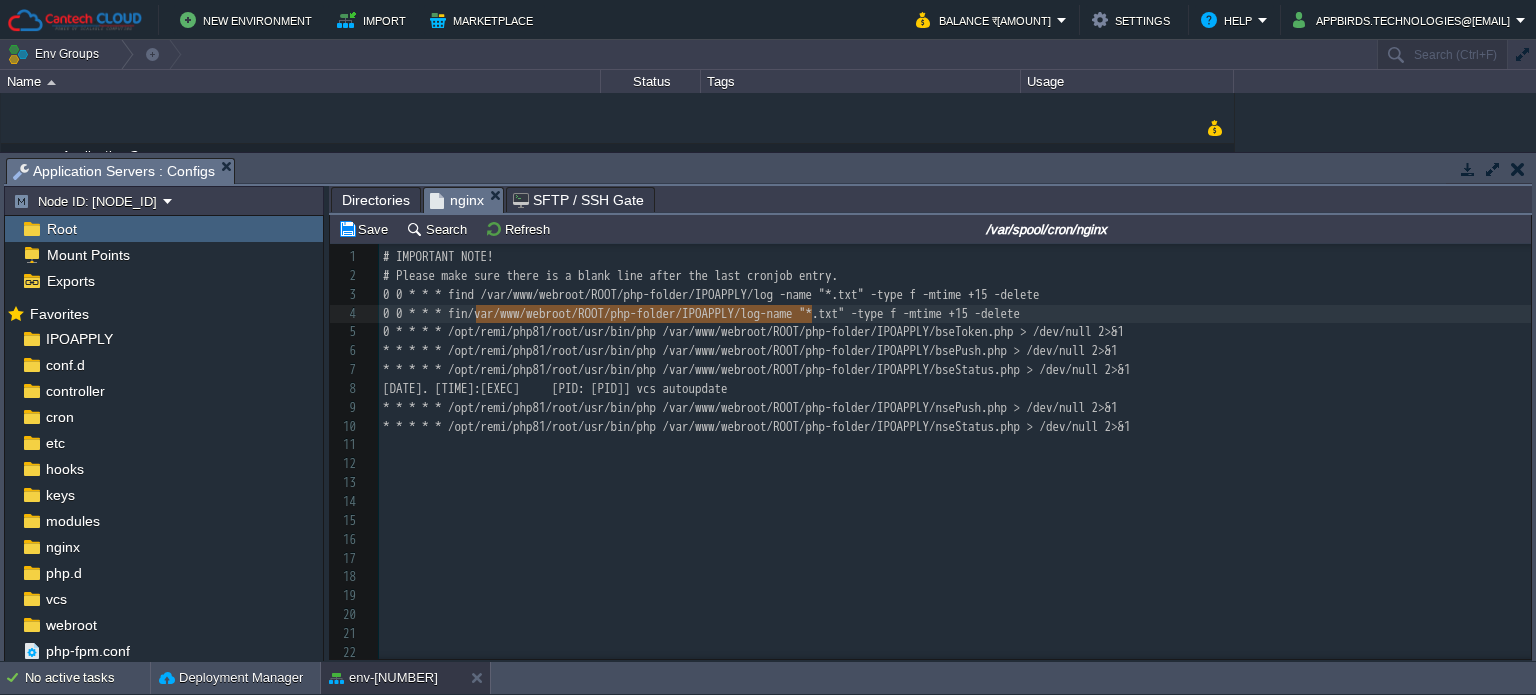 type on "/var/www/webroot/ROOT/php-folder/IPOAPPLY/log" 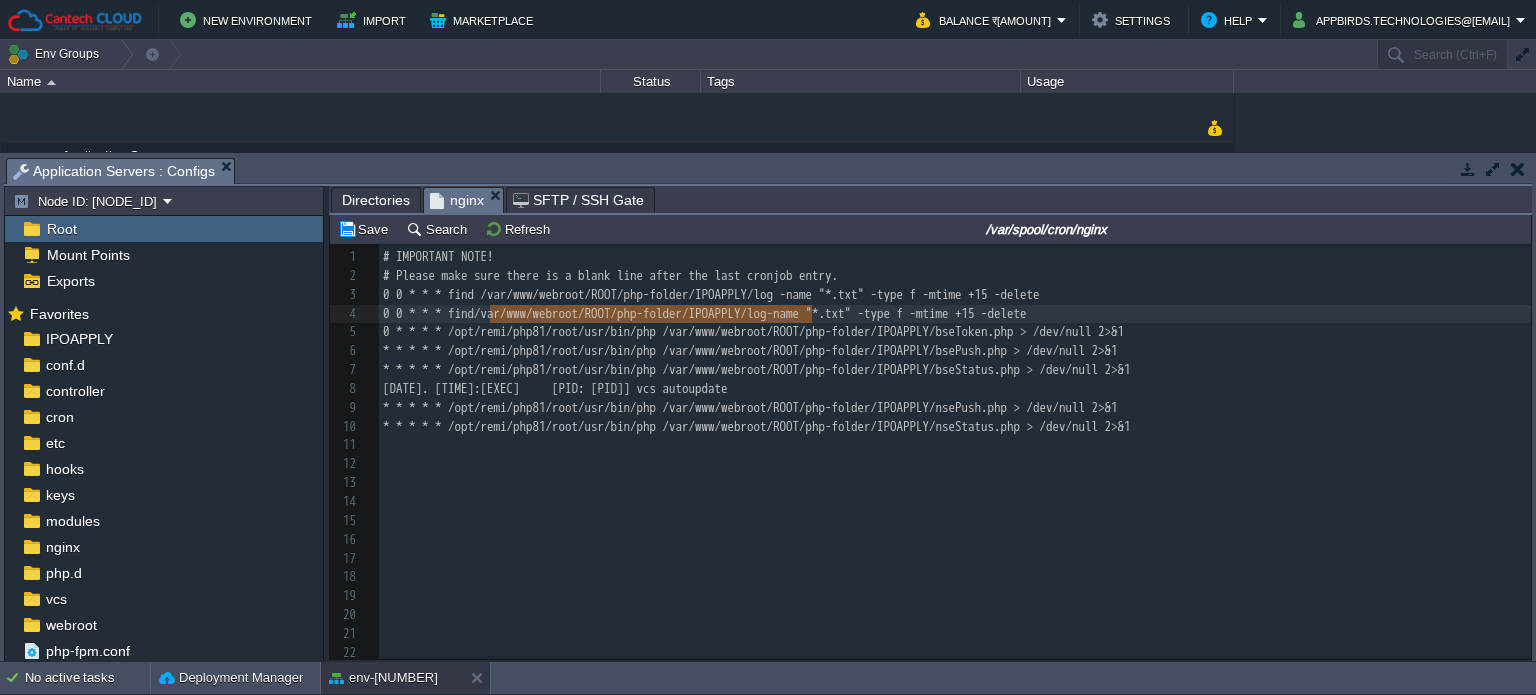 drag, startPoint x: 811, startPoint y: 313, endPoint x: 492, endPoint y: 319, distance: 319.05643 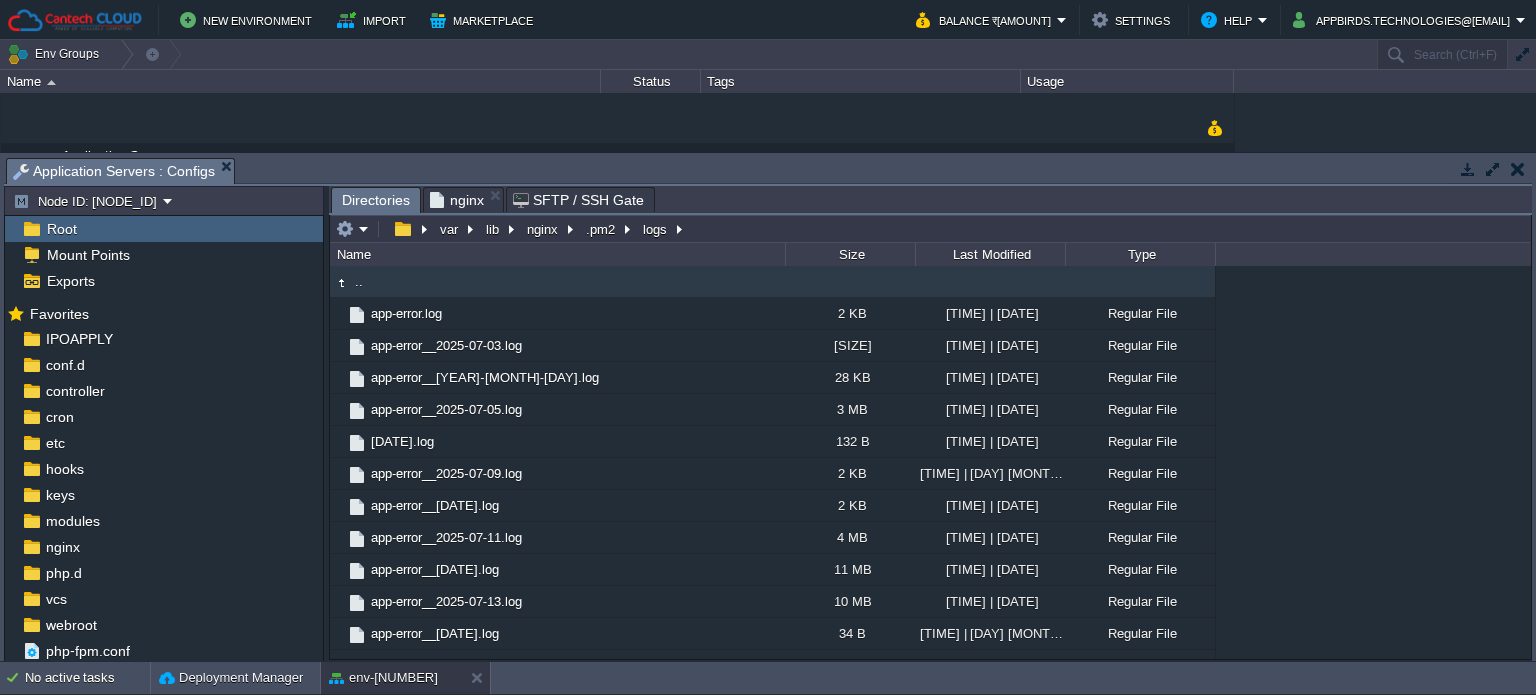 click on "Directories" at bounding box center [376, 200] 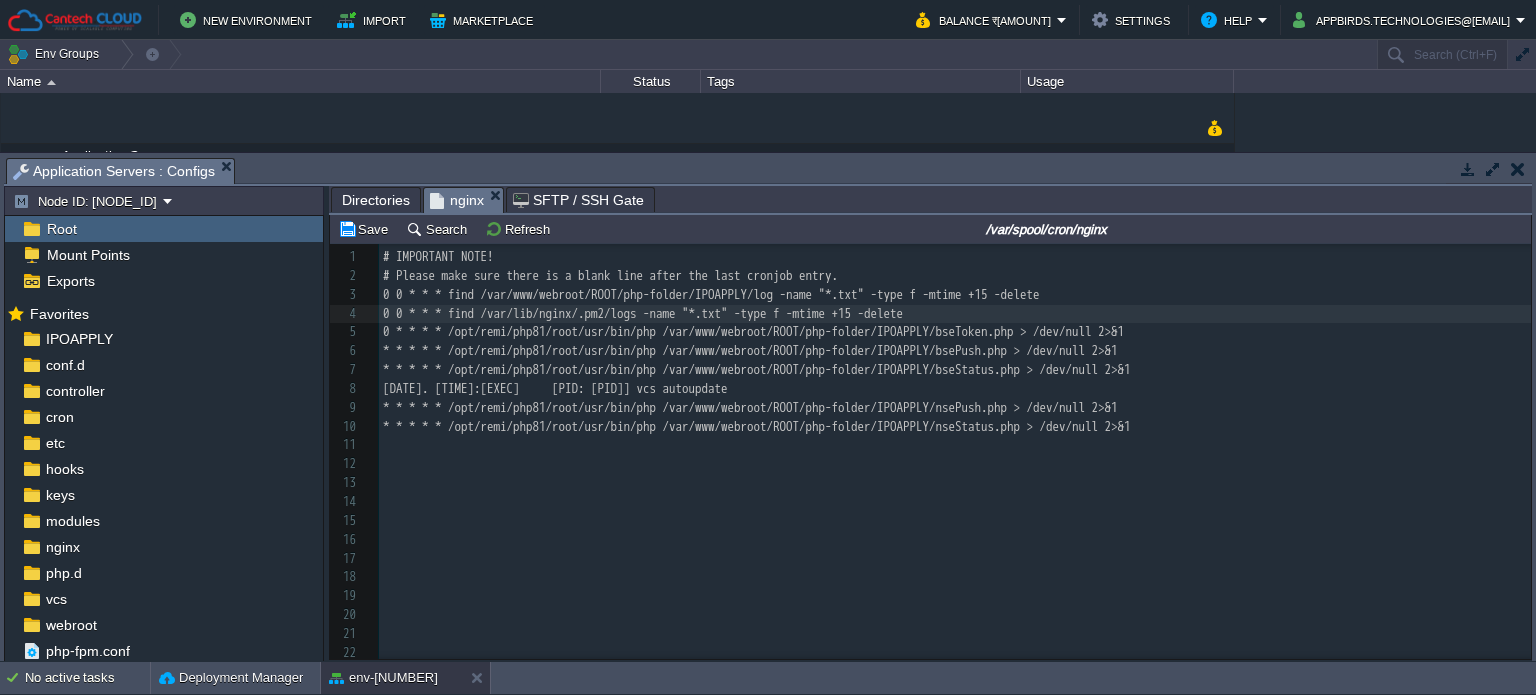 click on "Directories" at bounding box center [376, 200] 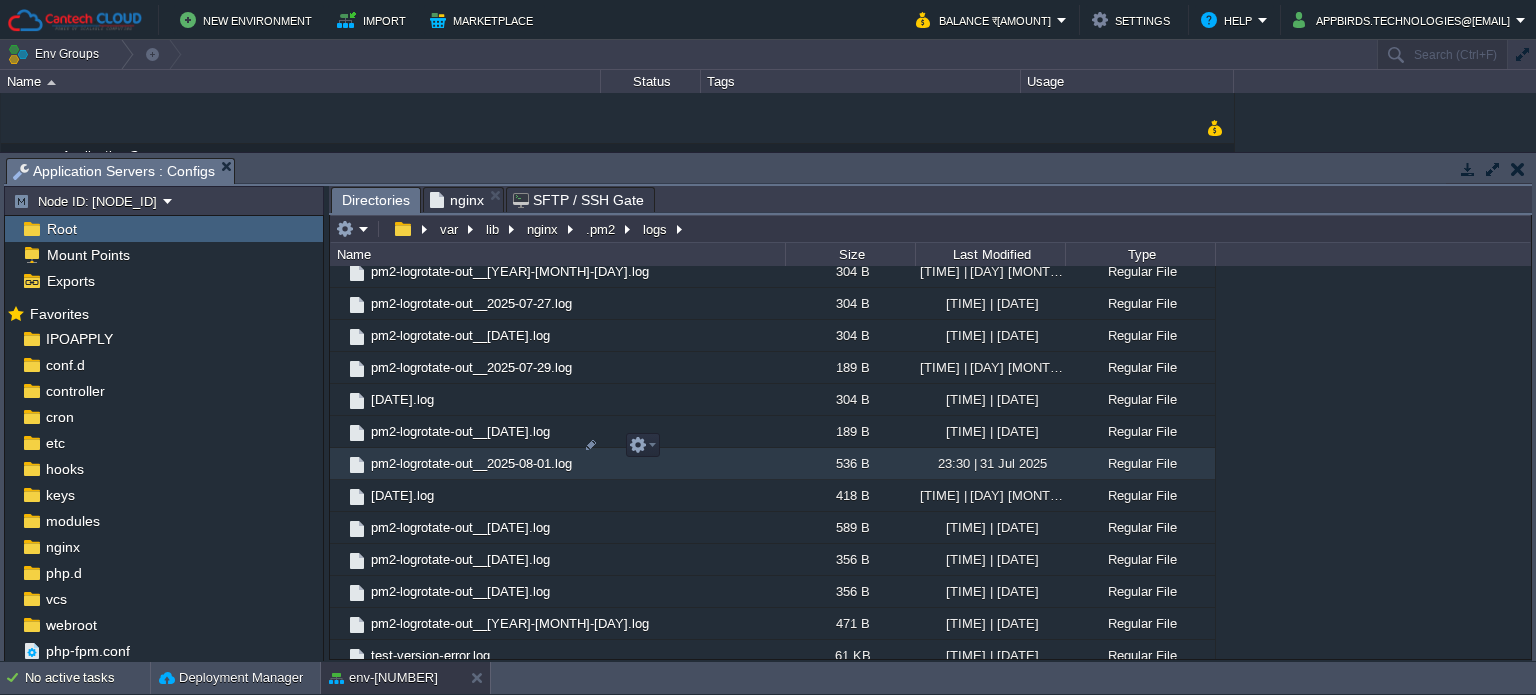 scroll, scrollTop: 2755, scrollLeft: 0, axis: vertical 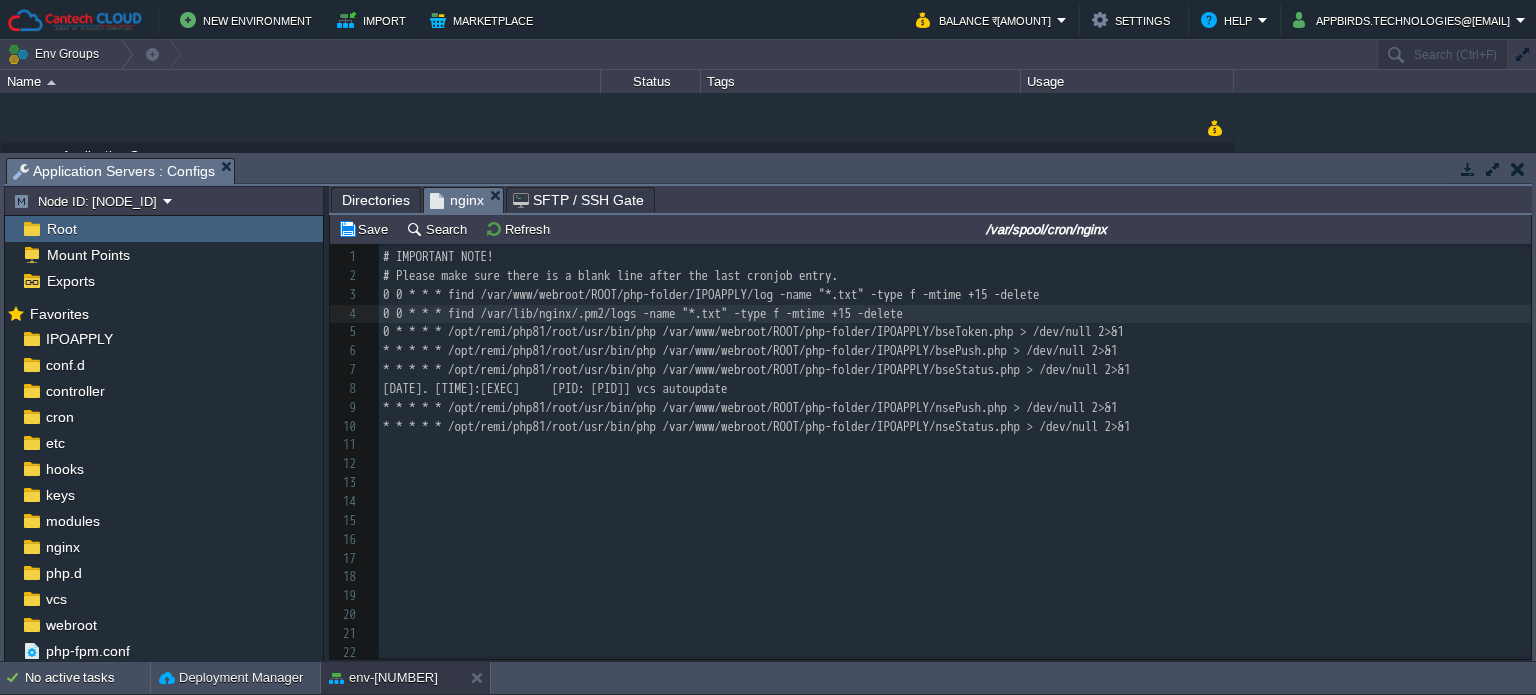 drag, startPoint x: 455, startPoint y: 203, endPoint x: 512, endPoint y: 229, distance: 62.649822 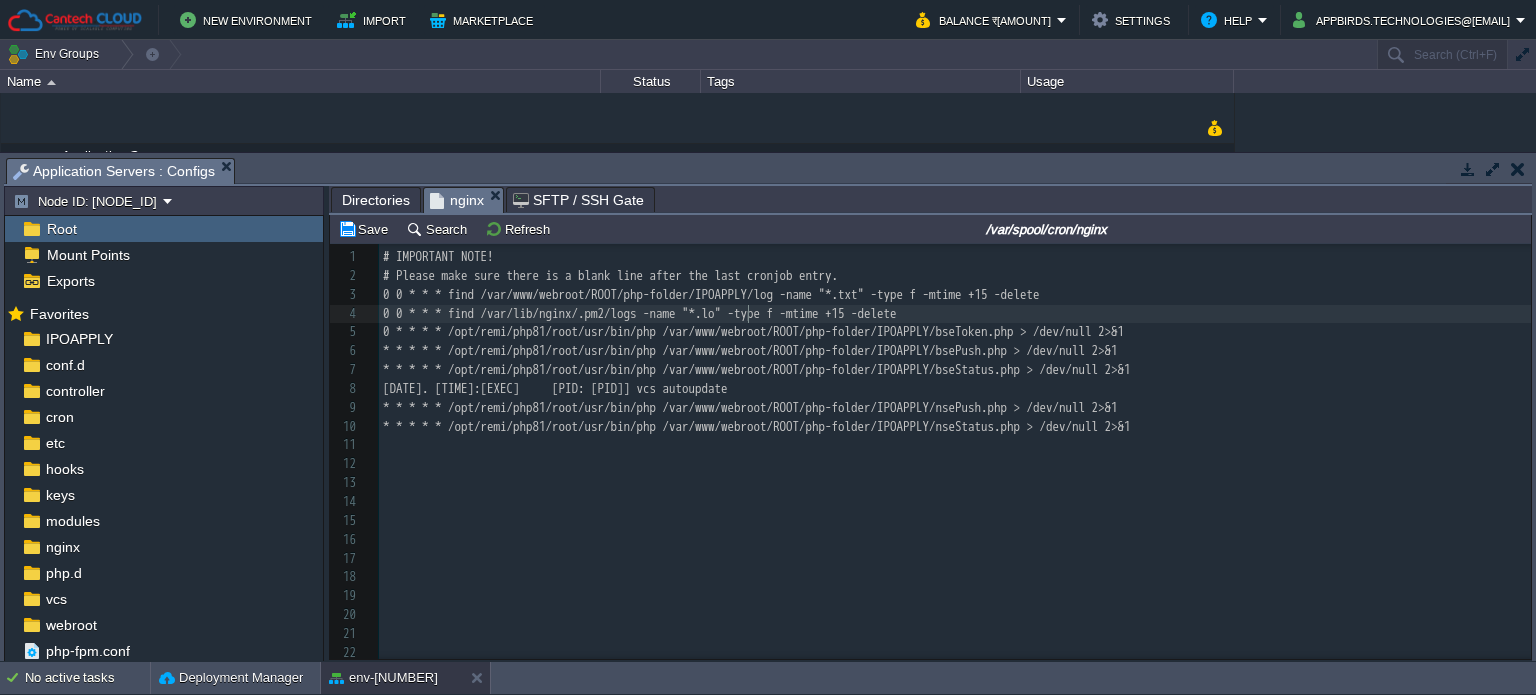 type on "log" 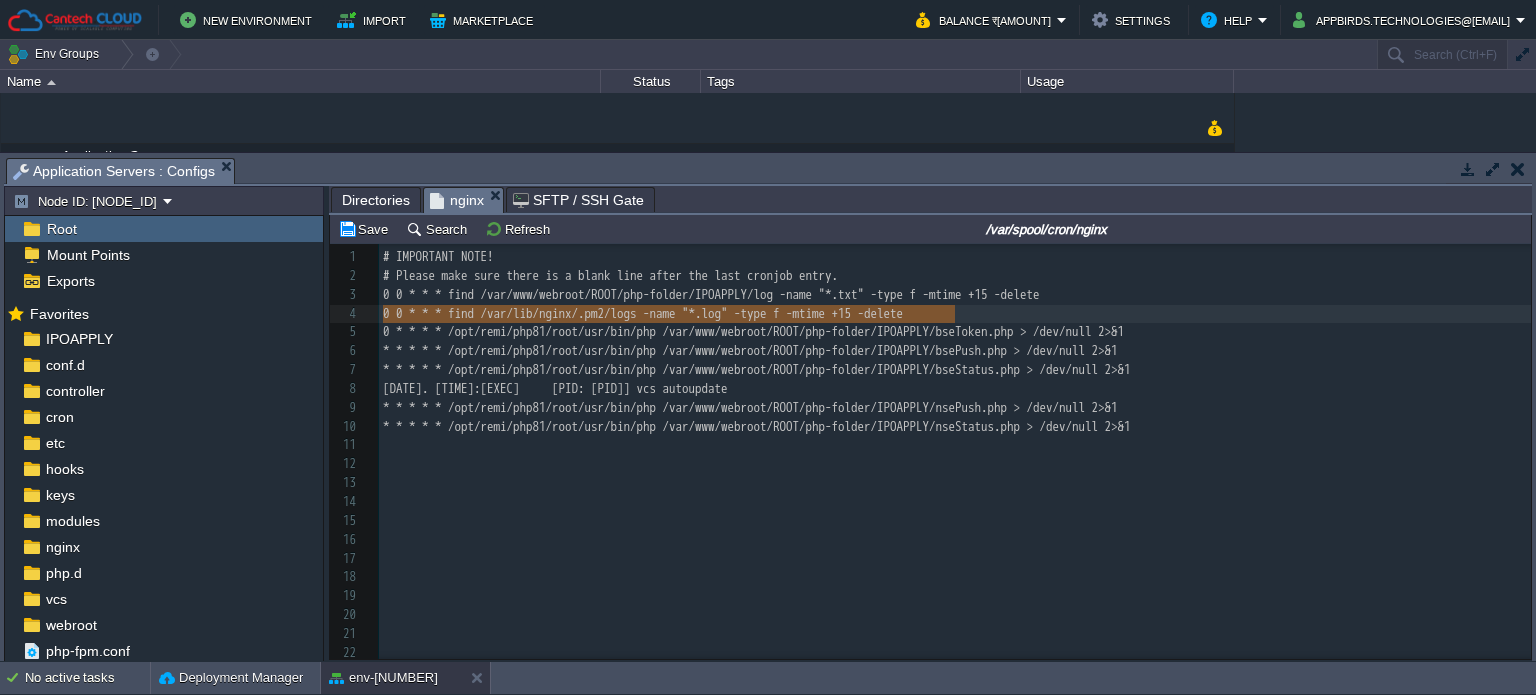 drag, startPoint x: 969, startPoint y: 314, endPoint x: 373, endPoint y: 311, distance: 596.00757 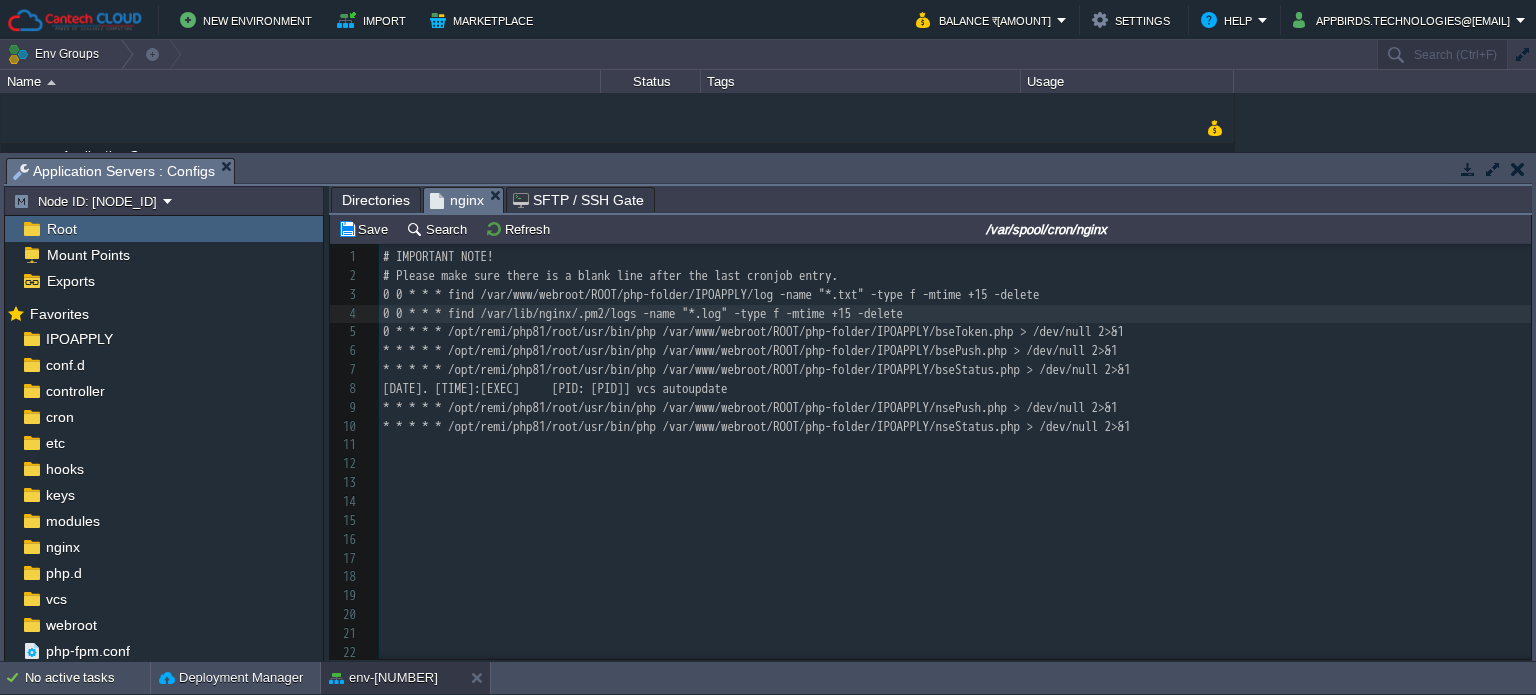 click on "xxxxxxxxxx   1 # IMPORTANT NOTE! 2 # Please make sure there is a blank line after the last cronjob entry. 3 0 0 * * * find /var/www/webroot/ROOT/php-folder/IPOAPPLY/log -name "*.txt" -type f -mtime +15 -delete 4 0 0 * * * find /var/lib/nginx/.pm2/logs -name "*.log" -type f -mtime +15 -delete 5 0 * * * * /opt/remi/php81/root/usr/bin/php /var/www/webroot/ROOT/php-folder/IPOAPPLY/bseToken.php > /dev/null 2>&1 6 * * * * * /opt/remi/php81/root/usr/bin/php /var/www/webroot/ROOT/php-folder/IPOAPPLY/bsePush.php > /dev/null 2>&1 7 * * * * * /opt/remi/php81/root/usr/bin/php /var/www/webroot/ROOT/php-folder/IPOAPPLY/bseStatus.php > /dev/null 2>&1 8 0 * * * * /opt/remi/php81/root/usr/bin/php /var/www/webroot/ROOT/php-folder/IPOAPPLY/nseToken.php > /dev/null 2>&1 9 * * * * * /opt/remi/php81/root/usr/bin/php /var/www/webroot/ROOT/php-folder/IPOAPPLY/nsePush.php > /dev/null 2>&1 10 * * * * * /opt/remi/php81/root/usr/bin/php /var/www/webroot/ROOT/php-folder/IPOAPPLY/nseStatus.php > /dev/null 2>&1 11 ​ 12 ​ 13 ​ 14 ​" at bounding box center [955, 549] 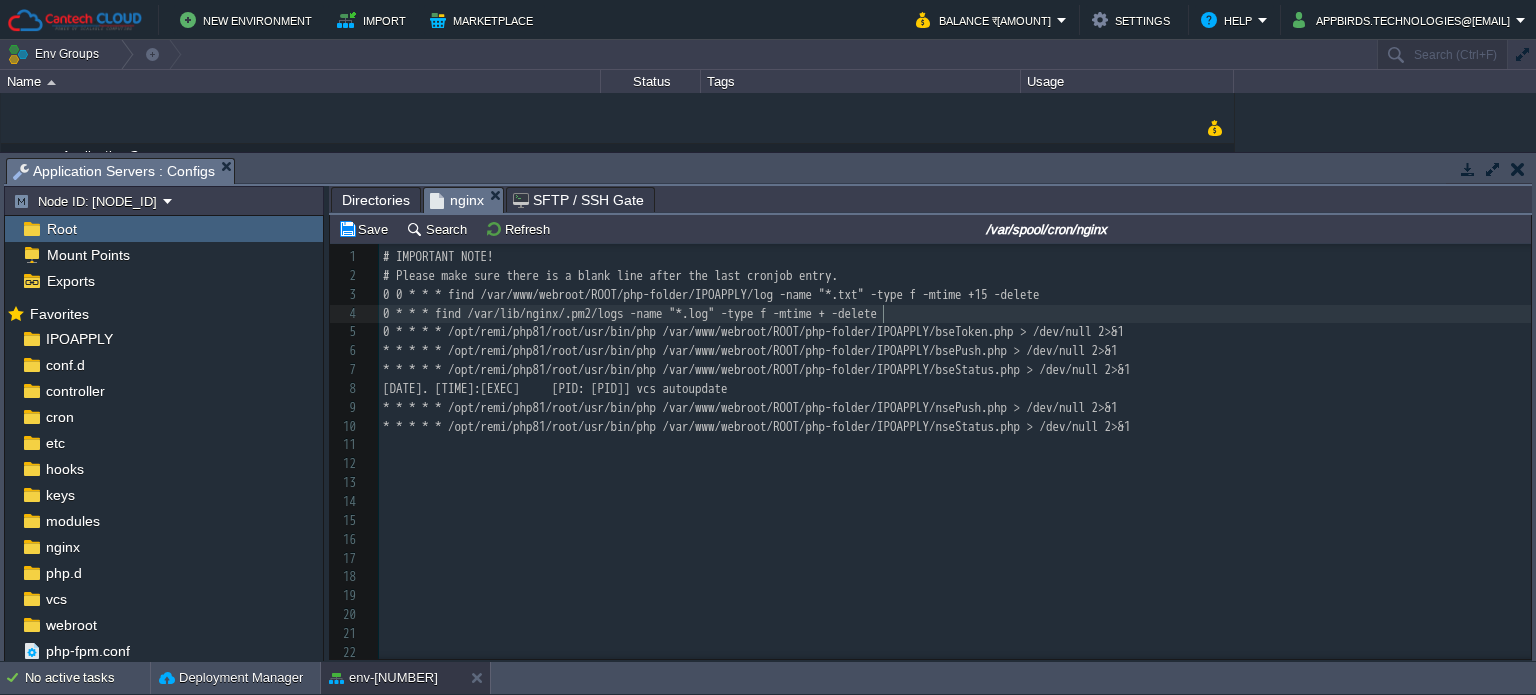 type on "5" 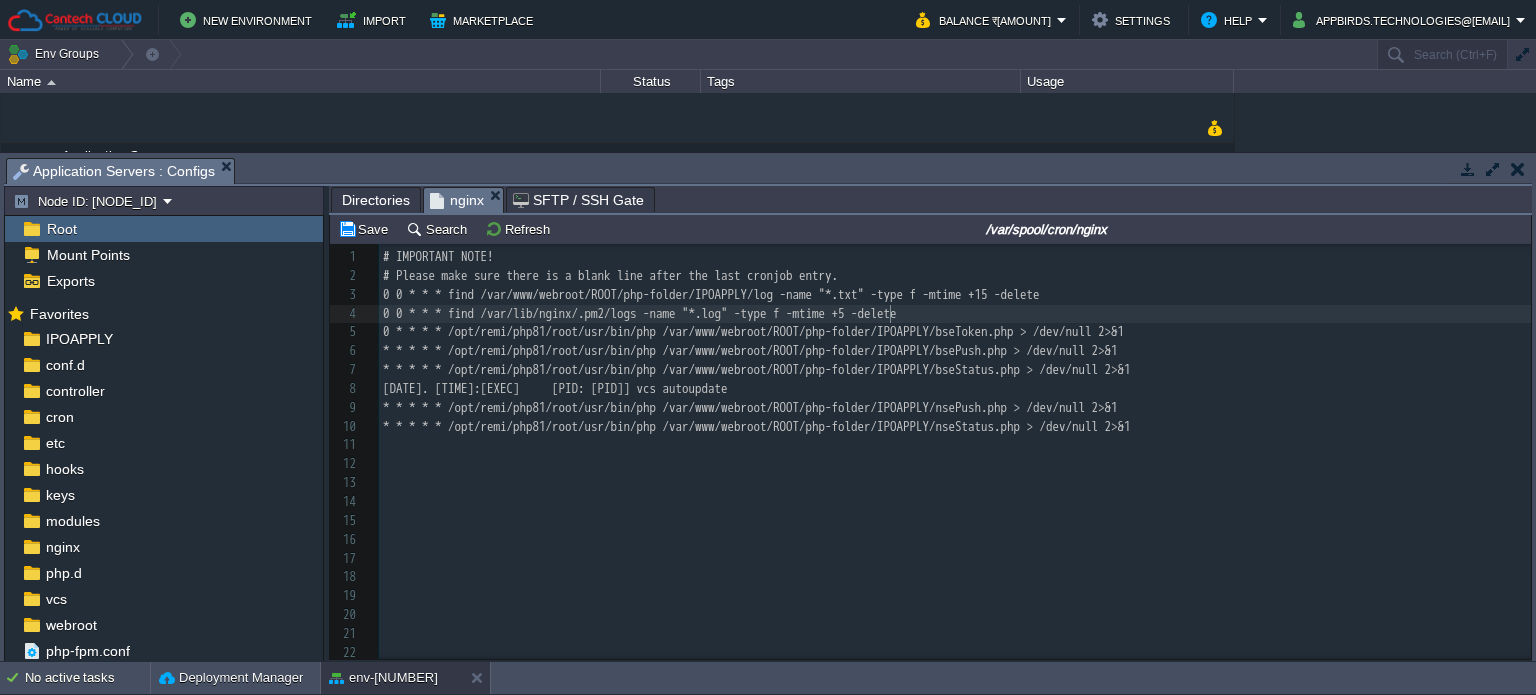 click on "xxxxxxxxxx   1 # IMPORTANT NOTE! 2 # Please make sure there is a blank line after the last cronjob entry. 3 0 0 * * * find /var/www/webroot/ROOT/php-folder/IPOAPPLY/log -name "*.txt" -type f -mtime +15 -delete 4 0 0 * * * find /var/lib/nginx/.pm2/logs -name "*.log" -type f -mtime +5 -delete 5 0 * * * * /opt/remi/php81/root/usr/bin/php /var/www/webroot/ROOT/php-folder/IPOAPPLY/bseToken.php > /dev/null 2>&1 6 * * * * * /opt/remi/php81/root/usr/bin/php /var/www/webroot/ROOT/php-folder/IPOAPPLY/bsePush.php > /dev/null 2>&1 7 * * * * * /opt/remi/php81/root/usr/bin/php /var/www/webroot/ROOT/php-folder/IPOAPPLY/bseStatus.php > /dev/null 2>&1 8 0 * * * * /opt/remi/php81/root/usr/bin/php /var/www/webroot/ROOT/php-folder/IPOAPPLY/nseToken.php > /dev/null 2>&1 9 * * * * * /opt/remi/php81/root/usr/bin/php /var/www/webroot/ROOT/php-folder/IPOAPPLY/nsePush.php > /dev/null 2>&1 10 * * * * * /opt/remi/php81/root/usr/bin/php /var/www/webroot/ROOT/php-folder/IPOAPPLY/nseStatus.php > /dev/null 2>&1 11" at bounding box center [955, 549] 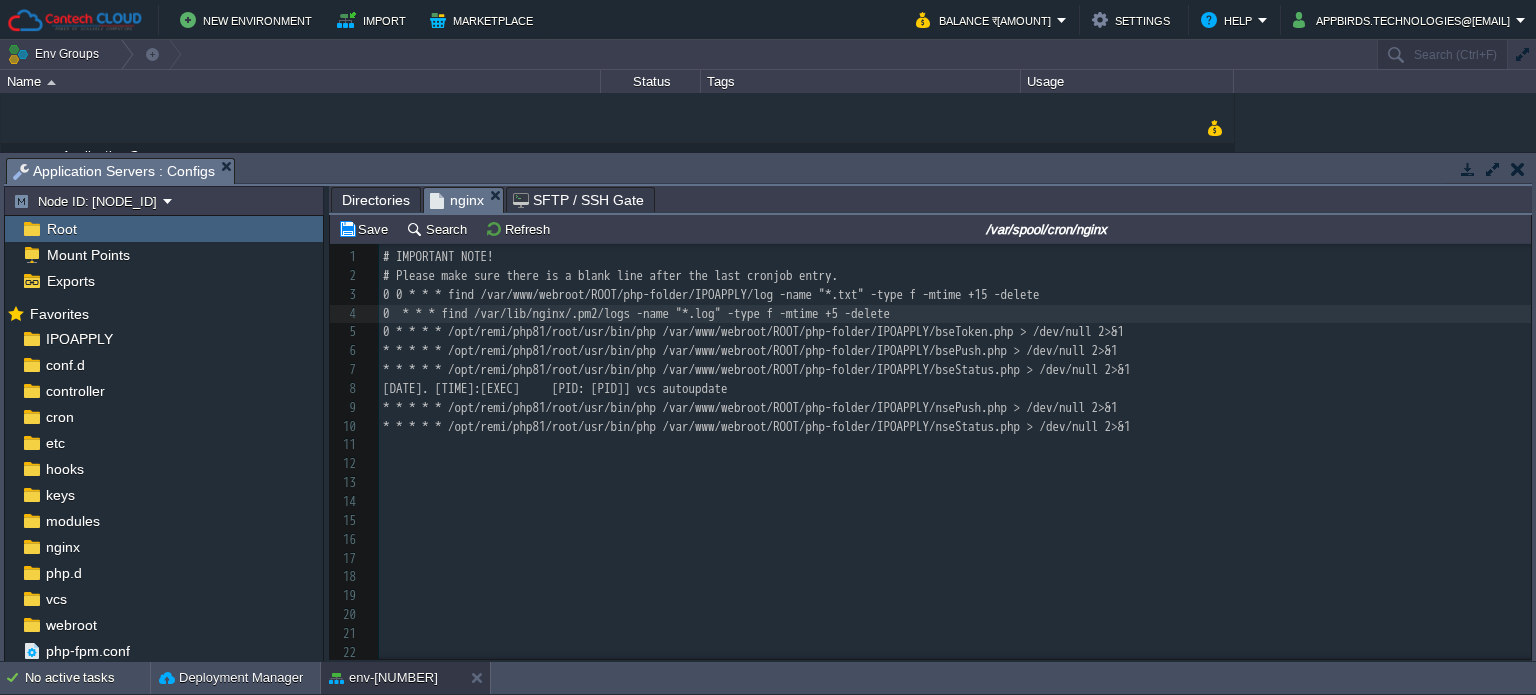 type on "*" 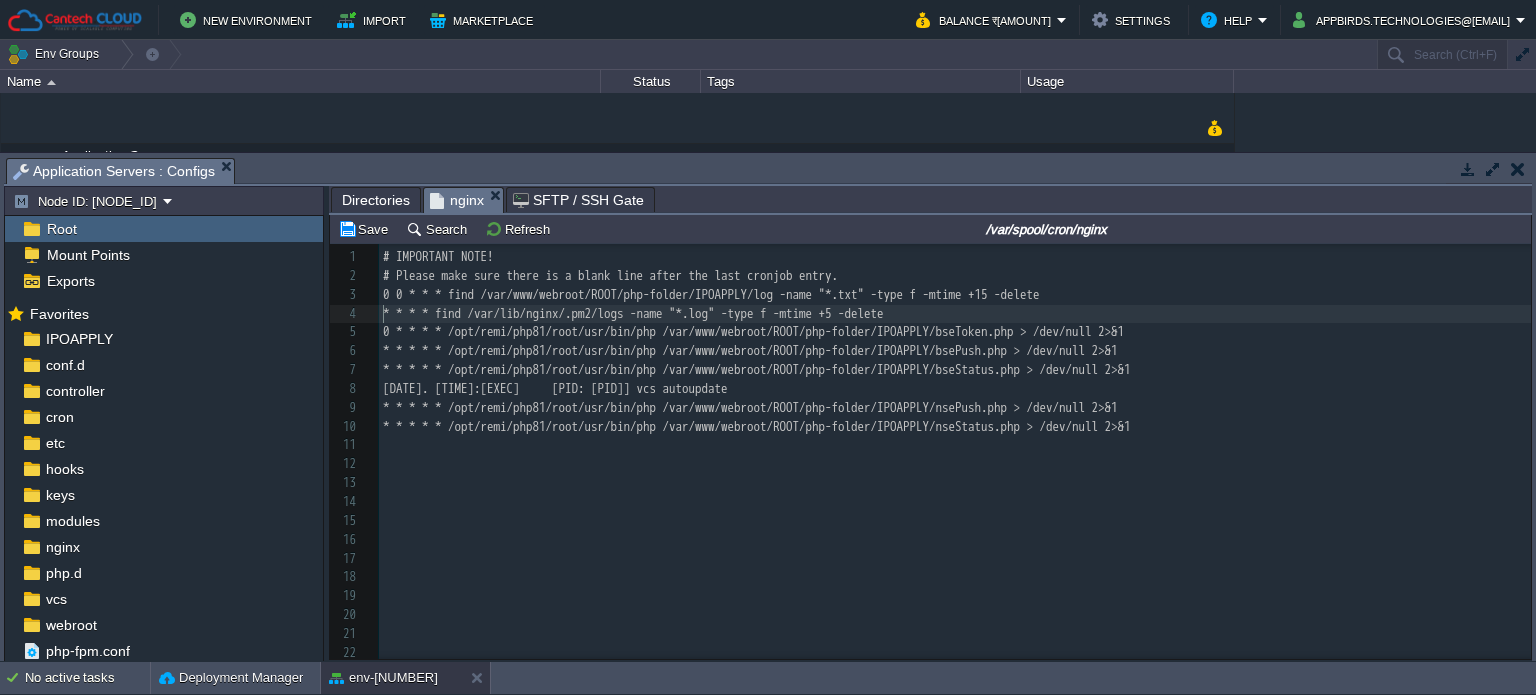 type on "*" 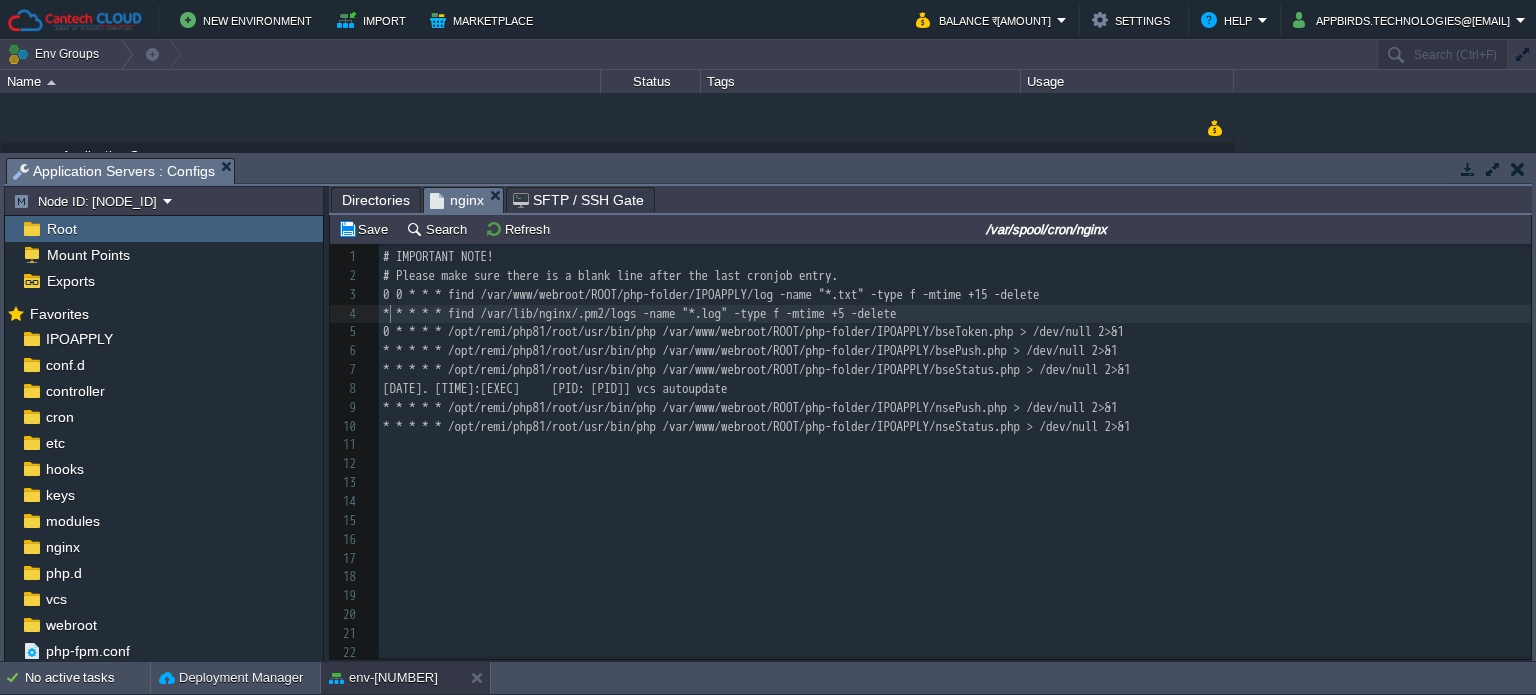 click on "Directories" at bounding box center (376, 200) 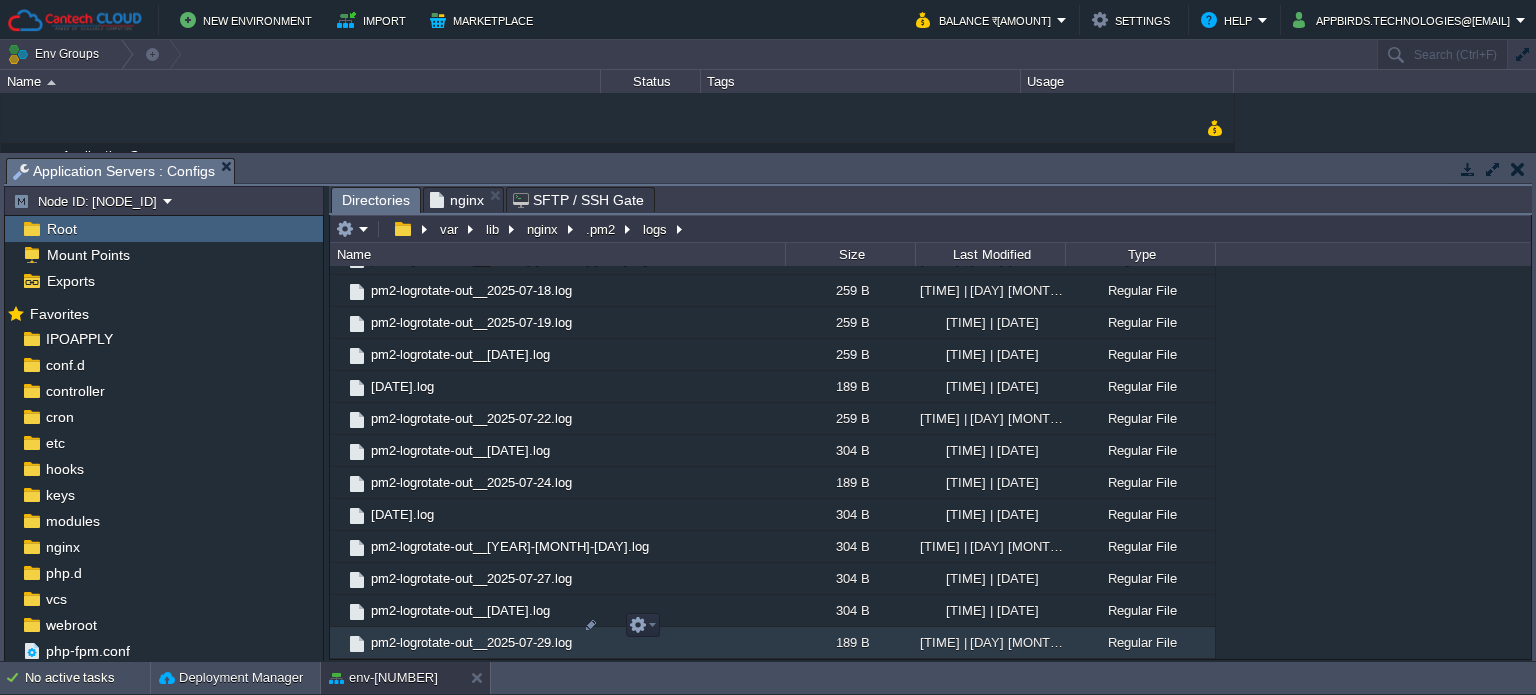 scroll, scrollTop: 2555, scrollLeft: 0, axis: vertical 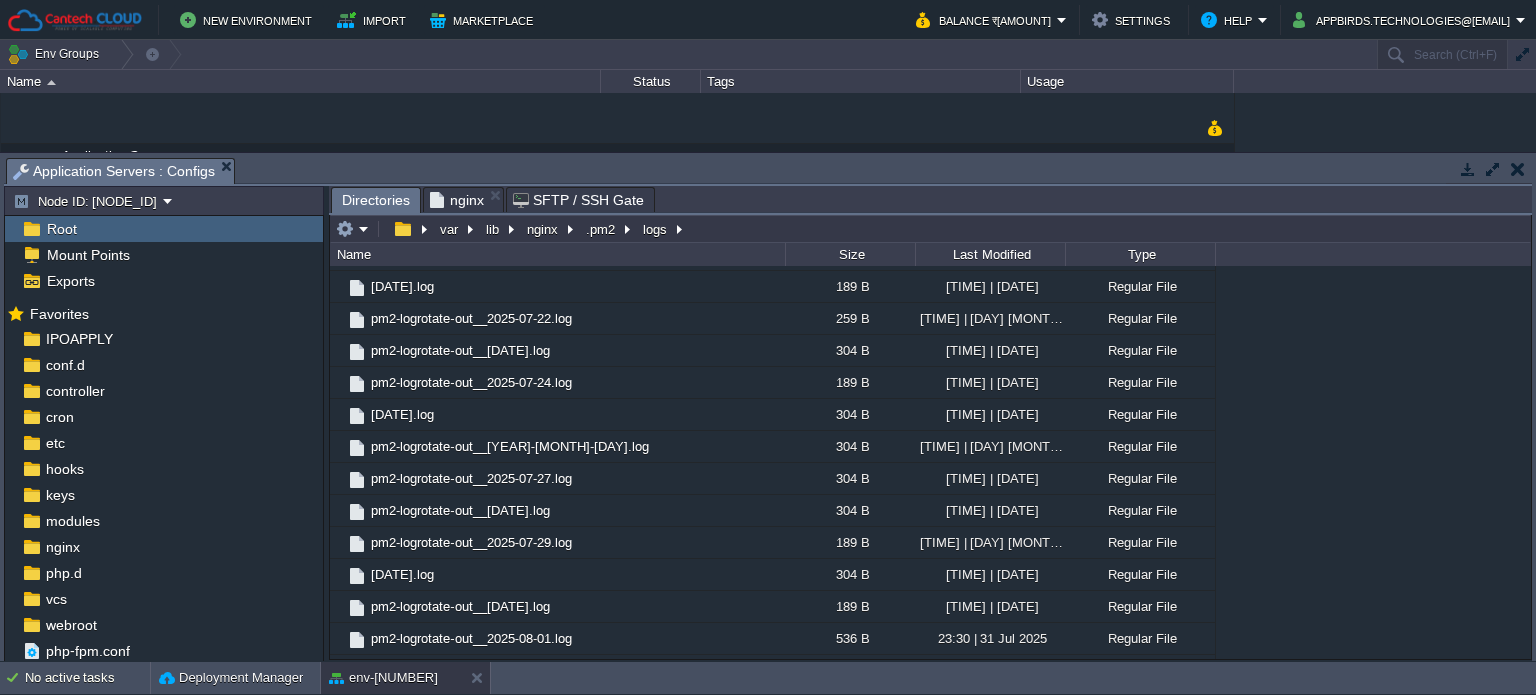click on "nginx" at bounding box center [457, 200] 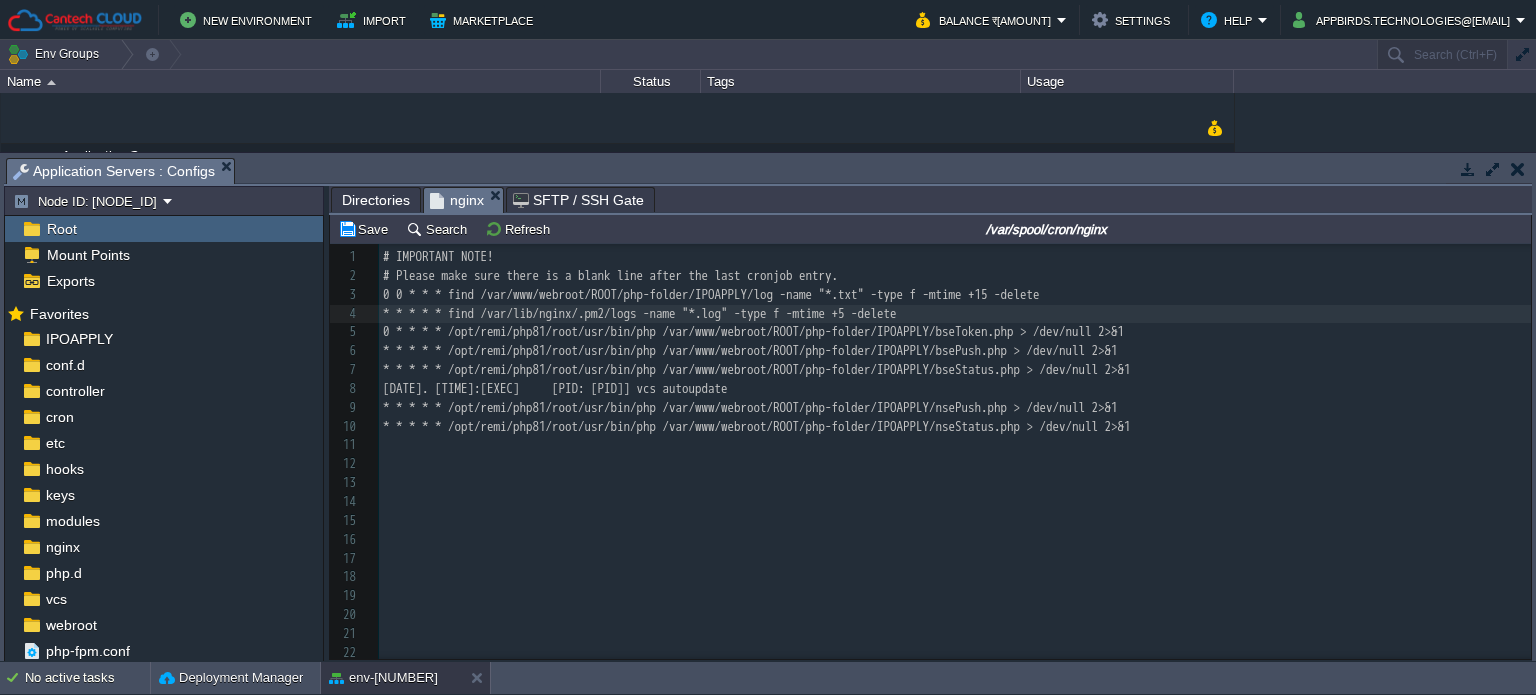 type 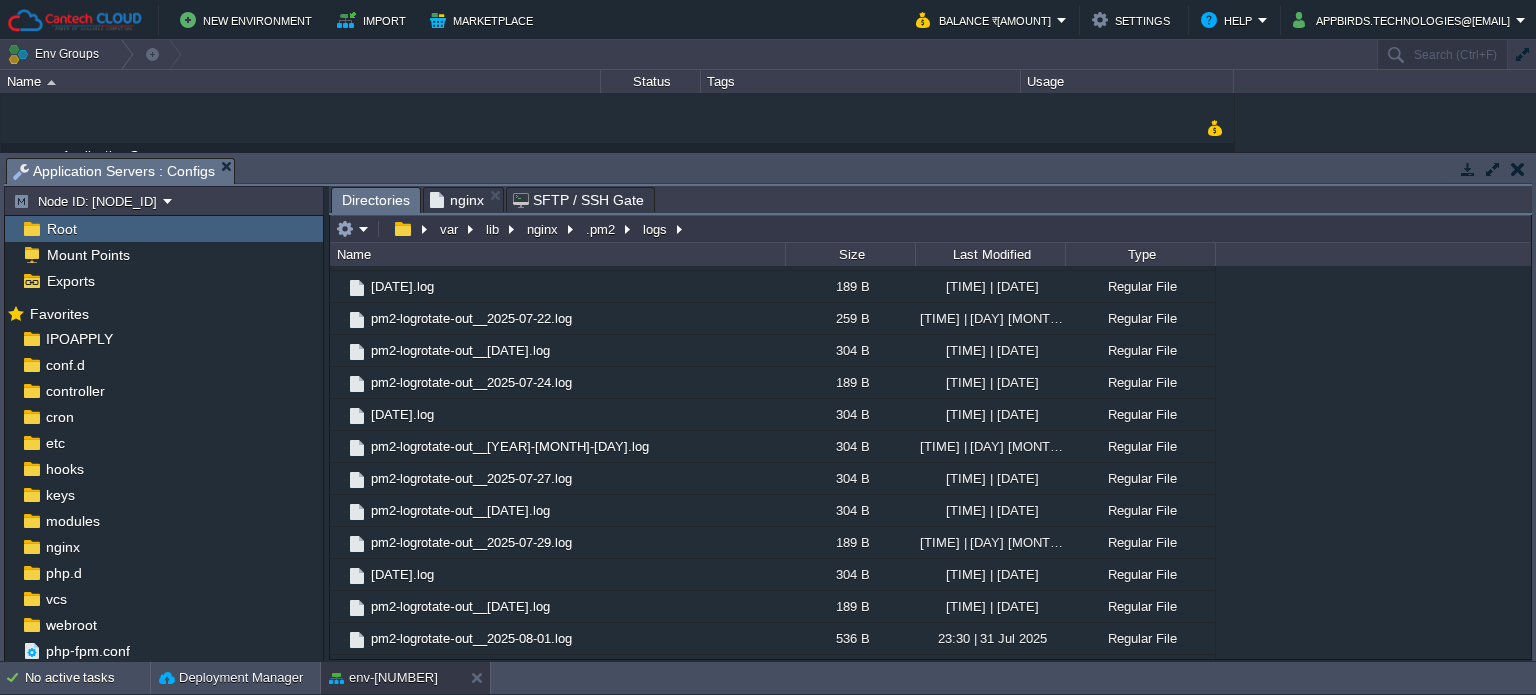 click on "Directories" at bounding box center [376, 200] 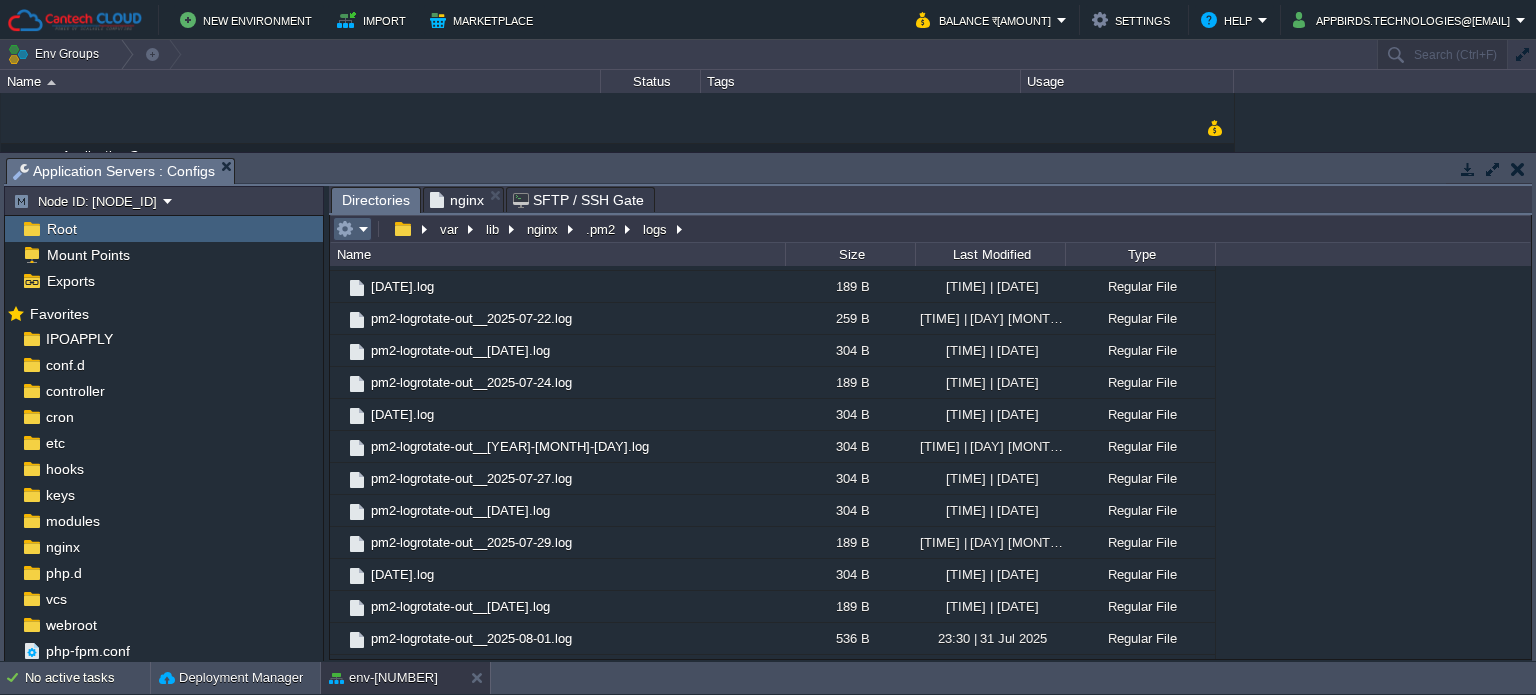 click at bounding box center [352, 229] 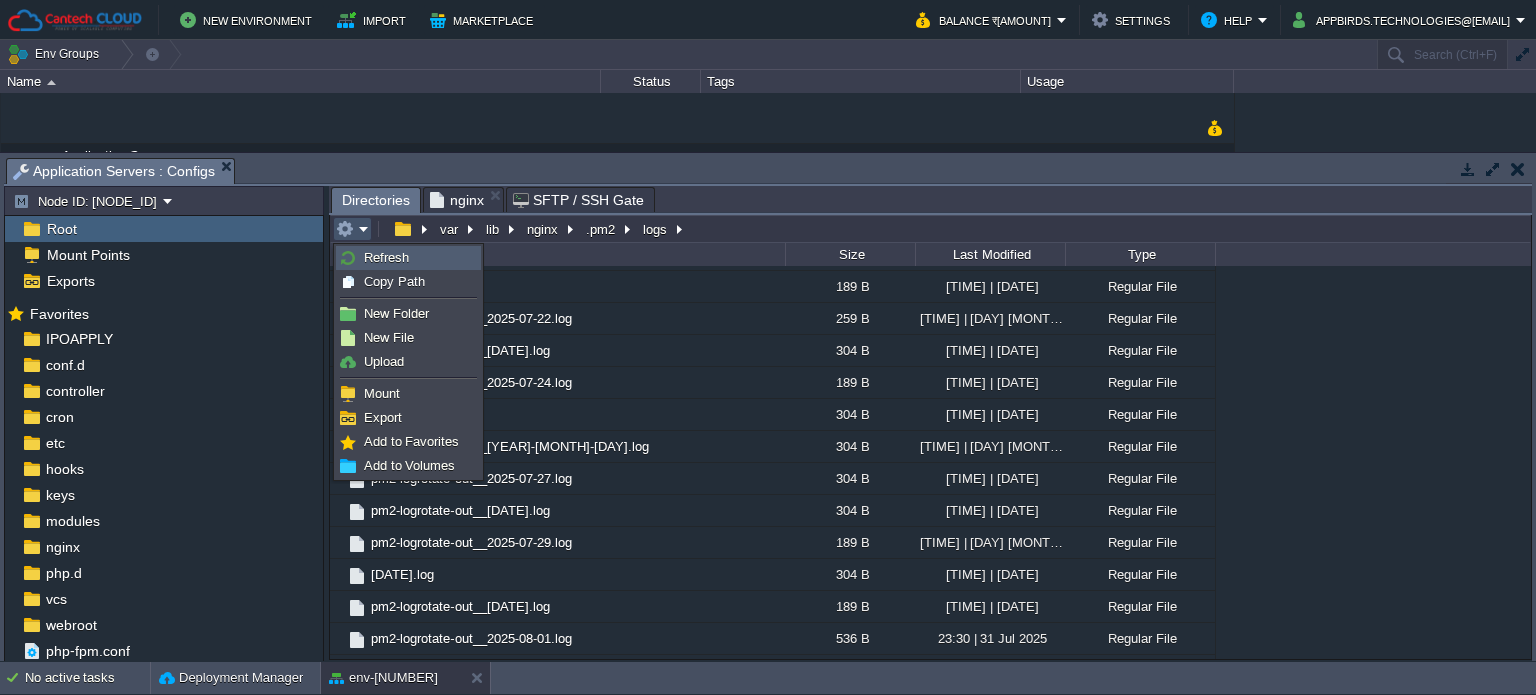 click on "Refresh" at bounding box center [386, 257] 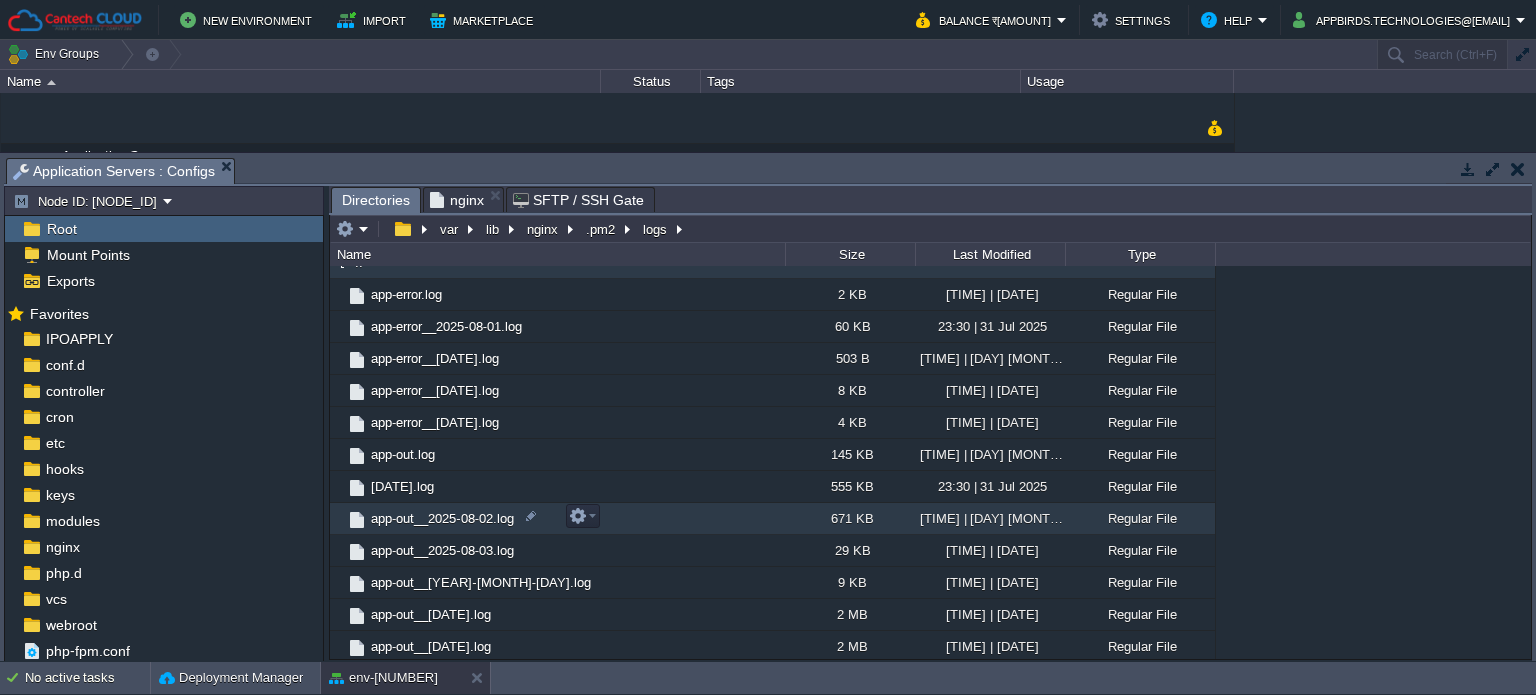 scroll, scrollTop: 0, scrollLeft: 0, axis: both 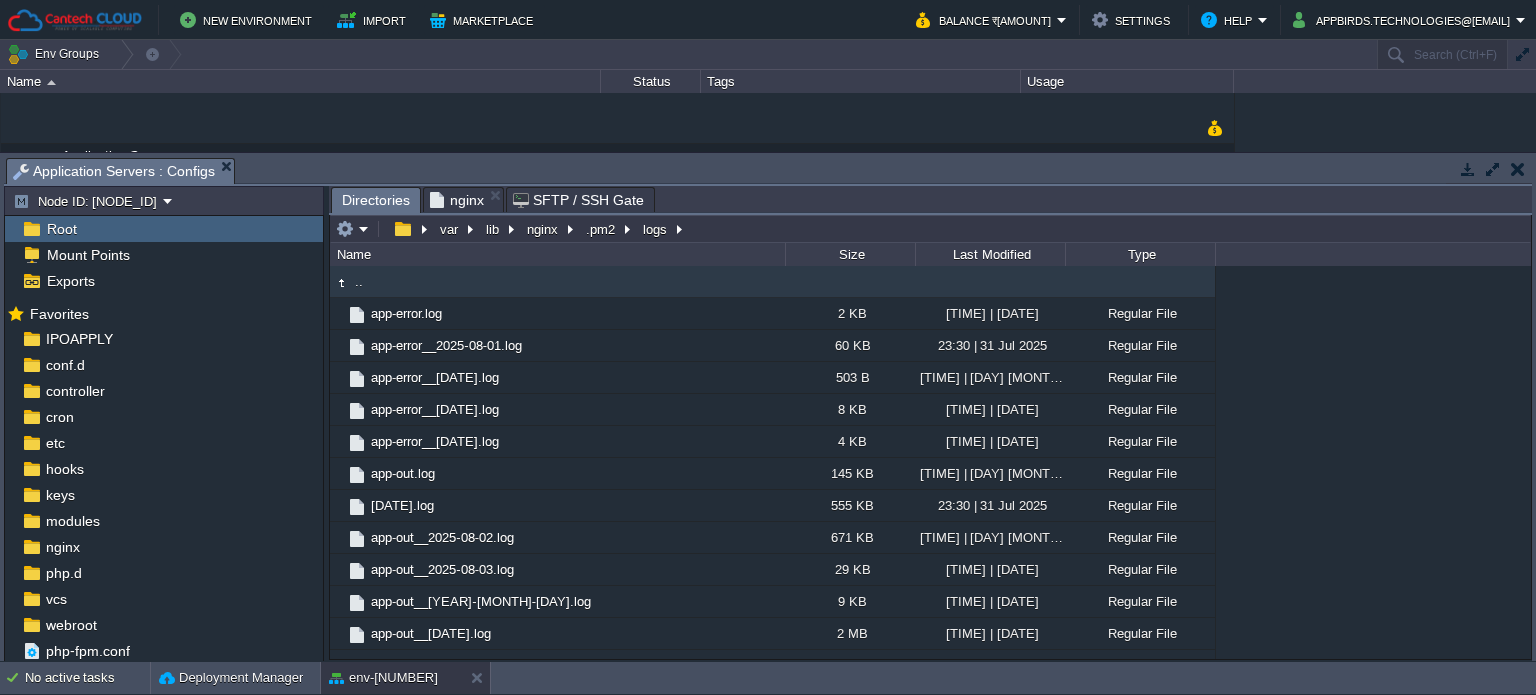 click at bounding box center (930, 229) 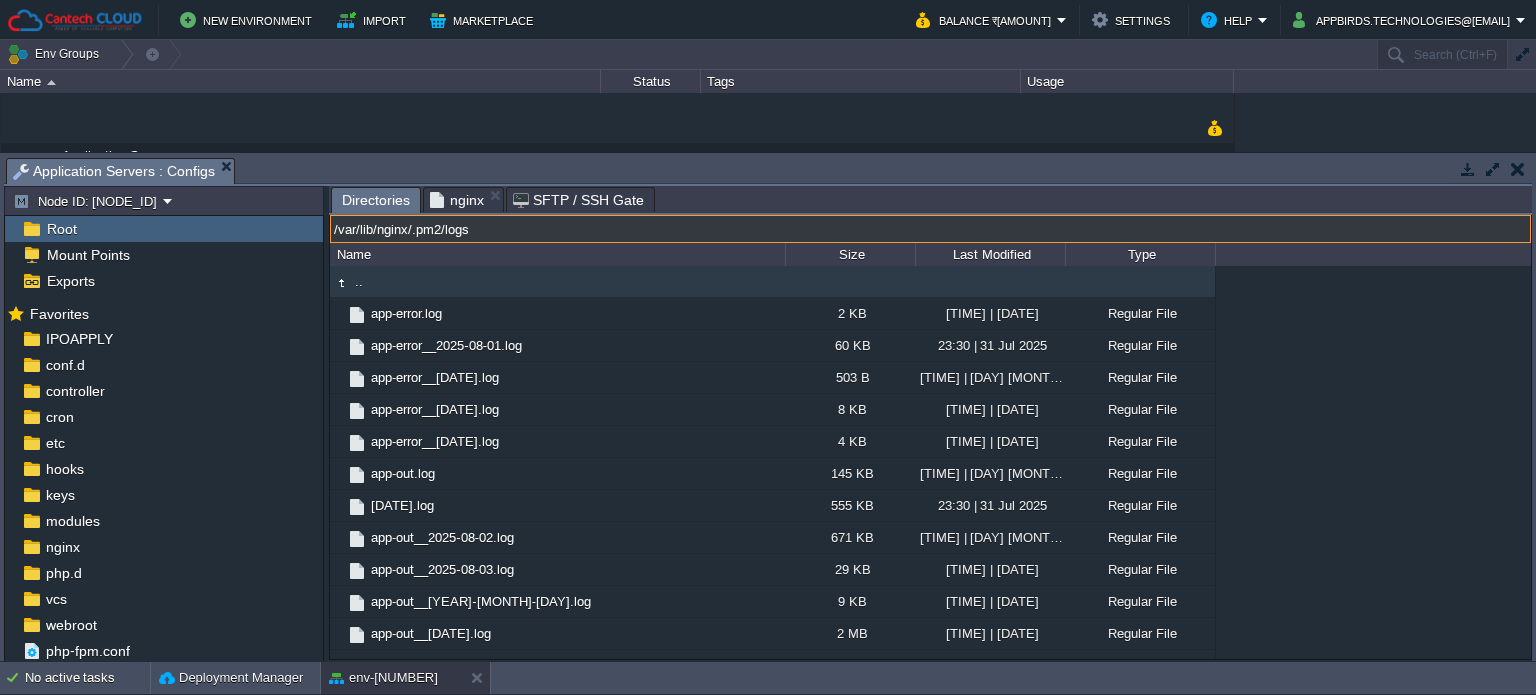 click on "/var/lib/nginx/.pm2/logs" at bounding box center (930, 229) 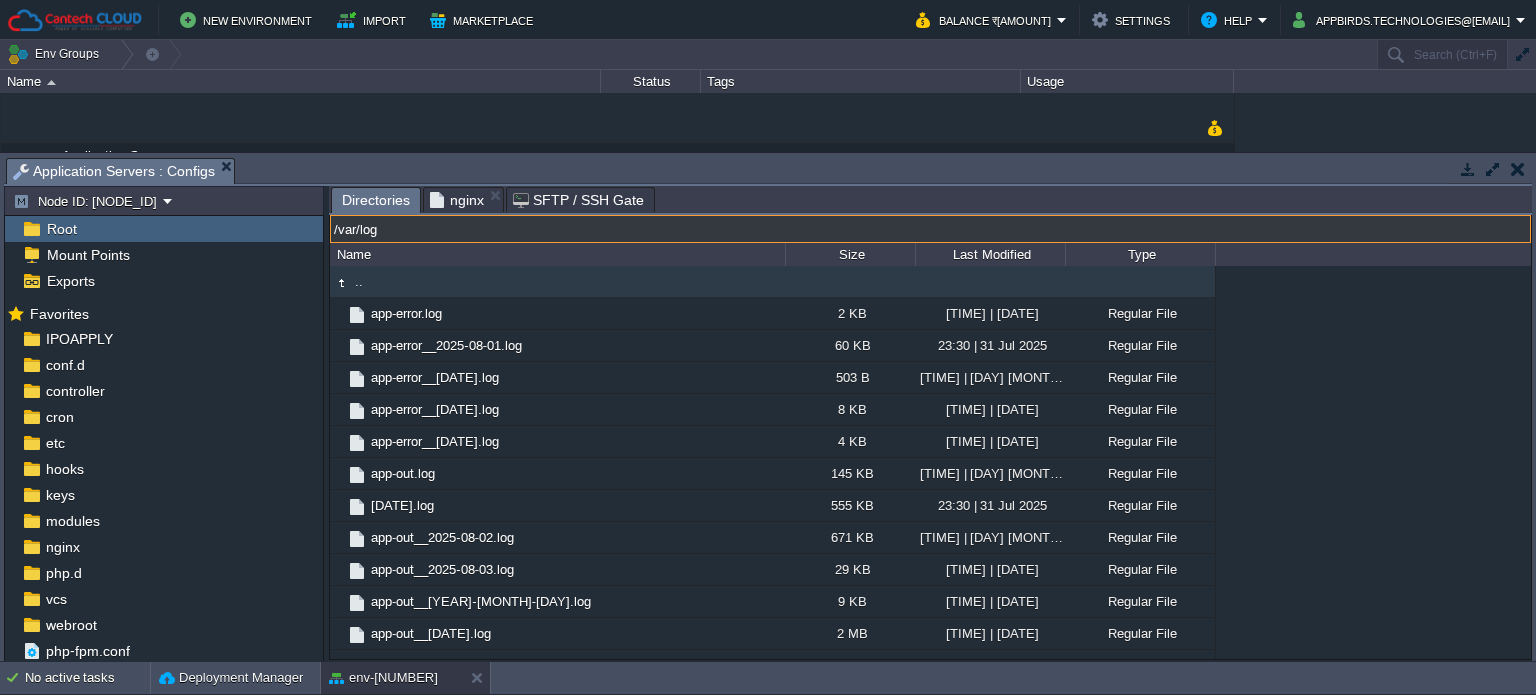 type on "/var/log" 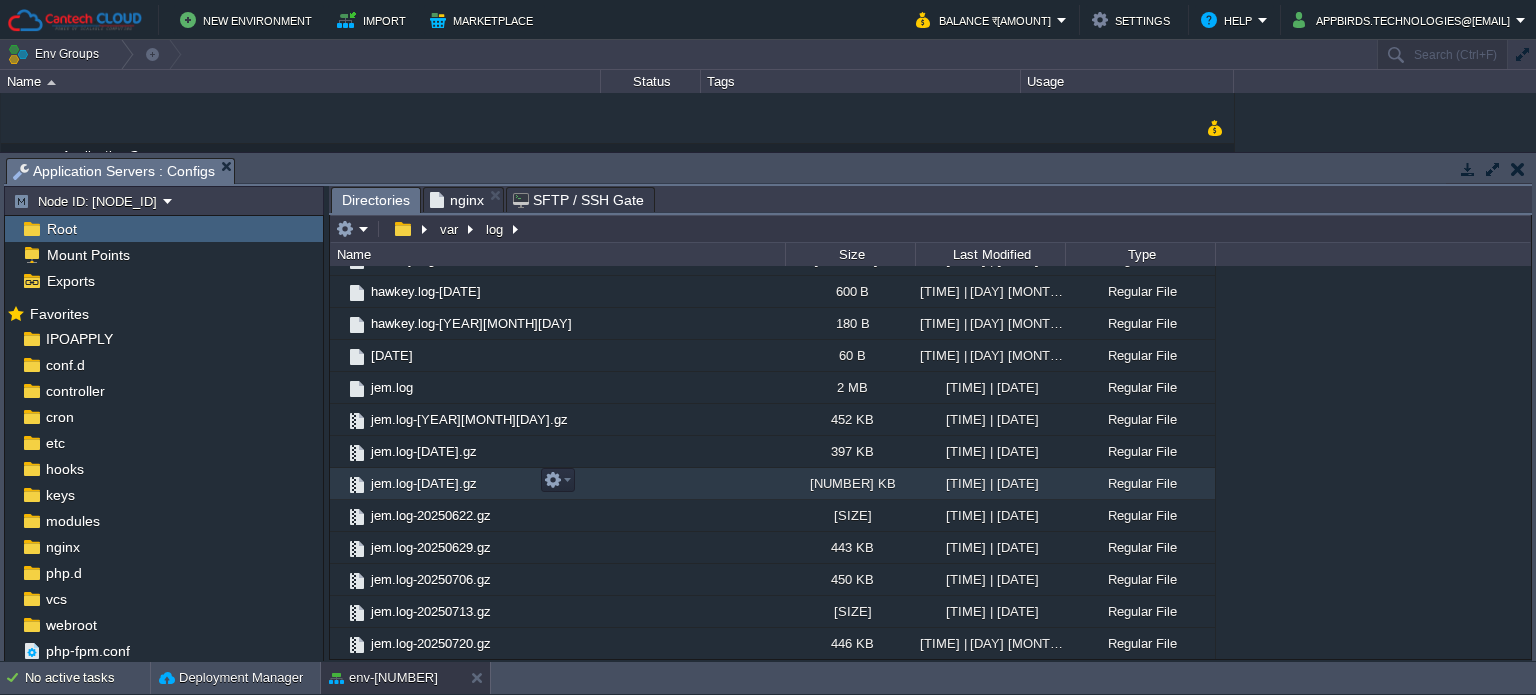 scroll, scrollTop: 233, scrollLeft: 0, axis: vertical 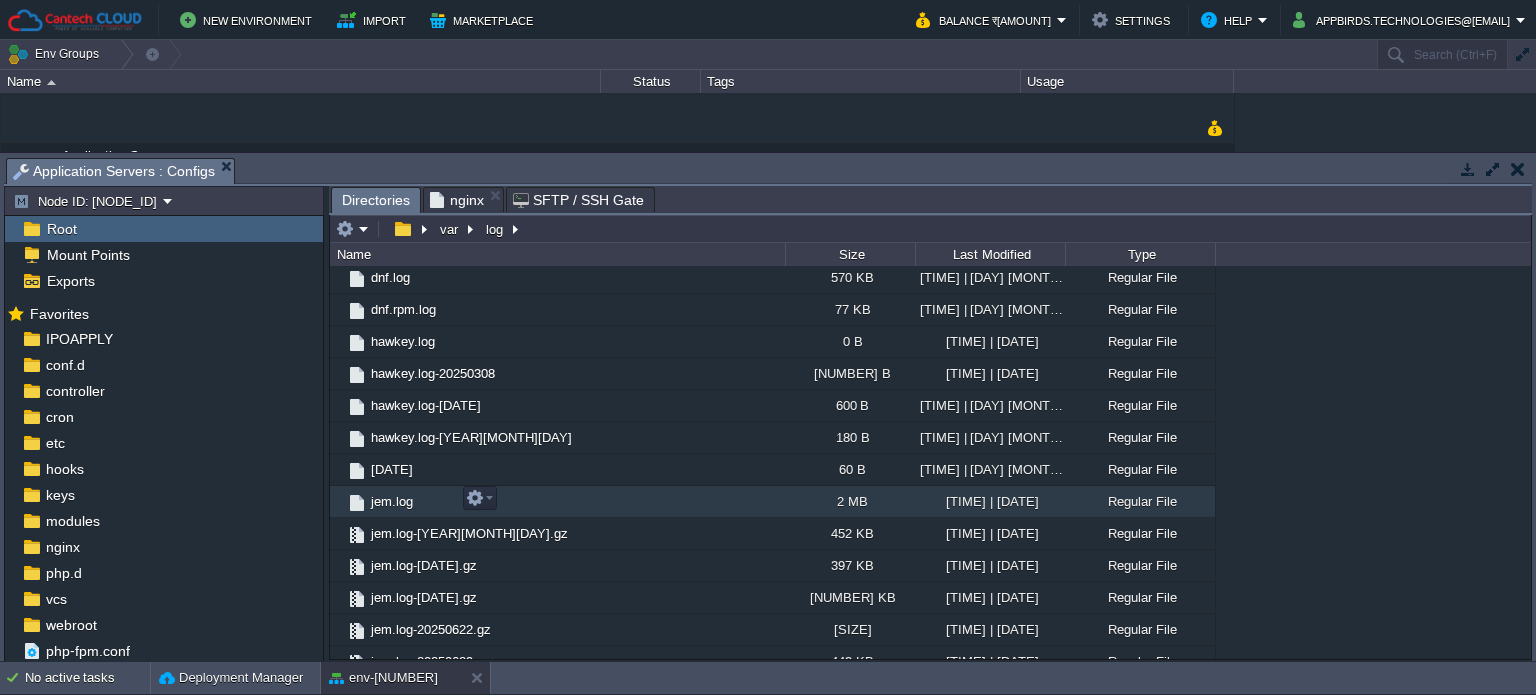 click on "jem.log" at bounding box center [392, 501] 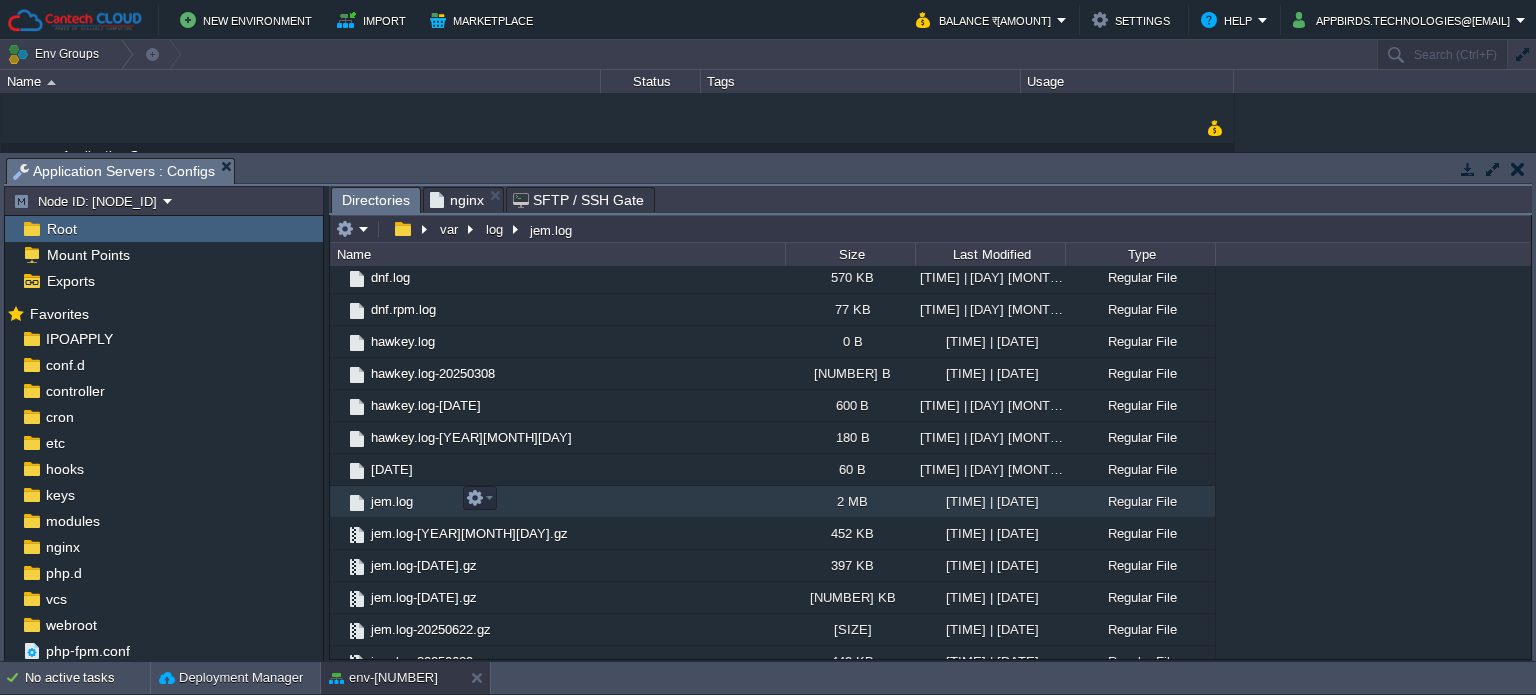 click on "jem.log" at bounding box center (392, 501) 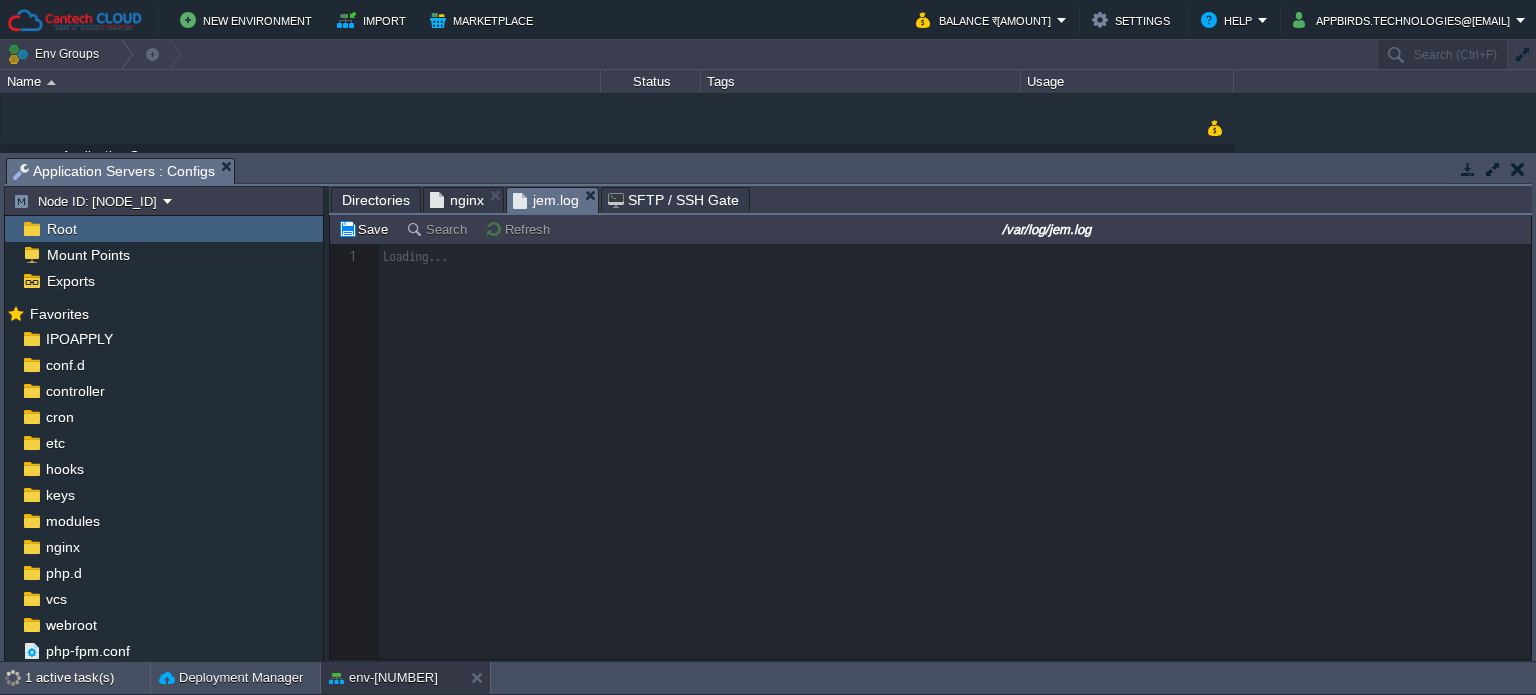 click on "Directories" at bounding box center [376, 200] 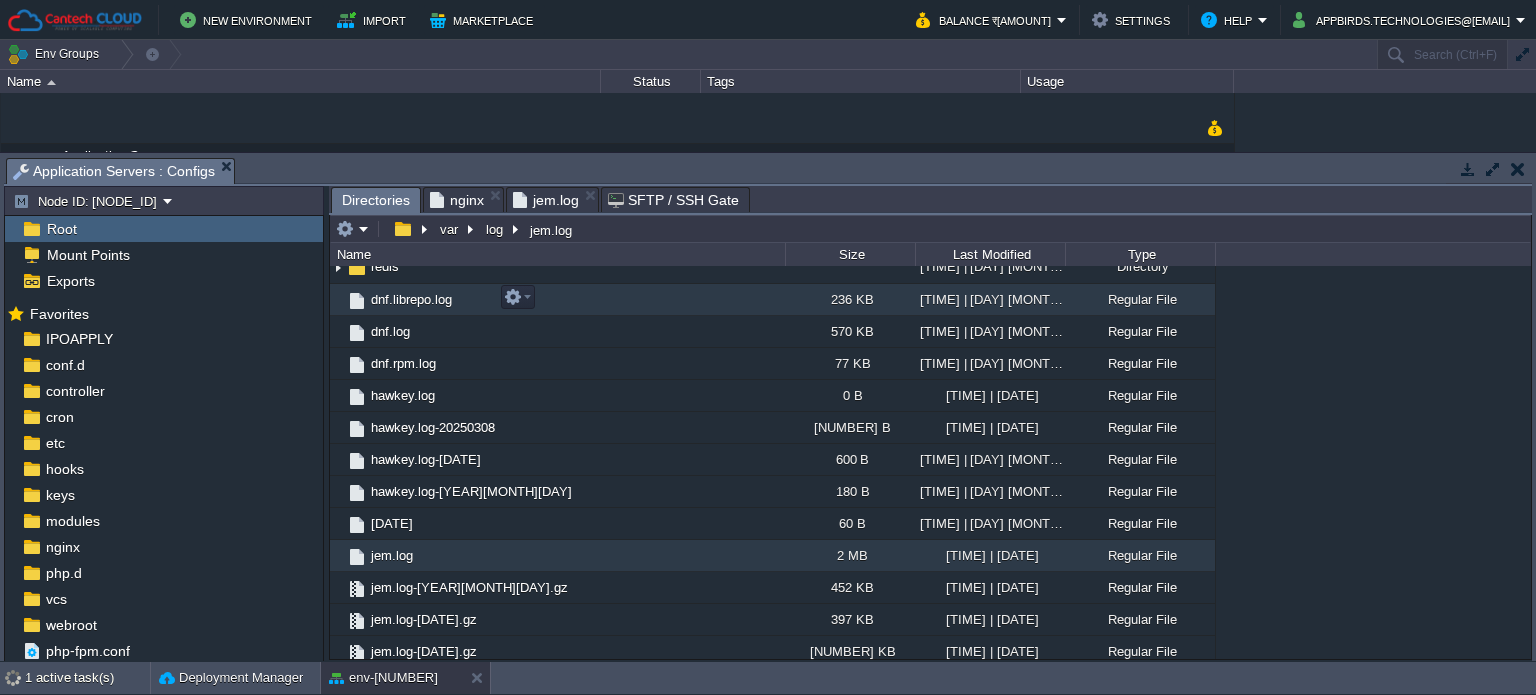 scroll, scrollTop: 533, scrollLeft: 0, axis: vertical 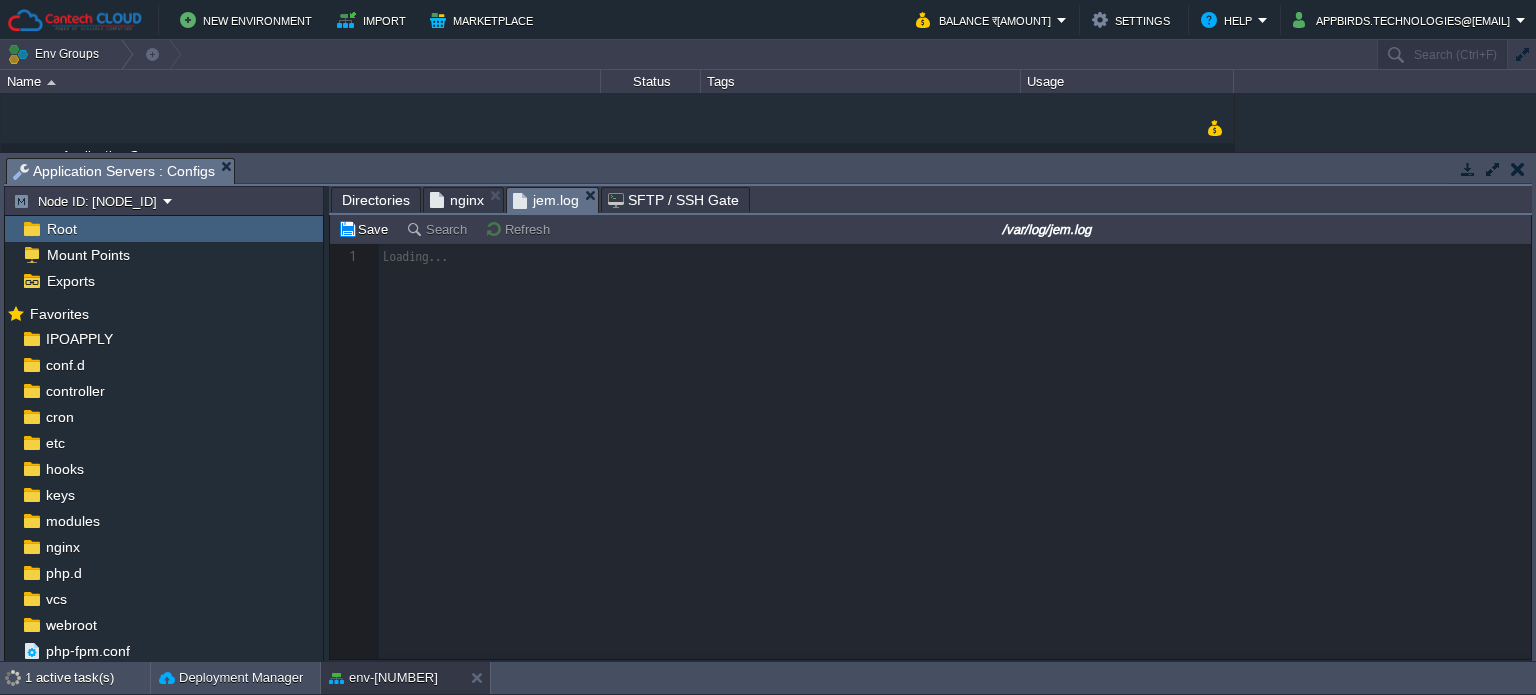 click on "jem.log" at bounding box center (546, 200) 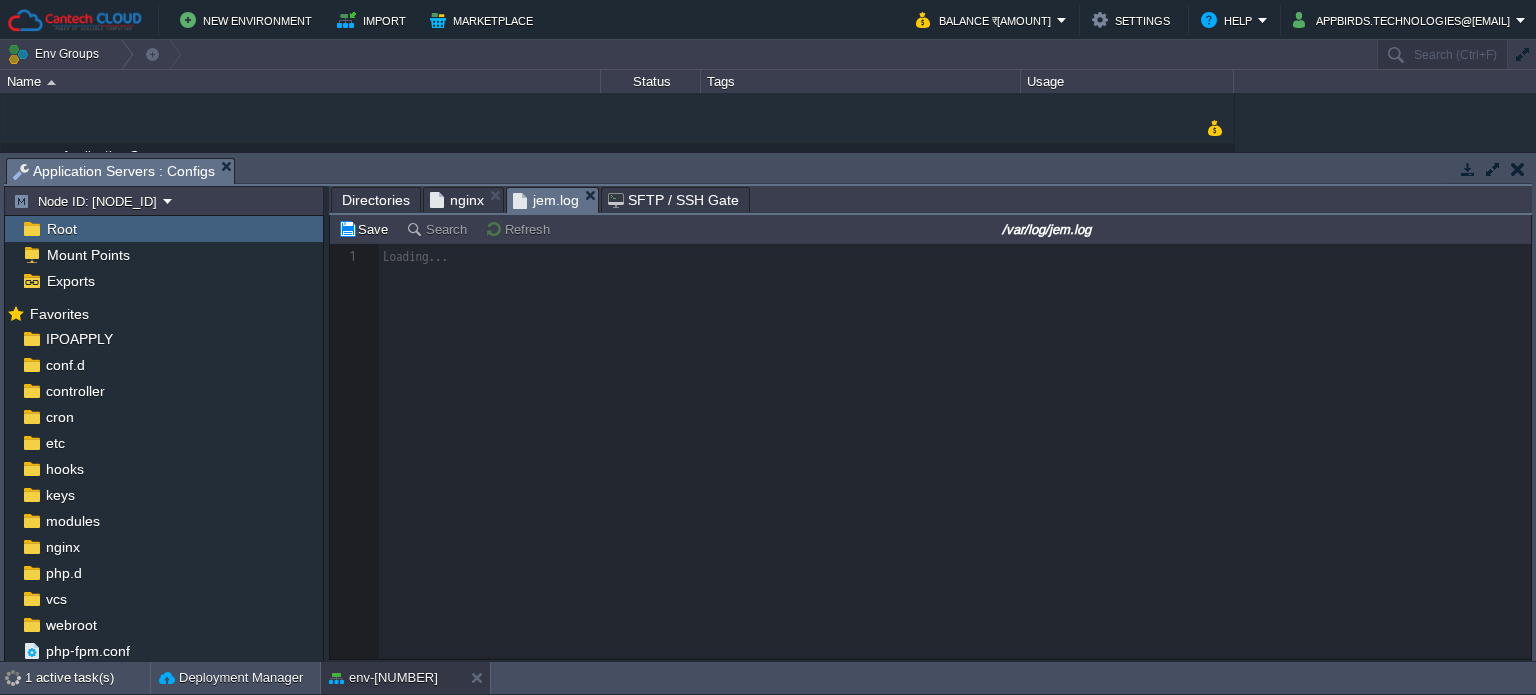 click on "Directories" at bounding box center [376, 200] 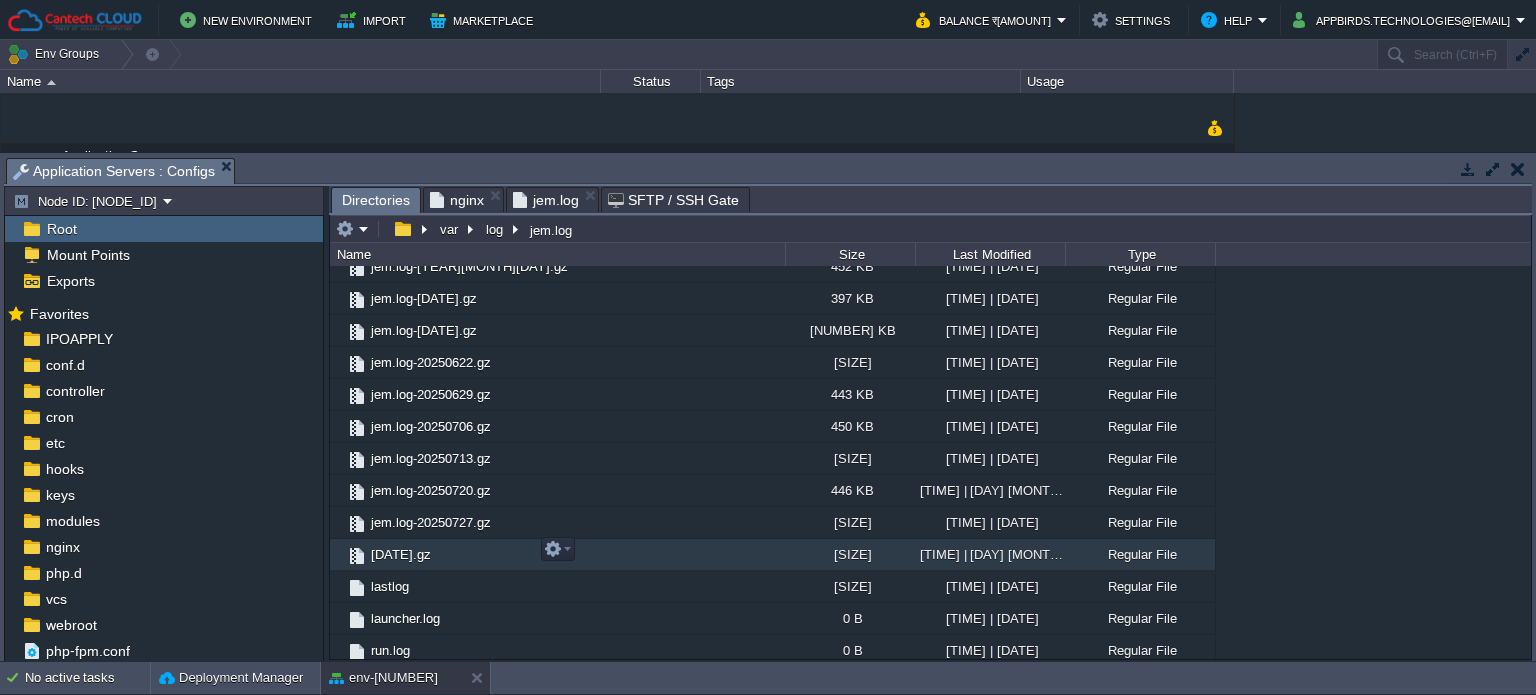 scroll, scrollTop: 533, scrollLeft: 0, axis: vertical 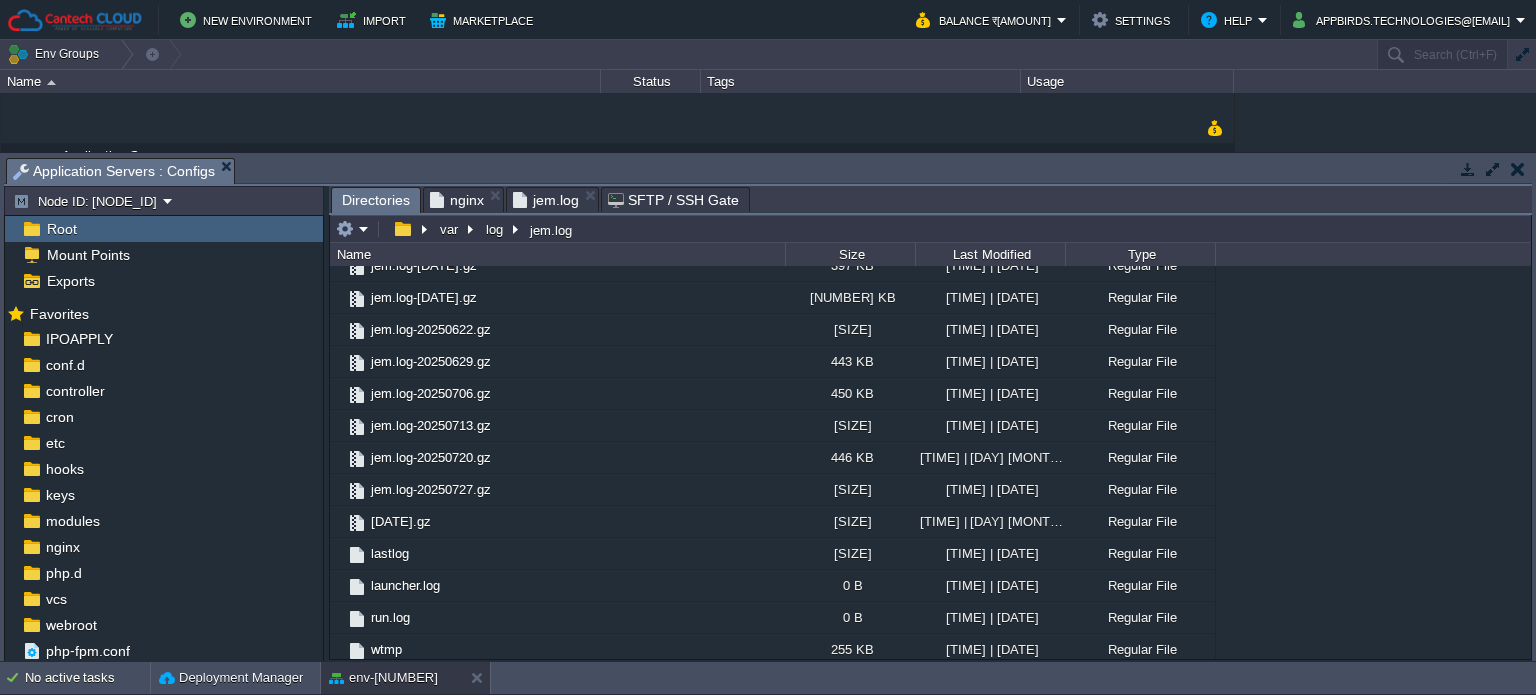 click on "jem.log" at bounding box center [546, 200] 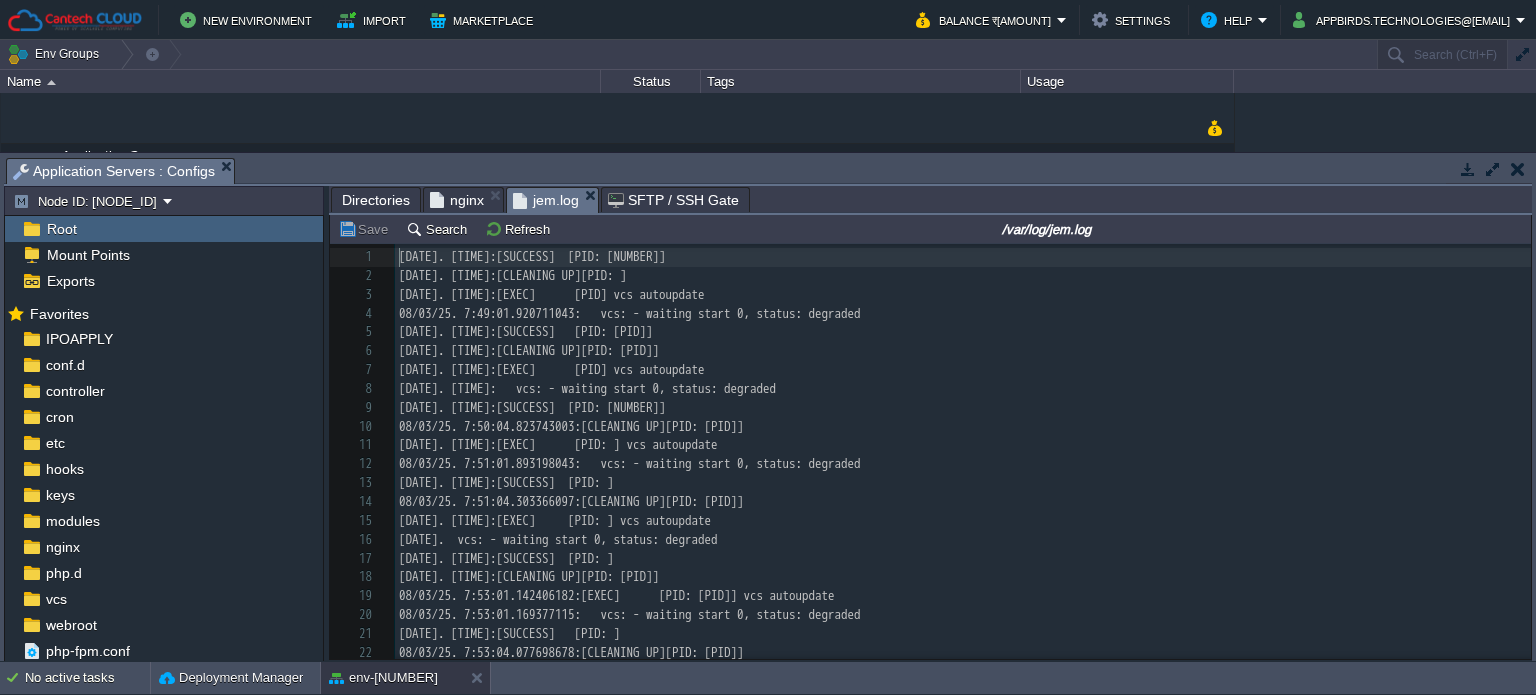 scroll, scrollTop: 6, scrollLeft: 0, axis: vertical 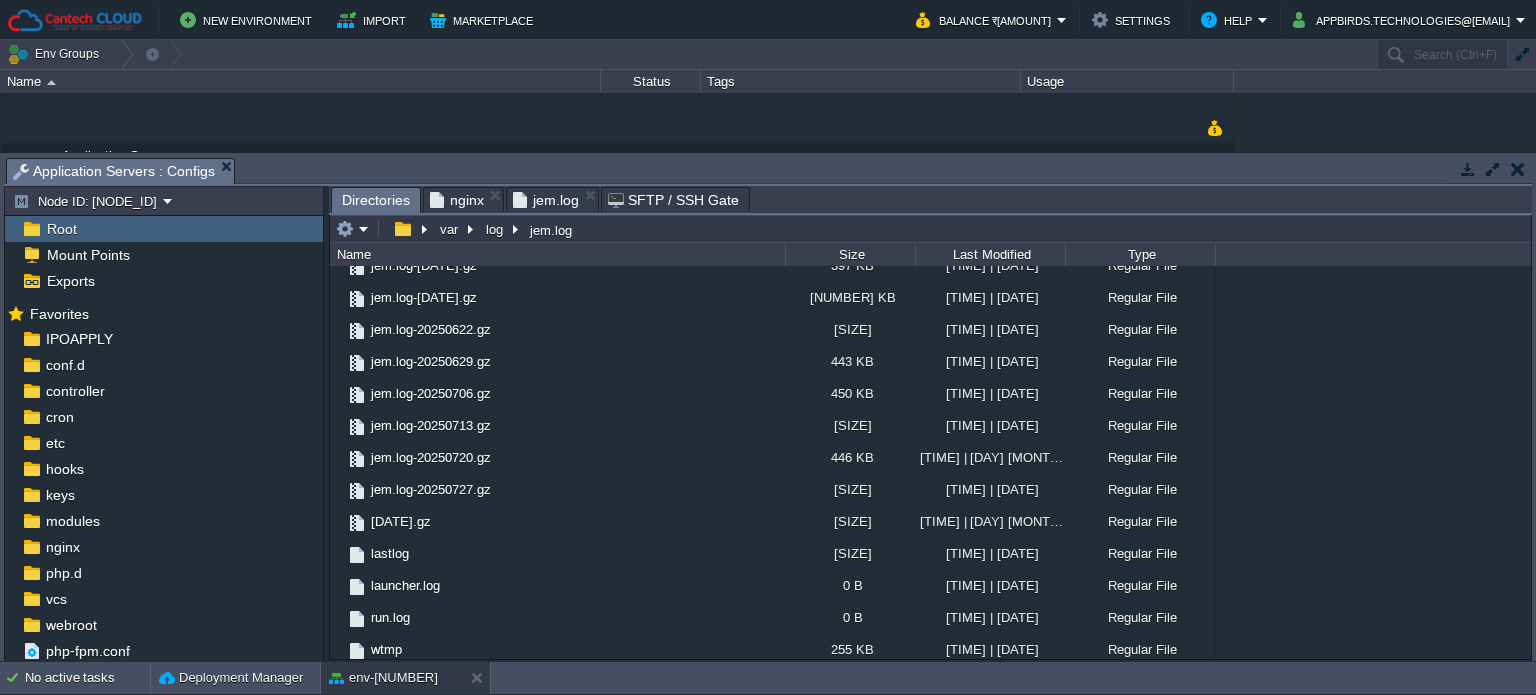 click on "jem.log" at bounding box center [546, 200] 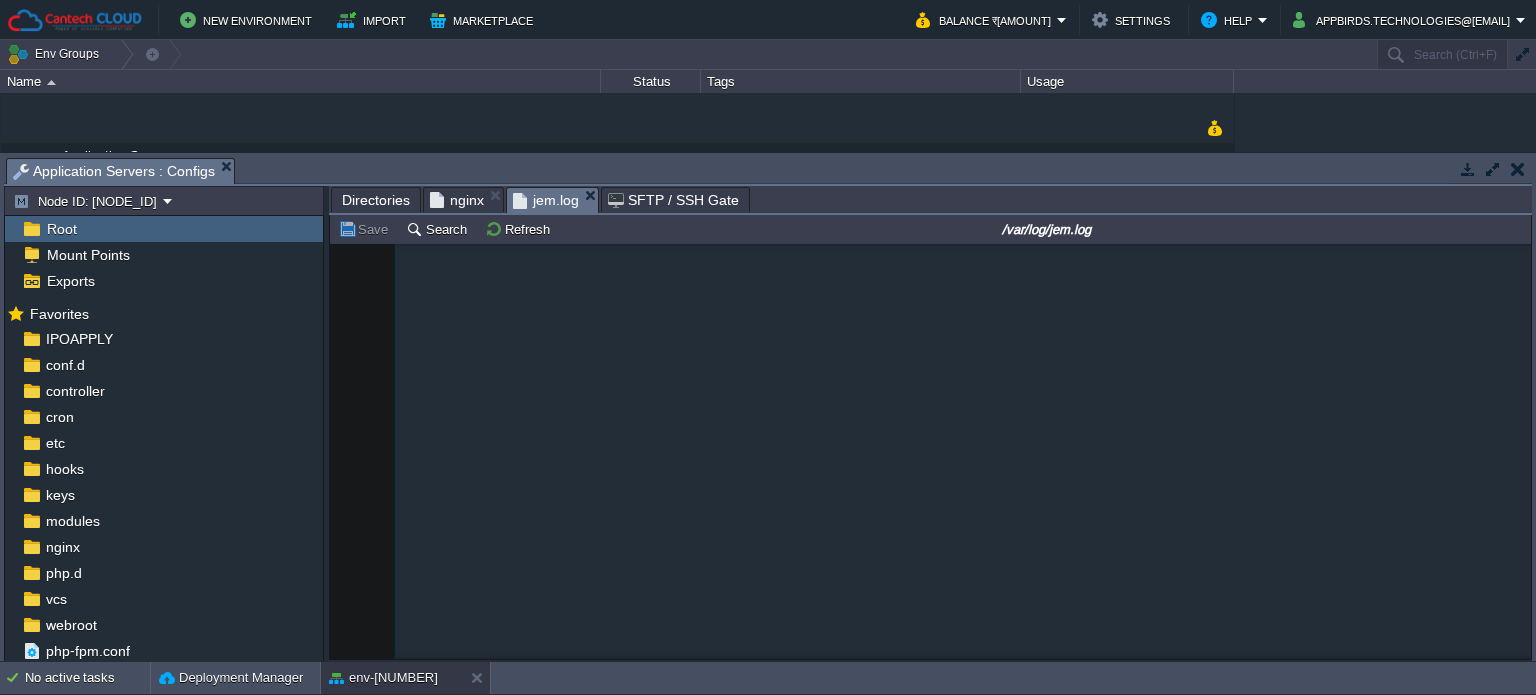 scroll, scrollTop: 800, scrollLeft: 0, axis: vertical 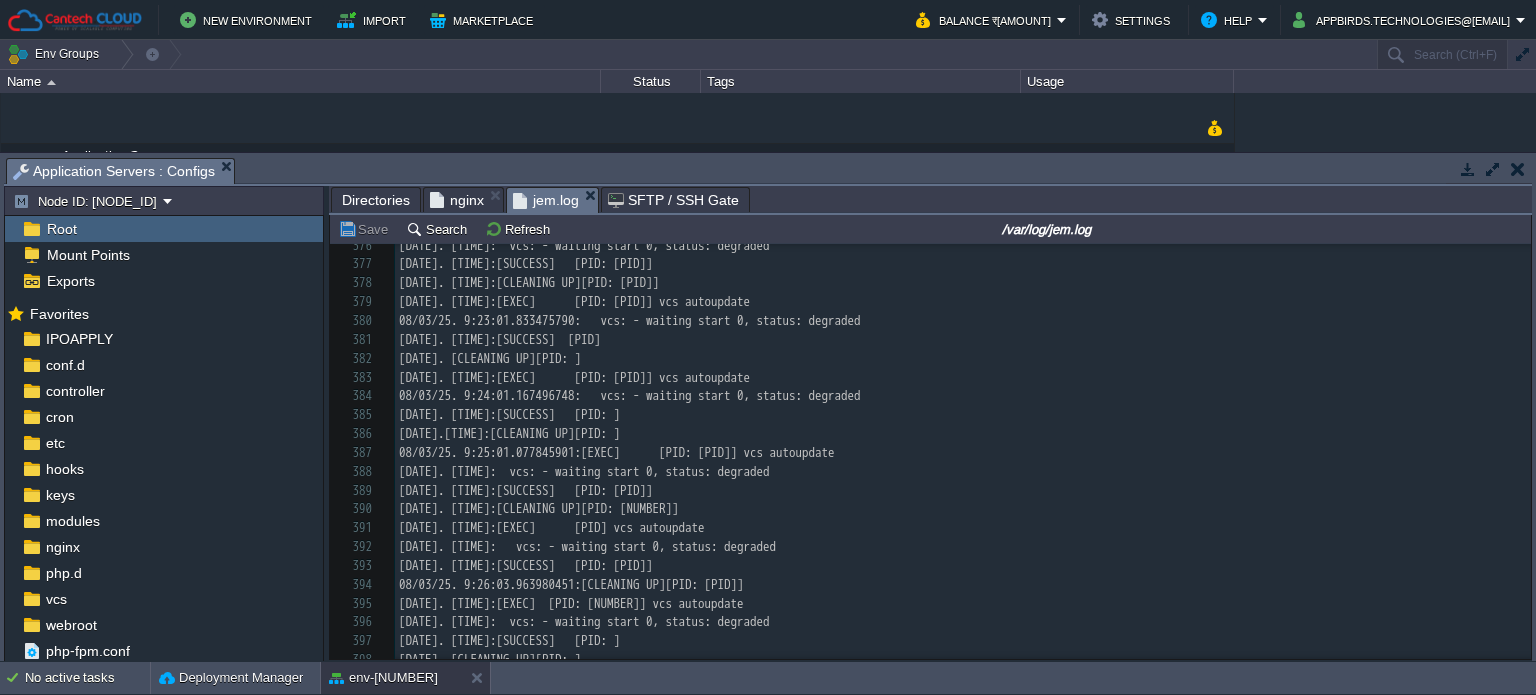 drag, startPoint x: 1531, startPoint y: 258, endPoint x: 1512, endPoint y: 350, distance: 93.941475 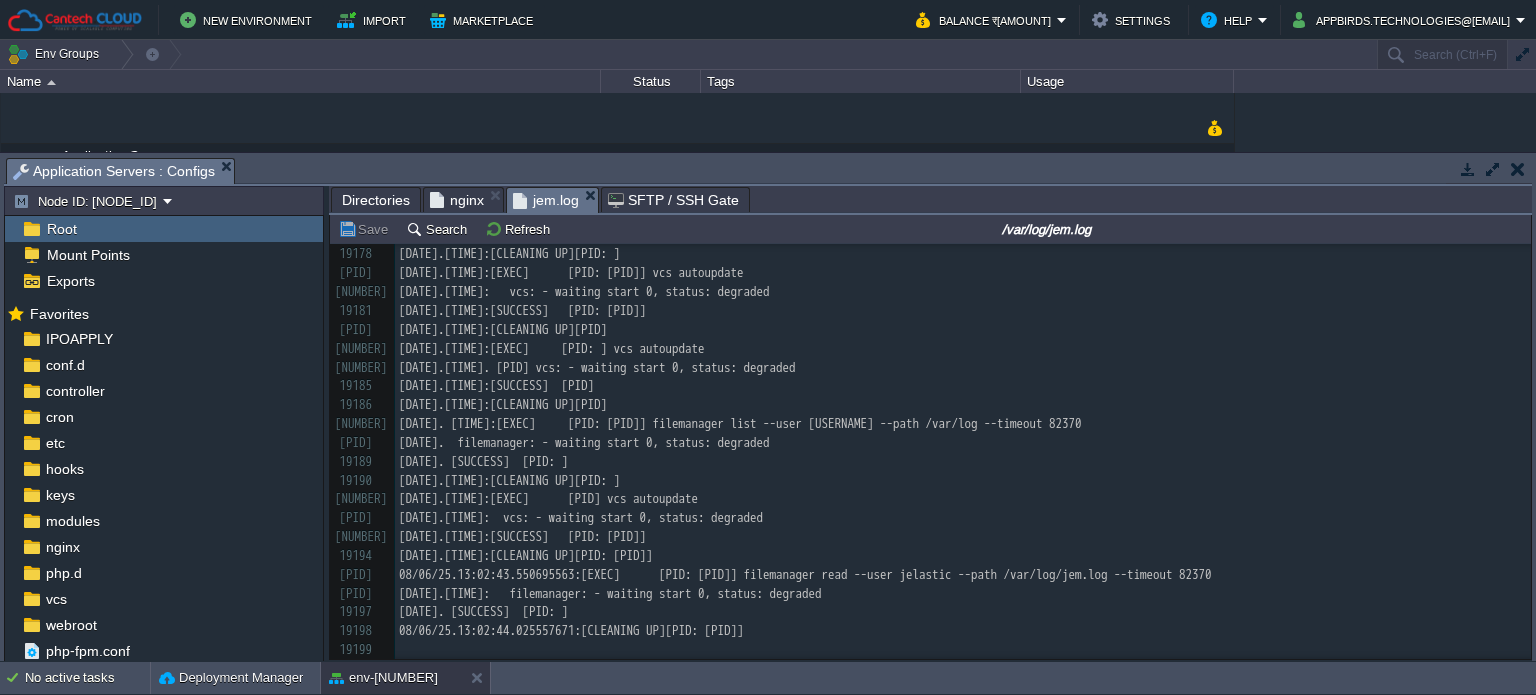 click on "Directories" at bounding box center (376, 200) 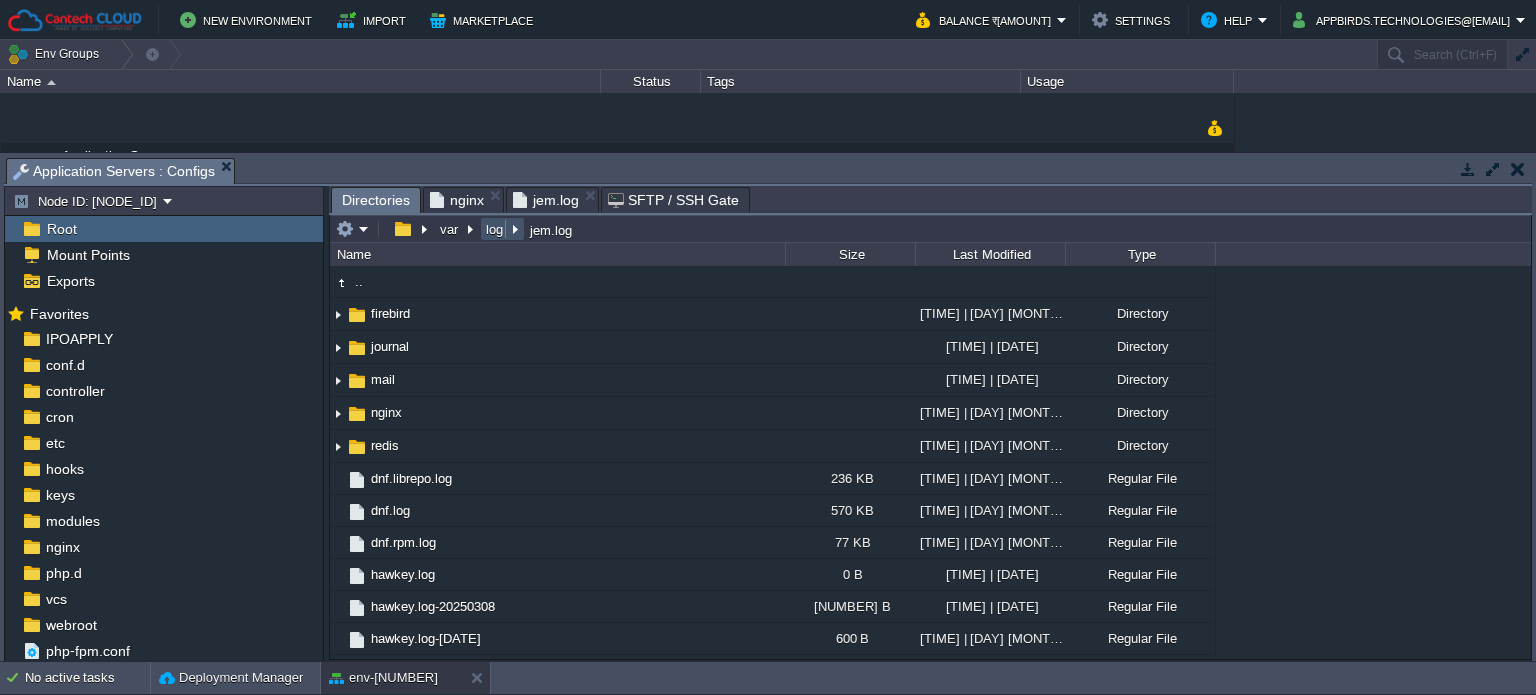 click on "log" at bounding box center (495, 229) 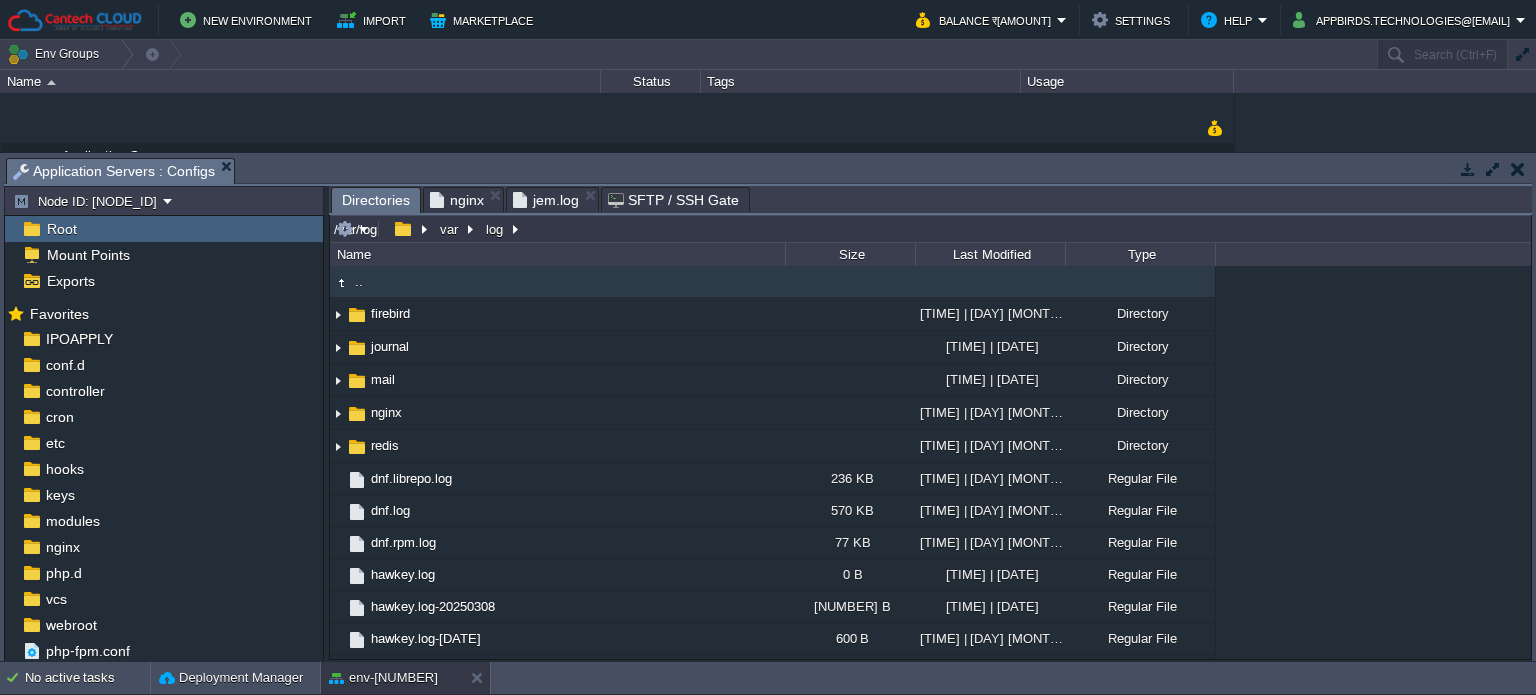 click on "/var/log" at bounding box center [930, 229] 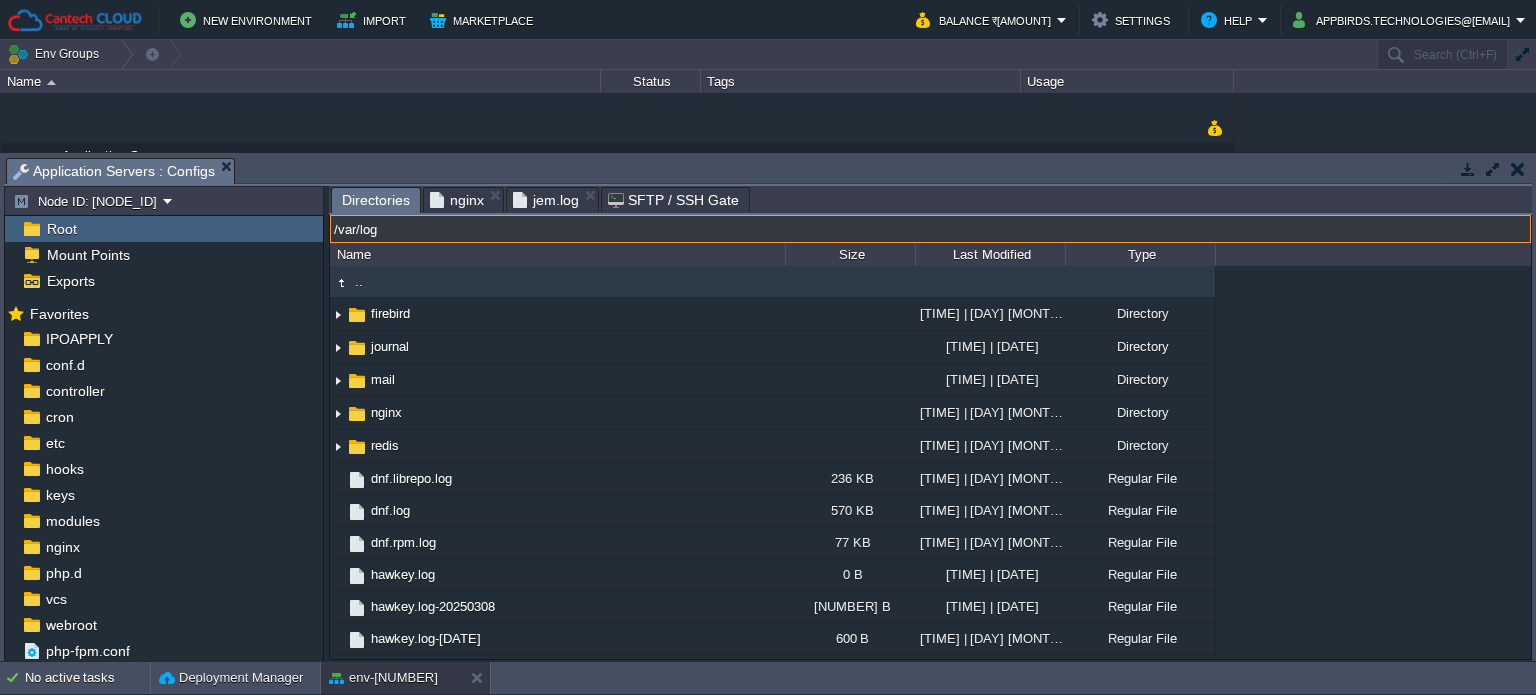 click on "/var/log" at bounding box center [930, 229] 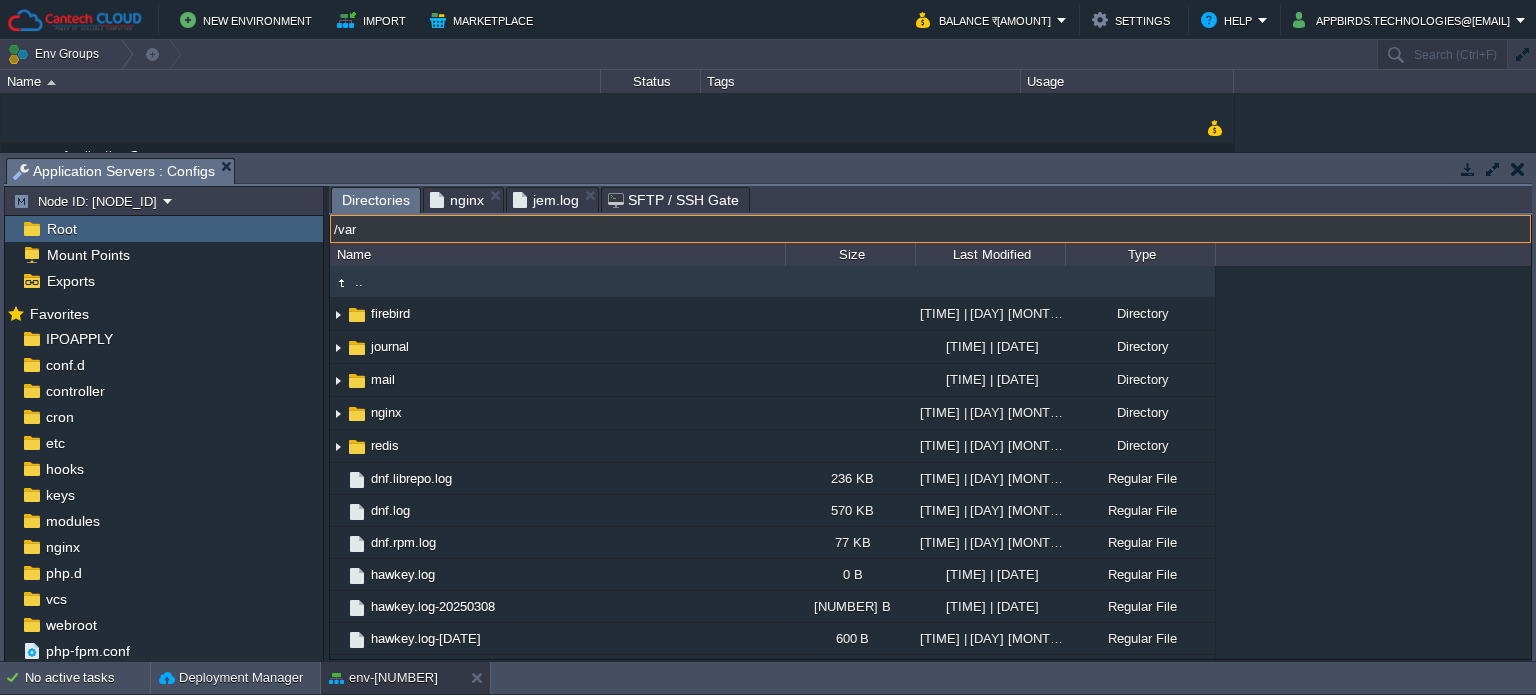 type on "/var" 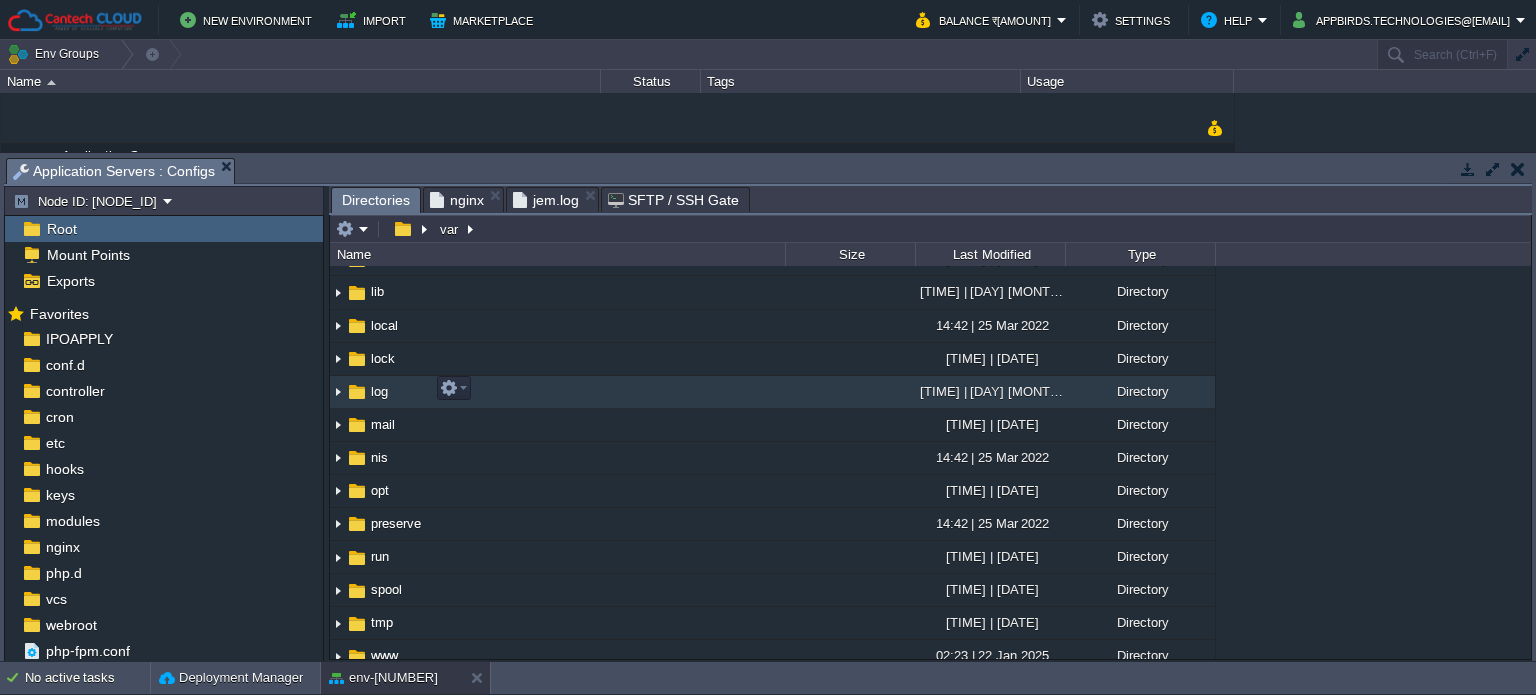 scroll, scrollTop: 225, scrollLeft: 0, axis: vertical 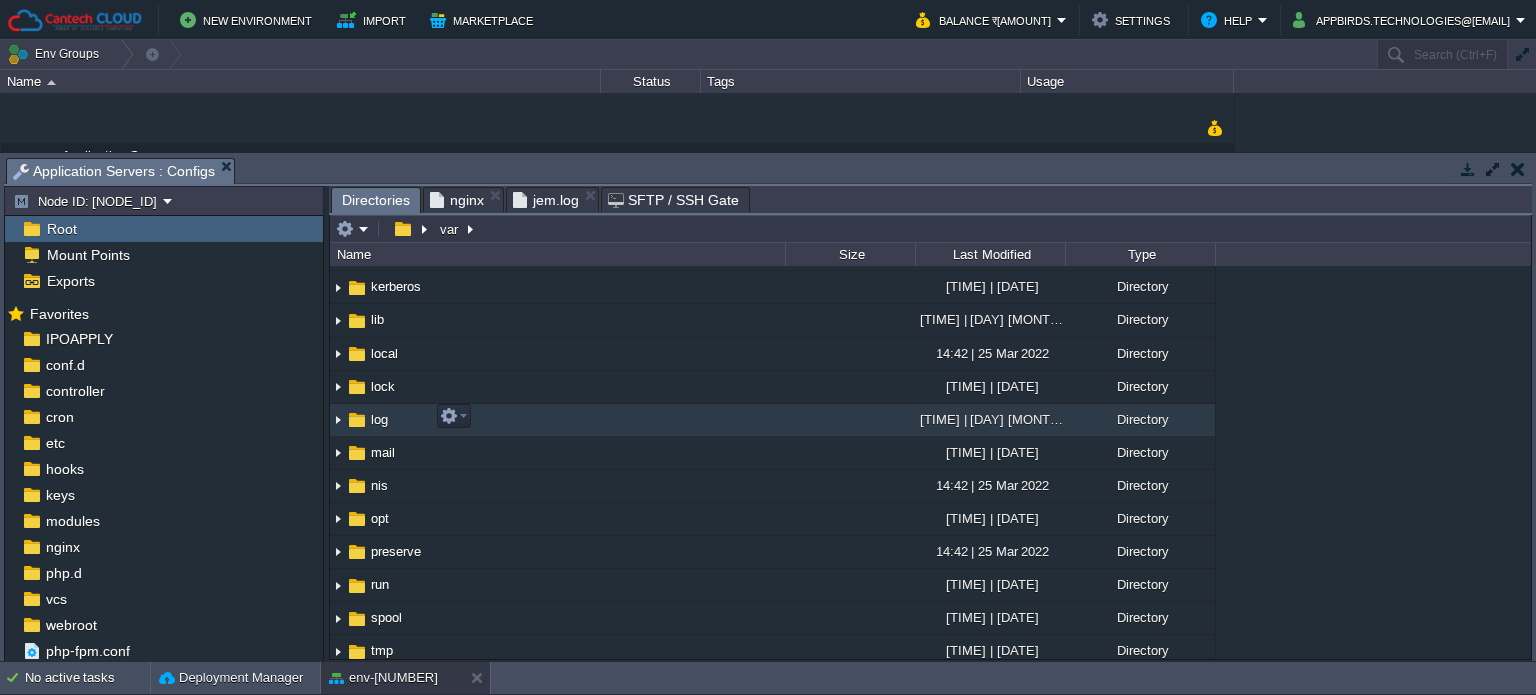 click on "log" at bounding box center [379, 419] 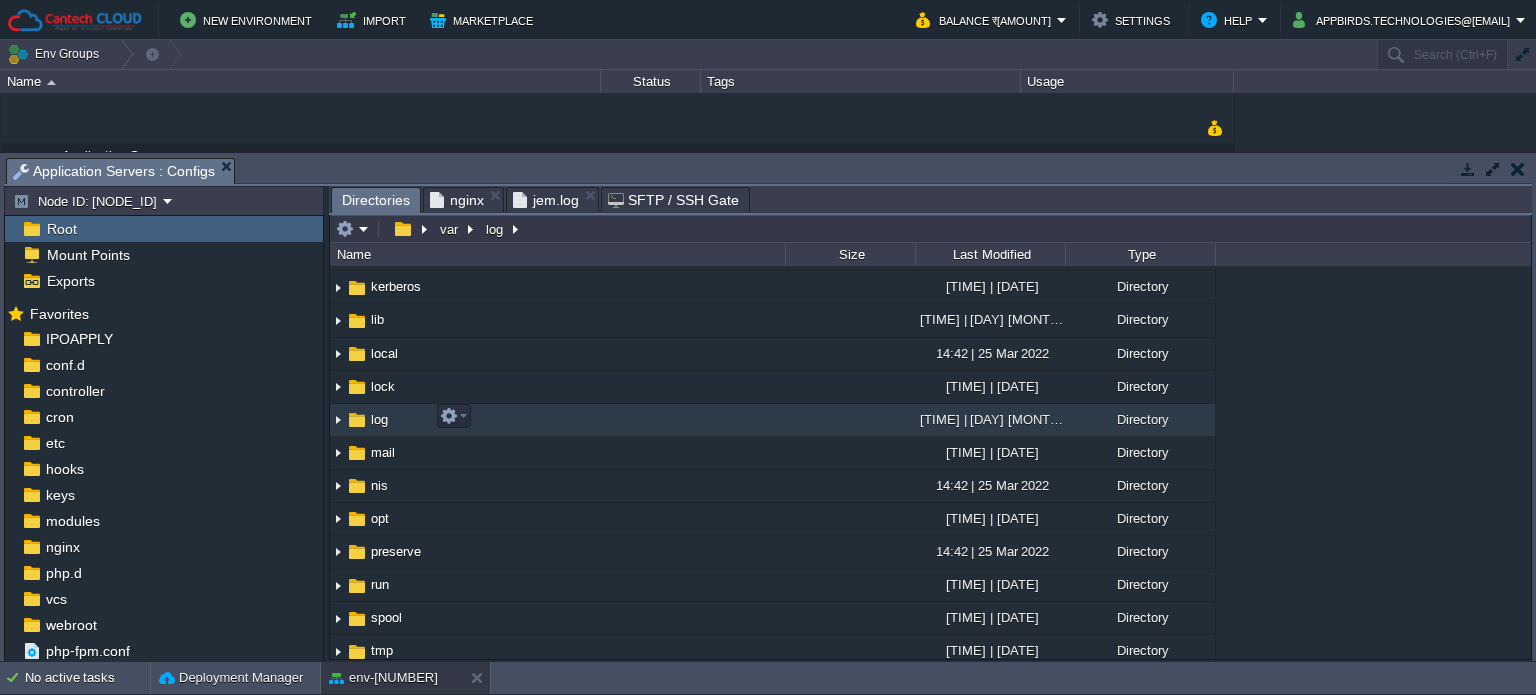 click on "log" at bounding box center [379, 419] 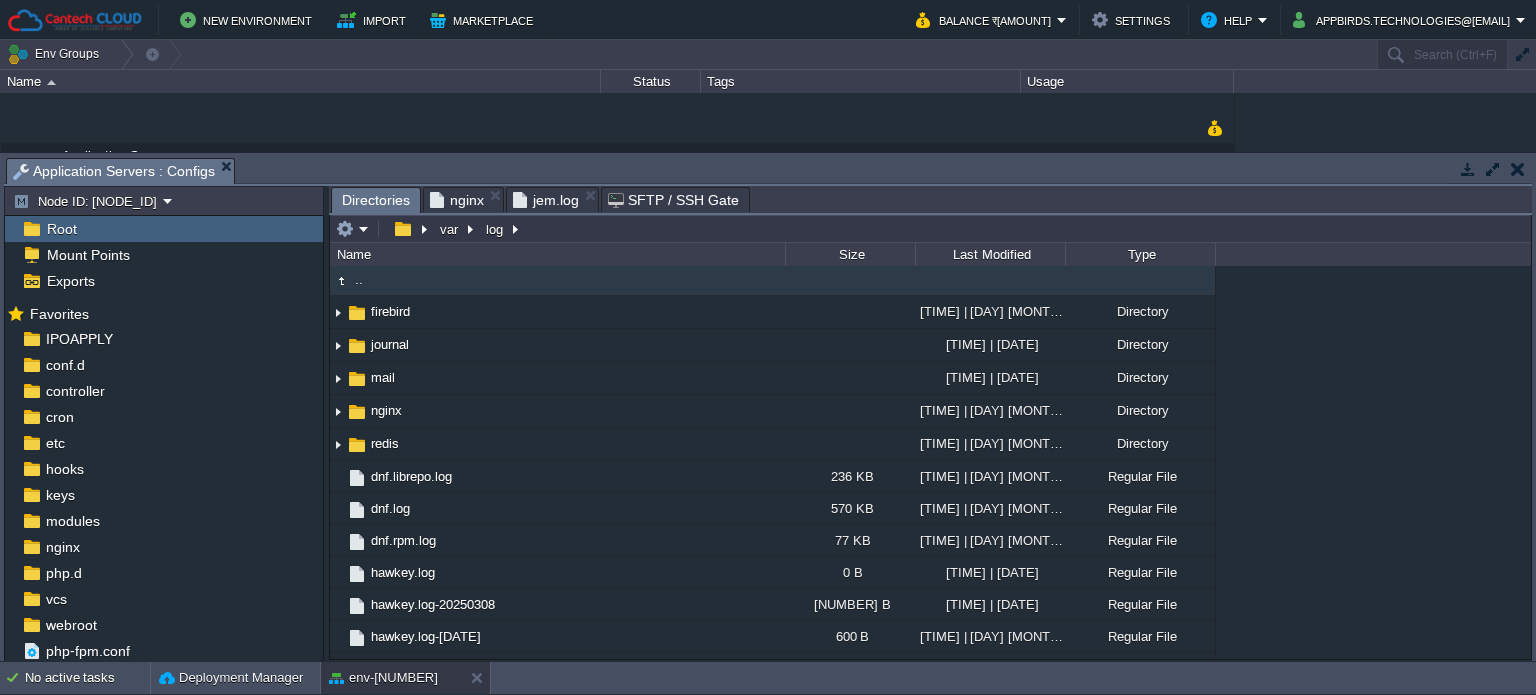 scroll, scrollTop: 0, scrollLeft: 0, axis: both 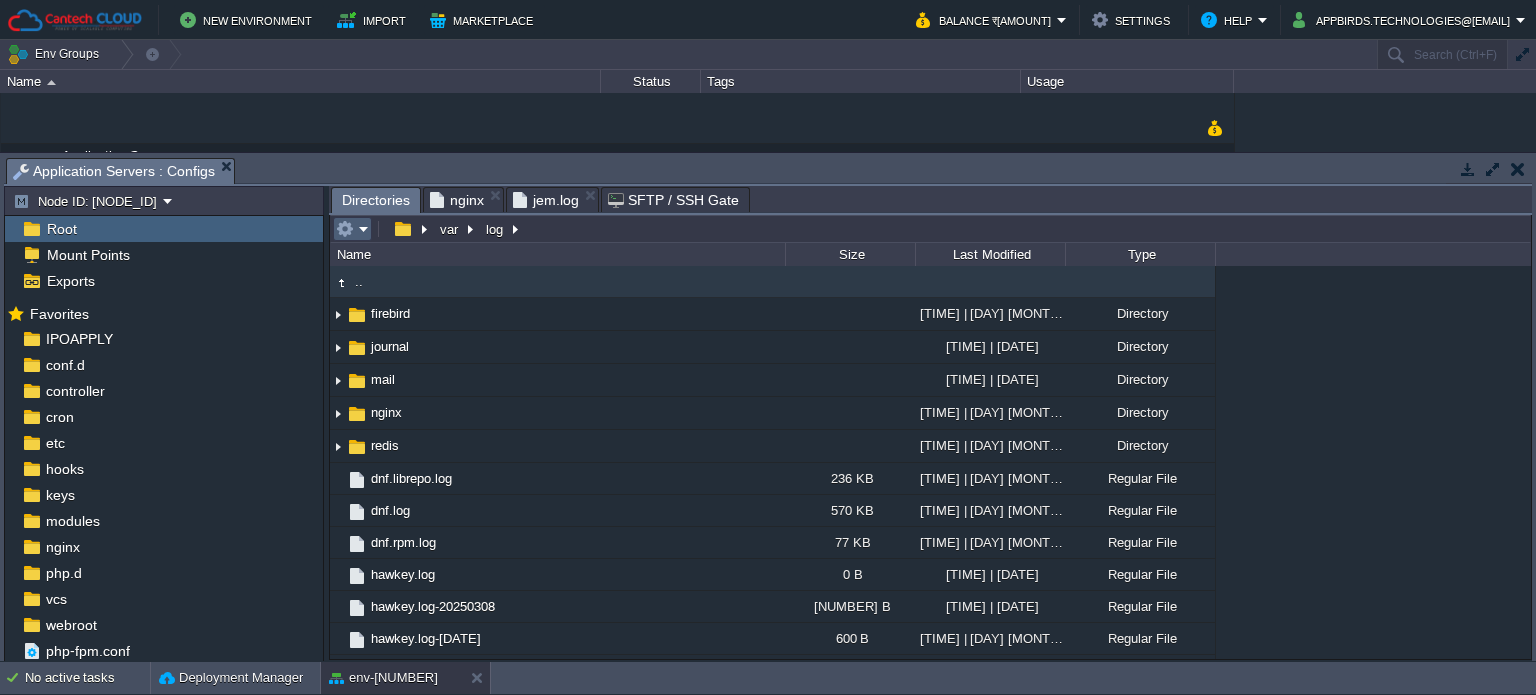 click at bounding box center [345, 229] 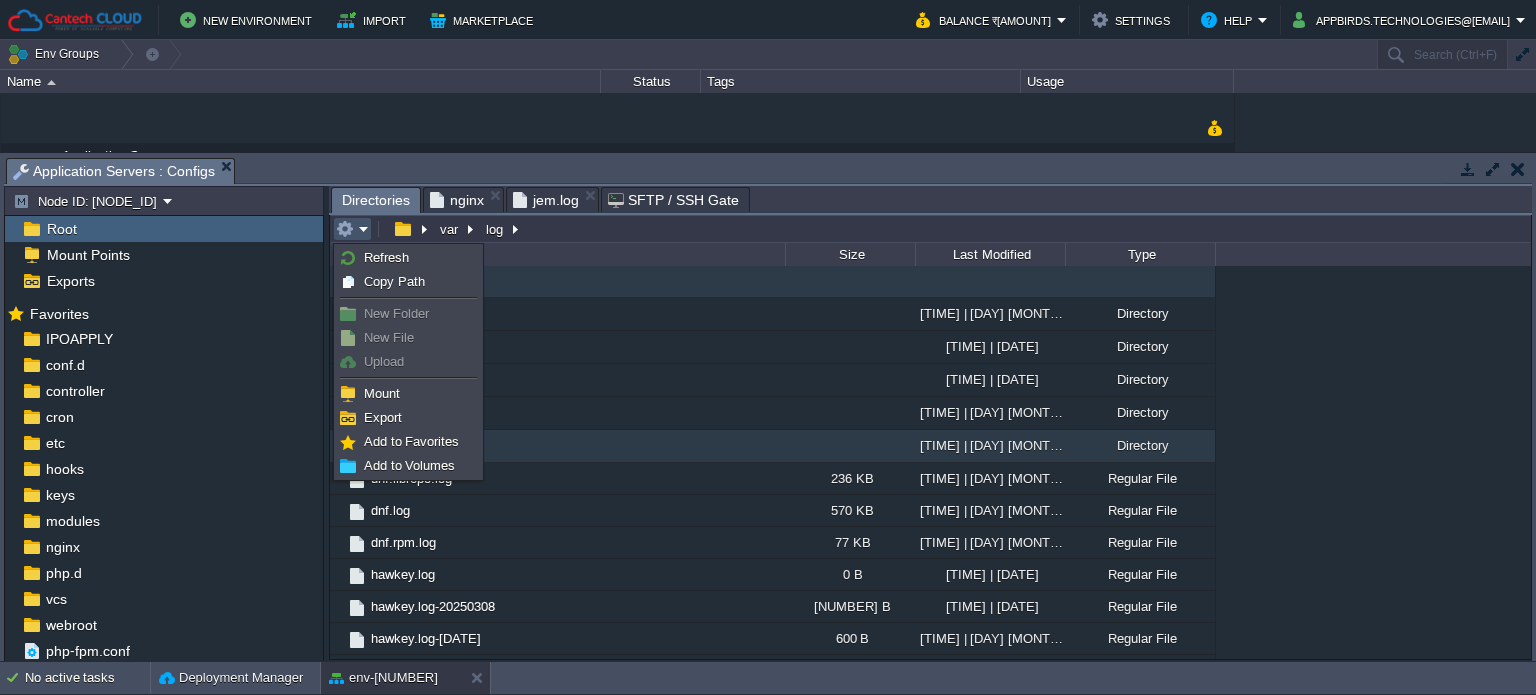 click on "redis" at bounding box center (557, 446) 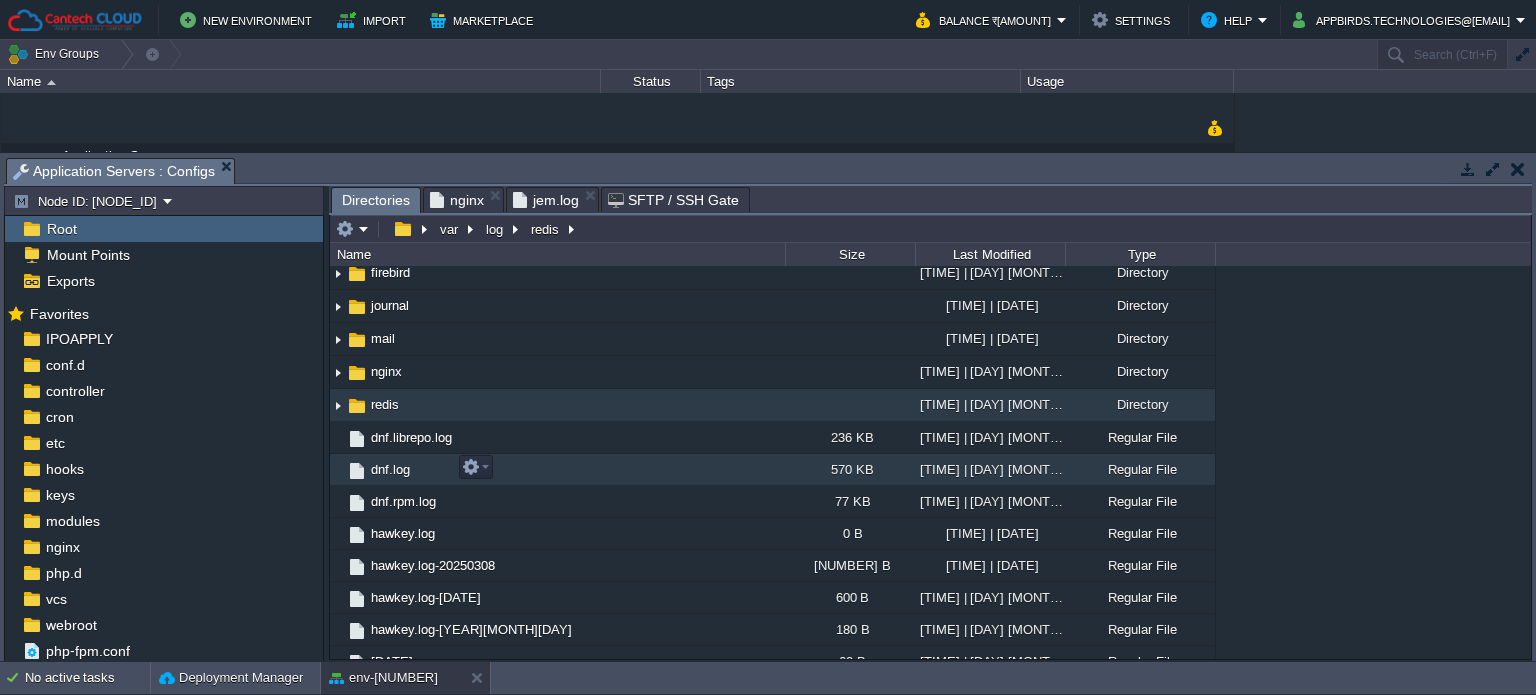 scroll, scrollTop: 0, scrollLeft: 0, axis: both 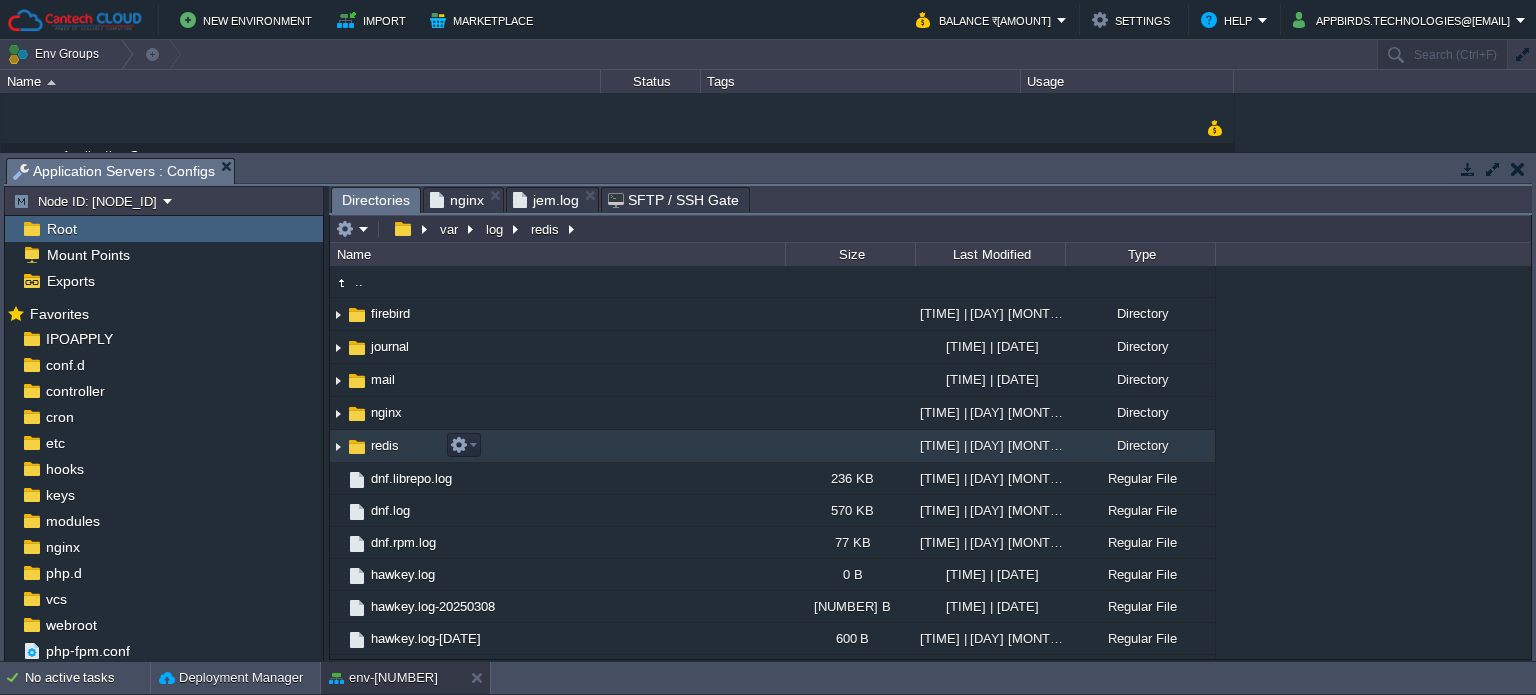 click on "redis" at bounding box center (385, 445) 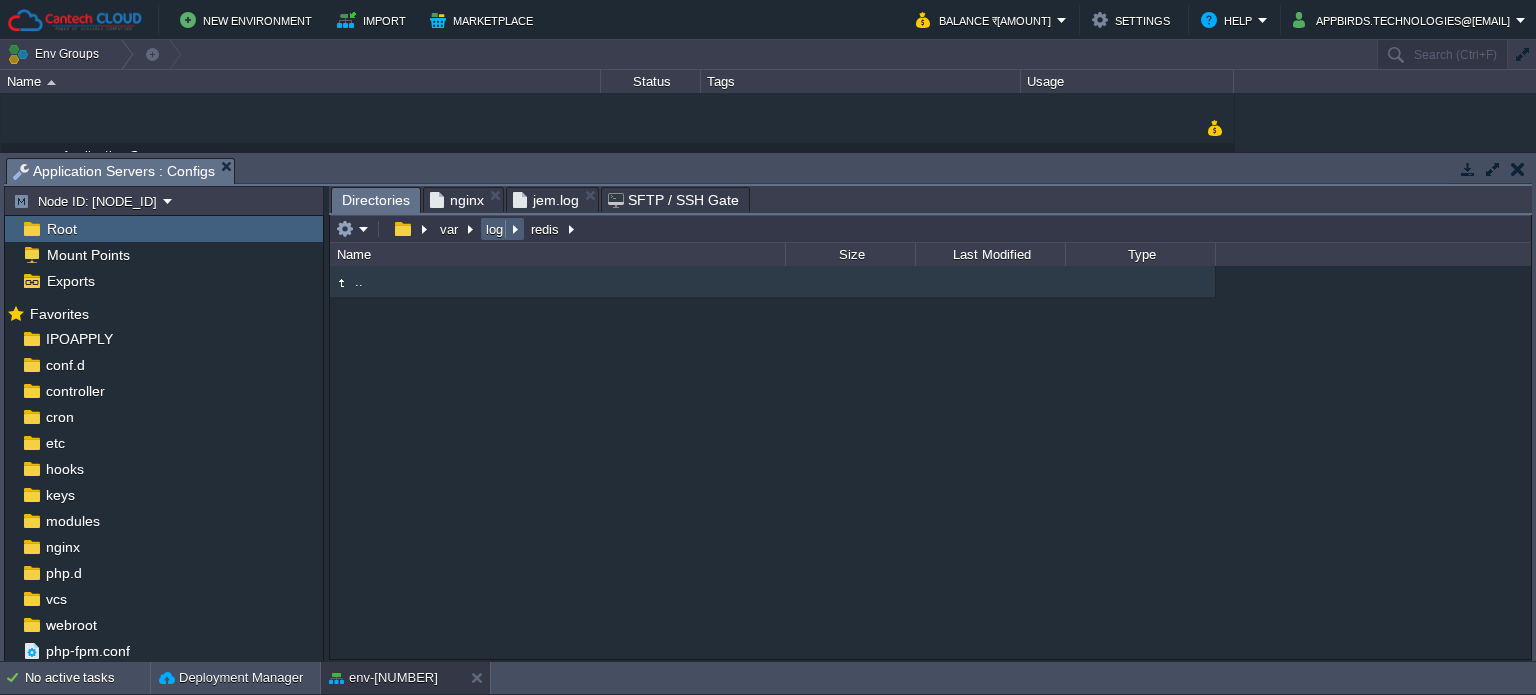 click on "log" at bounding box center (495, 229) 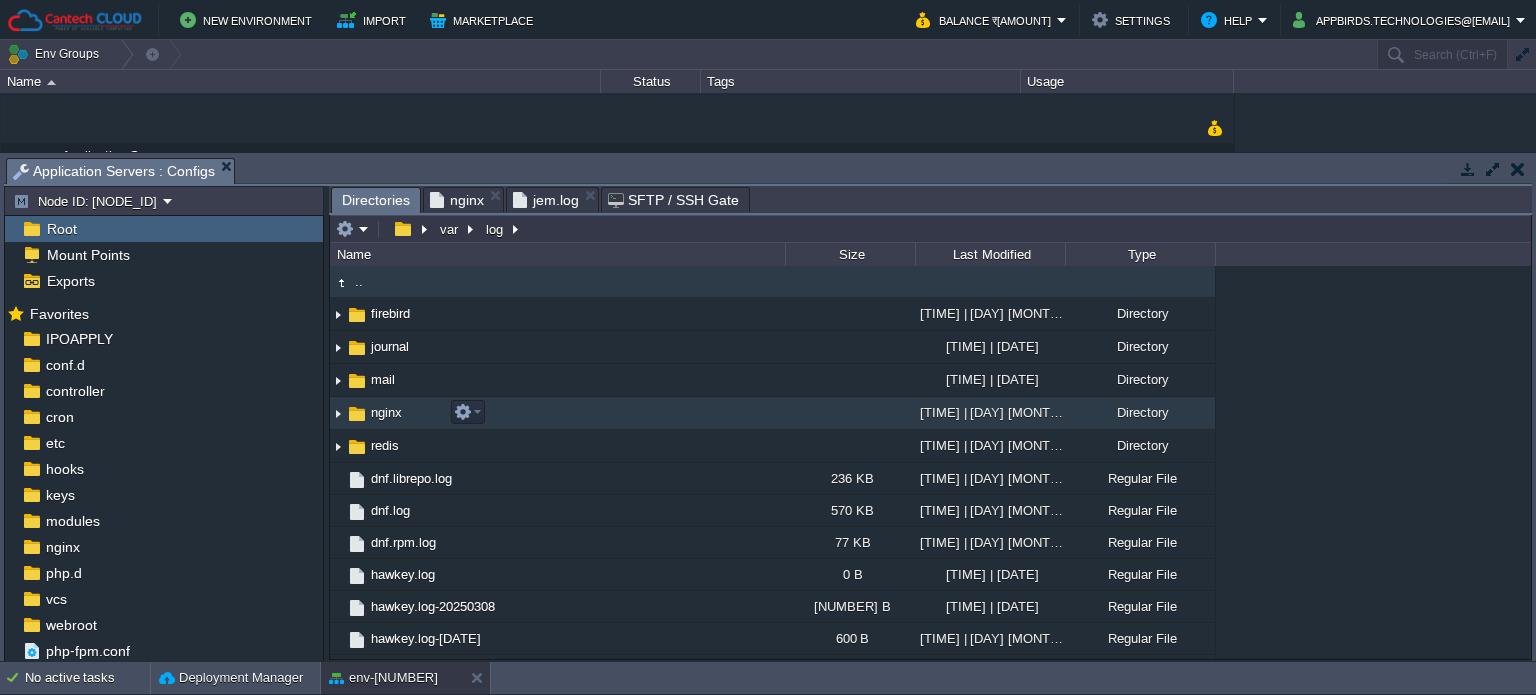 click on "nginx" at bounding box center [386, 412] 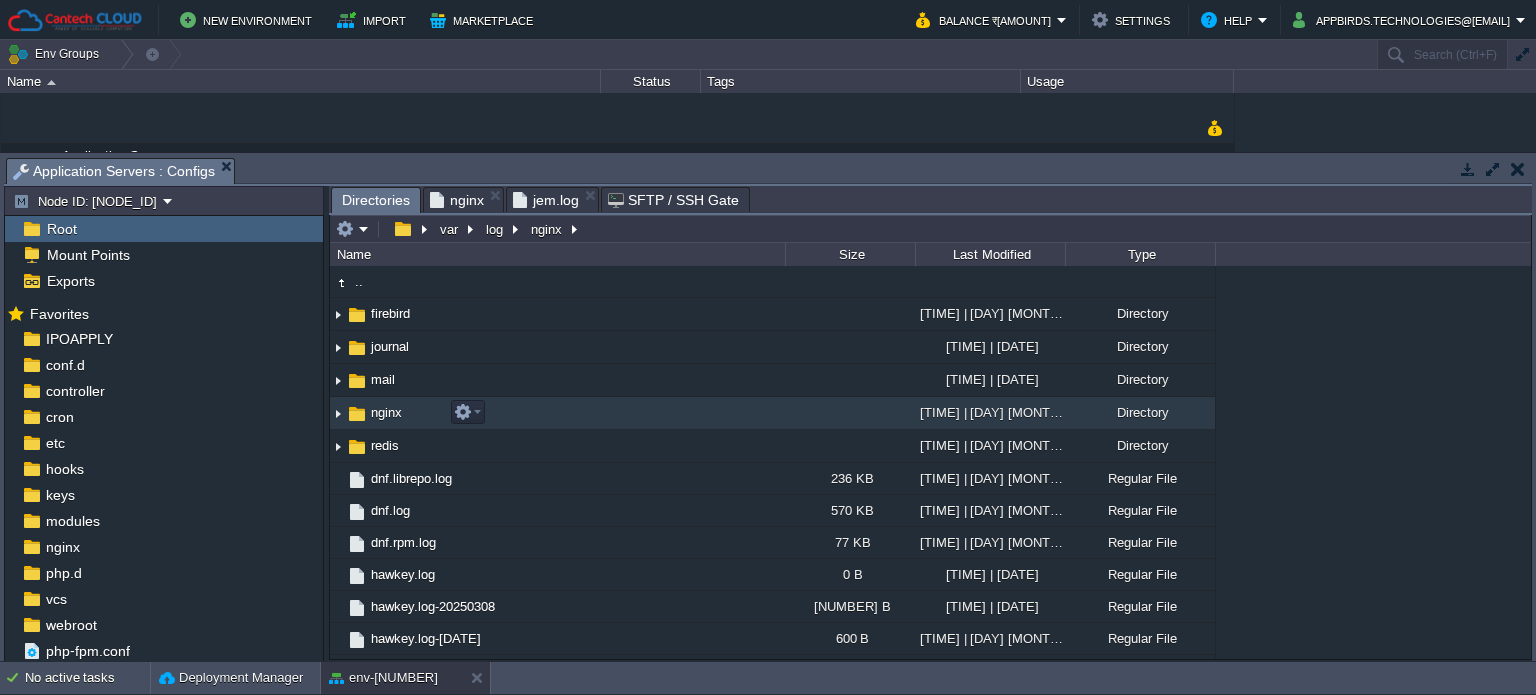 click on "nginx" at bounding box center (386, 412) 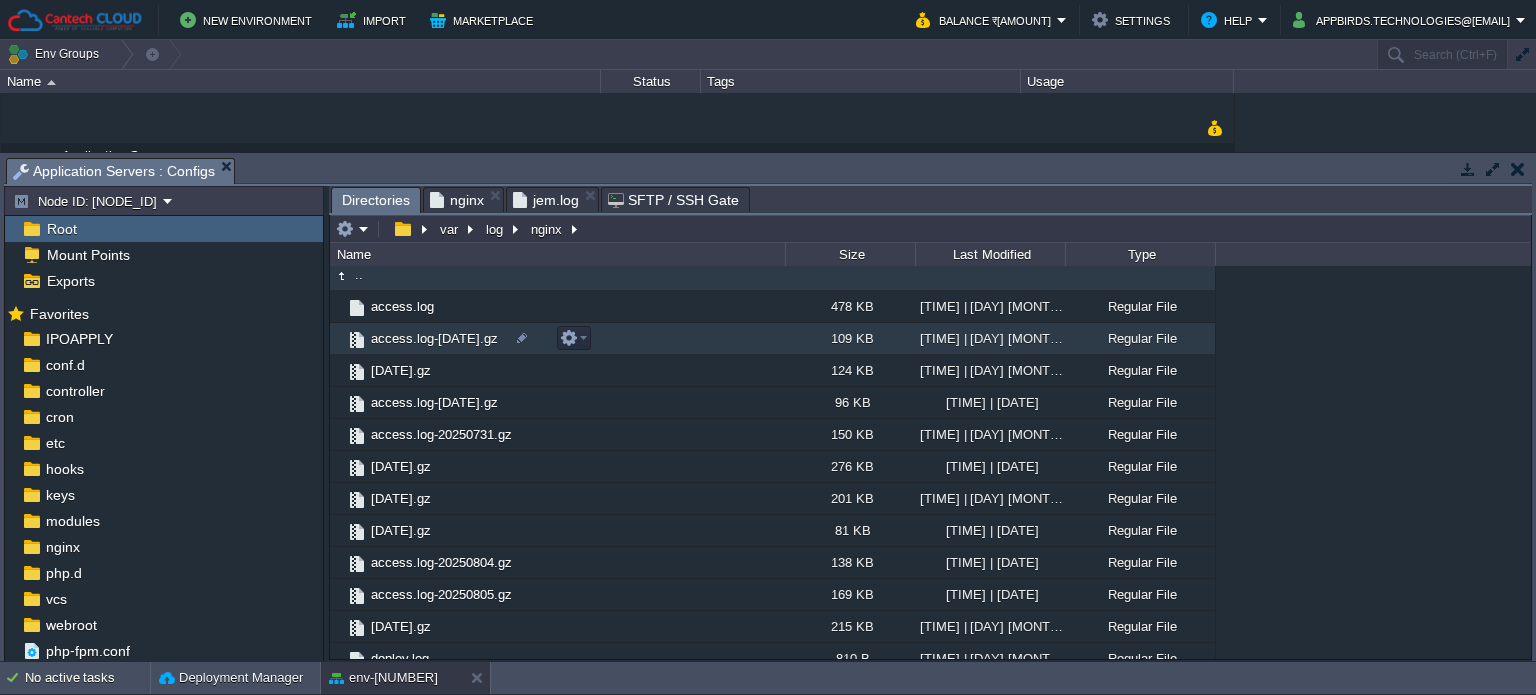 scroll, scrollTop: 0, scrollLeft: 0, axis: both 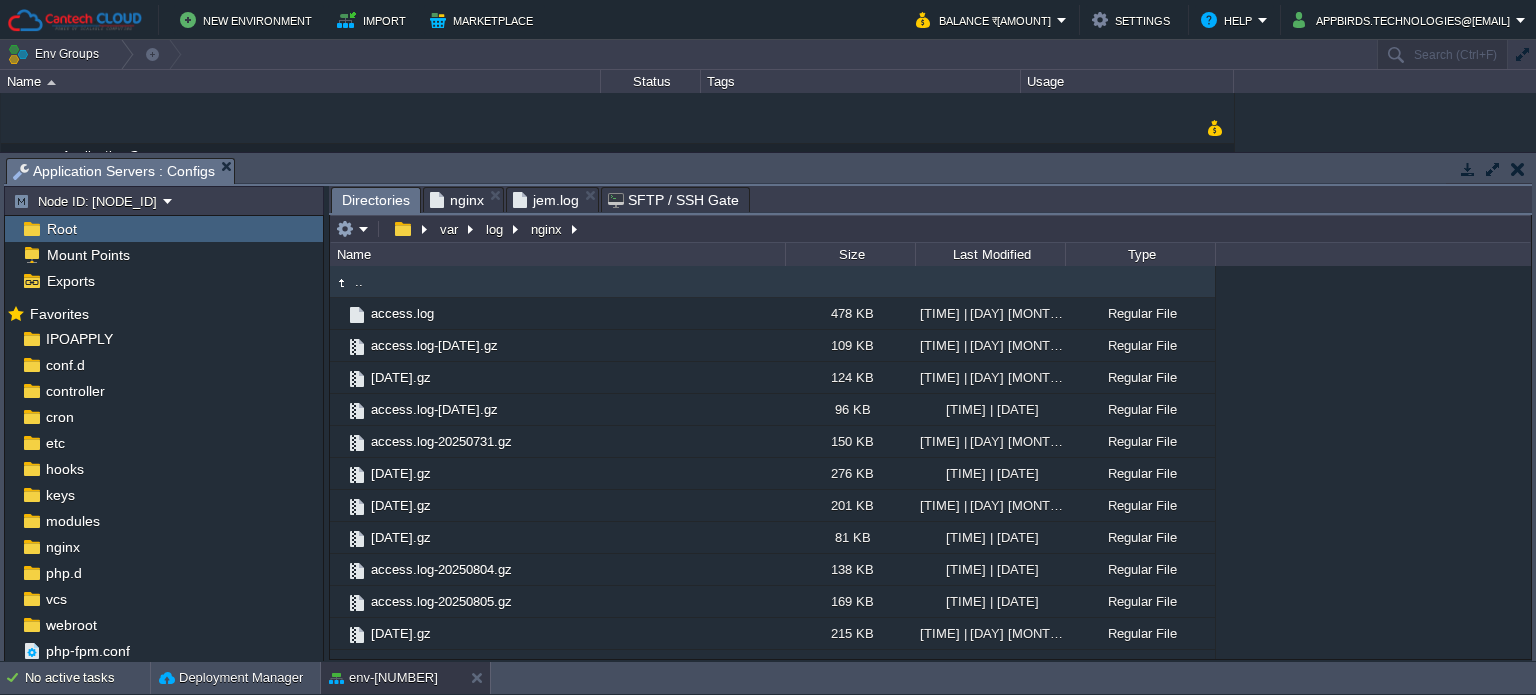 type on "/var/log/nginx" 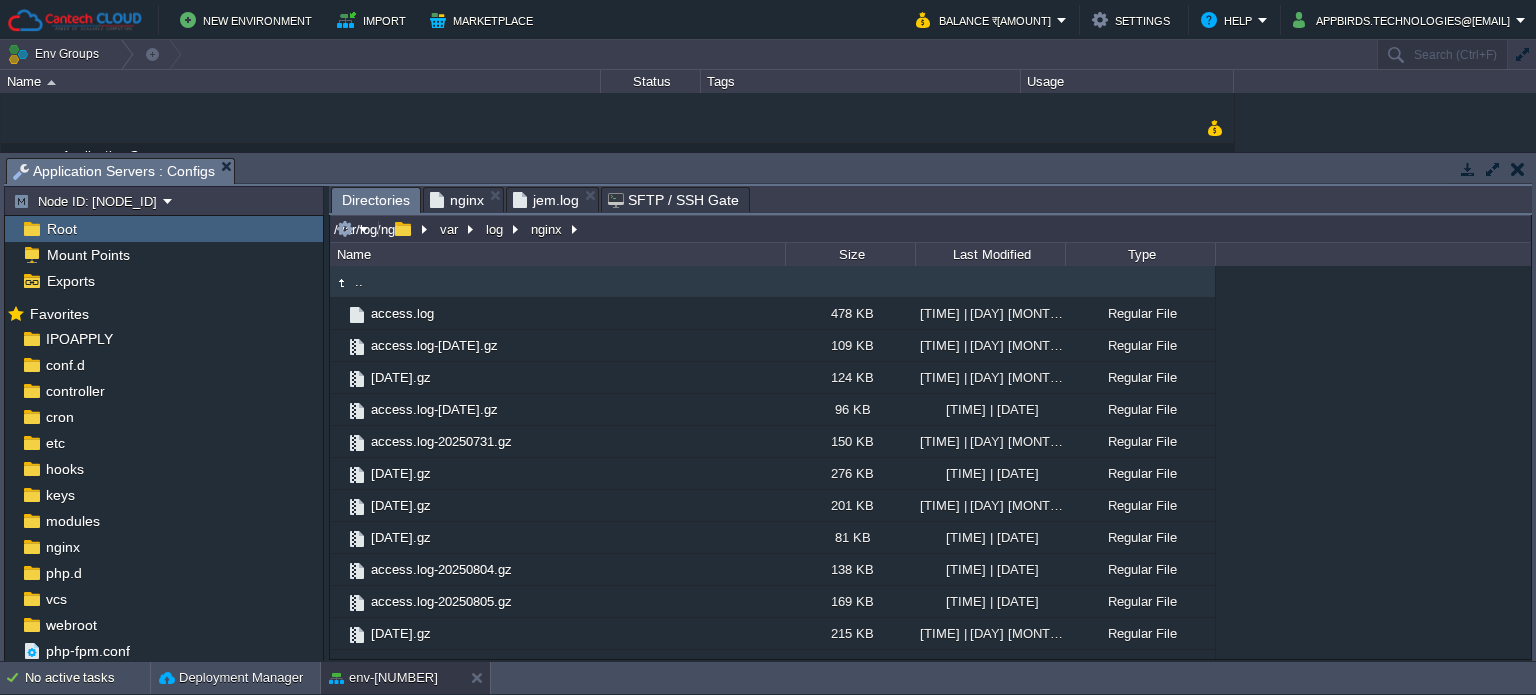 click on "/var/log/nginx" at bounding box center (930, 229) 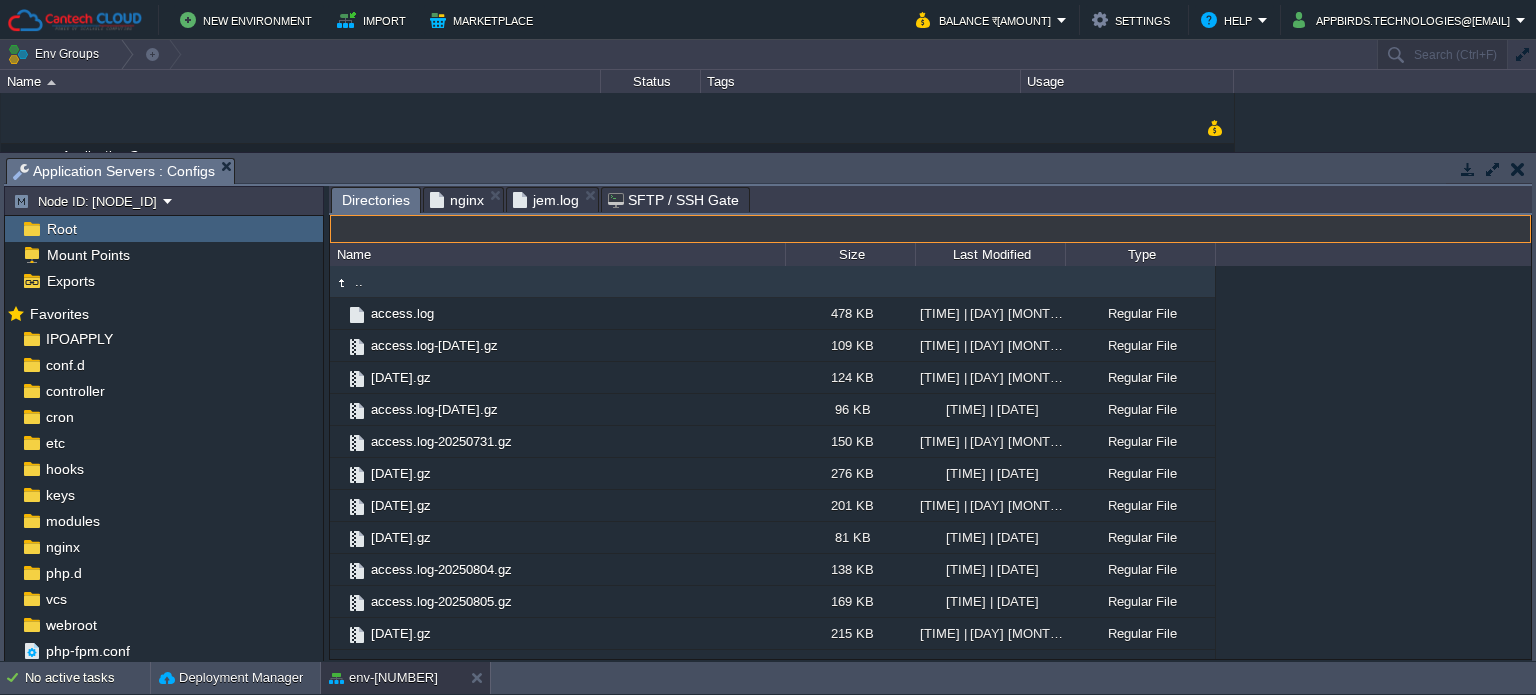 click on "nginx" at bounding box center [457, 200] 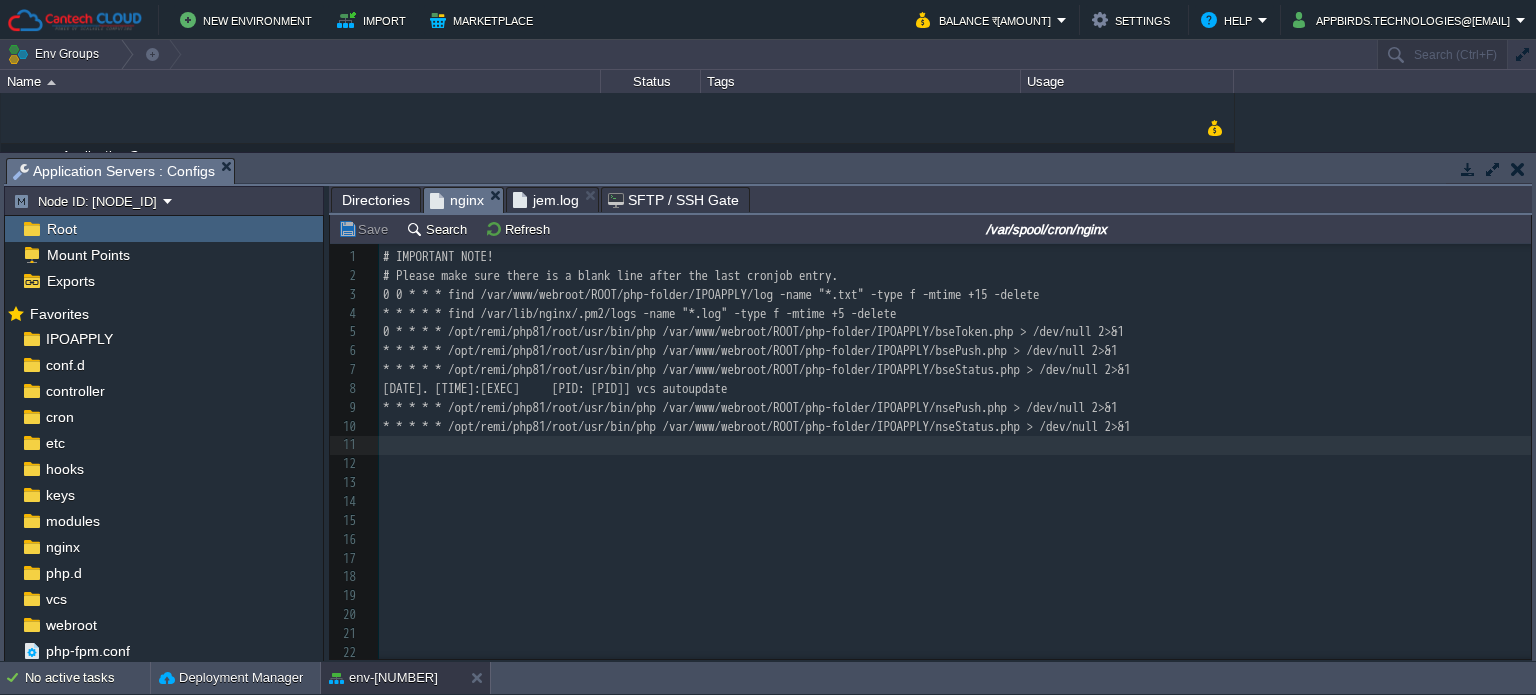 click on "* * * * * find /var/lib/nginx/.pm2/logs -name "*.log" -type f -mtime +5 -delete" at bounding box center (955, 314) 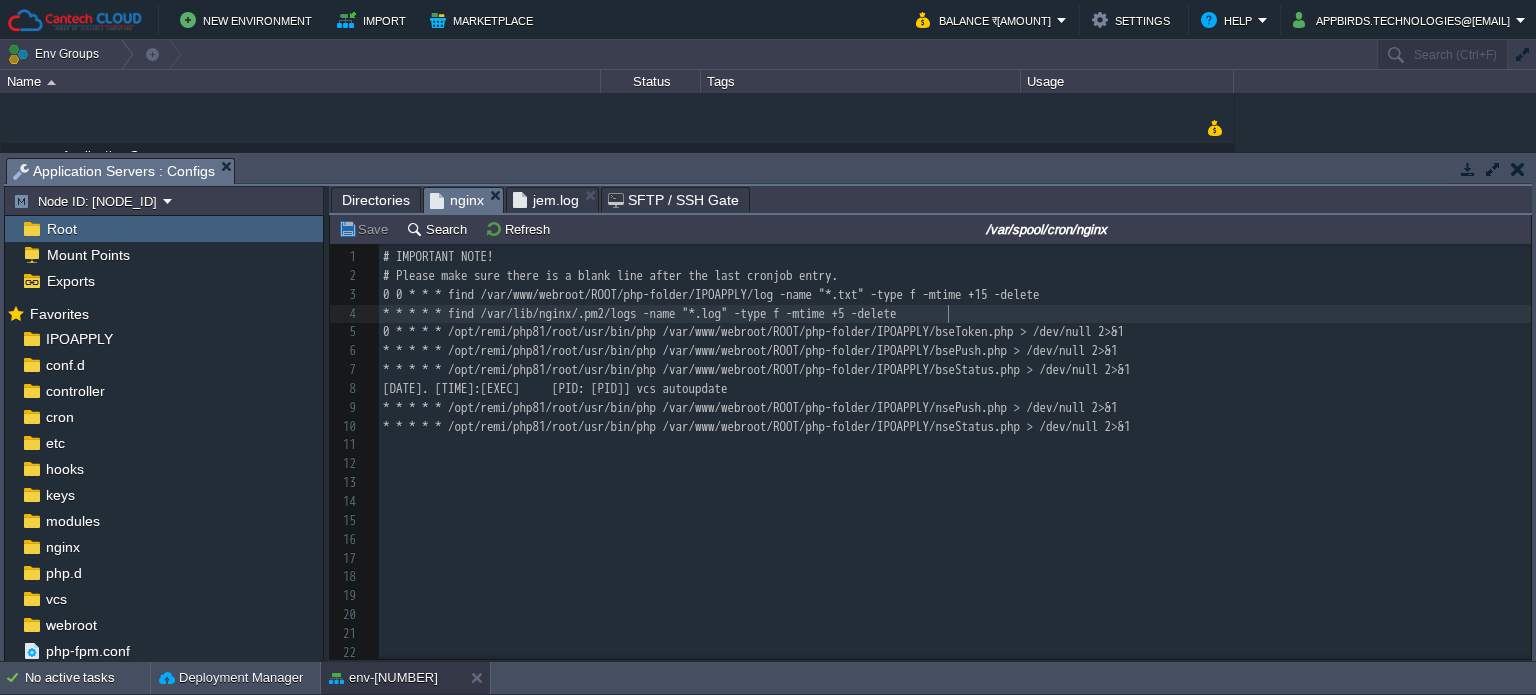 scroll, scrollTop: 6, scrollLeft: 0, axis: vertical 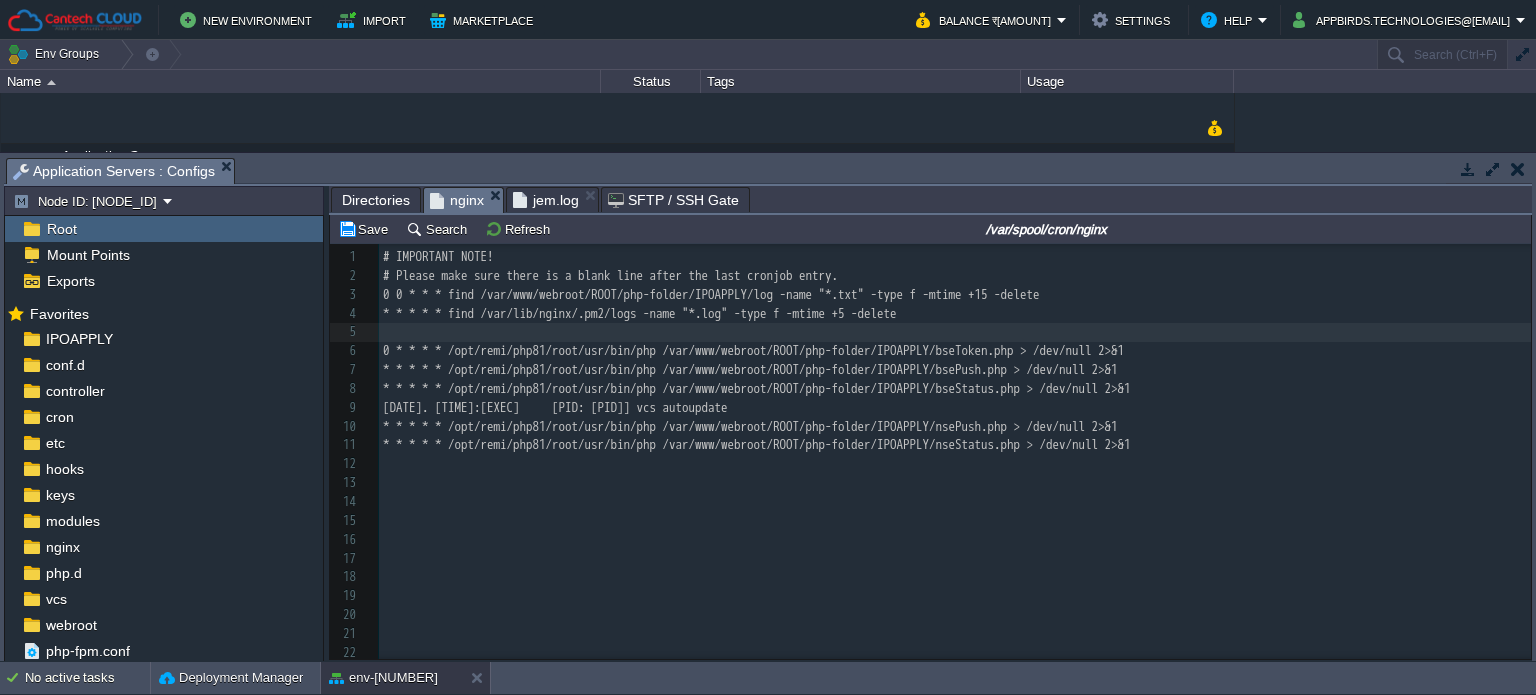 paste on "* * * * * find /var/lib/nginx/.pm2/logs -name "*.log" -type f -mtime +5 -delete" 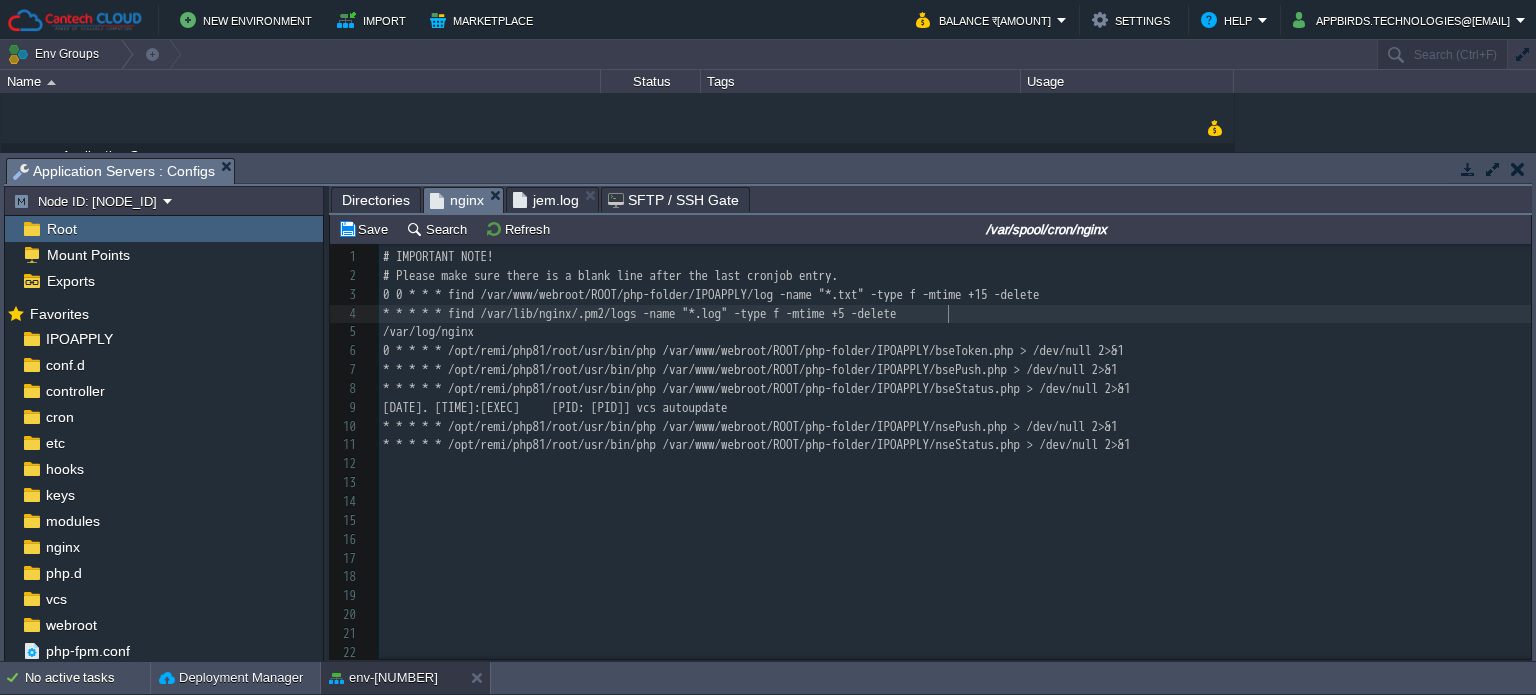 type on "* * * * * find /var/lib/nginx/.pm2/logs -name "*.log" -type f -mtime +5 -delete" 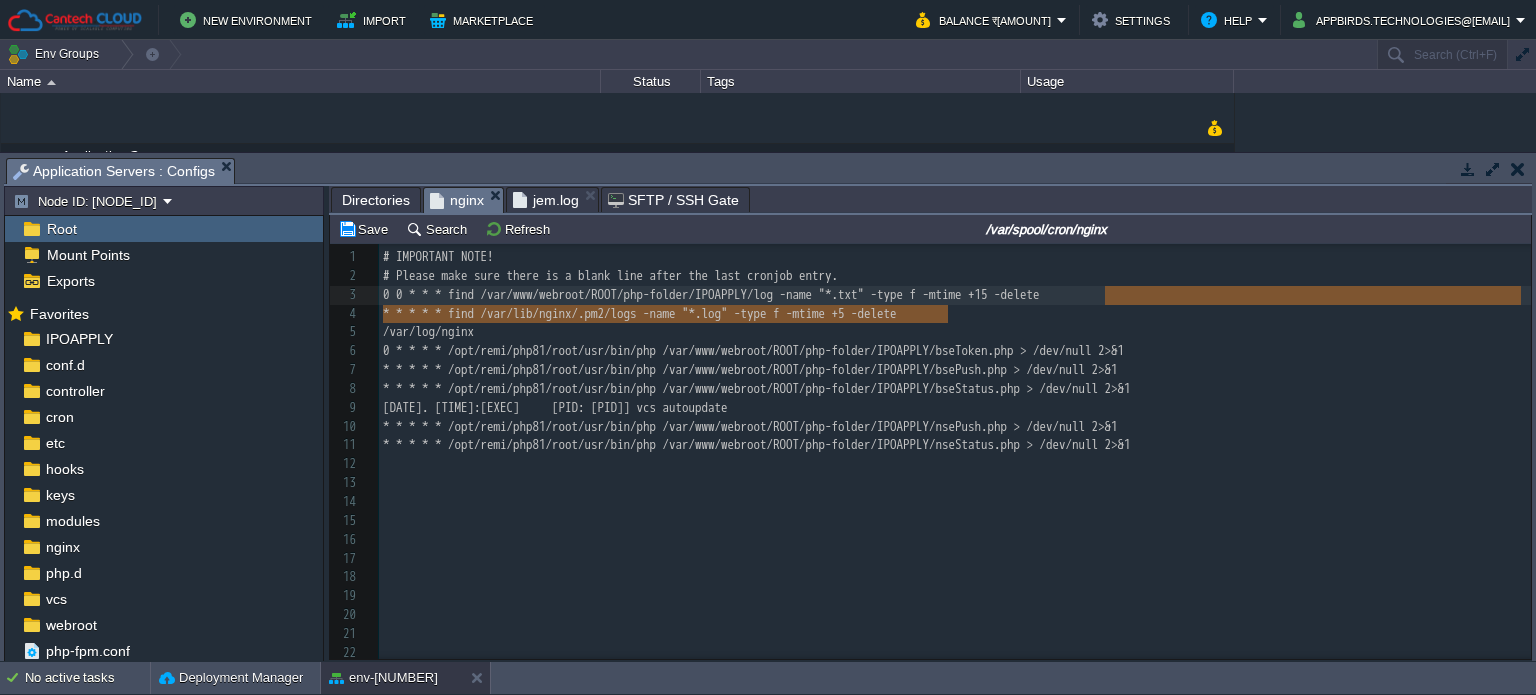 drag, startPoint x: 984, startPoint y: 314, endPoint x: 1130, endPoint y: 306, distance: 146.21901 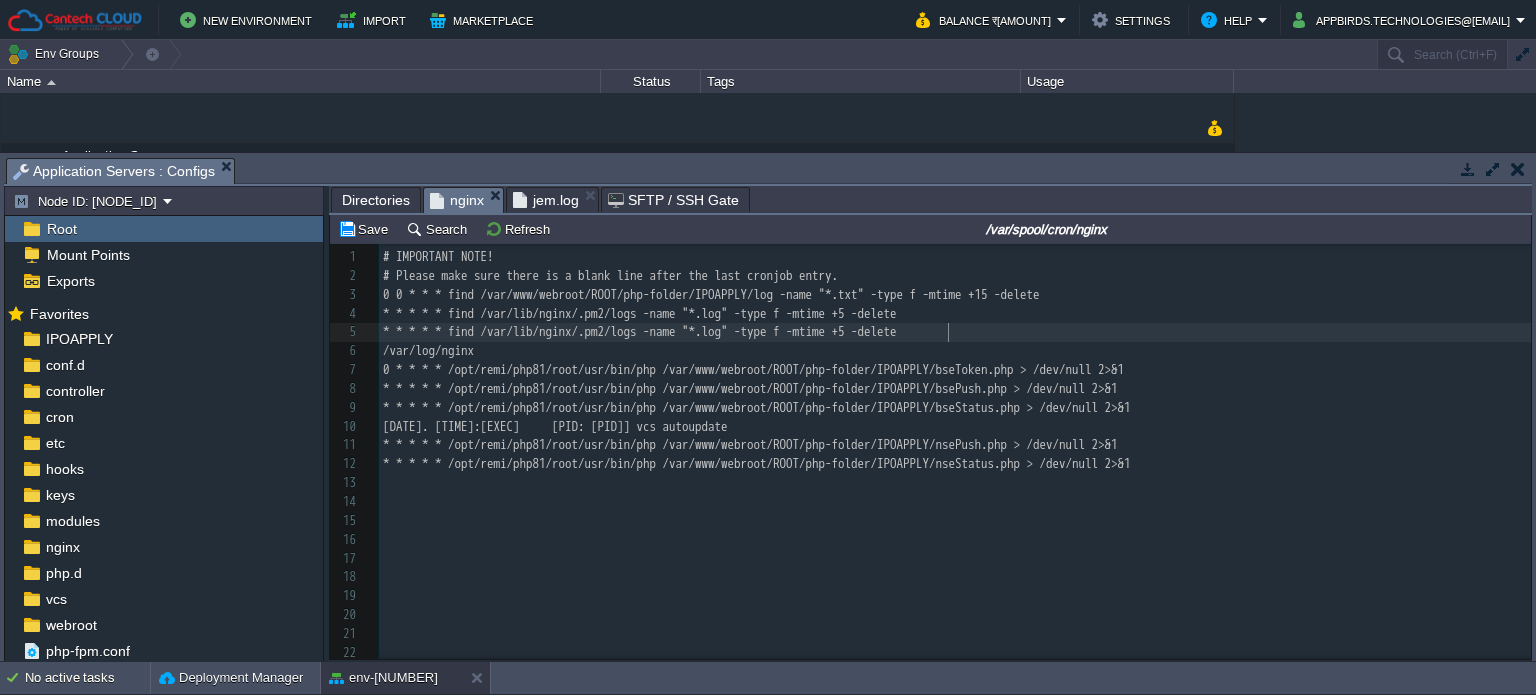 click on "xxxxxxxxxx   1 # IMPORTANT NOTE! 2 # Please make sure there is a blank line after the last cronjob entry. 3 0 0 * * * find /var/www/webroot/ROOT/php-folder/IPOAPPLY/log -name "*.txt" -type f -mtime +15 -delete 4 * * * * * find /var/lib/nginx/.pm2/logs -name "*.log" -type f -mtime +5 -delete 5 * * * * * find /var/lib/nginx/.pm2/logs -name "*.log" -type f -mtime +5 -delete 6 /var/log/nginx 7 0 * * * * /opt/remi/php81/root/usr/bin/php /var/www/webroot/ROOT/php-folder/IPOAPPLY/bseToken.php > /dev/null 2>&1 8 * * * * * /opt/remi/php81/root/usr/bin/php /var/www/webroot/ROOT/php-folder/IPOAPPLY/bsePush.php > /dev/null 2>&1 9 * * * * * /opt/remi/php81/root/usr/bin/php /var/www/webroot/ROOT/php-folder/IPOAPPLY/bseStatus.php > /dev/null 2>&1 10 0 * * * * /opt/remi/php81/root/usr/bin/php /var/www/webroot/ROOT/php-folder/IPOAPPLY/nseToken.php > /dev/null 2>&1 11 * * * * * /opt/remi/php81/root/usr/bin/php /var/www/webroot/ROOT/php-folder/IPOAPPLY/nsePush.php > /dev/null 2>&1 12 13" at bounding box center (955, 568) 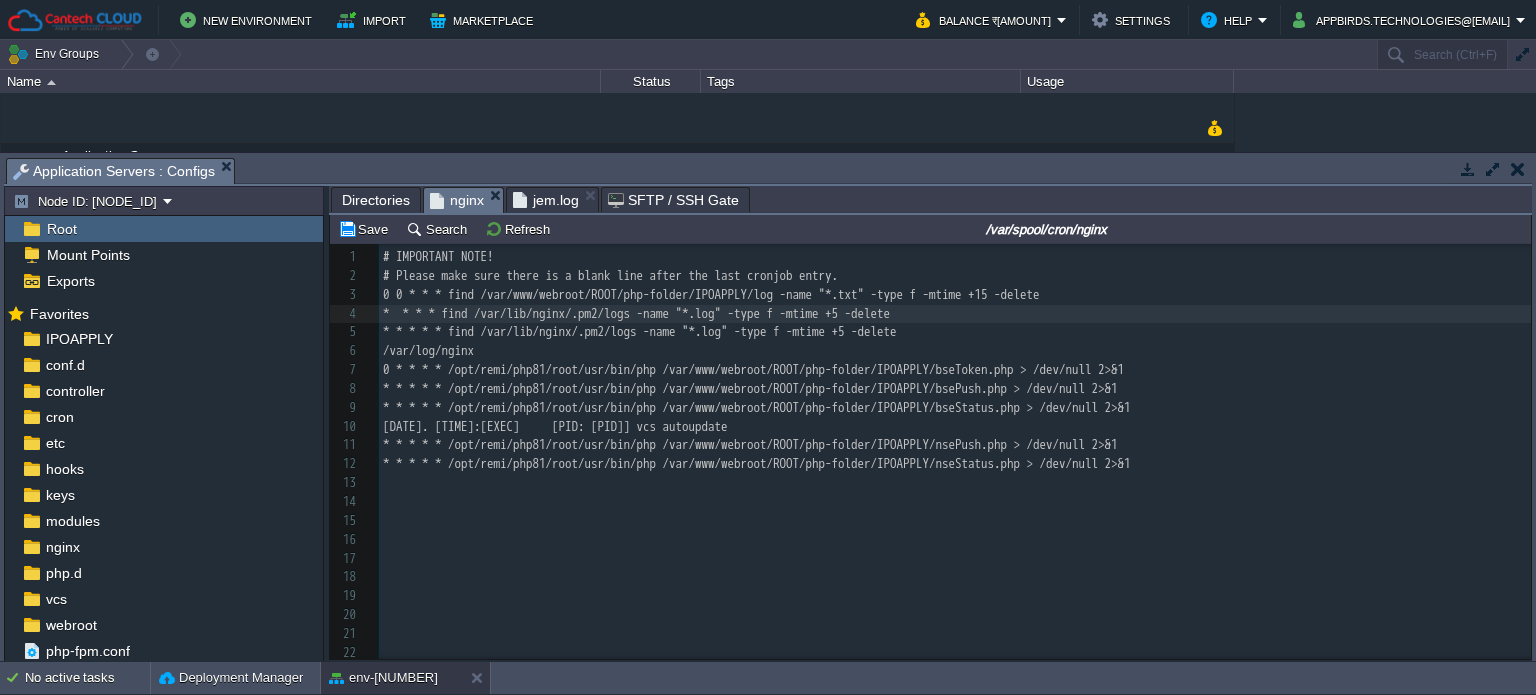 type on "0" 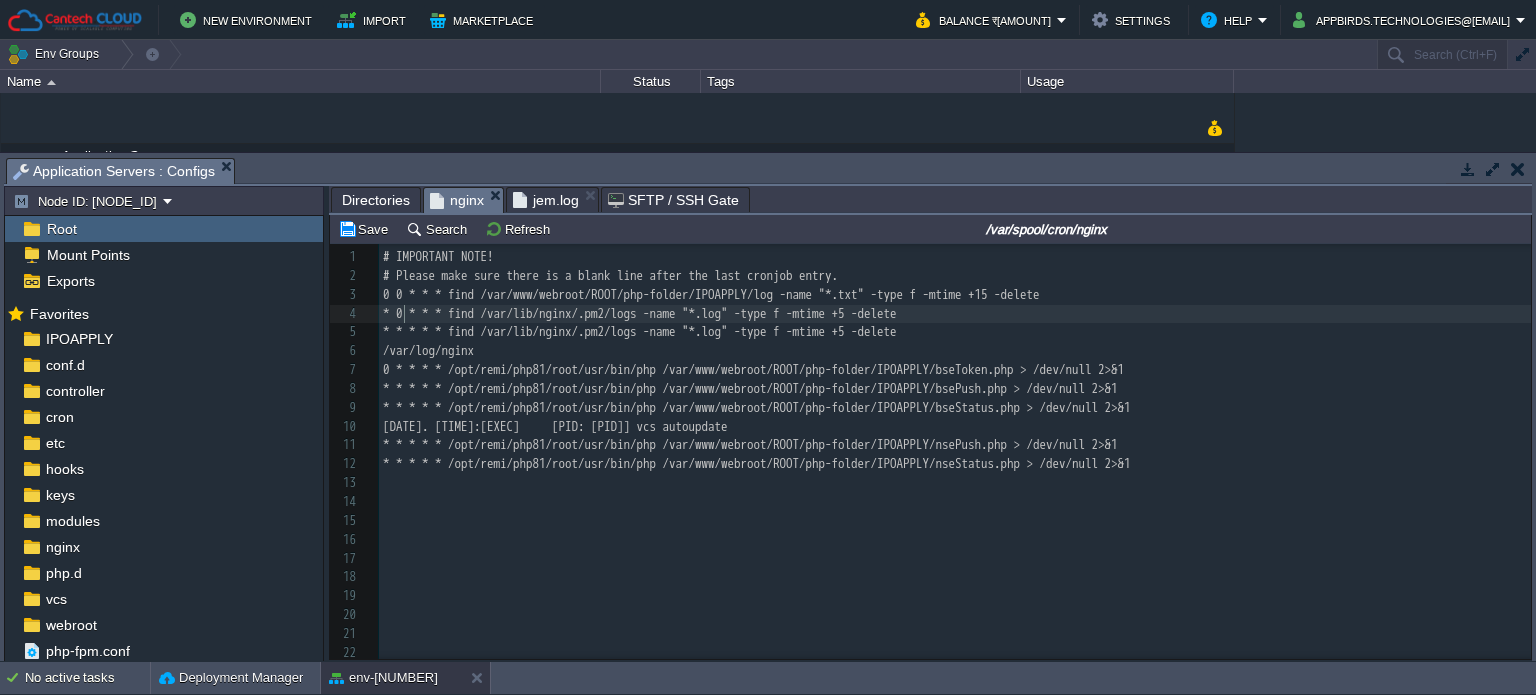 scroll, scrollTop: 6, scrollLeft: 6, axis: both 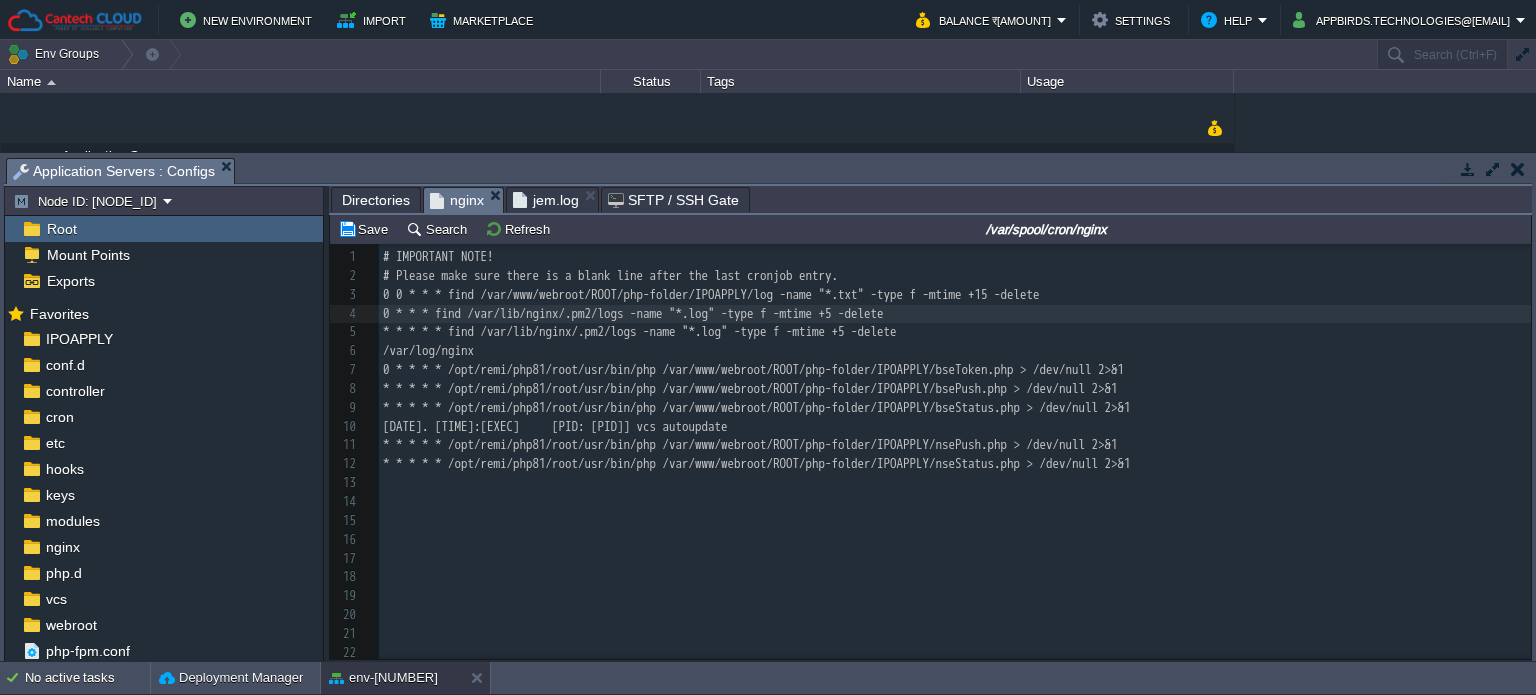 type on "0" 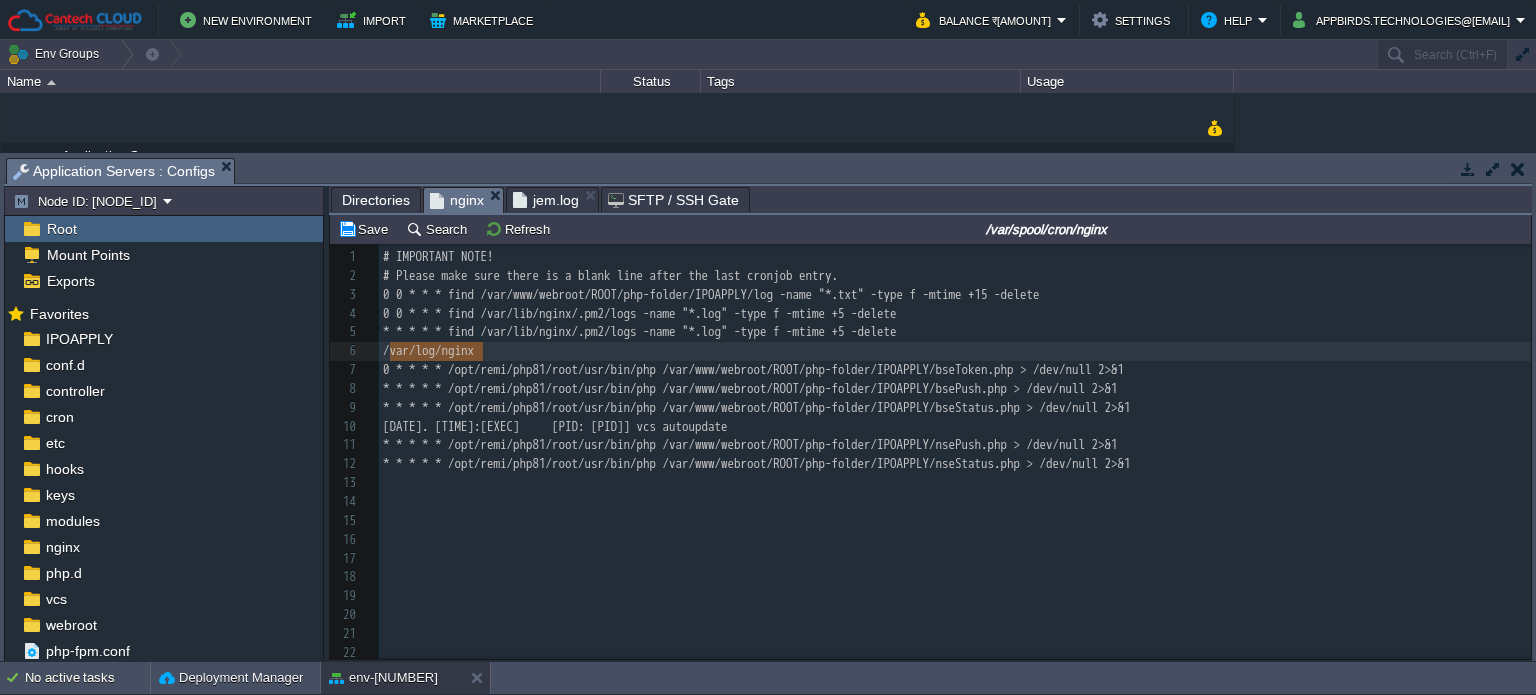 type on "/var/log/nginx" 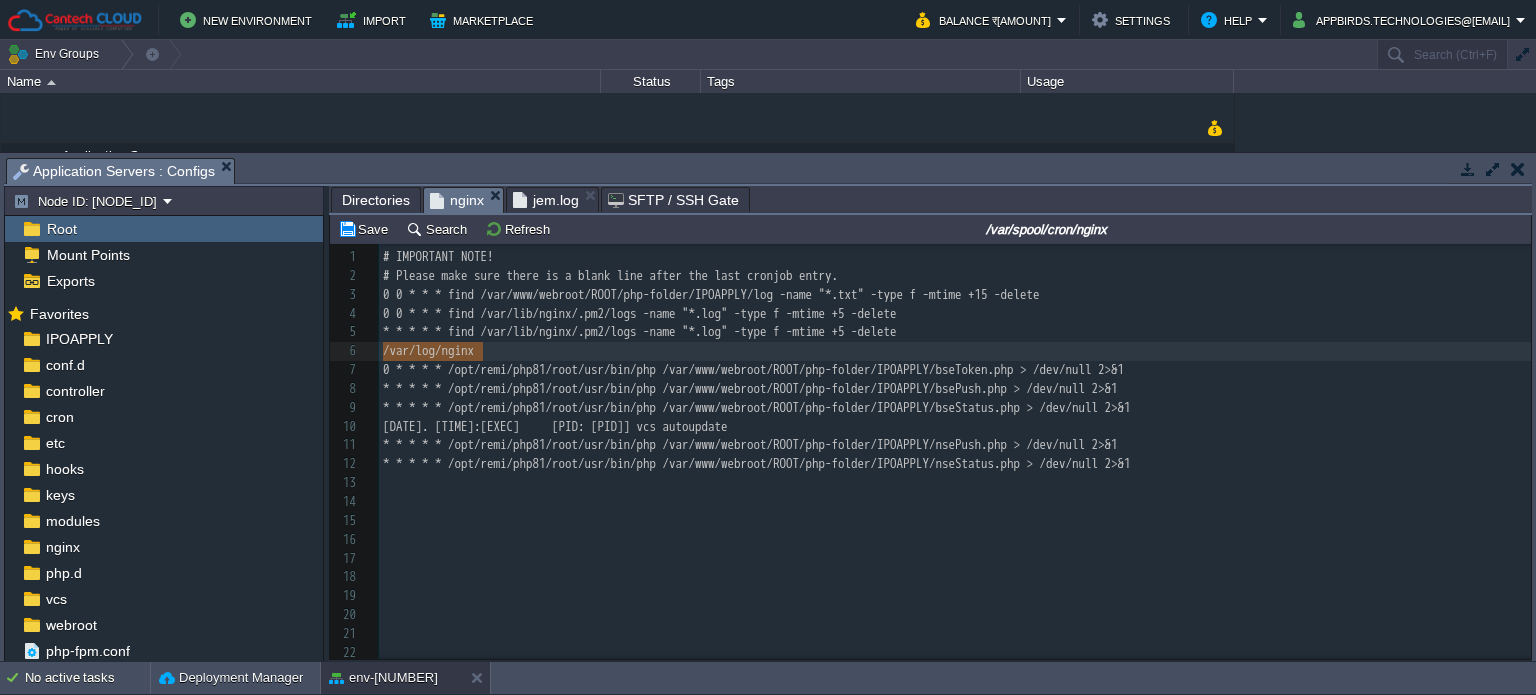 drag, startPoint x: 484, startPoint y: 357, endPoint x: 358, endPoint y: 357, distance: 126 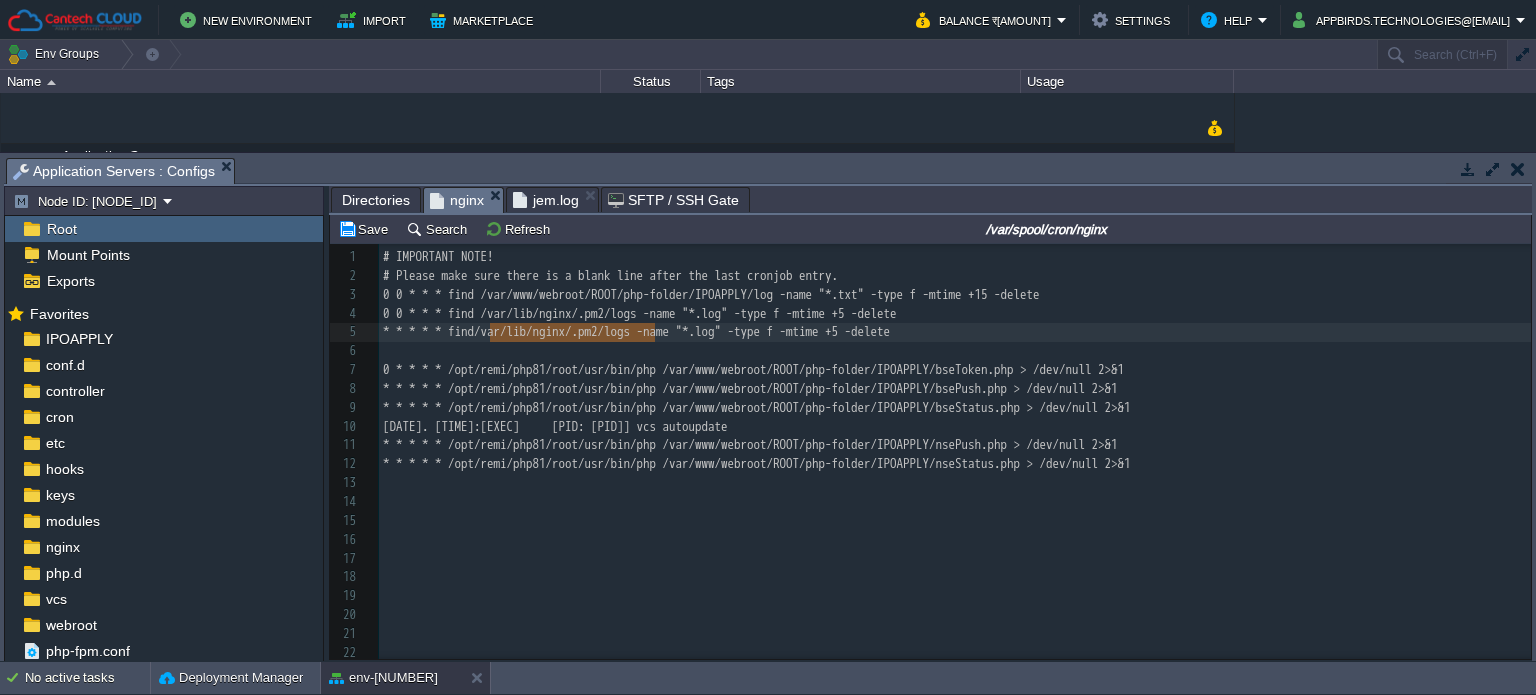 type on "/var/lib/nginx/.pm2/logs" 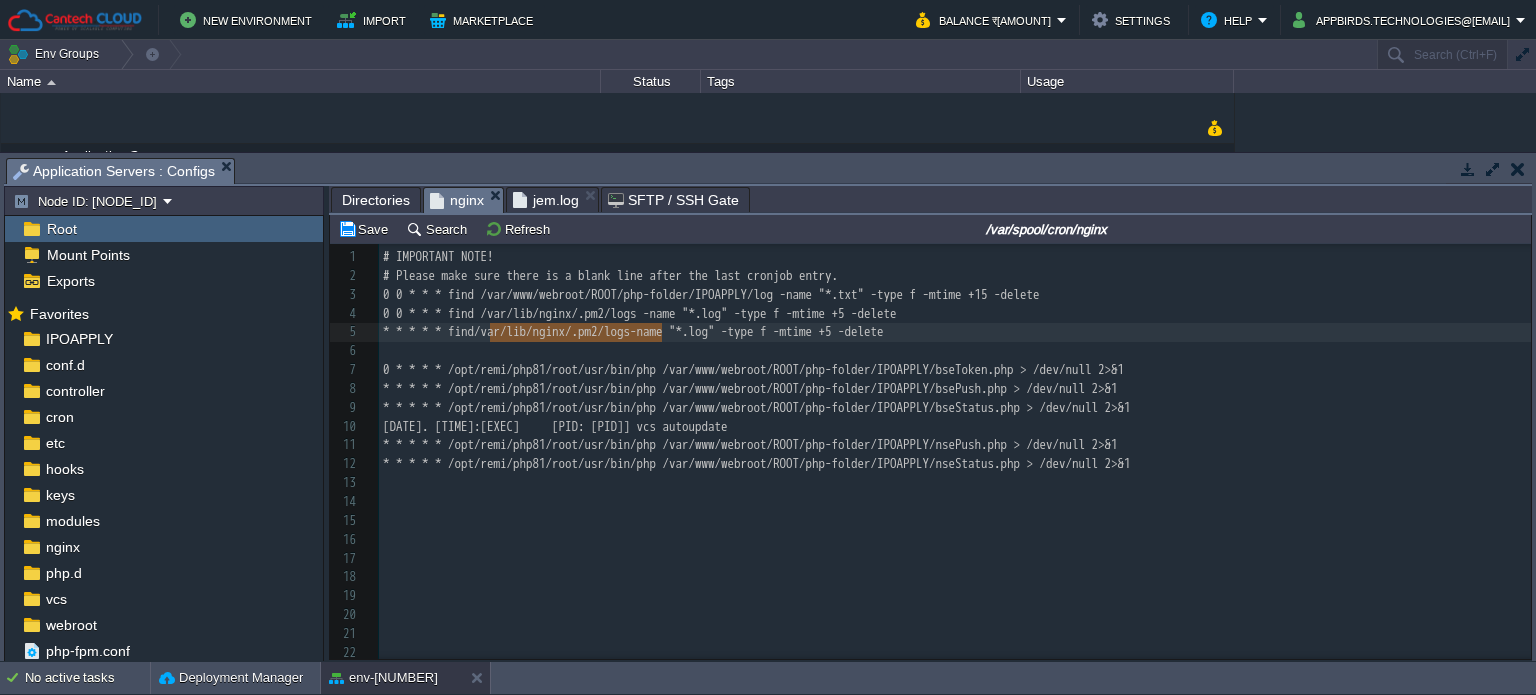 drag, startPoint x: 491, startPoint y: 332, endPoint x: 658, endPoint y: 335, distance: 167.02695 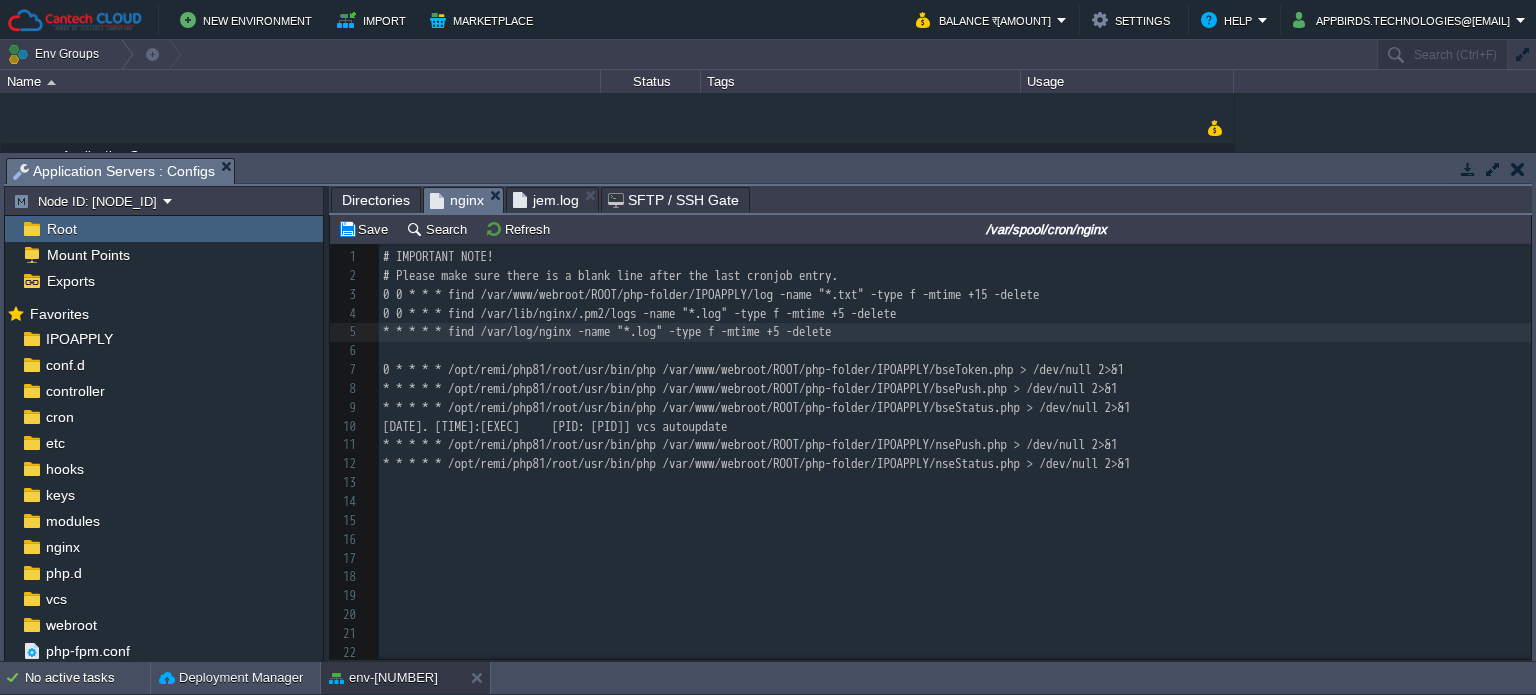 click on "jem.log" at bounding box center (546, 200) 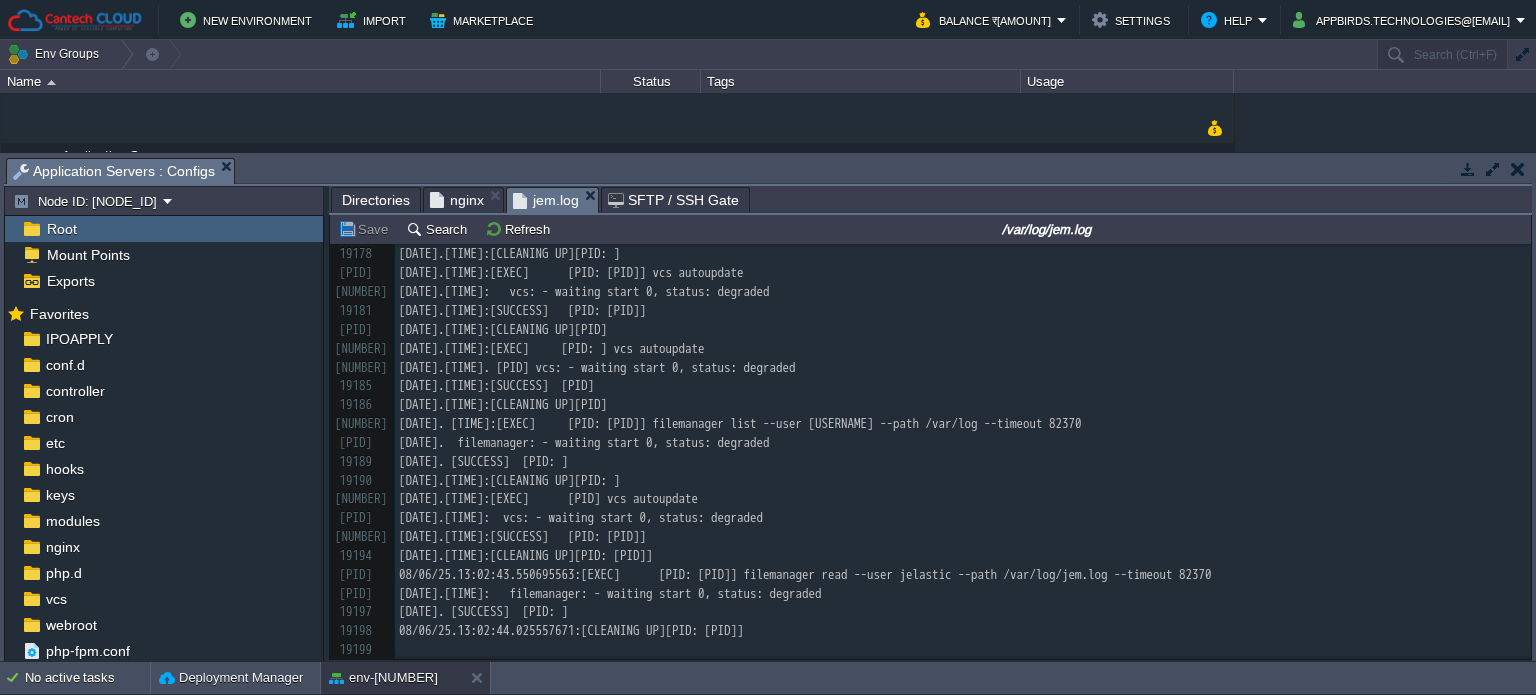 click on "Directories" at bounding box center (376, 200) 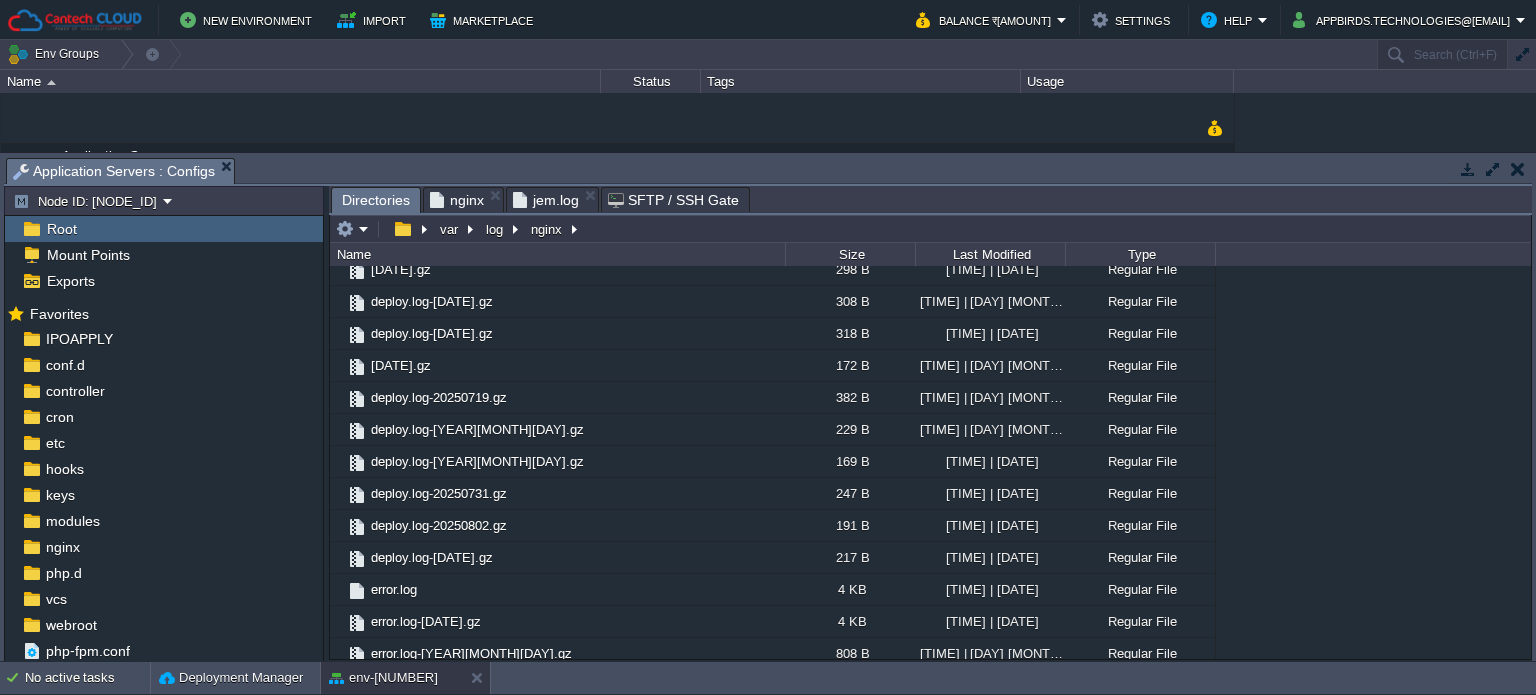 scroll, scrollTop: 0, scrollLeft: 0, axis: both 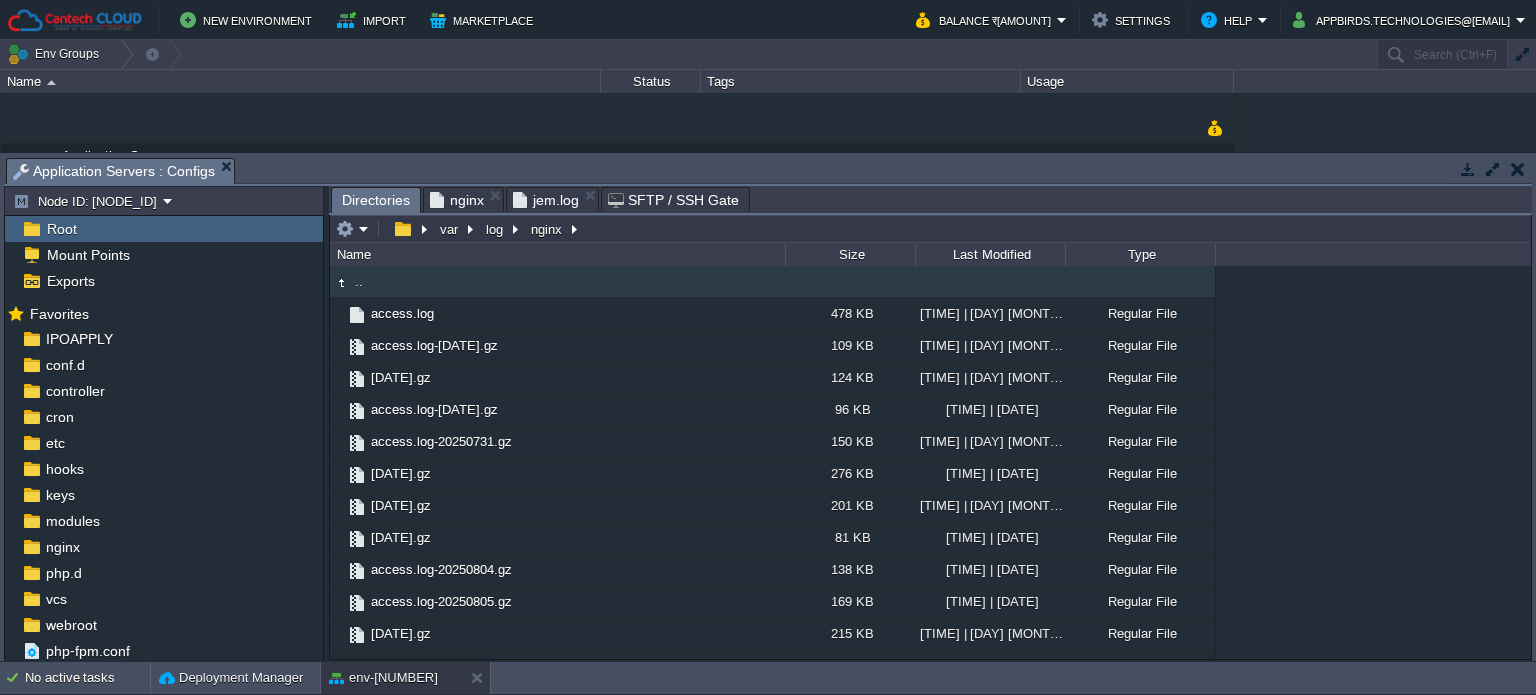 click on "nginx" at bounding box center (457, 200) 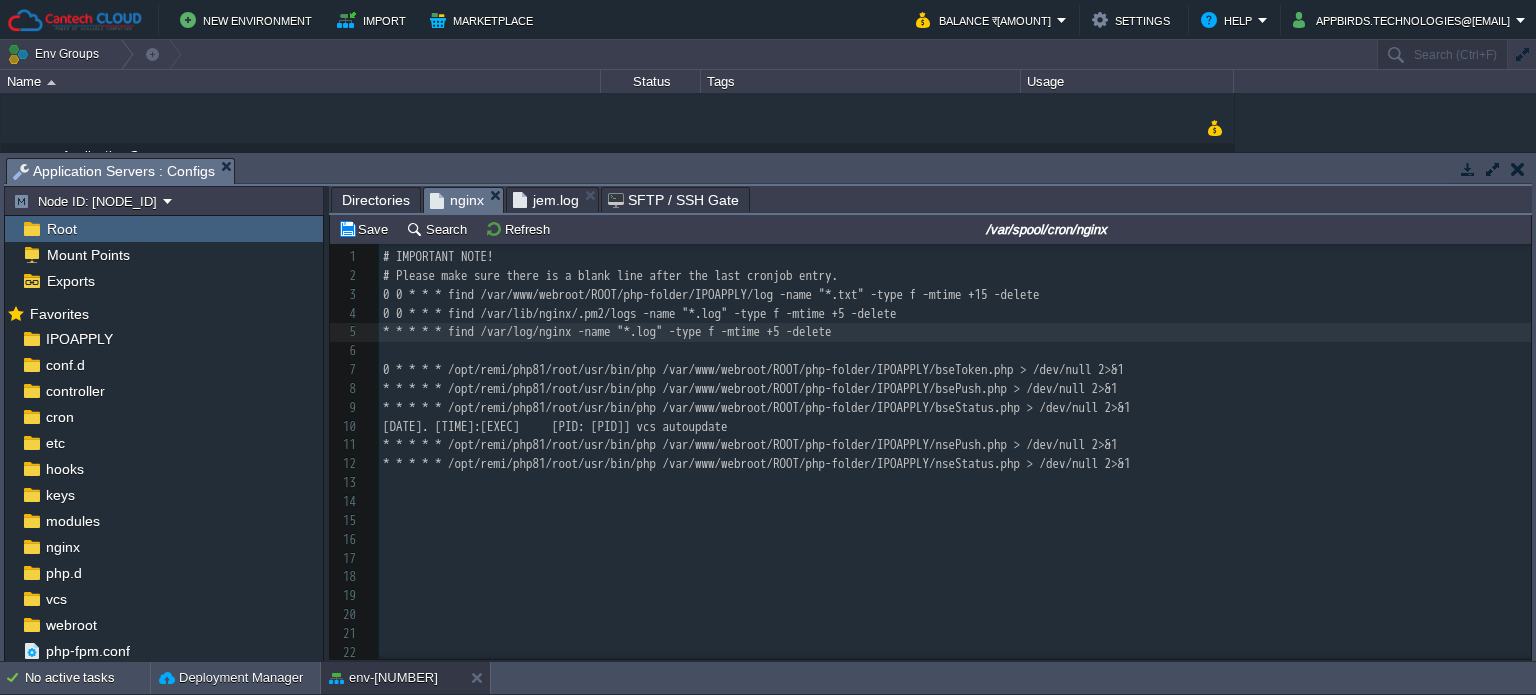 click on "* * * * * find /var/log/nginx -name "*.log" -type f -mtime +5 -delete" at bounding box center (607, 331) 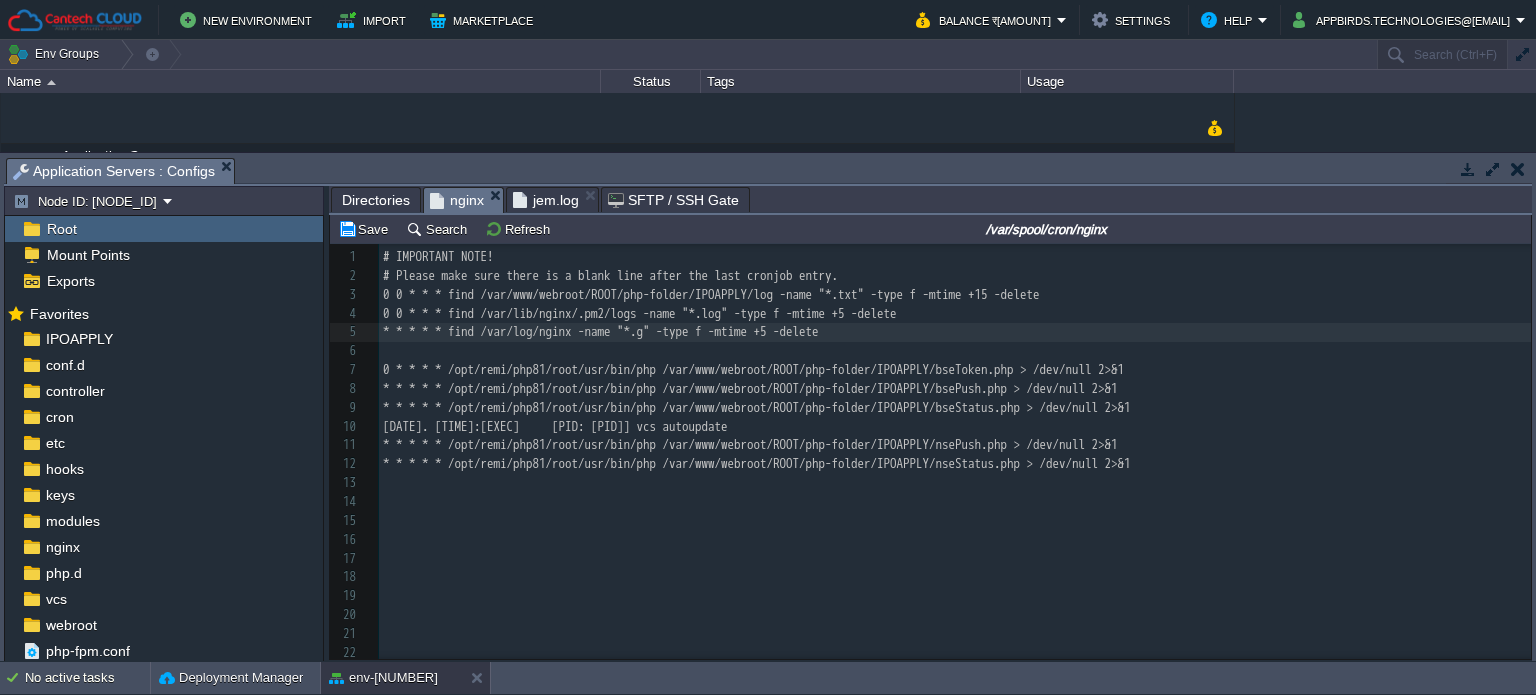 type on "gz" 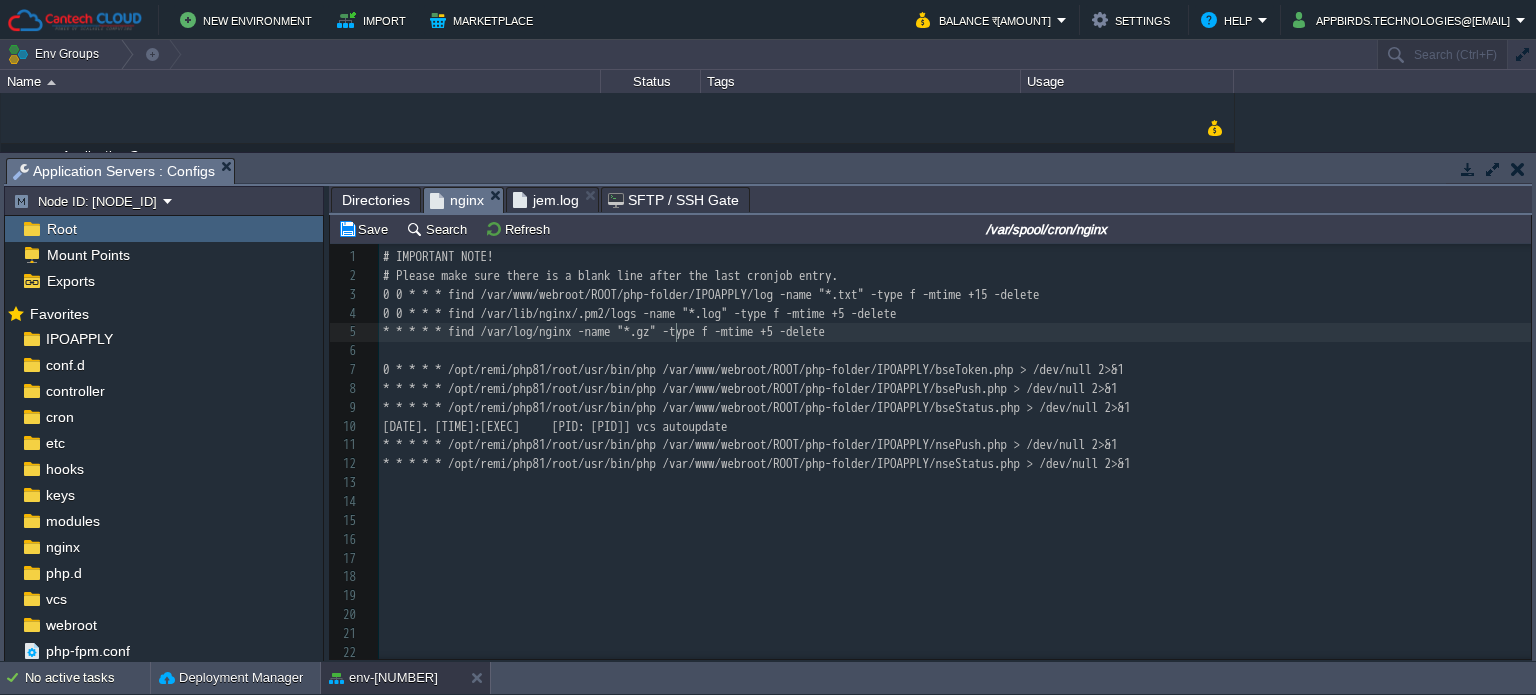 click on "Directories" at bounding box center [376, 200] 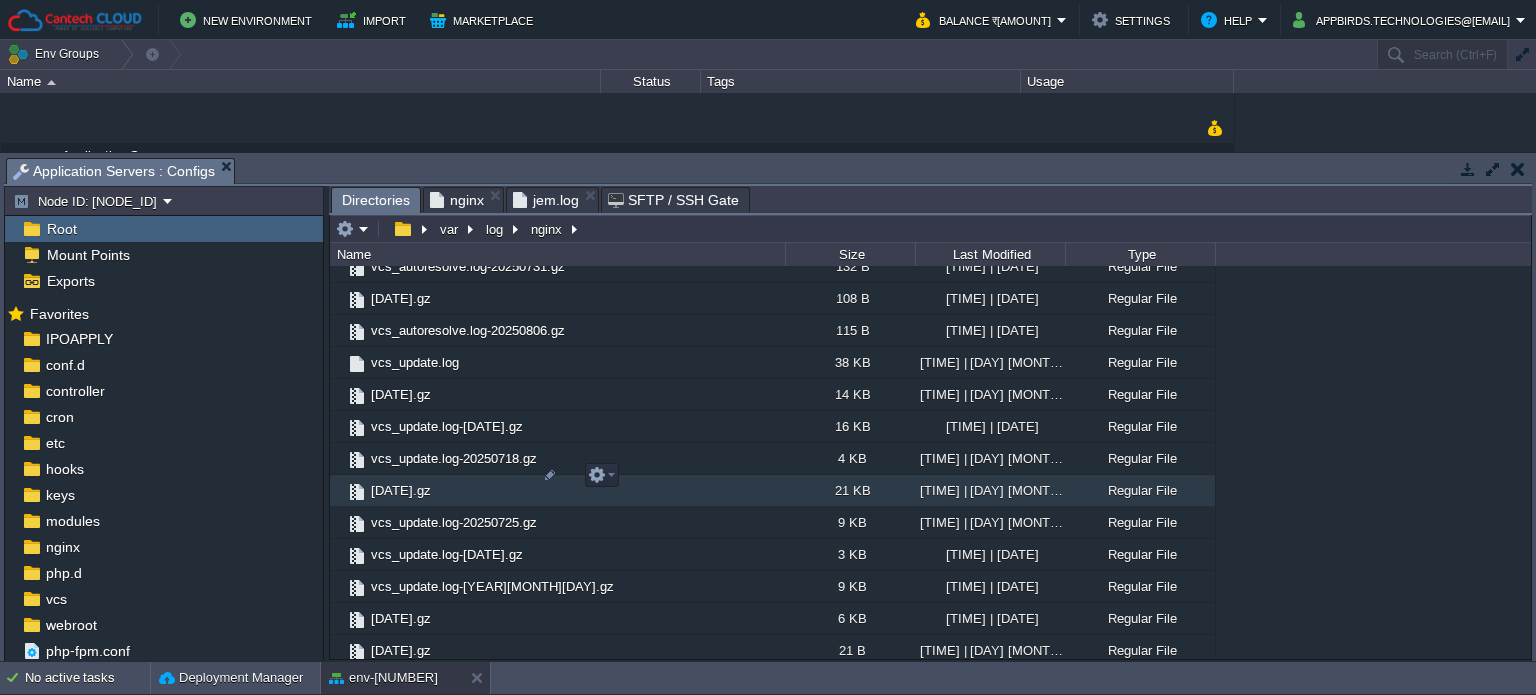 scroll, scrollTop: 2182, scrollLeft: 0, axis: vertical 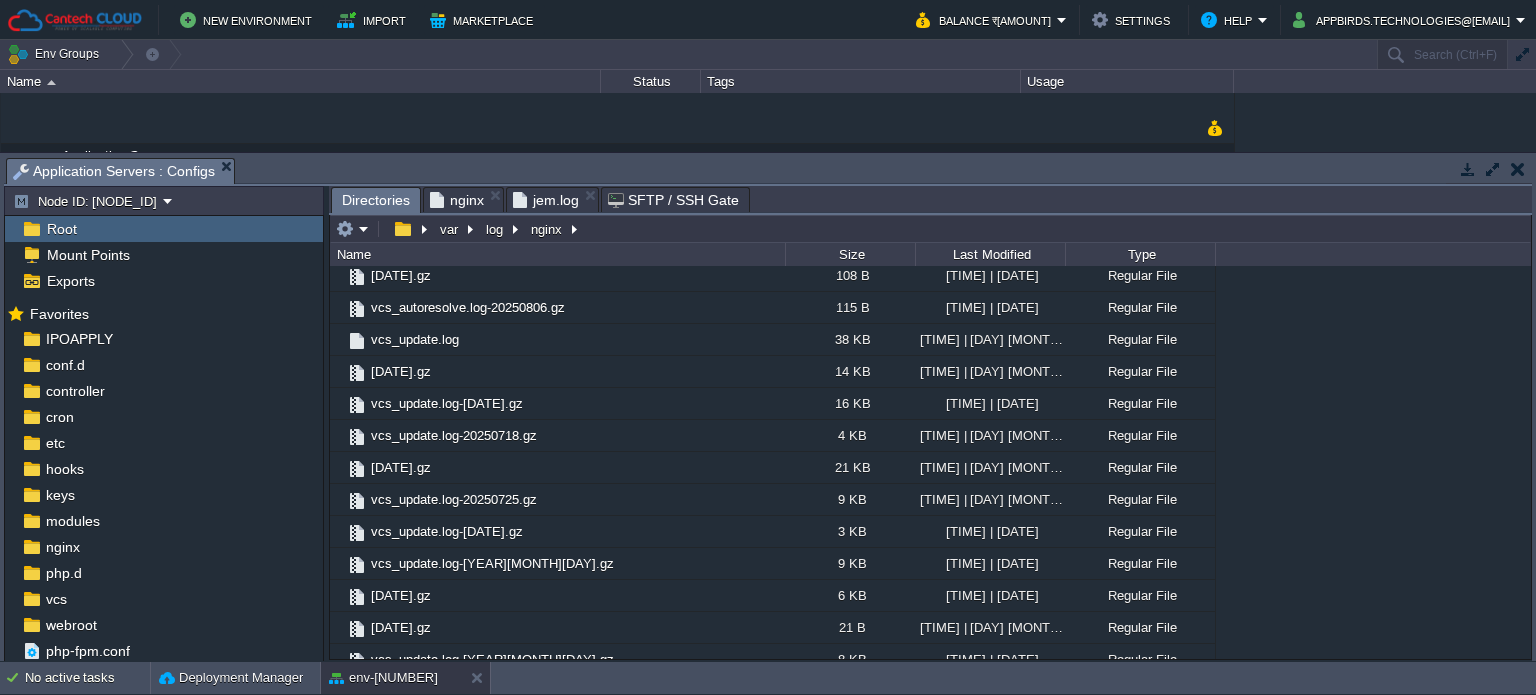 click on "nginx" at bounding box center [457, 200] 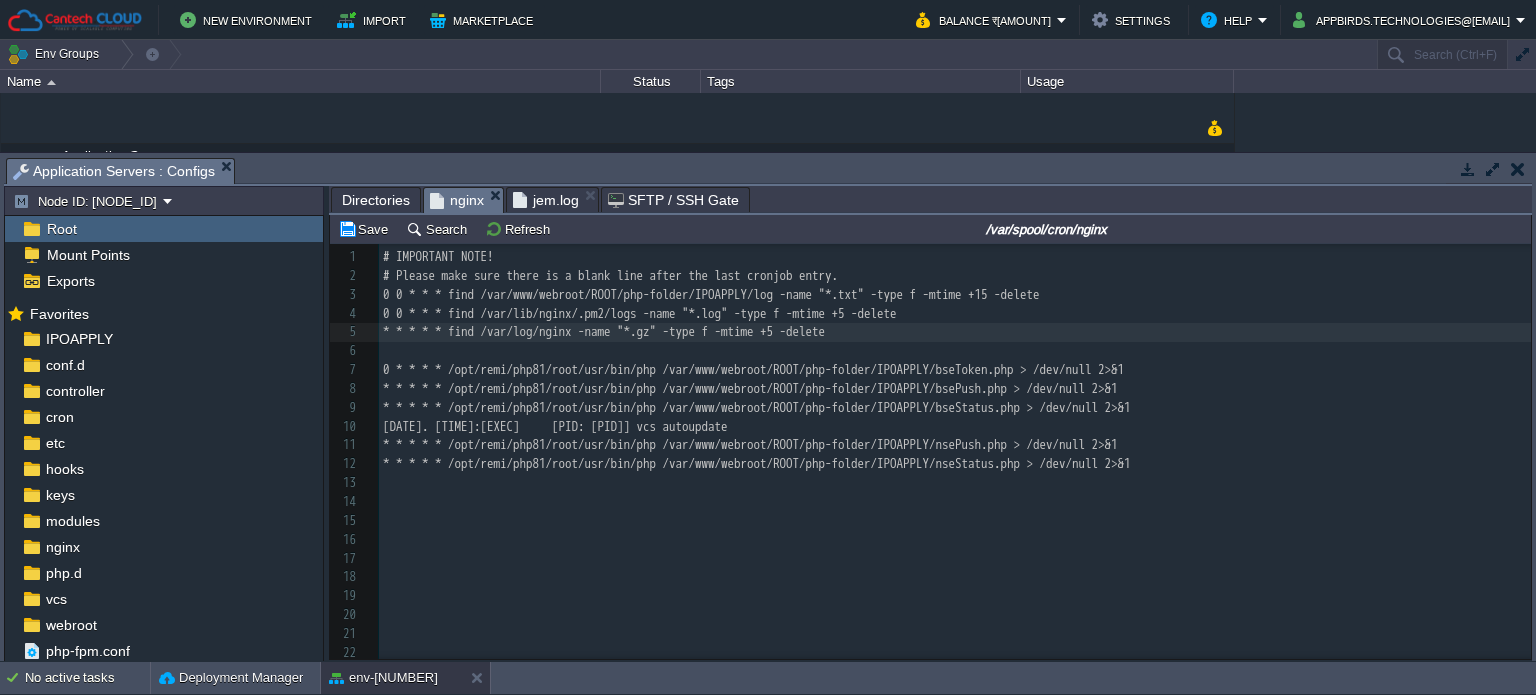 click on "​" at bounding box center [955, 559] 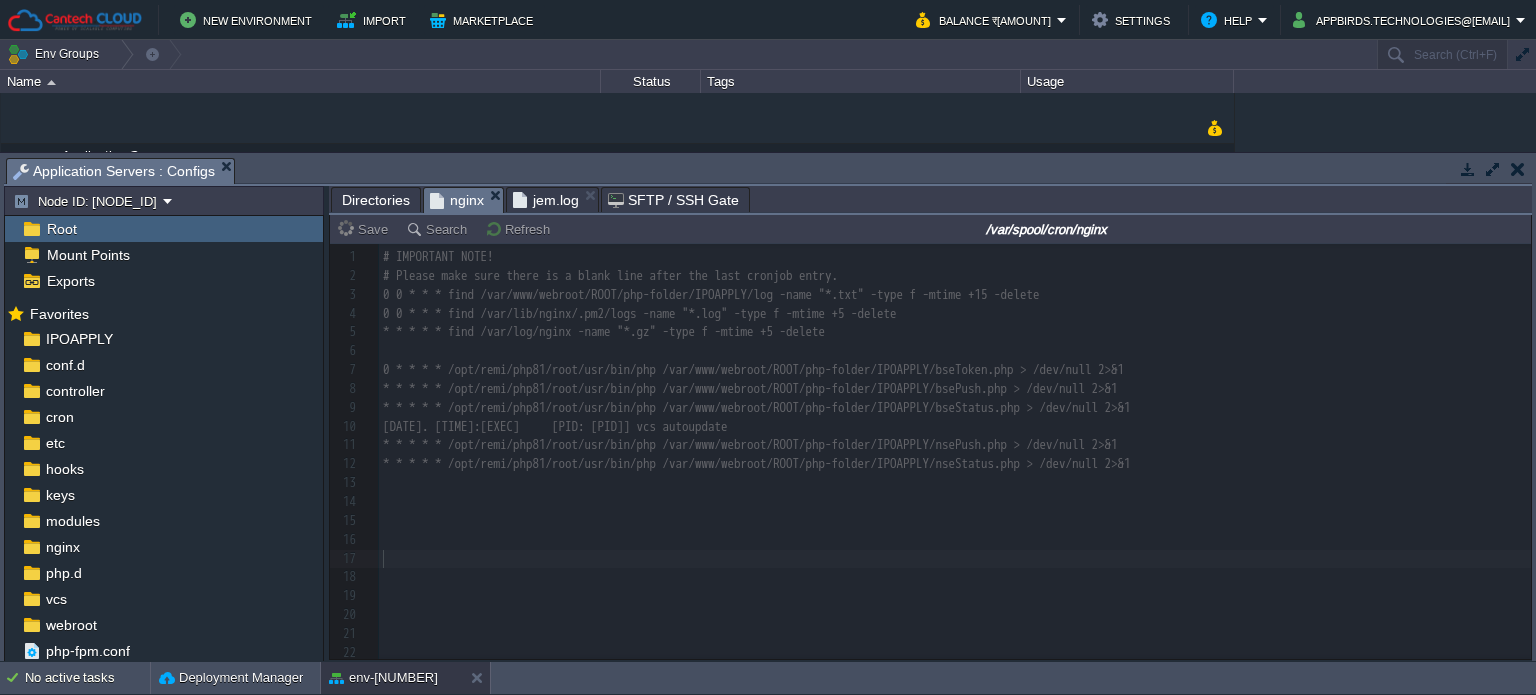 click at bounding box center (930, 451) 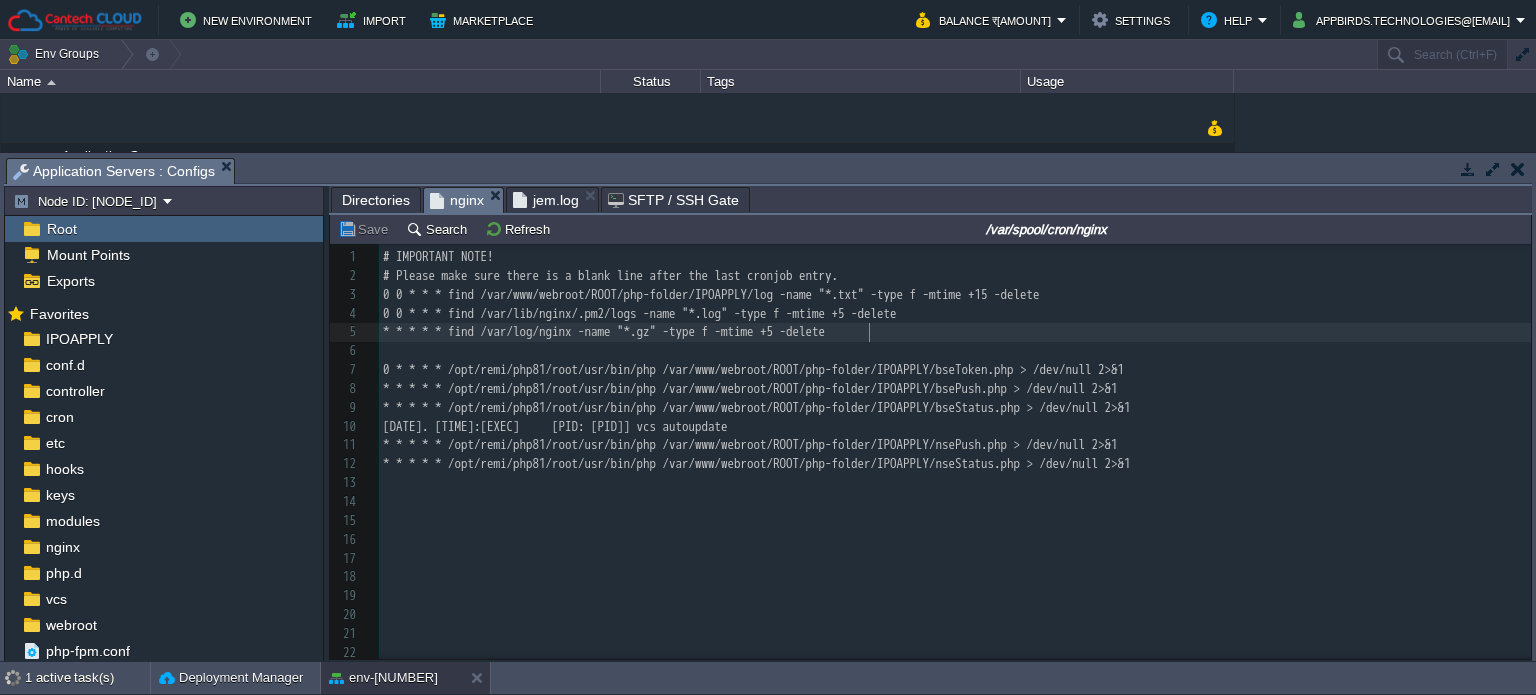 click on "* * * * * find /var/log/nginx -name "*.gz" -type f -mtime +5 -delete" at bounding box center [955, 332] 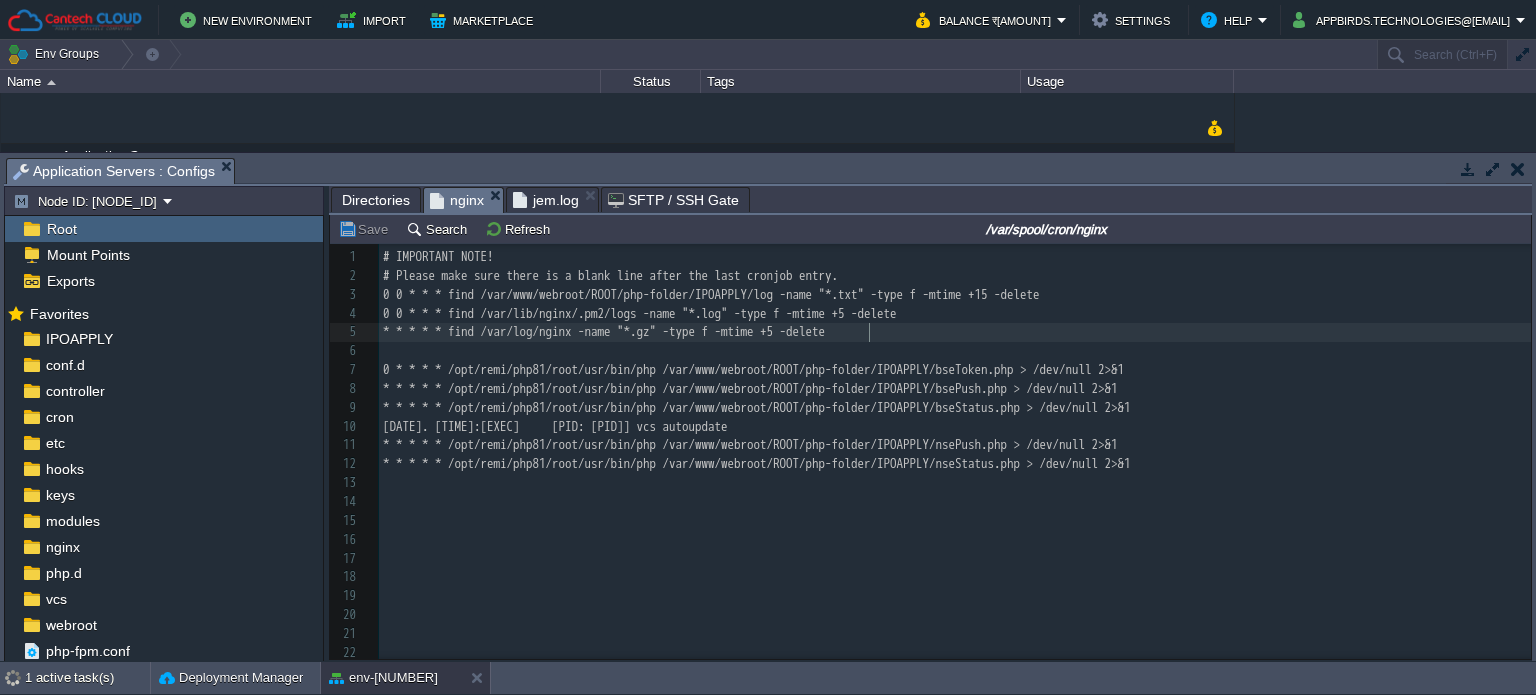 scroll, scrollTop: 6, scrollLeft: 0, axis: vertical 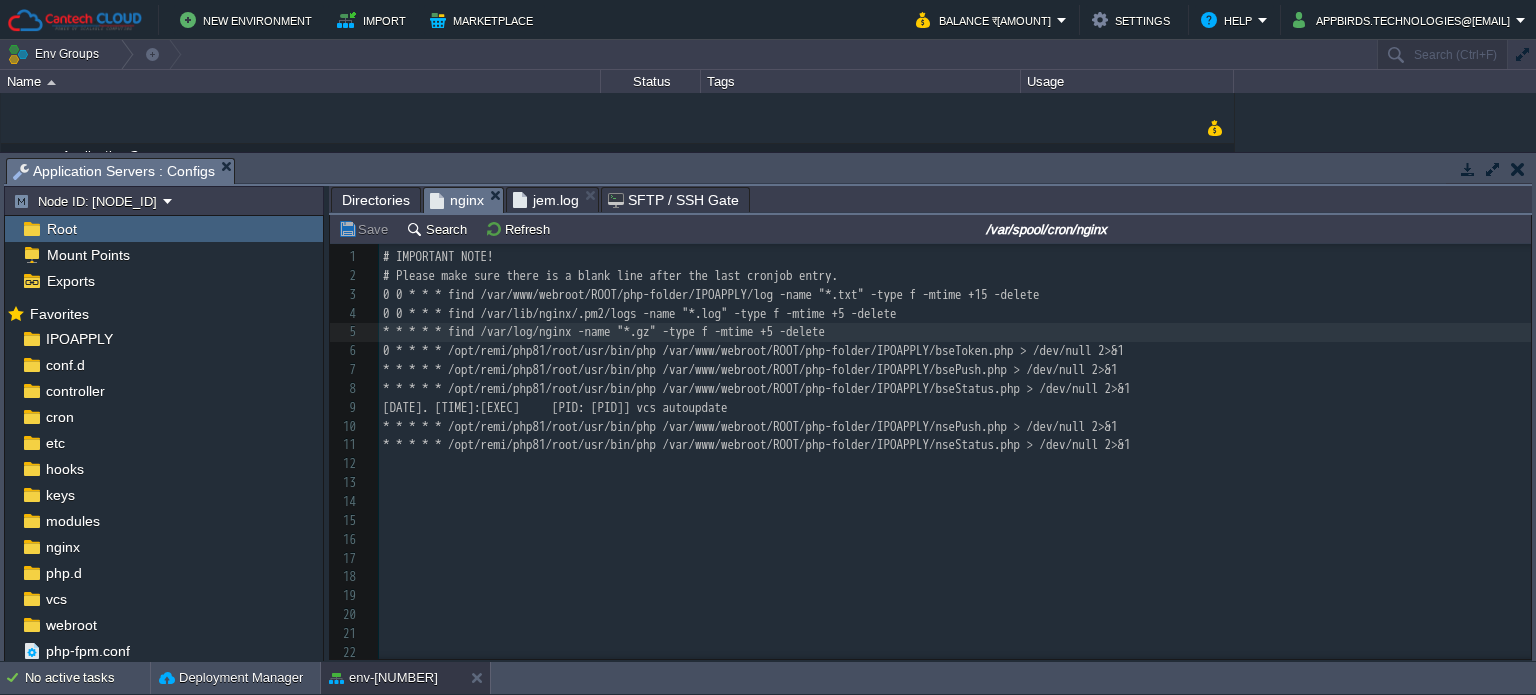 click on "​" at bounding box center [955, 502] 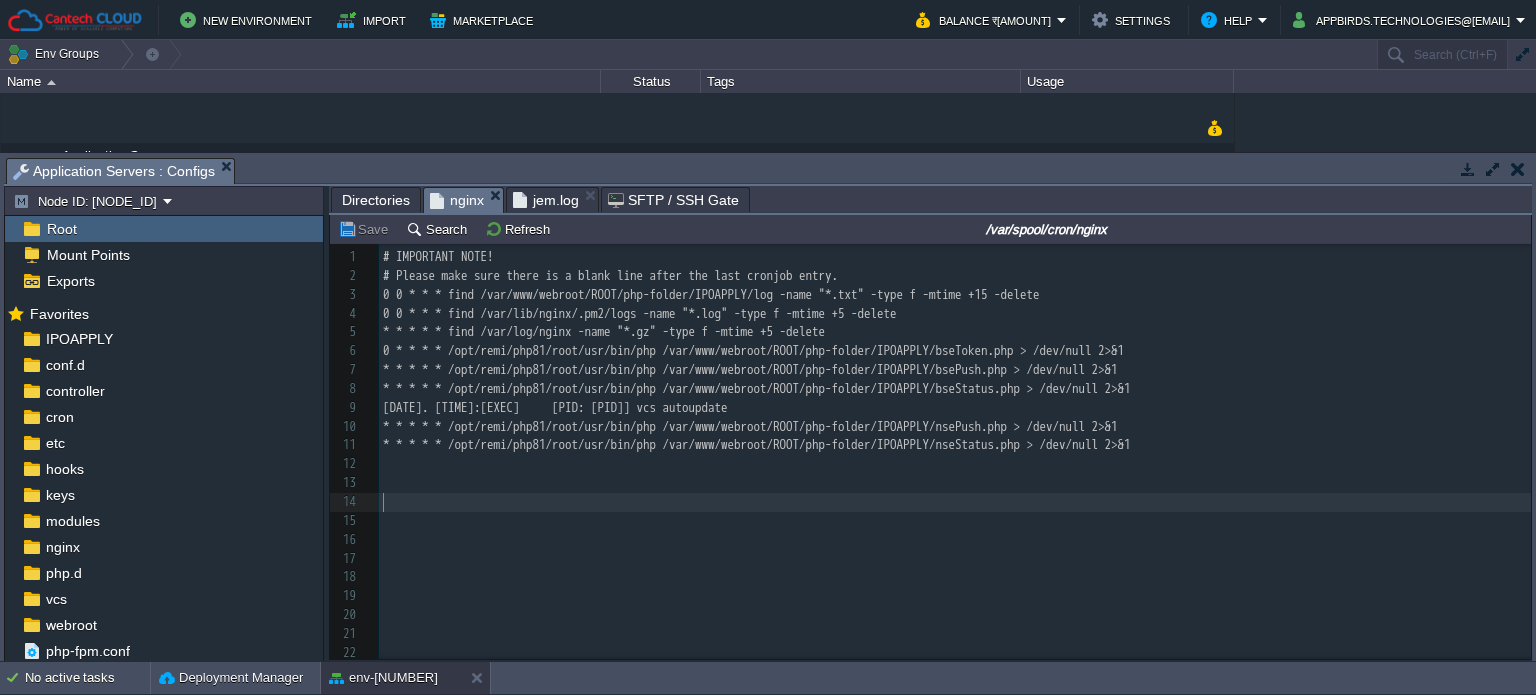 click on "Directories" at bounding box center (376, 200) 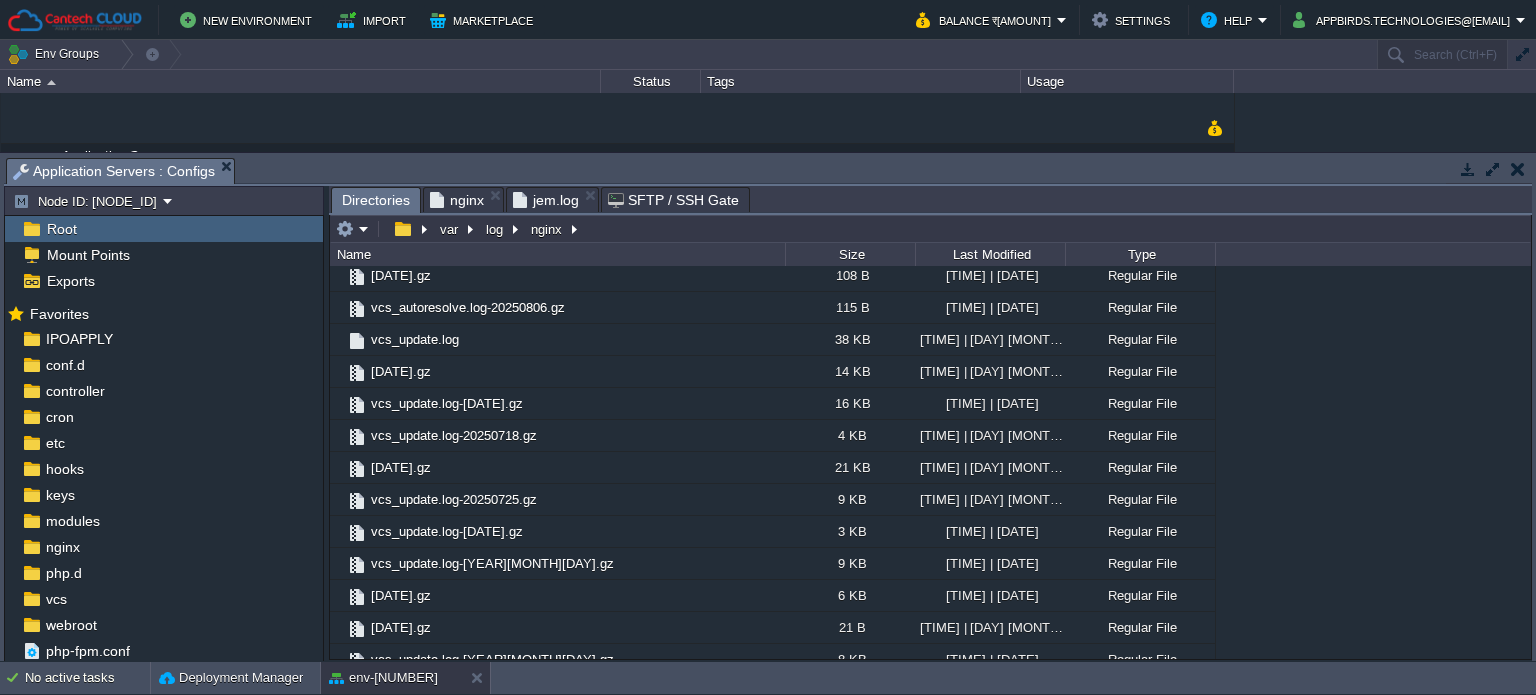 click on "nginx" at bounding box center (457, 200) 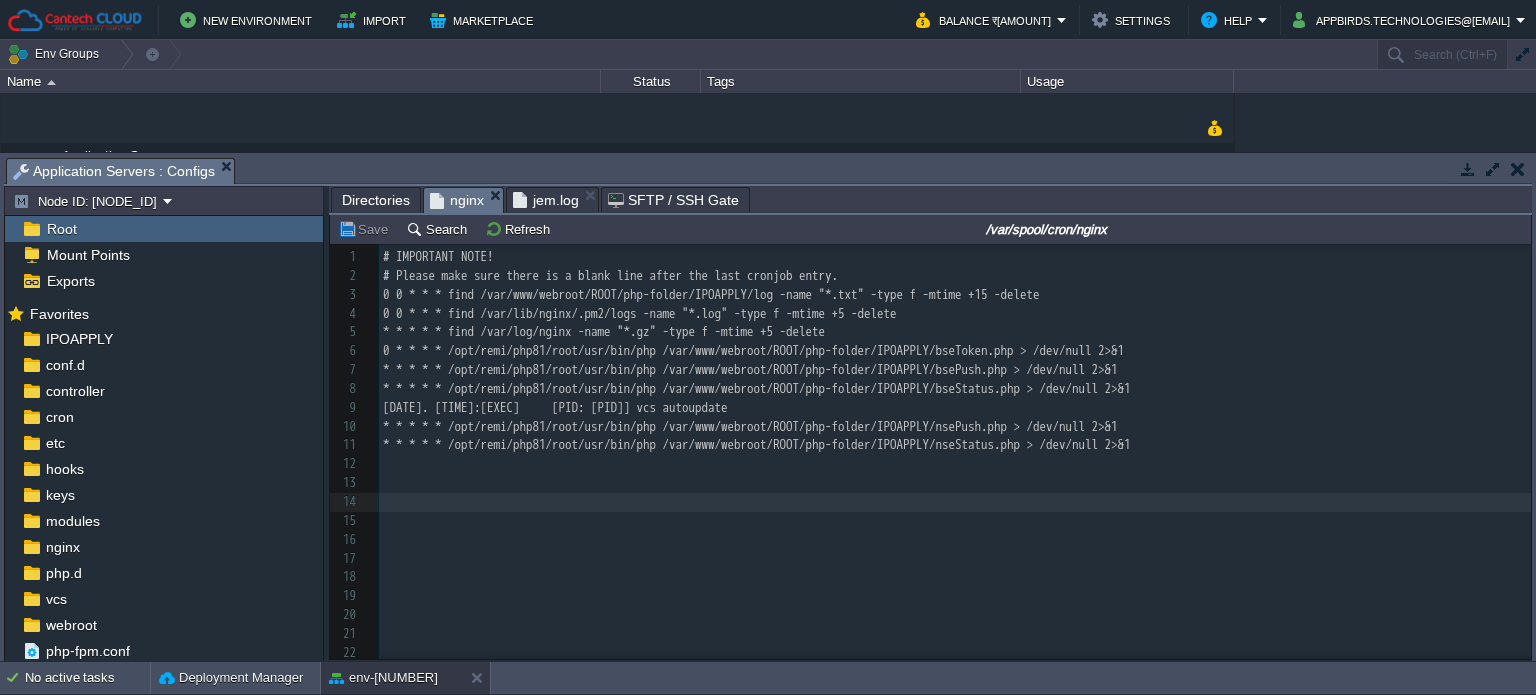 click on "jem.log" at bounding box center (546, 200) 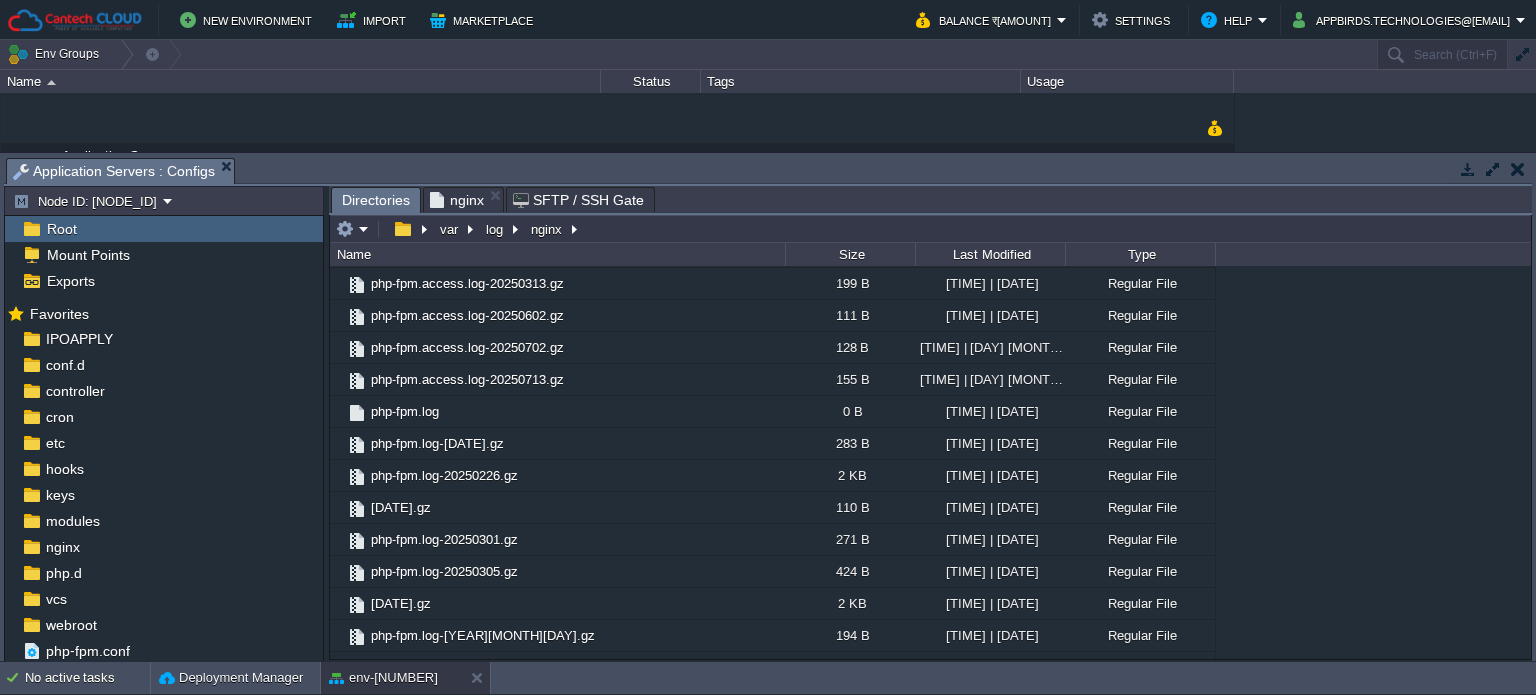 scroll, scrollTop: 682, scrollLeft: 0, axis: vertical 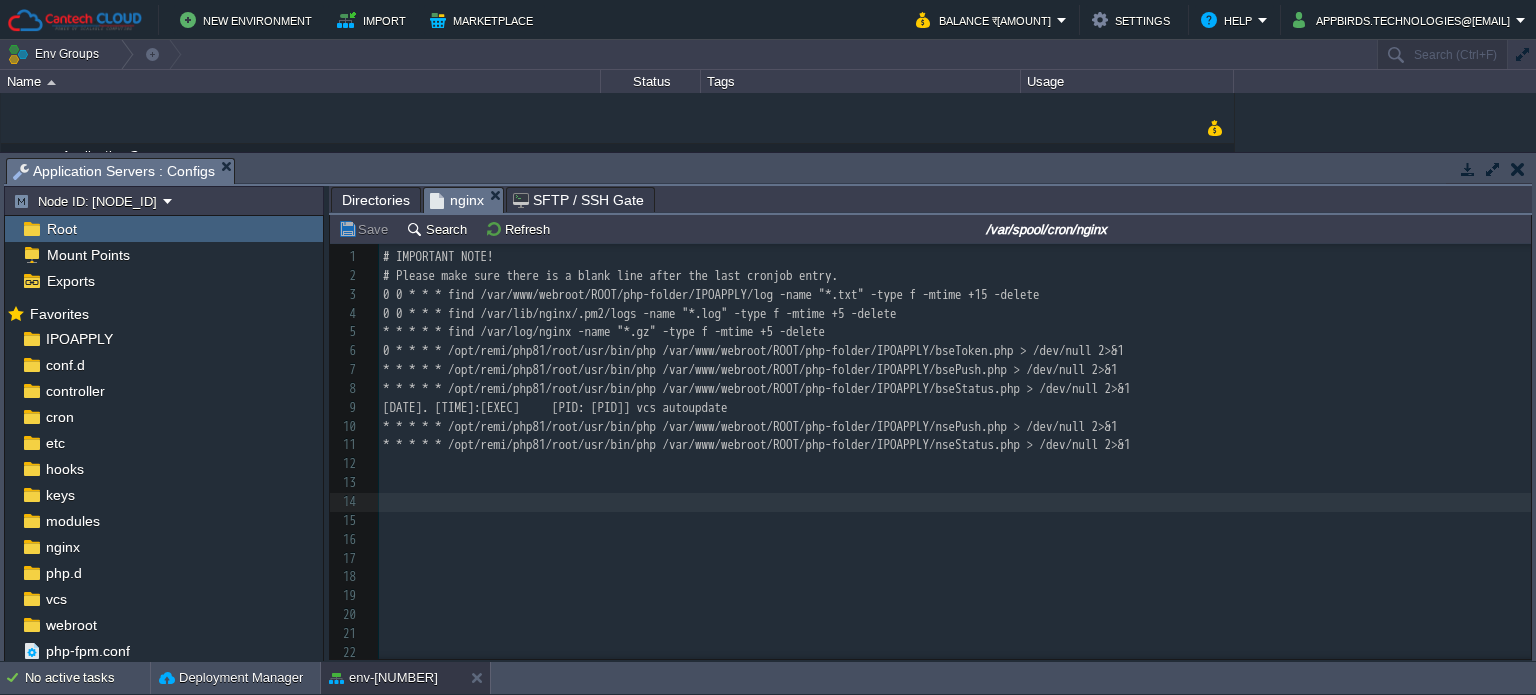 click on "nginx" at bounding box center (457, 200) 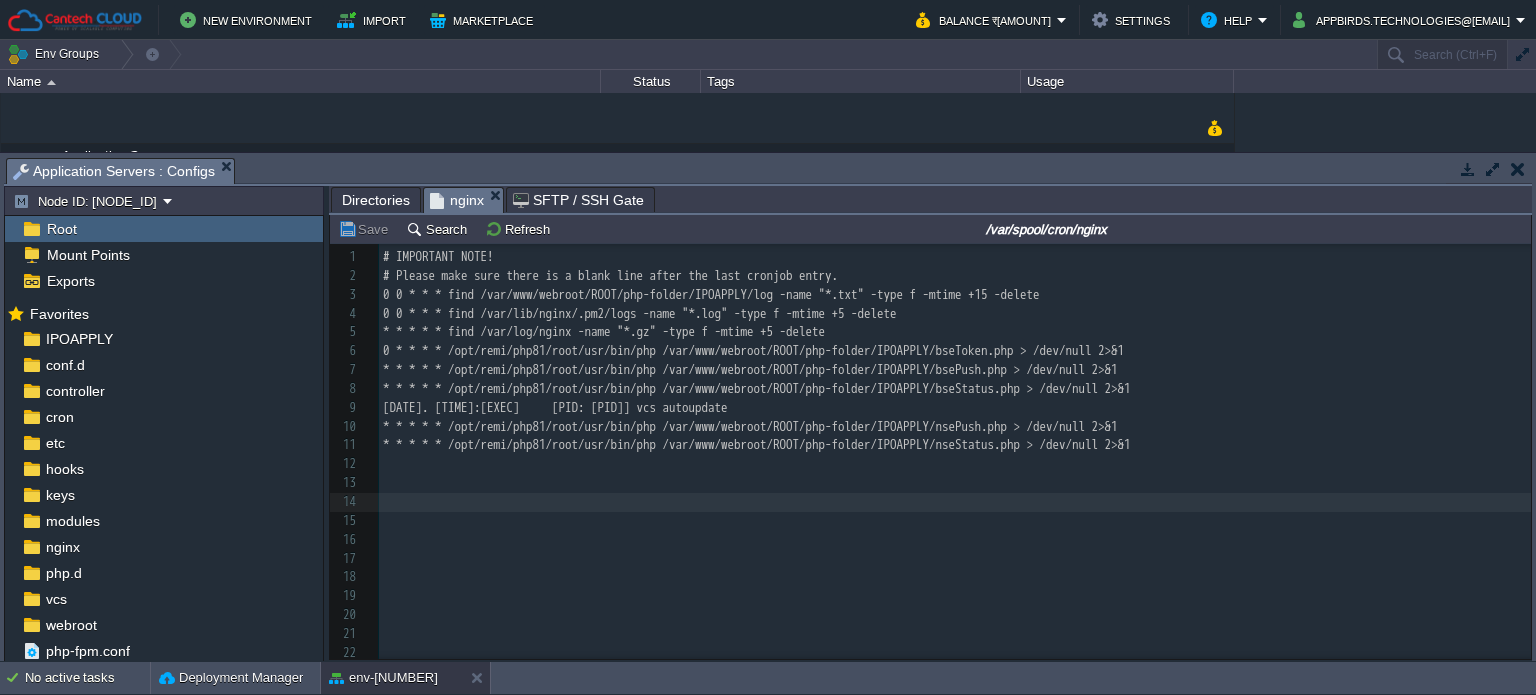 click on "Directories" at bounding box center (376, 200) 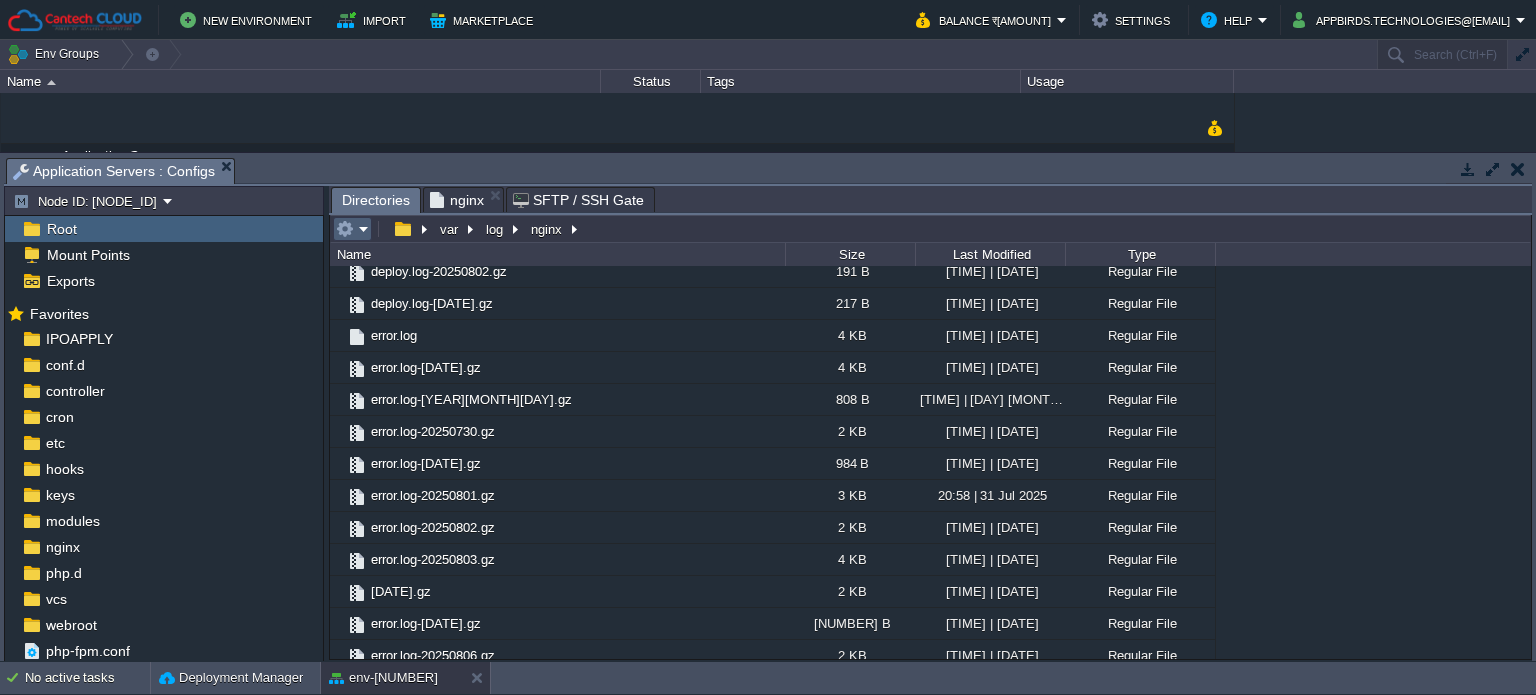 click at bounding box center [352, 229] 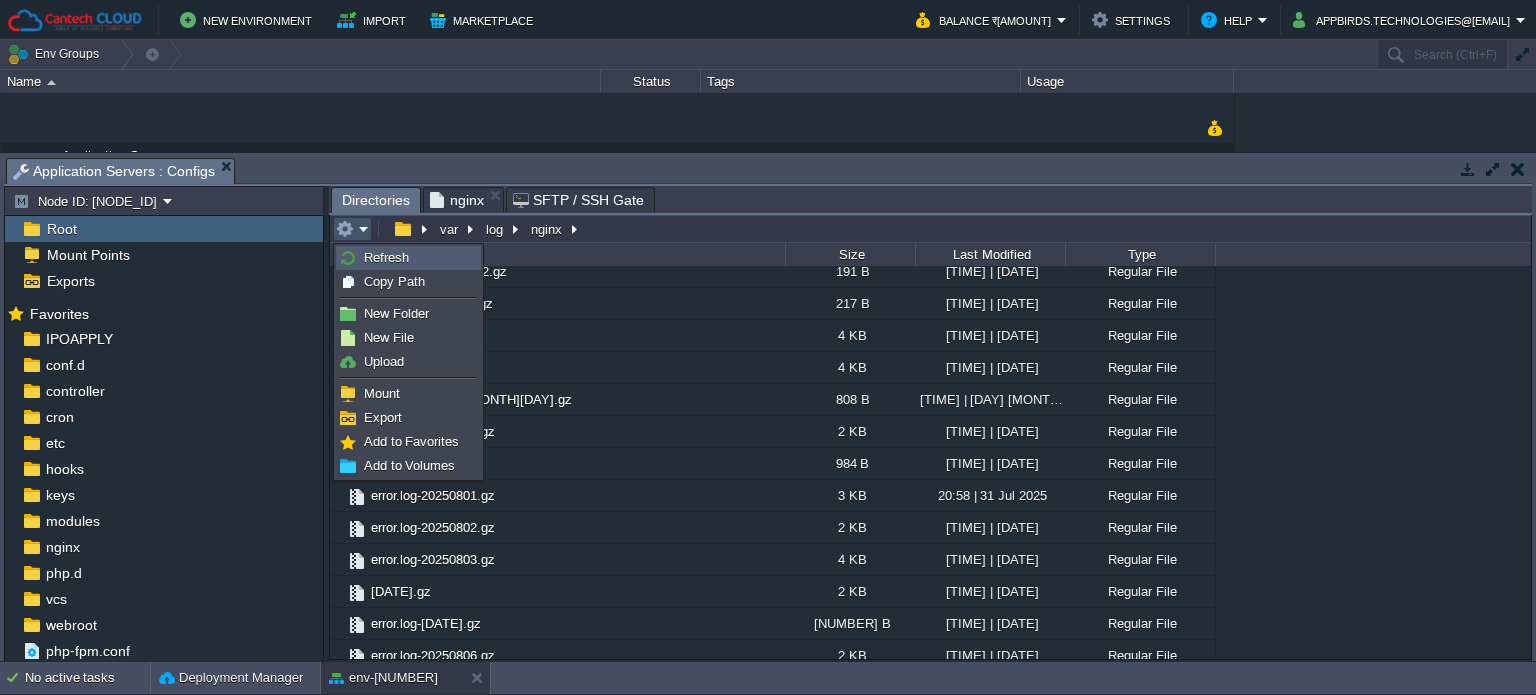 click on "Refresh" at bounding box center [386, 257] 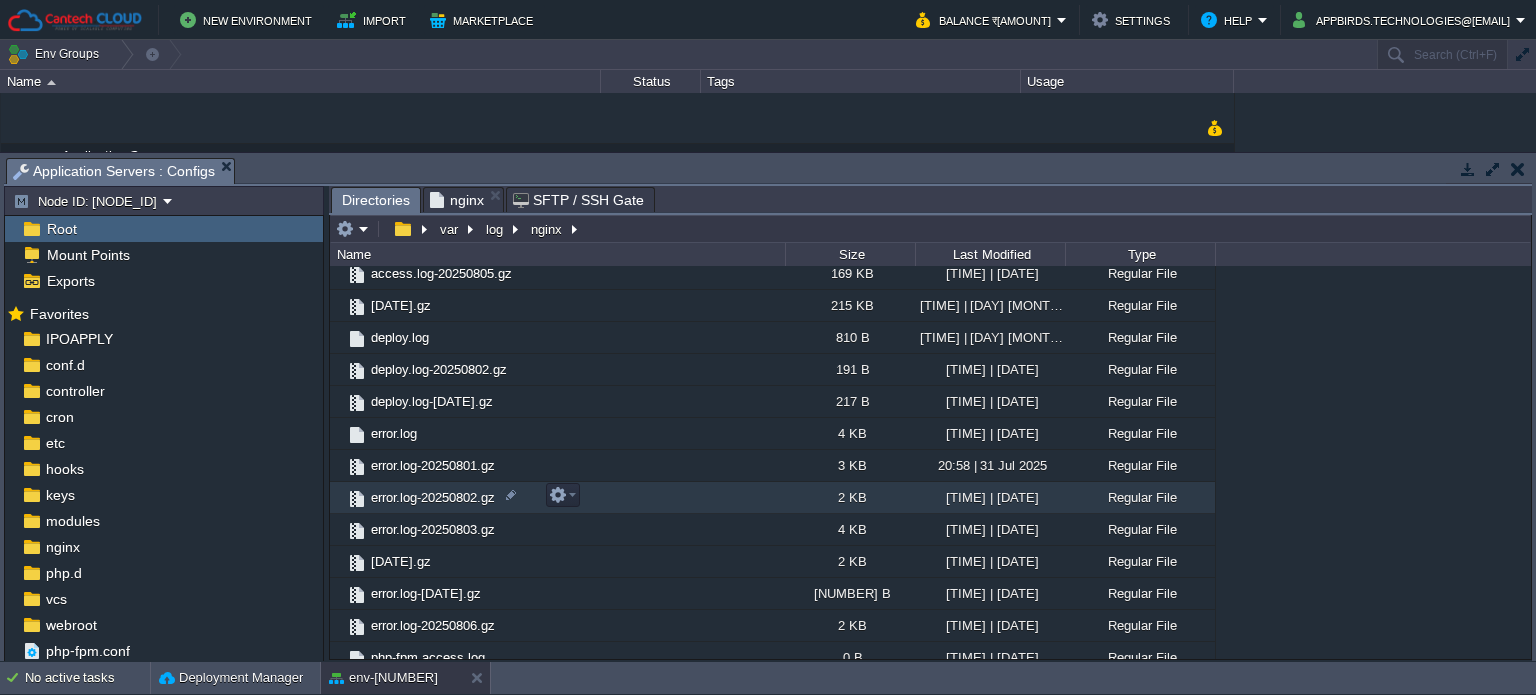scroll, scrollTop: 497, scrollLeft: 0, axis: vertical 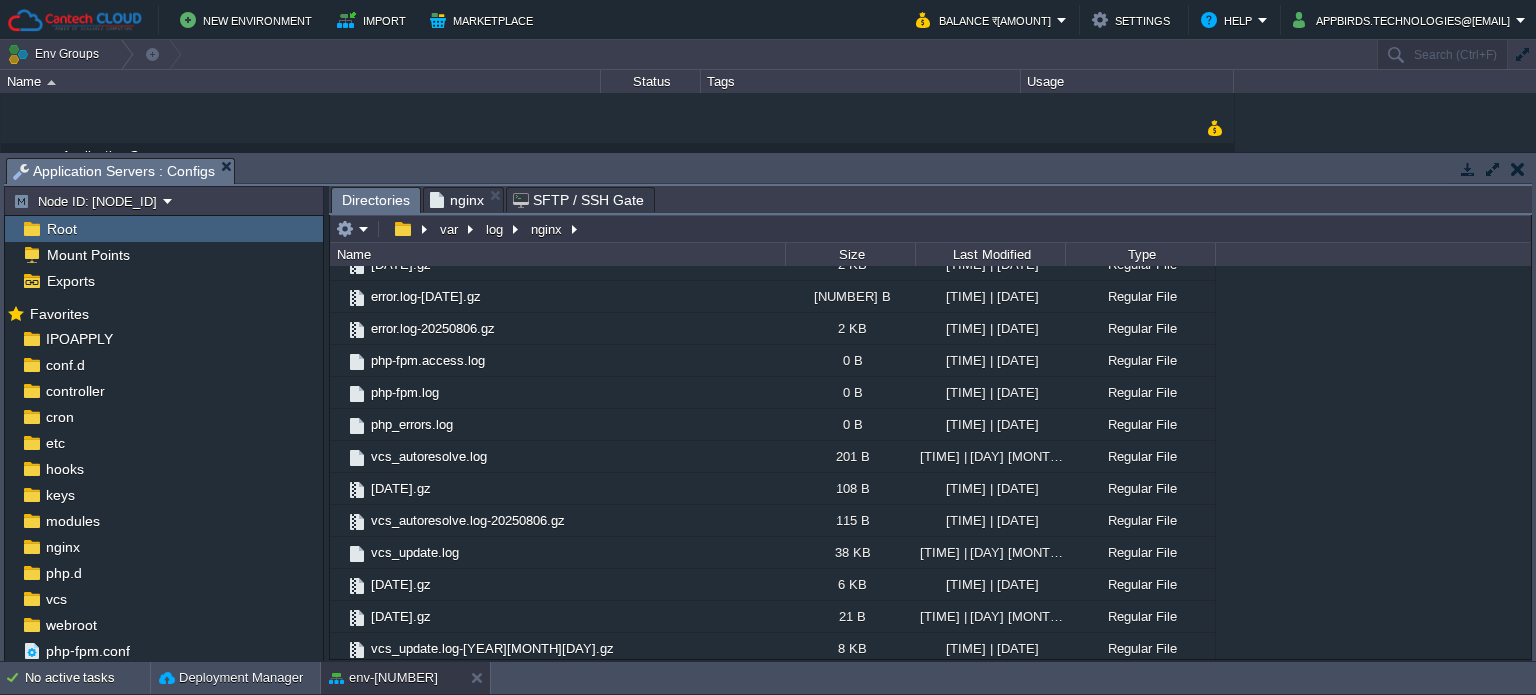 click on "nginx" at bounding box center [457, 200] 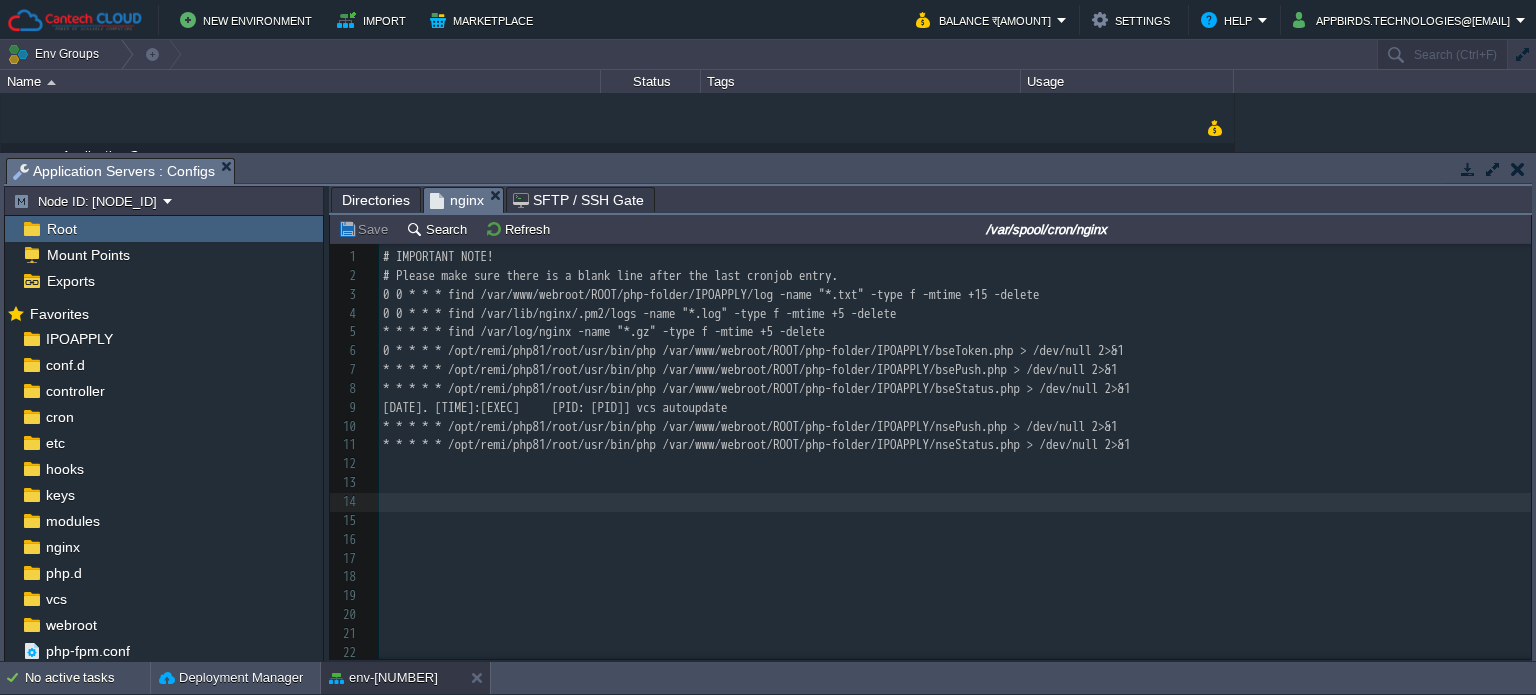 click on "Tasks Activity Log Archive Git / SVN Application Servers : Configs" at bounding box center [2504, 170] 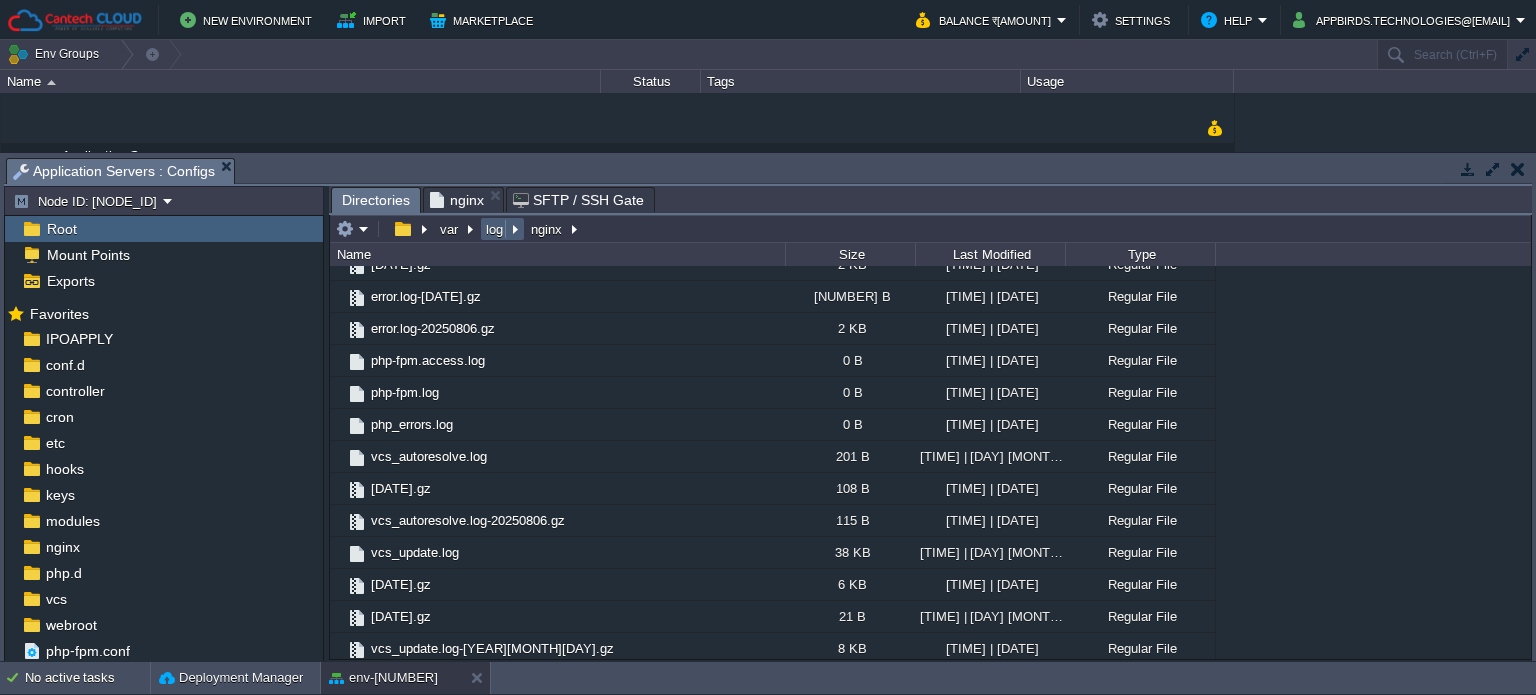 click on "log" at bounding box center [495, 229] 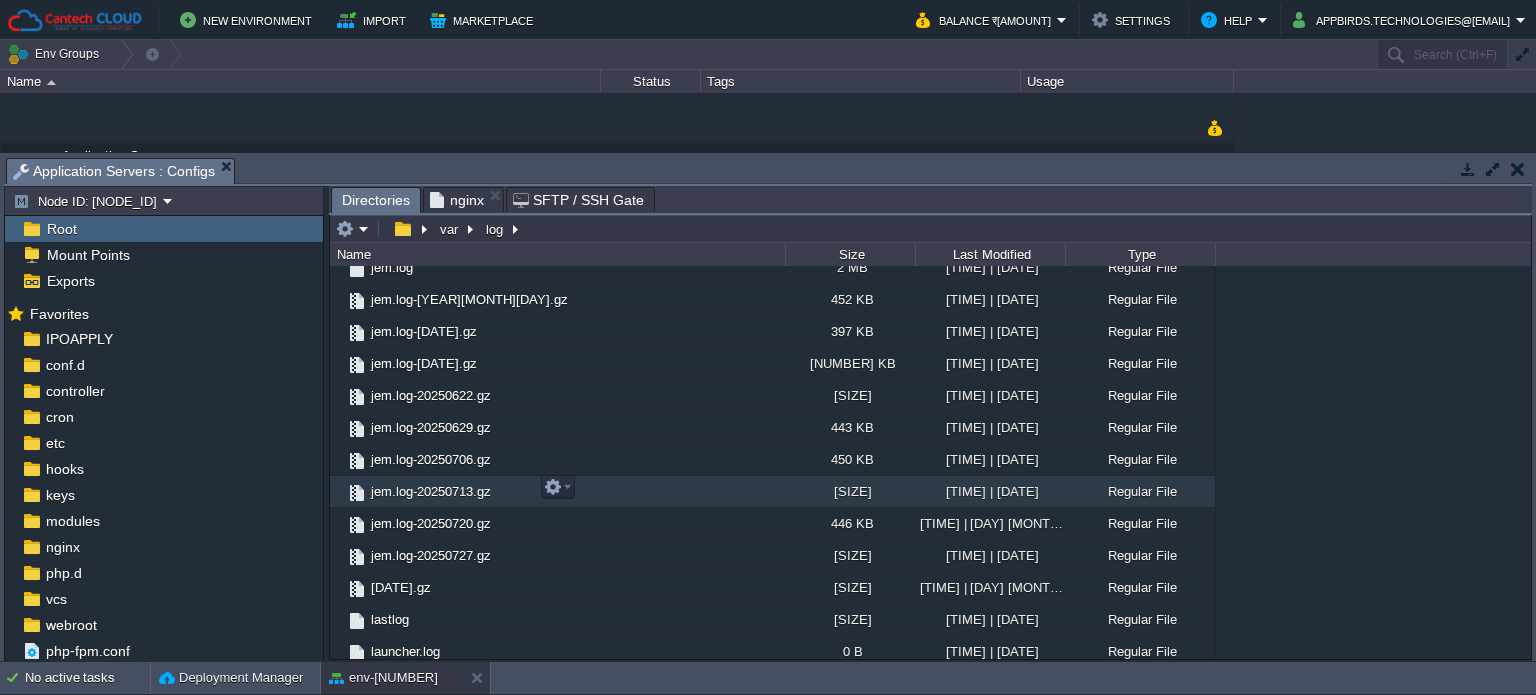 scroll, scrollTop: 433, scrollLeft: 0, axis: vertical 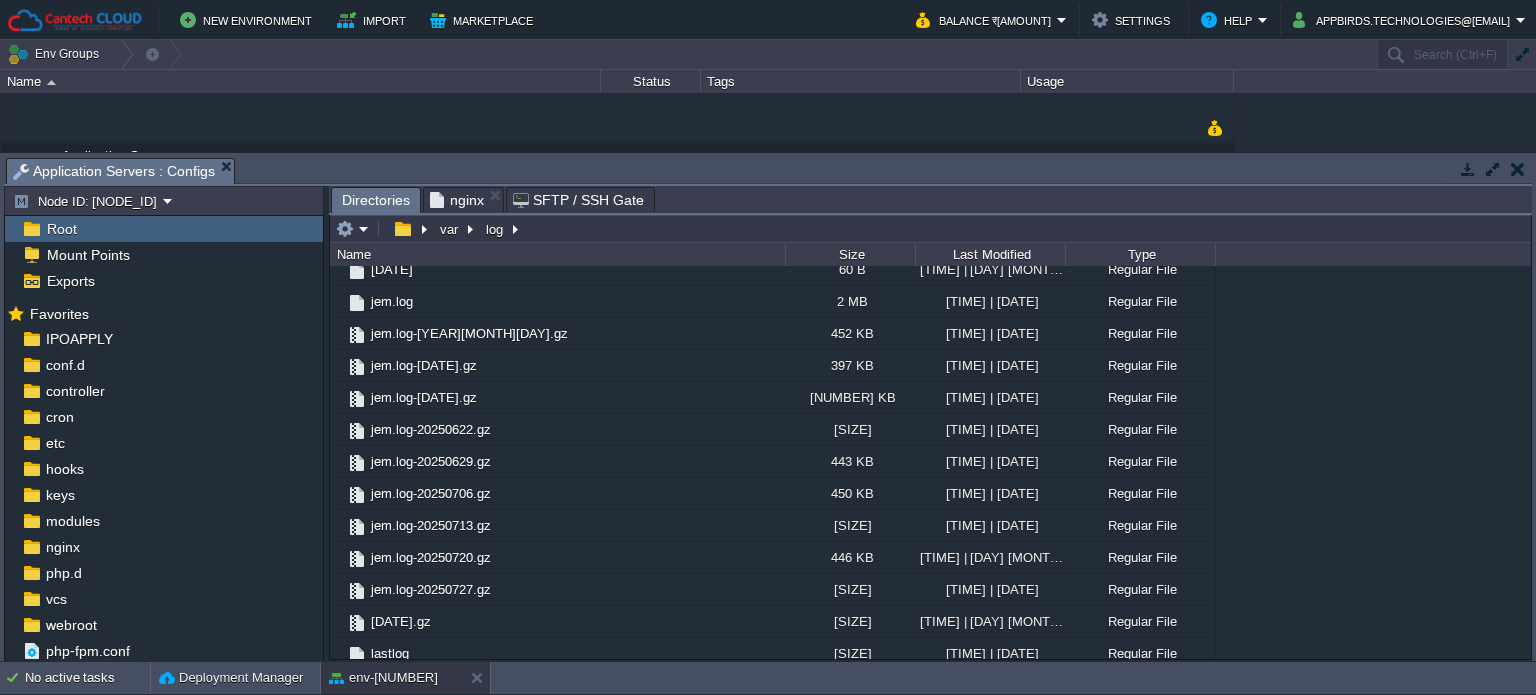click on "nginx" at bounding box center [457, 200] 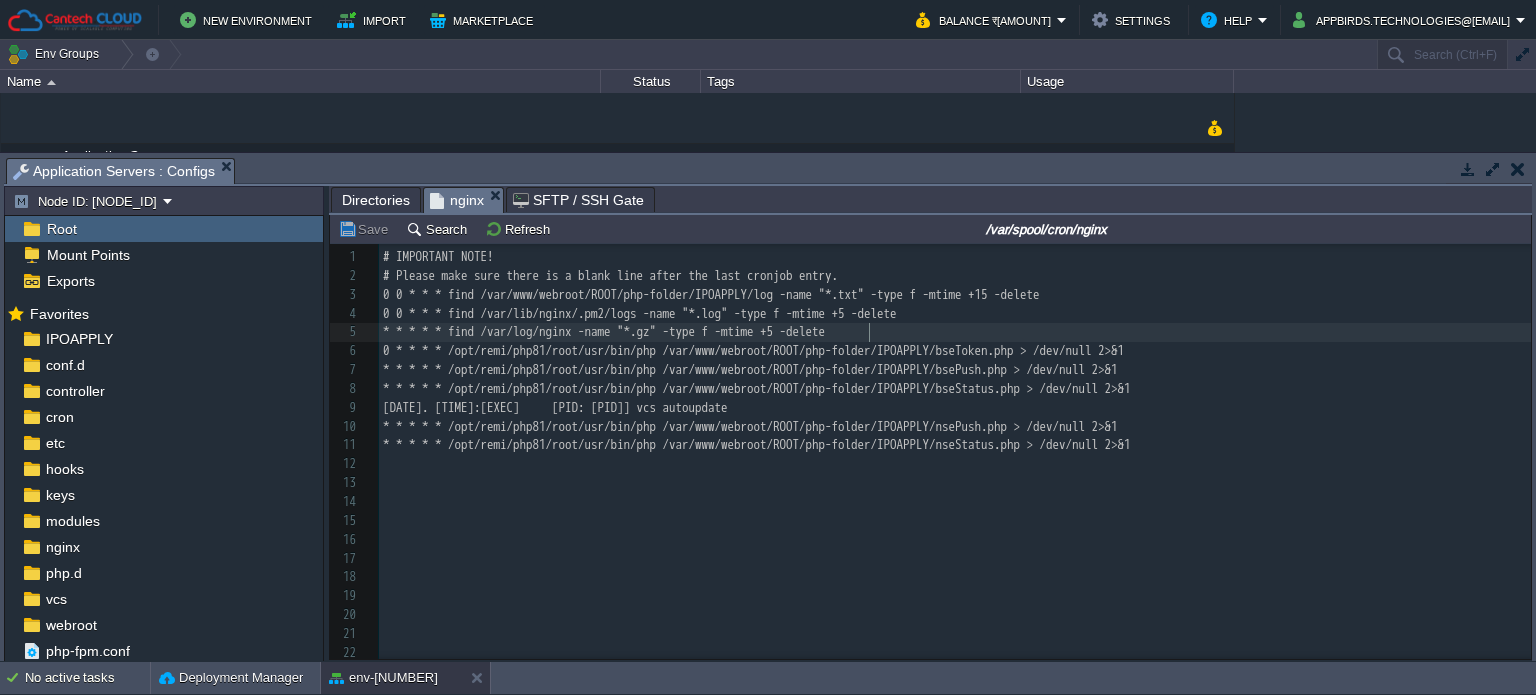 type on "* * * * * find /var/log/nginx -name "*.gz" -type f -mtime +5 -delete" 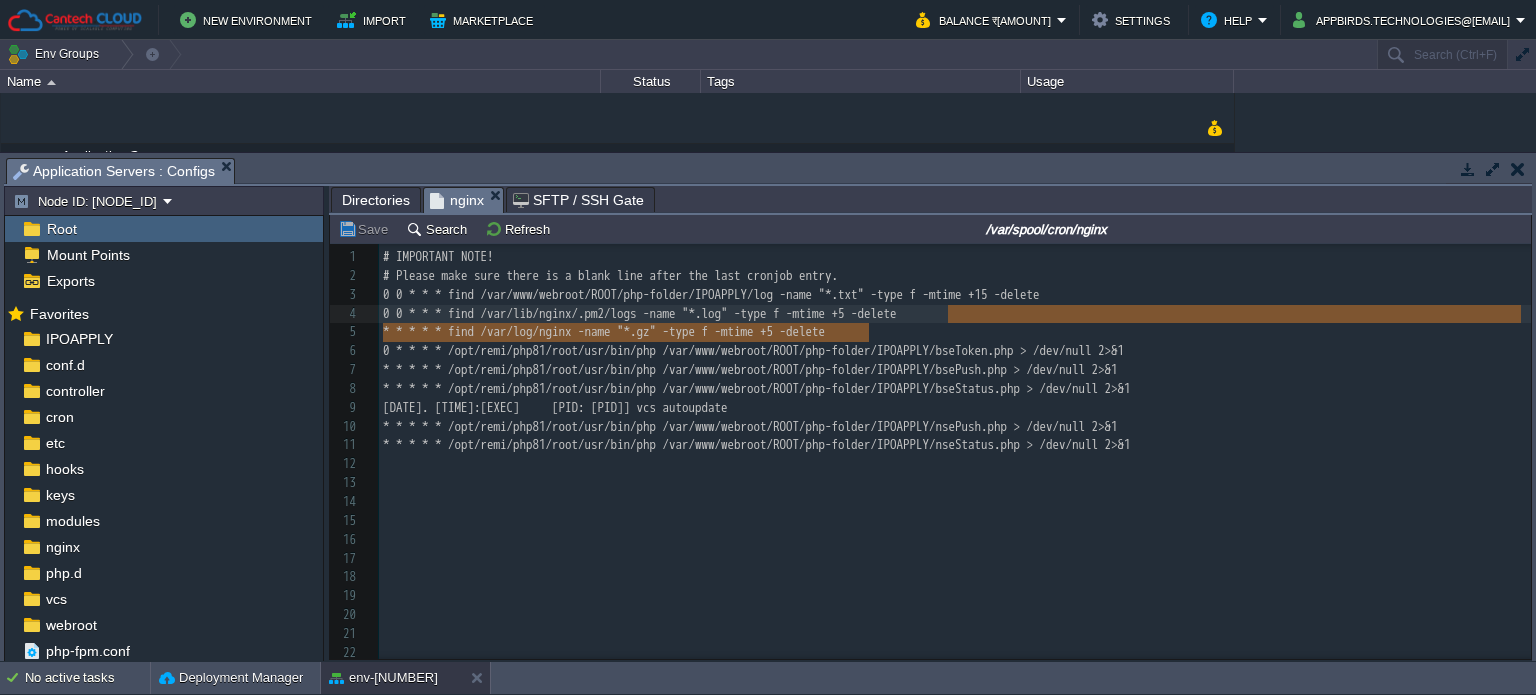 drag, startPoint x: 980, startPoint y: 333, endPoint x: 987, endPoint y: 325, distance: 10.630146 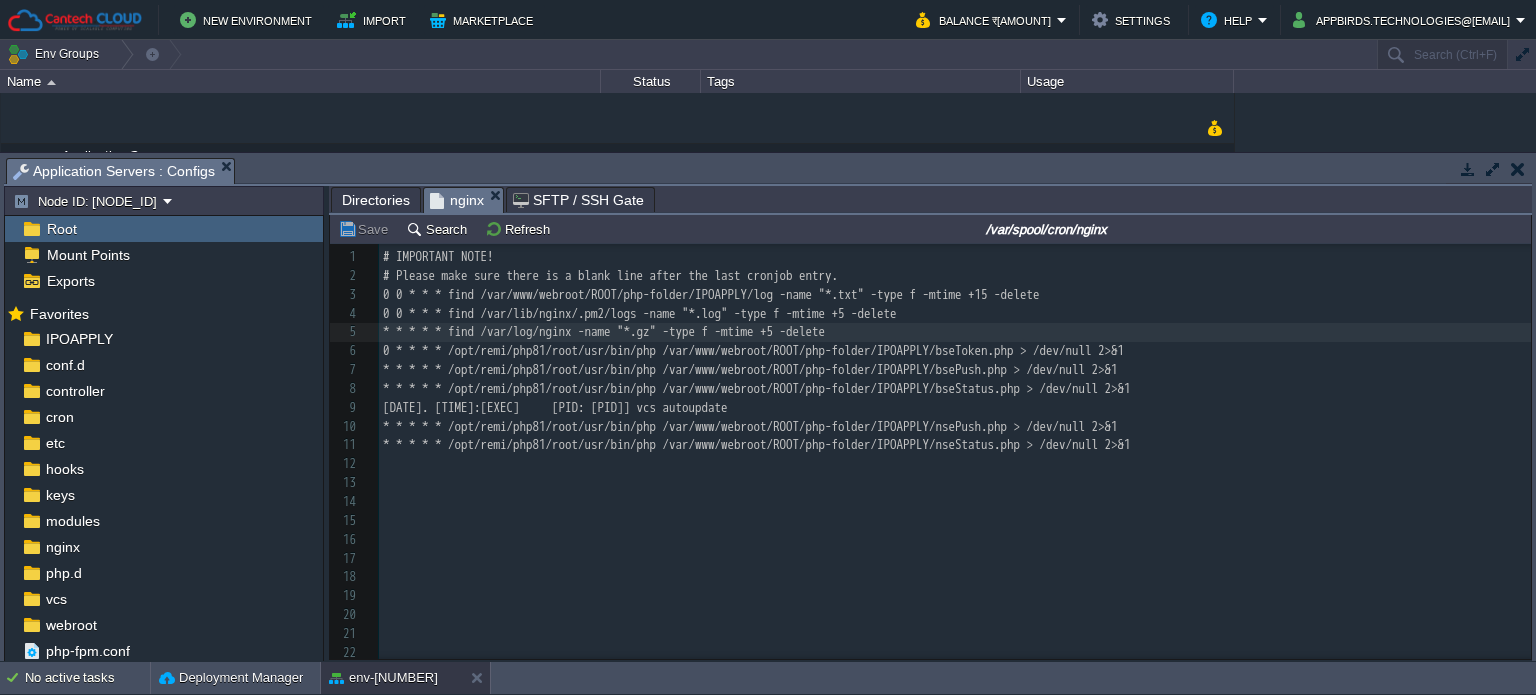 paste on "0" 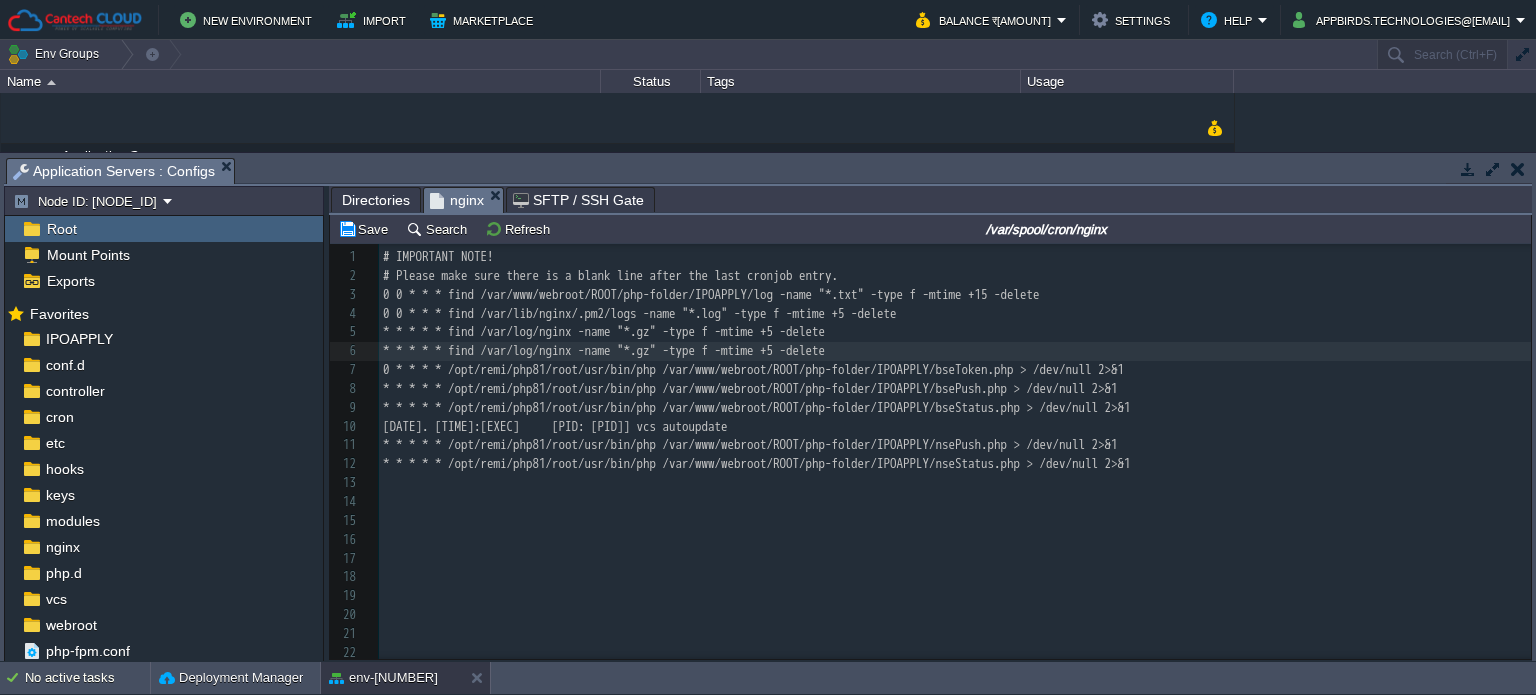 click on "* * * * * find /var/log/nginx -name "*.gz" -type f -mtime +5 -delete" at bounding box center (604, 331) 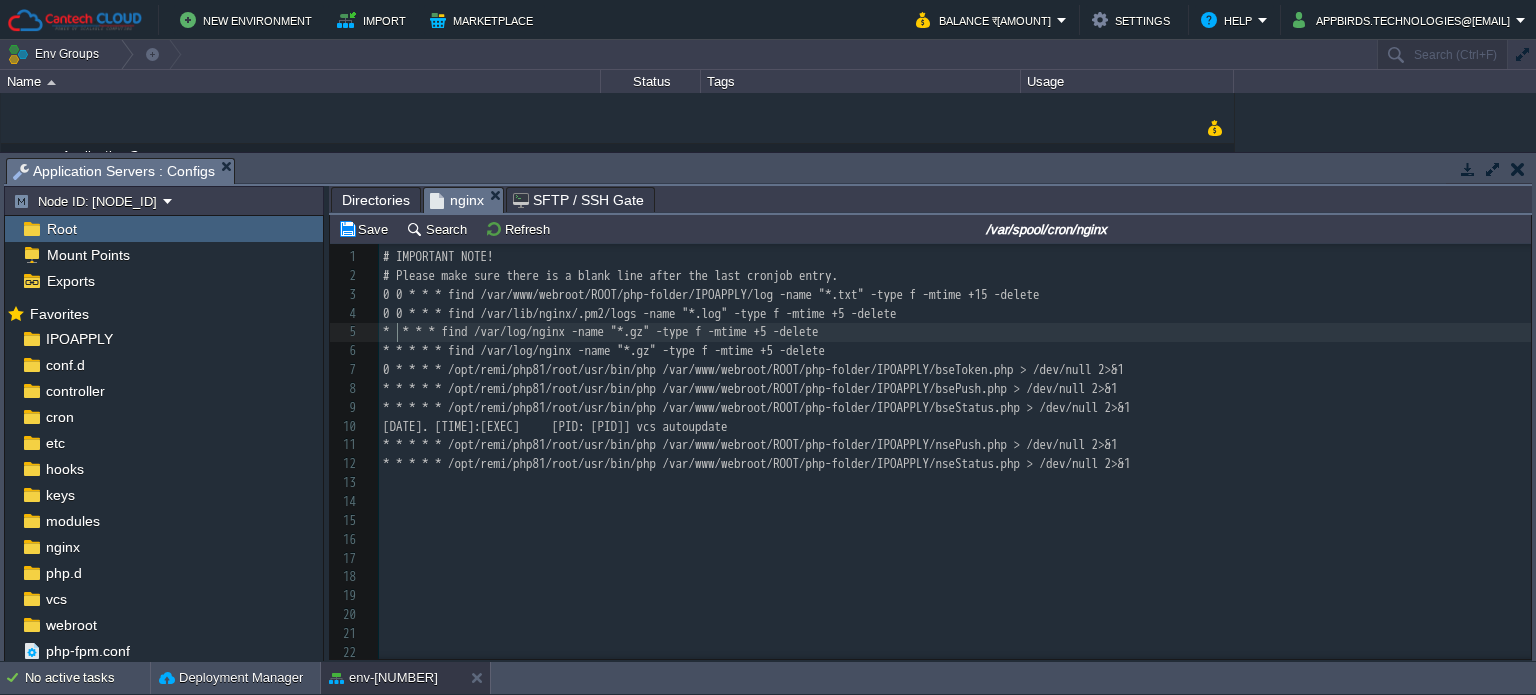 type on "0" 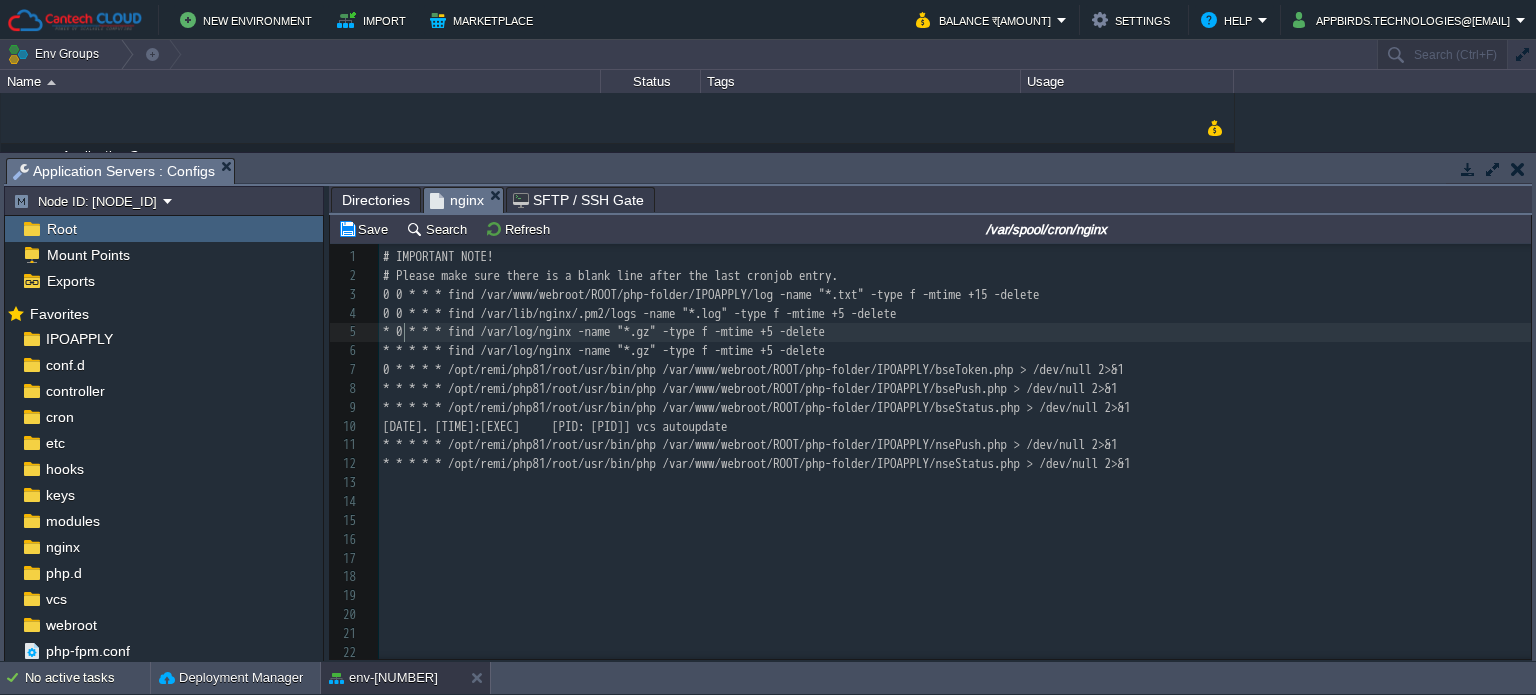 scroll, scrollTop: 6, scrollLeft: 6, axis: both 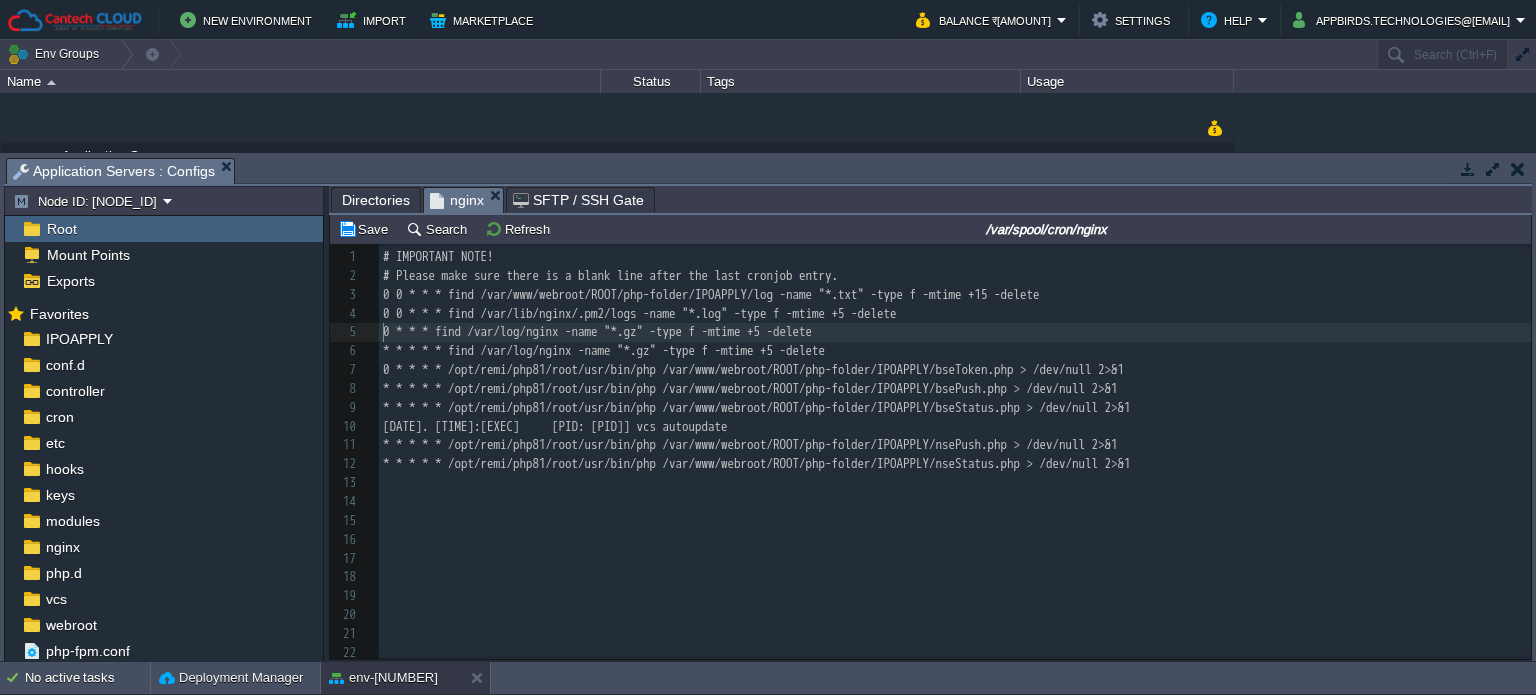 type on "0" 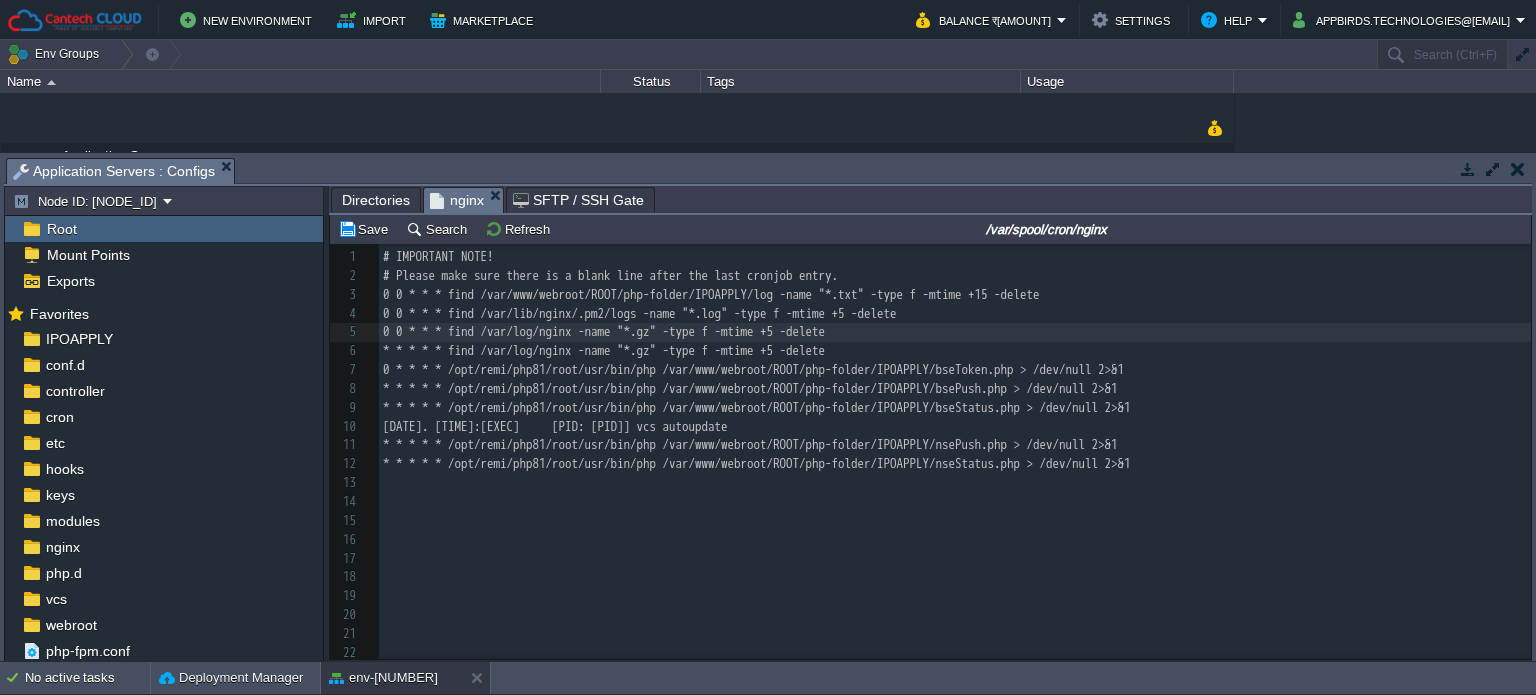 click on "Directories" at bounding box center [376, 200] 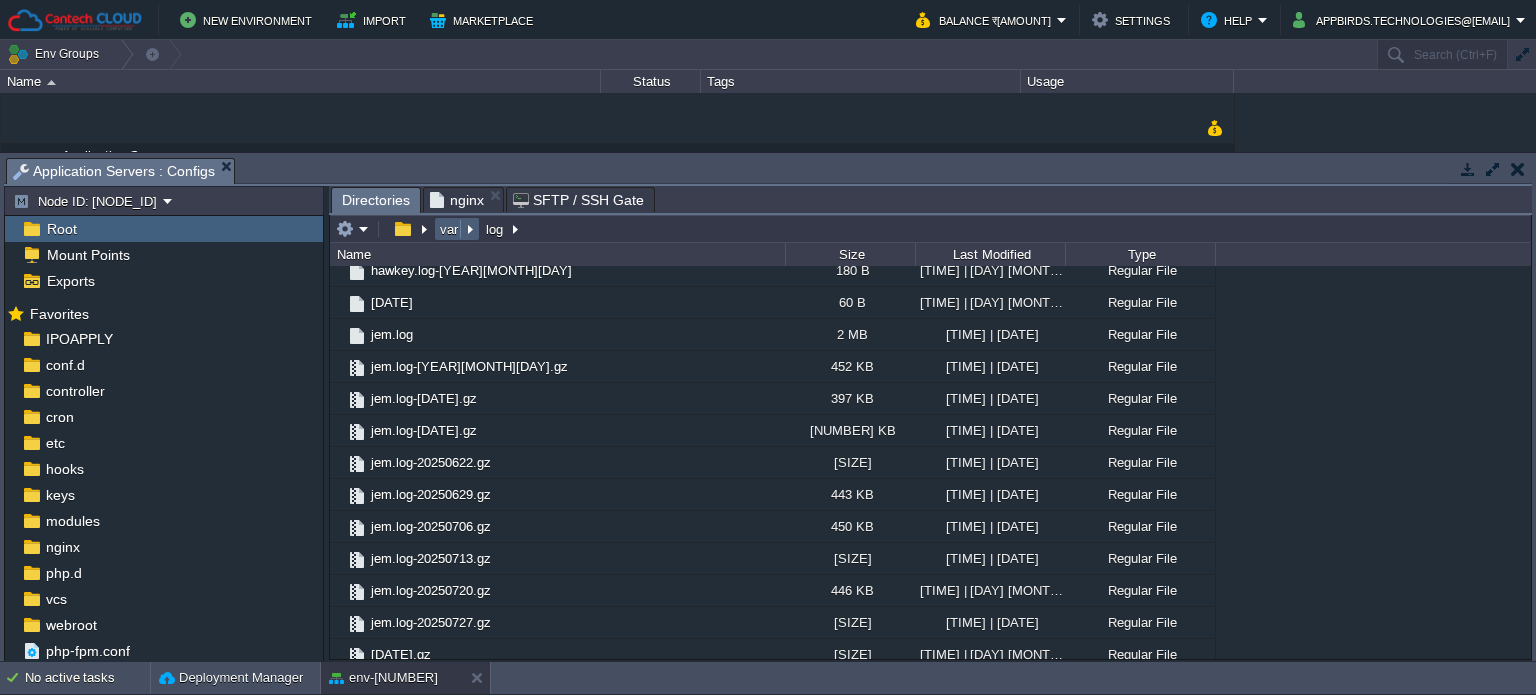 scroll, scrollTop: 133, scrollLeft: 0, axis: vertical 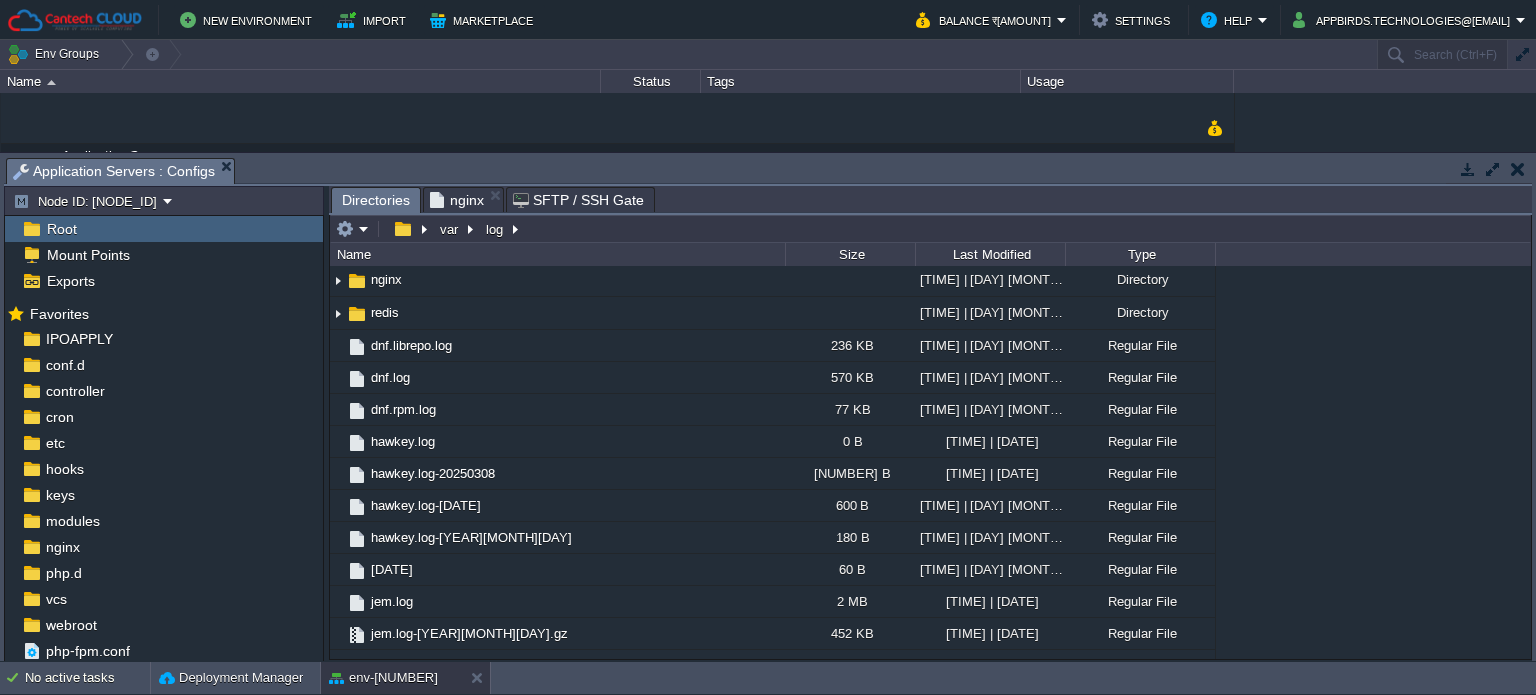 click on "Directories nginx SFTP / SSH Gate" at bounding box center (2829, 199) 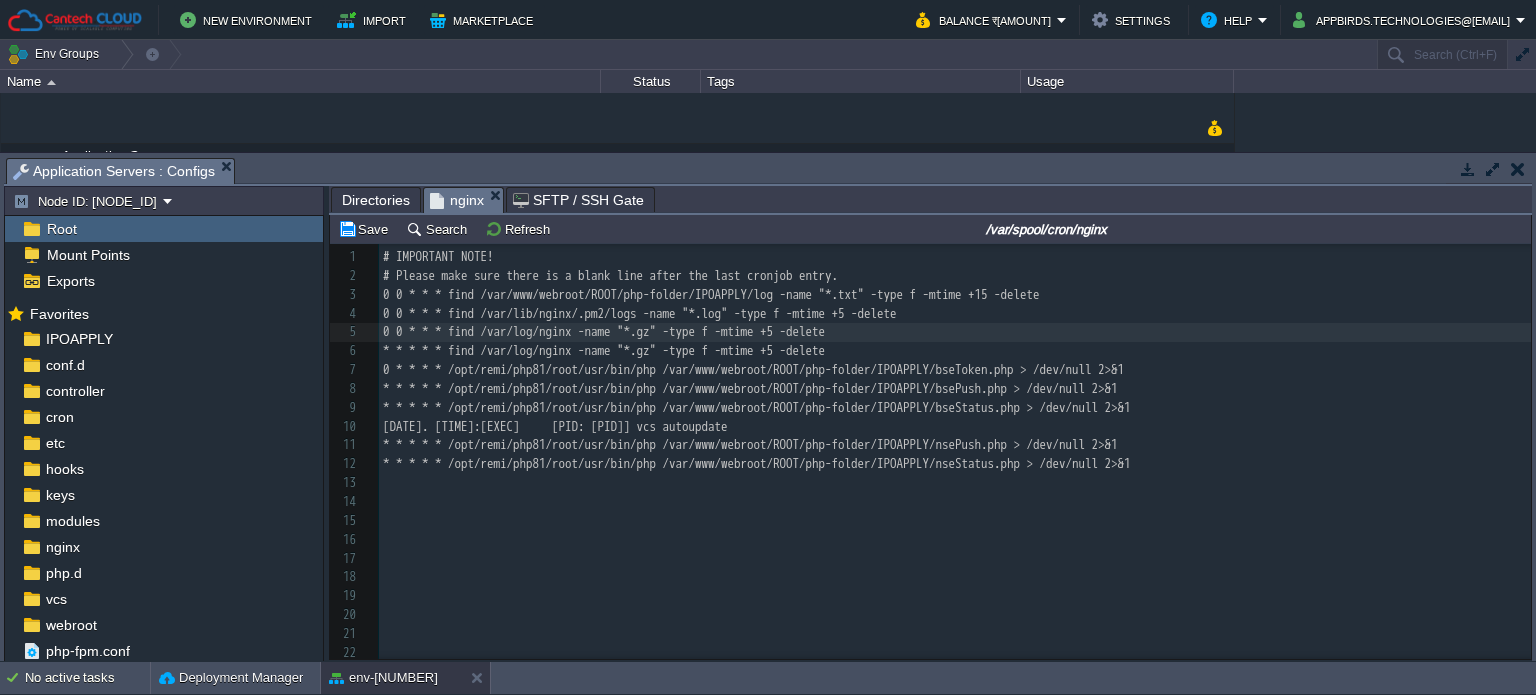 click on "Directories" at bounding box center [376, 200] 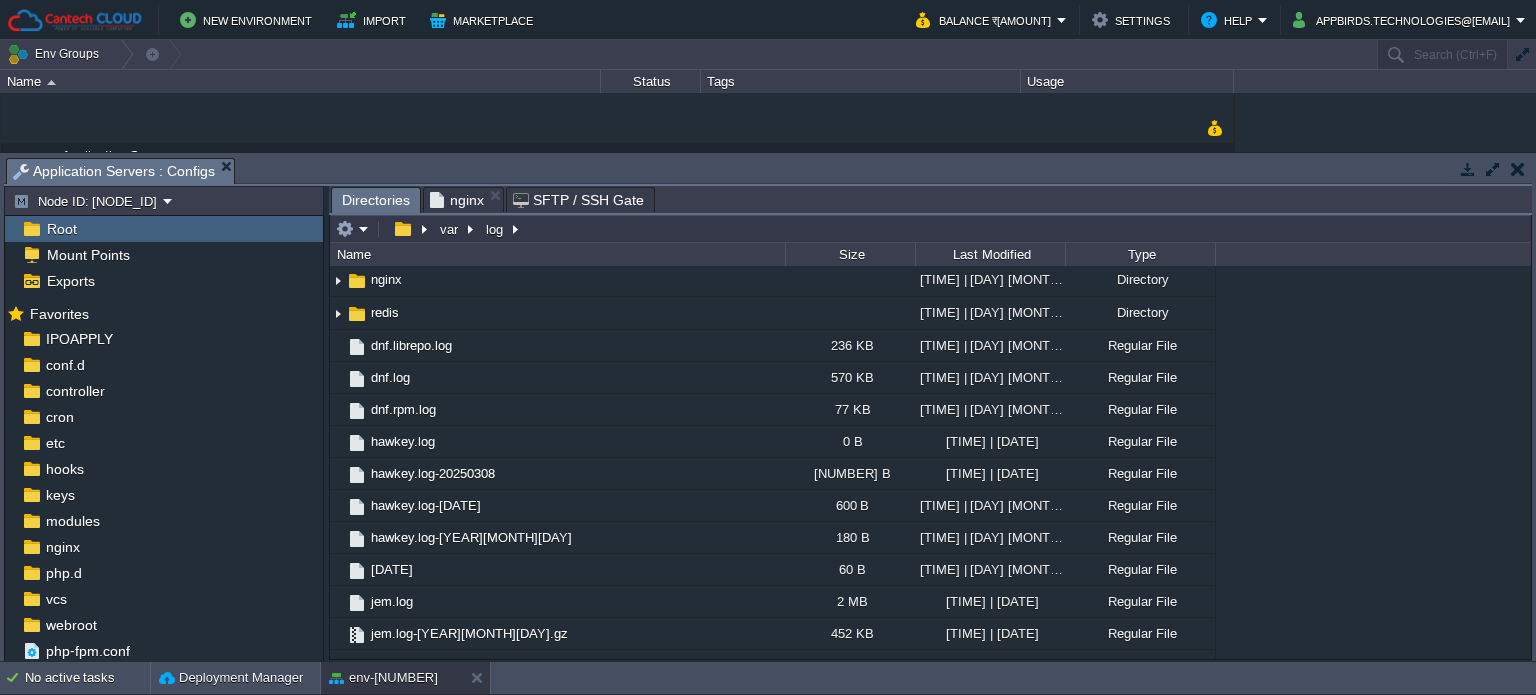 click on "nginx" at bounding box center [457, 200] 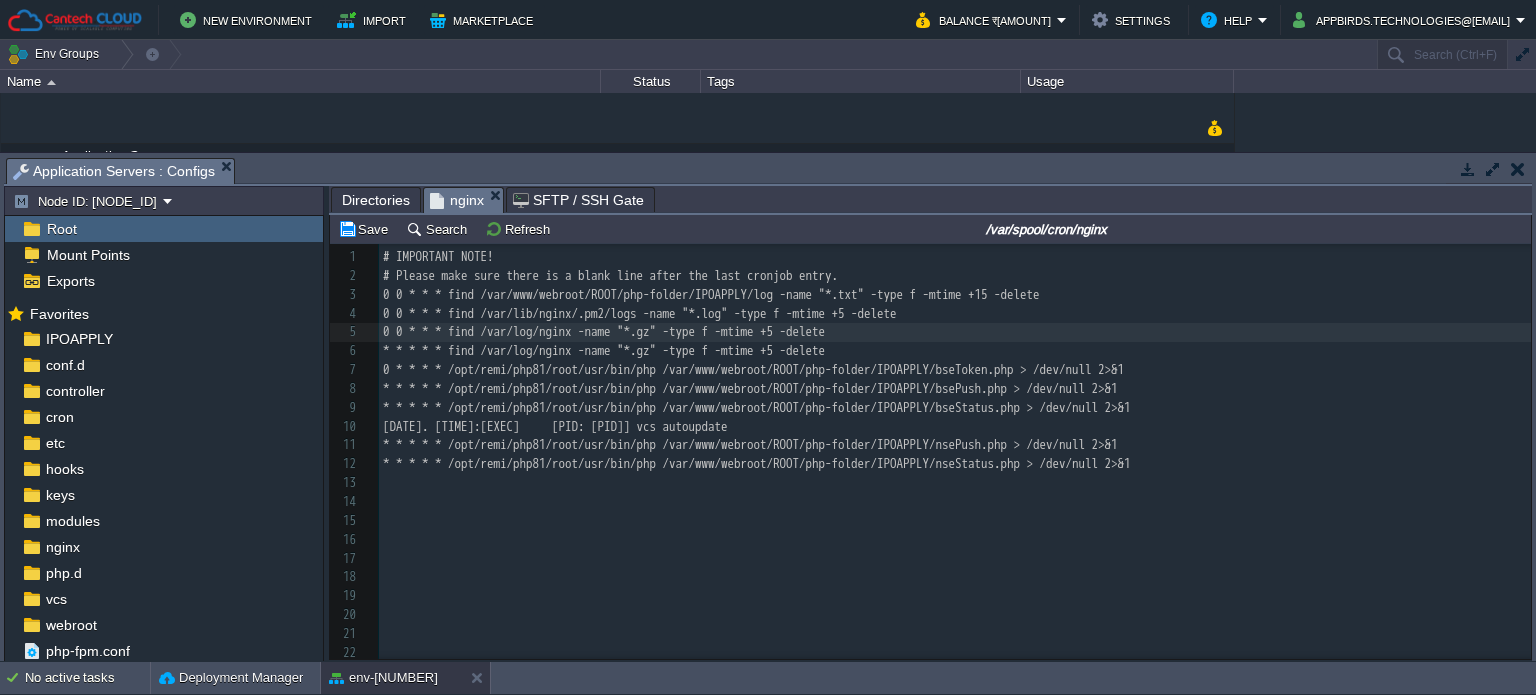 type 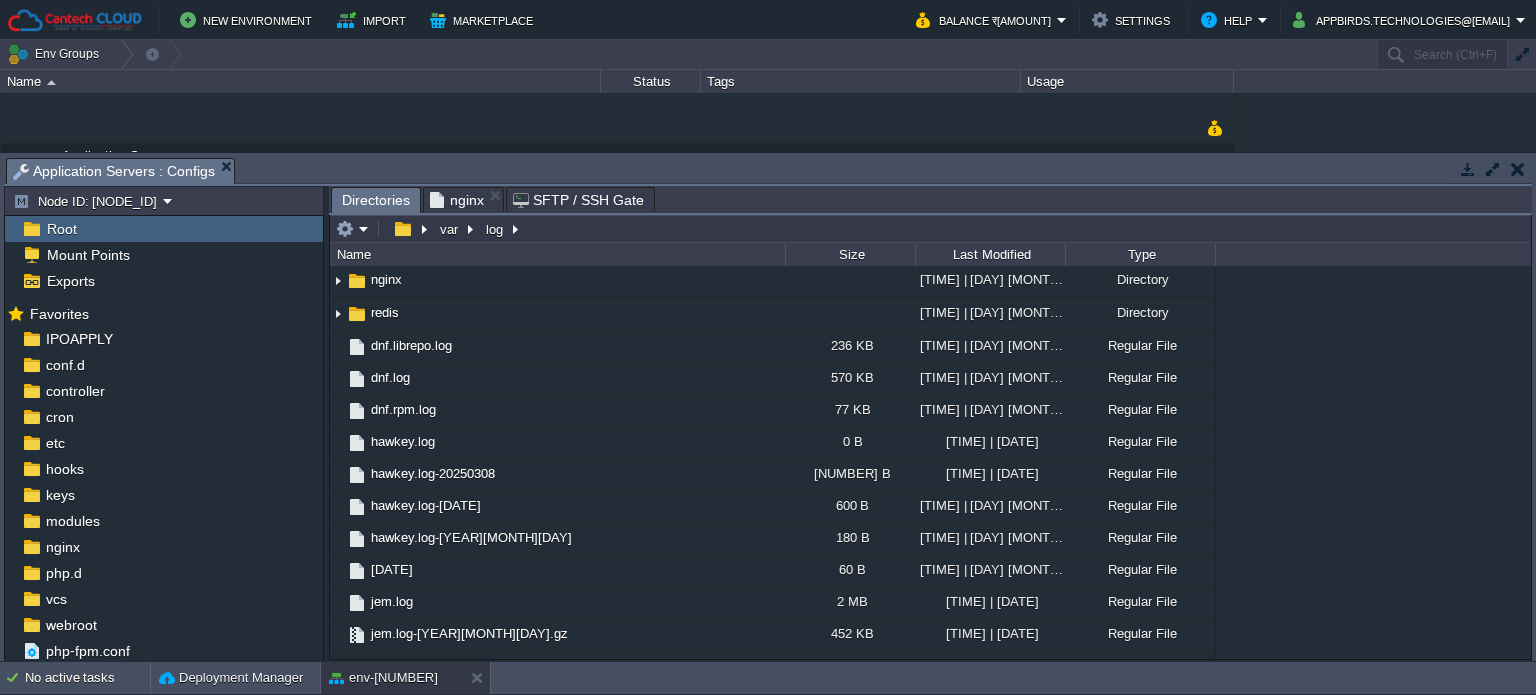 click on "Directories" at bounding box center [376, 200] 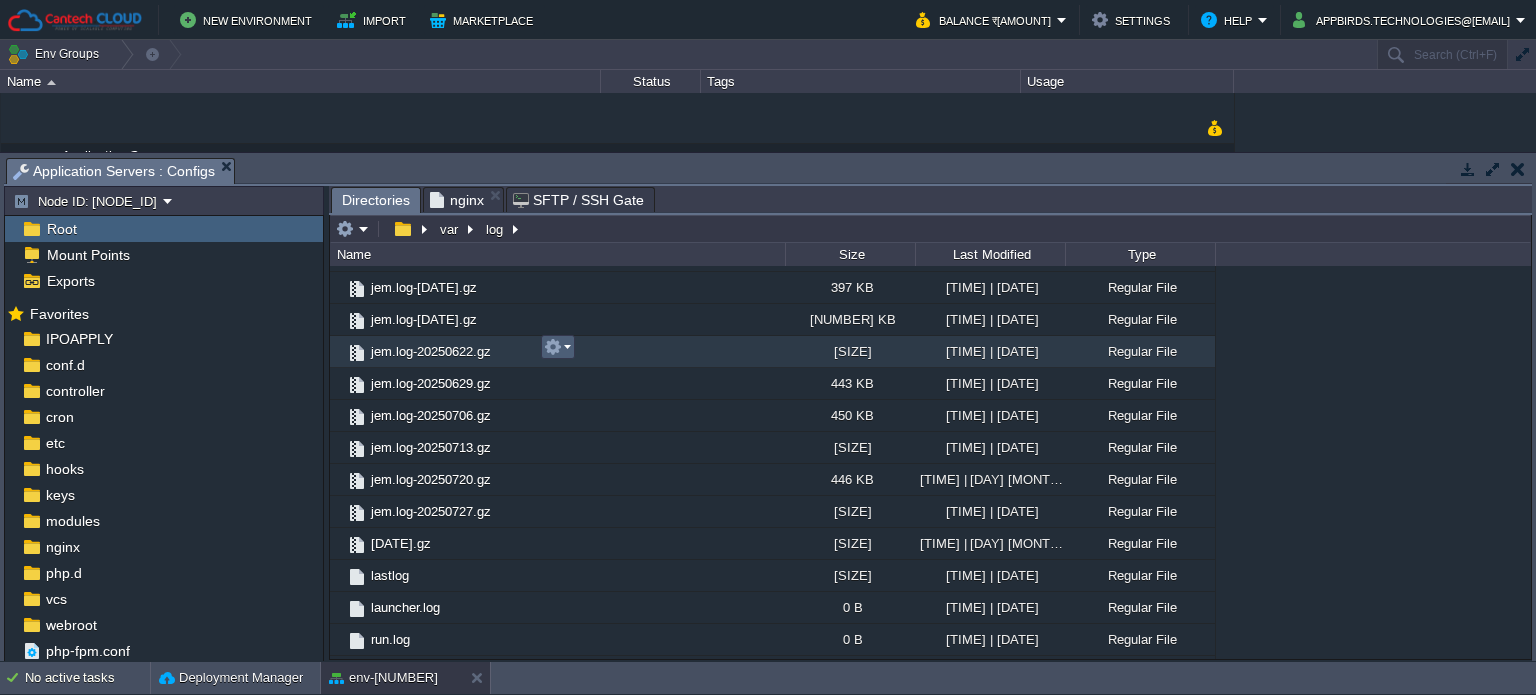 scroll, scrollTop: 533, scrollLeft: 0, axis: vertical 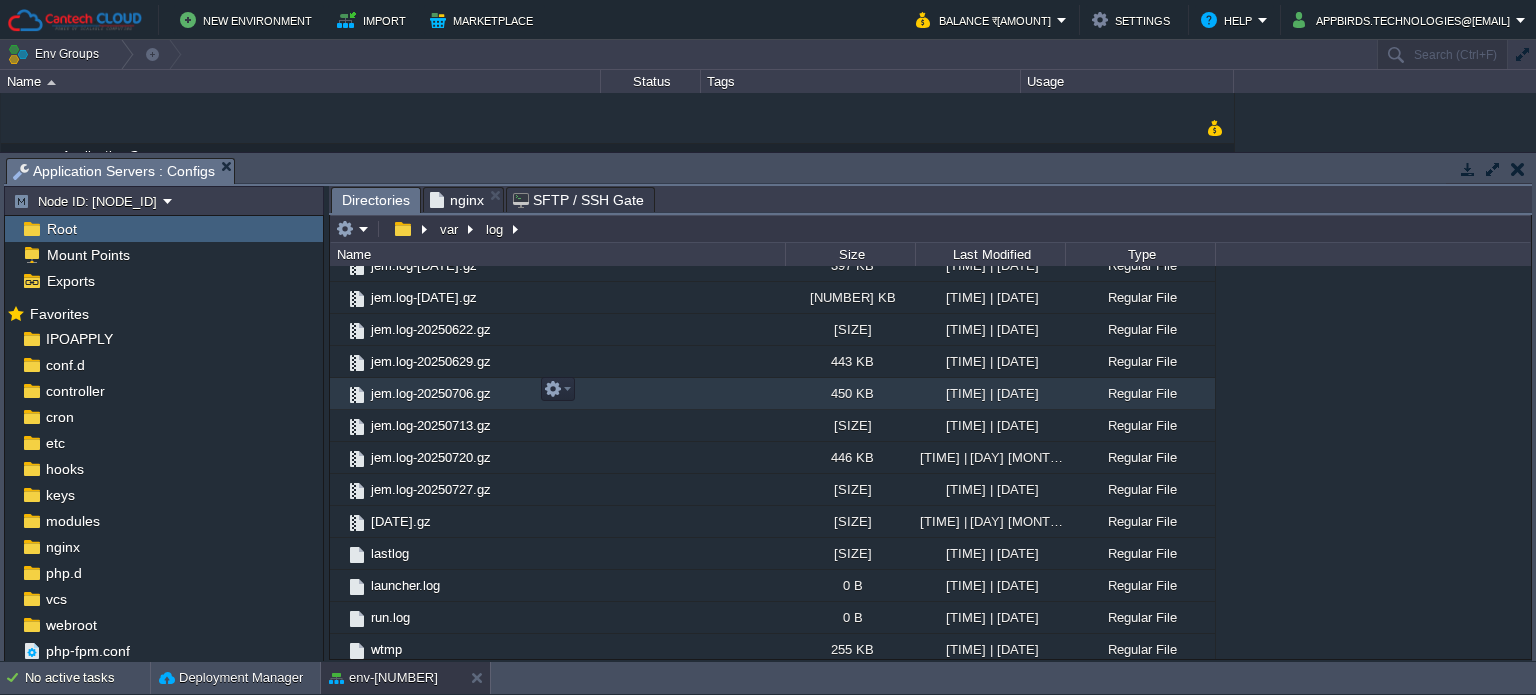 click on "jem.log-20250706.gz" at bounding box center [431, 393] 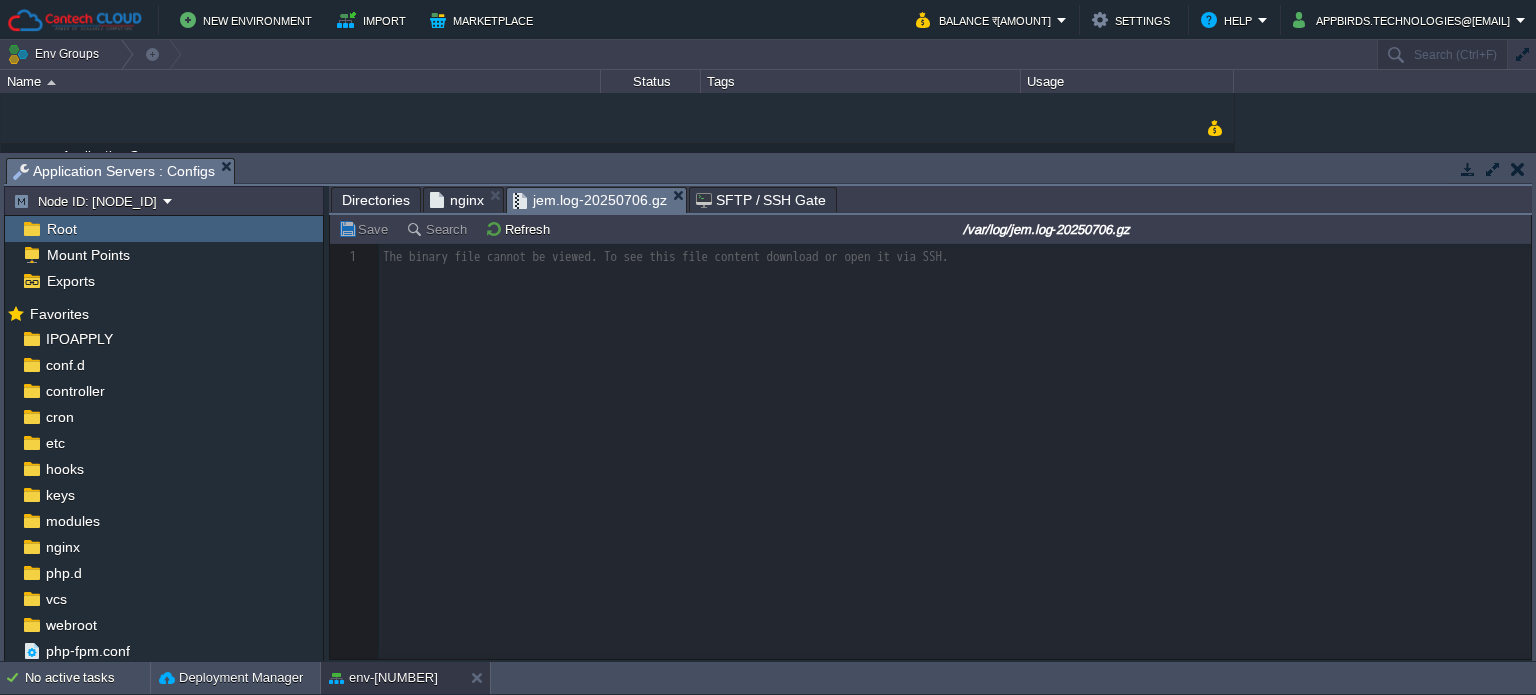 click on "nginx" at bounding box center (457, 200) 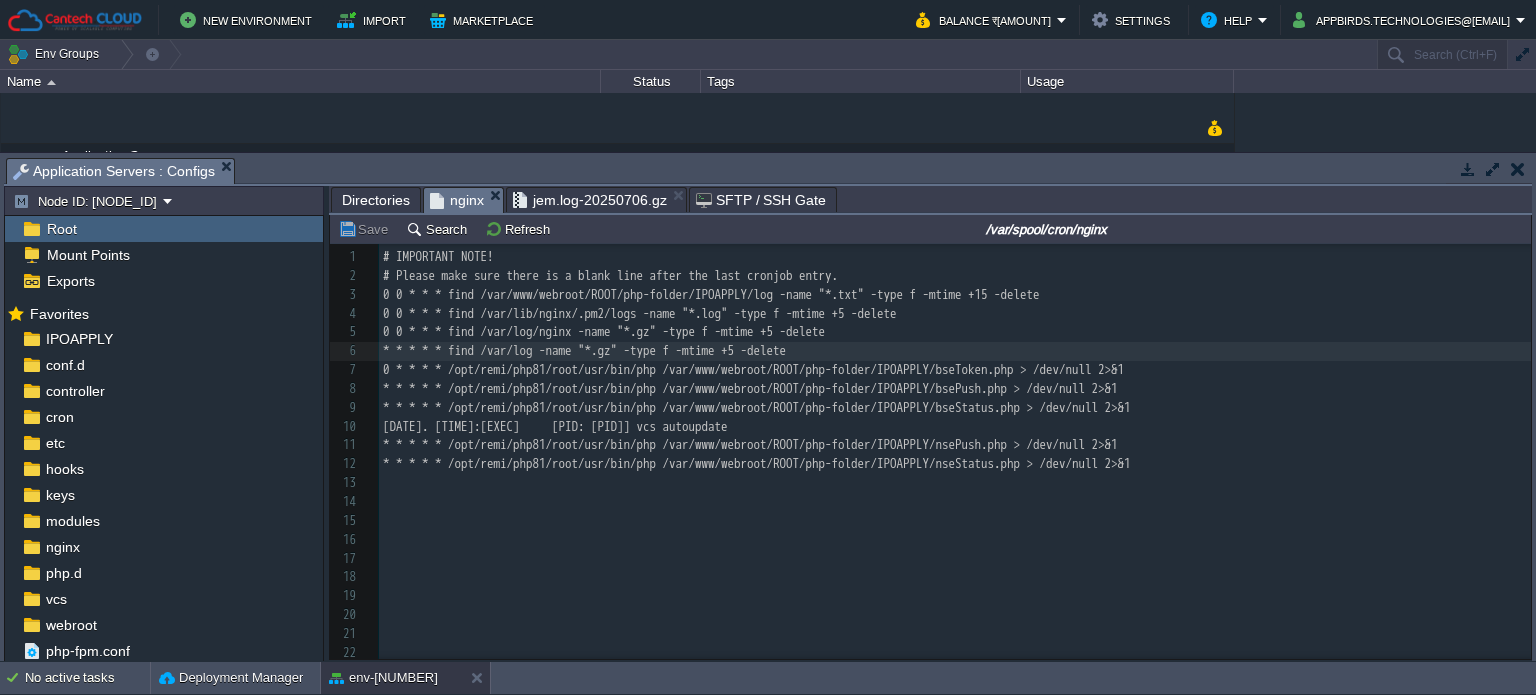 click on "Directories" at bounding box center (376, 200) 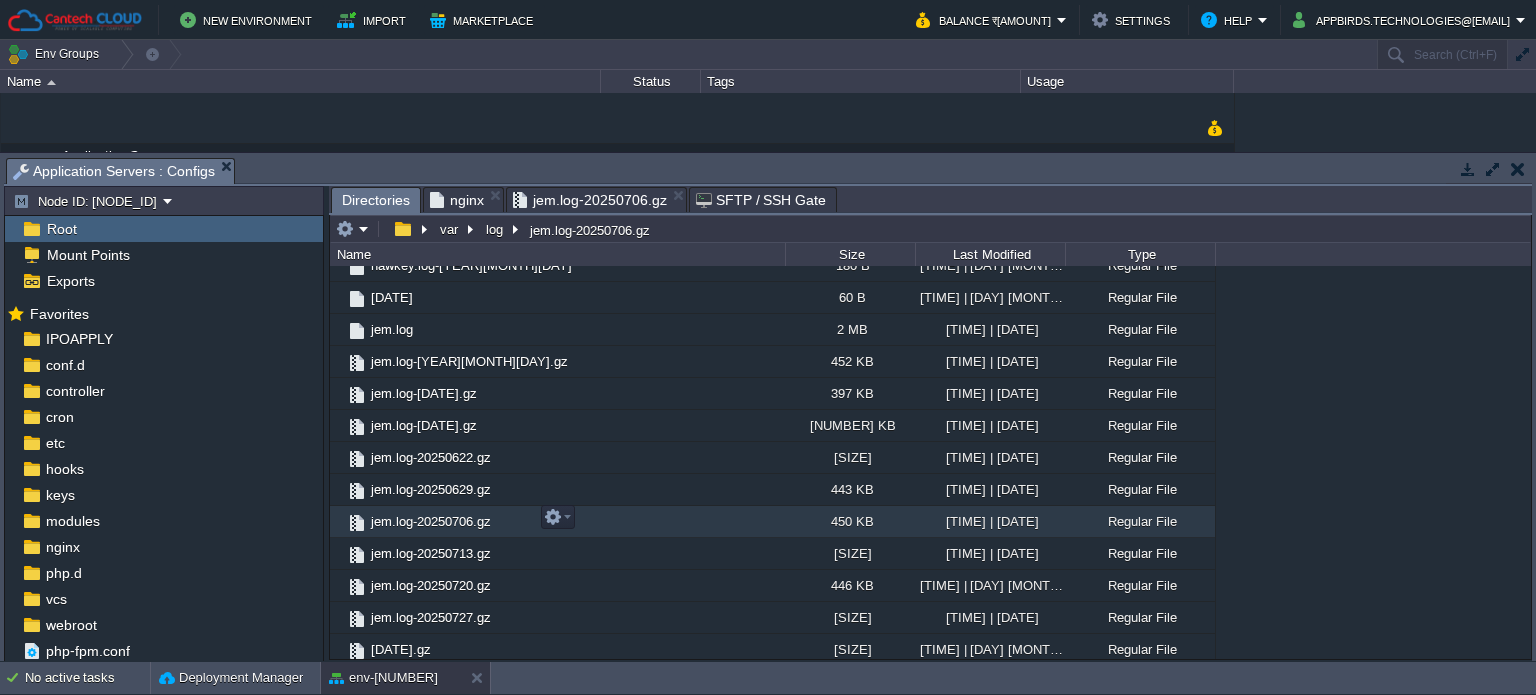 scroll, scrollTop: 33, scrollLeft: 0, axis: vertical 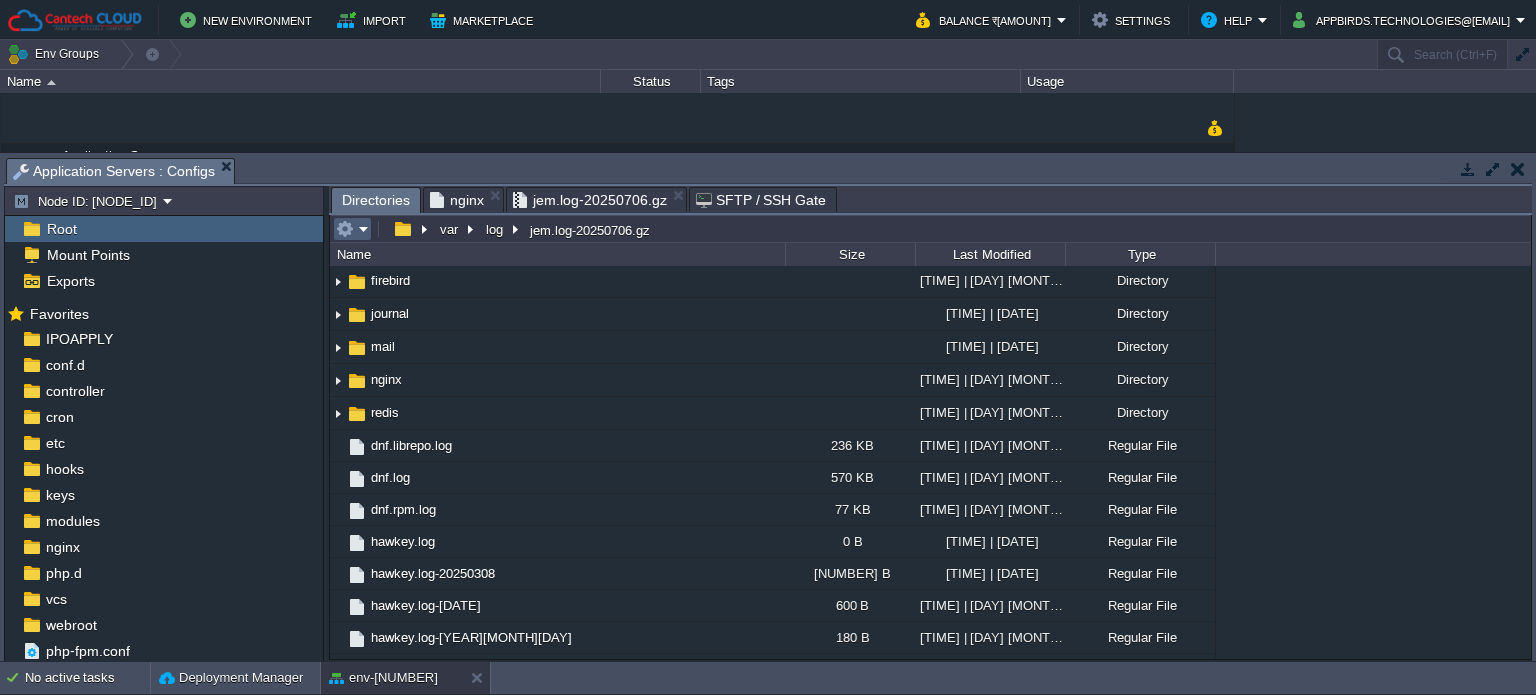 click at bounding box center (352, 229) 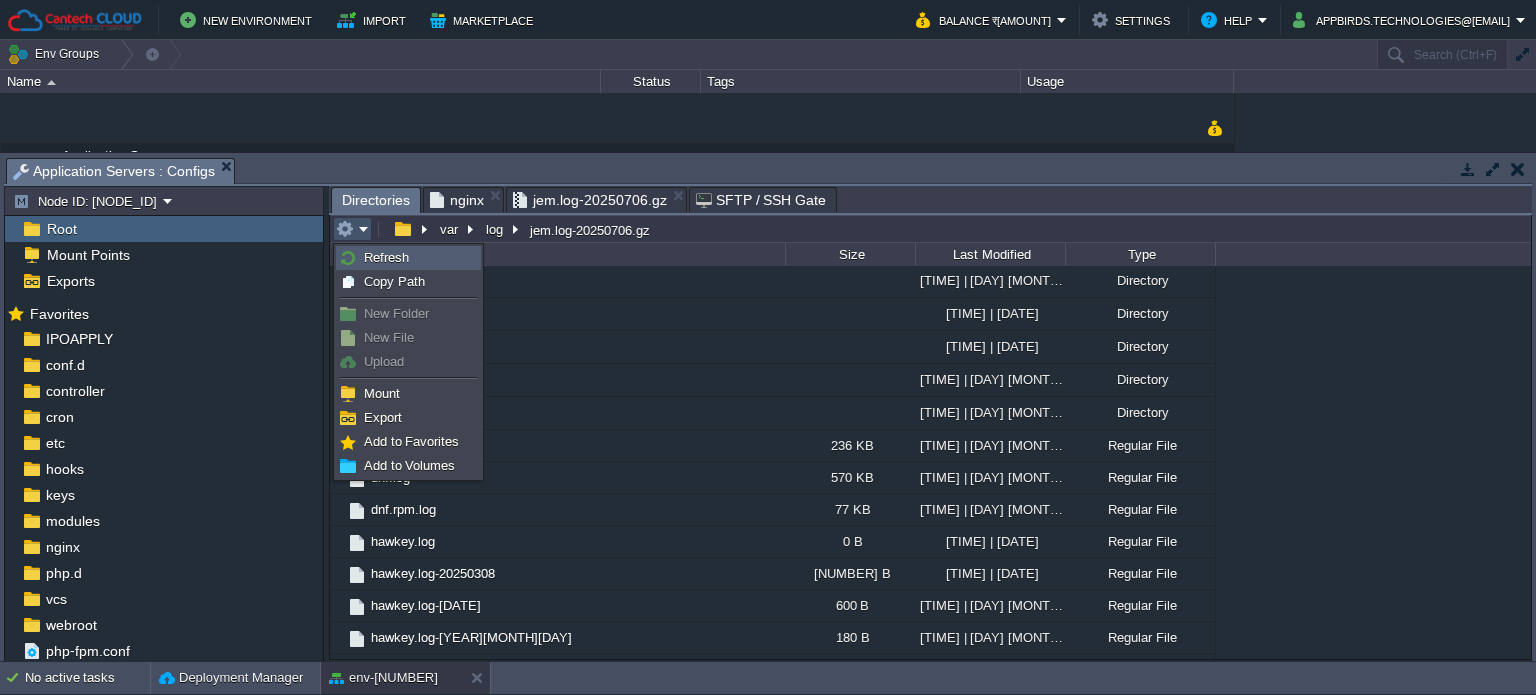 click on "Refresh" at bounding box center (408, 258) 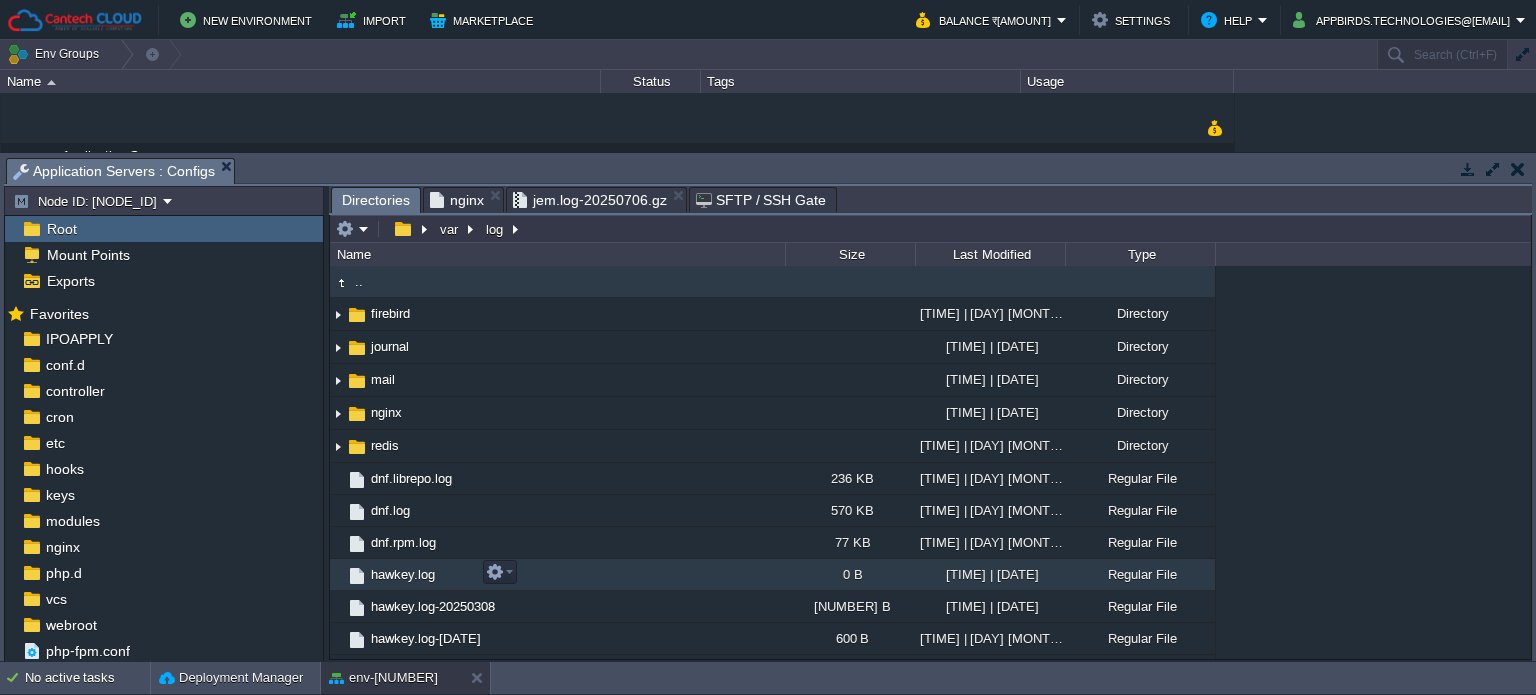 scroll, scrollTop: 533, scrollLeft: 0, axis: vertical 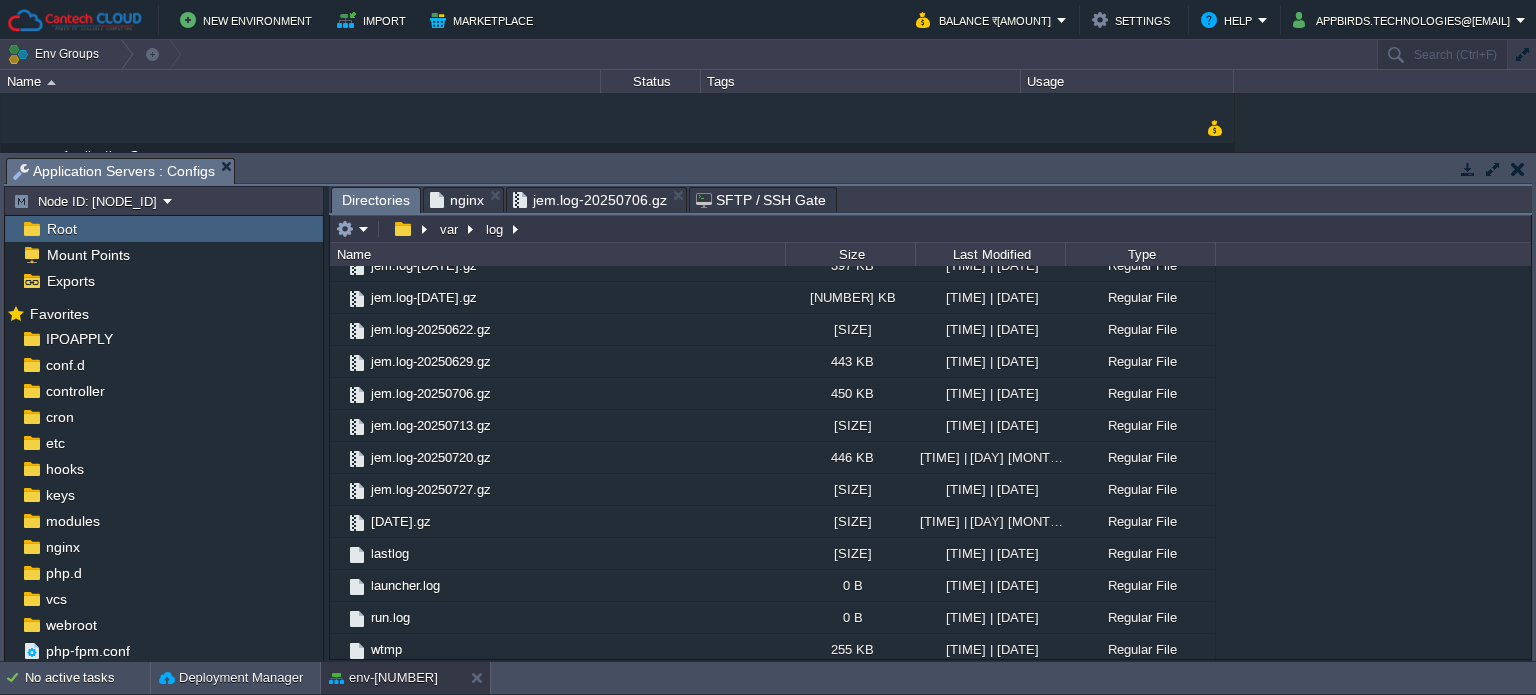 click on "nginx" at bounding box center (457, 200) 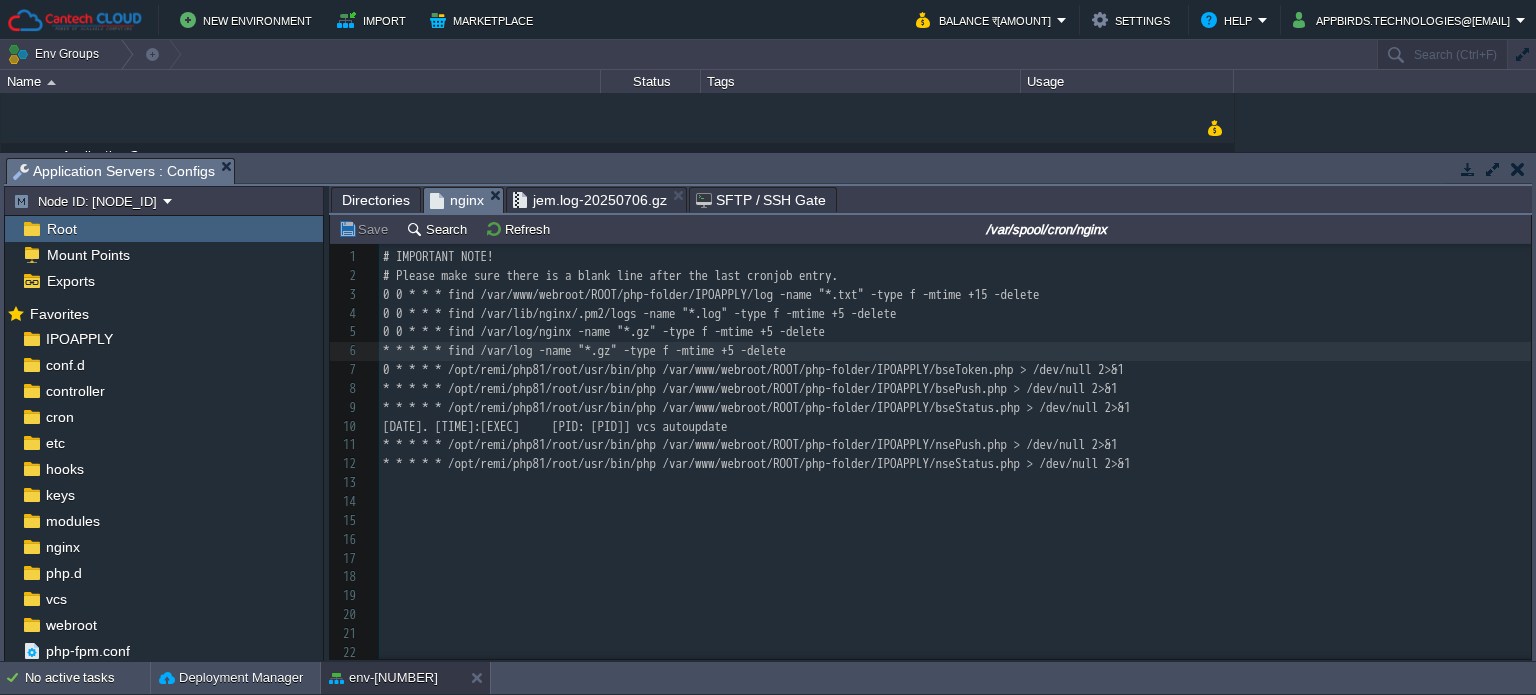 click on "​" at bounding box center (955, 521) 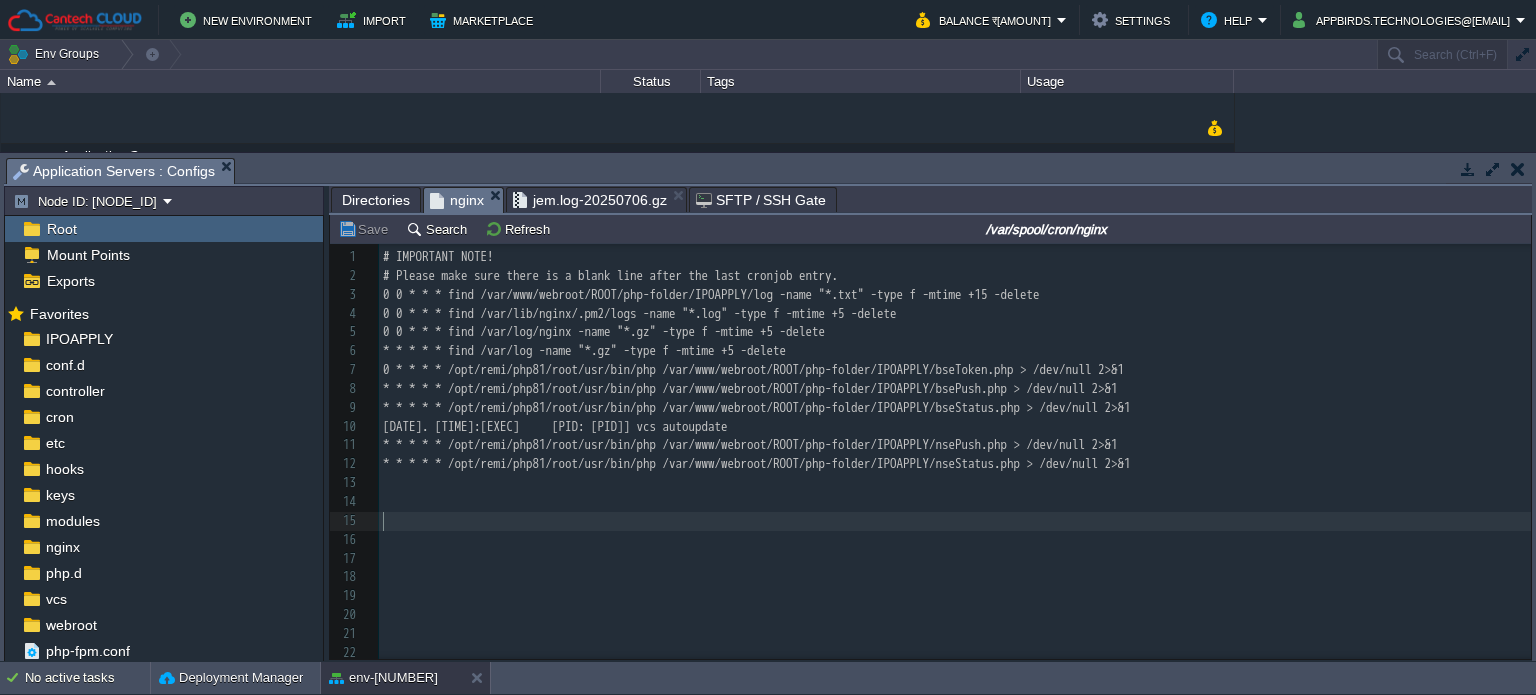click on "Directories" at bounding box center [376, 200] 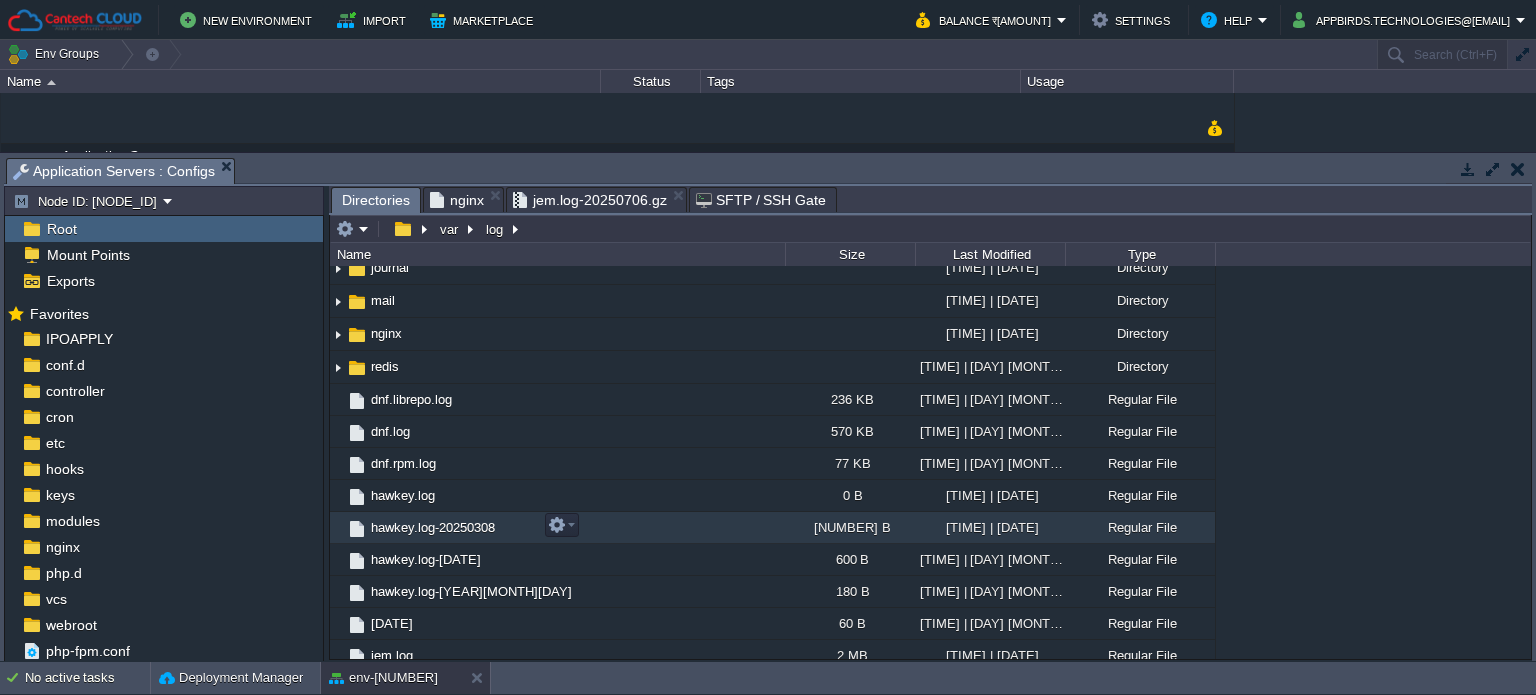 scroll, scrollTop: 0, scrollLeft: 0, axis: both 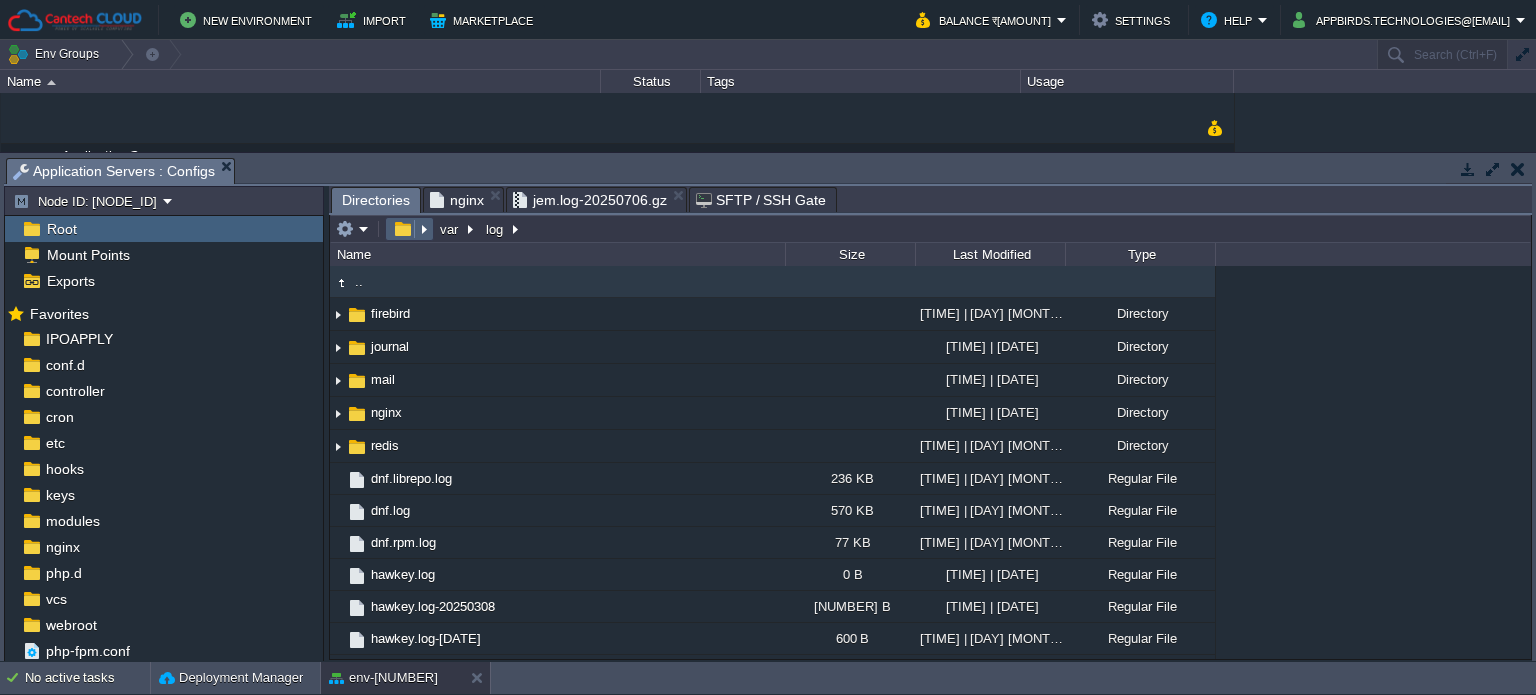 click at bounding box center (409, 229) 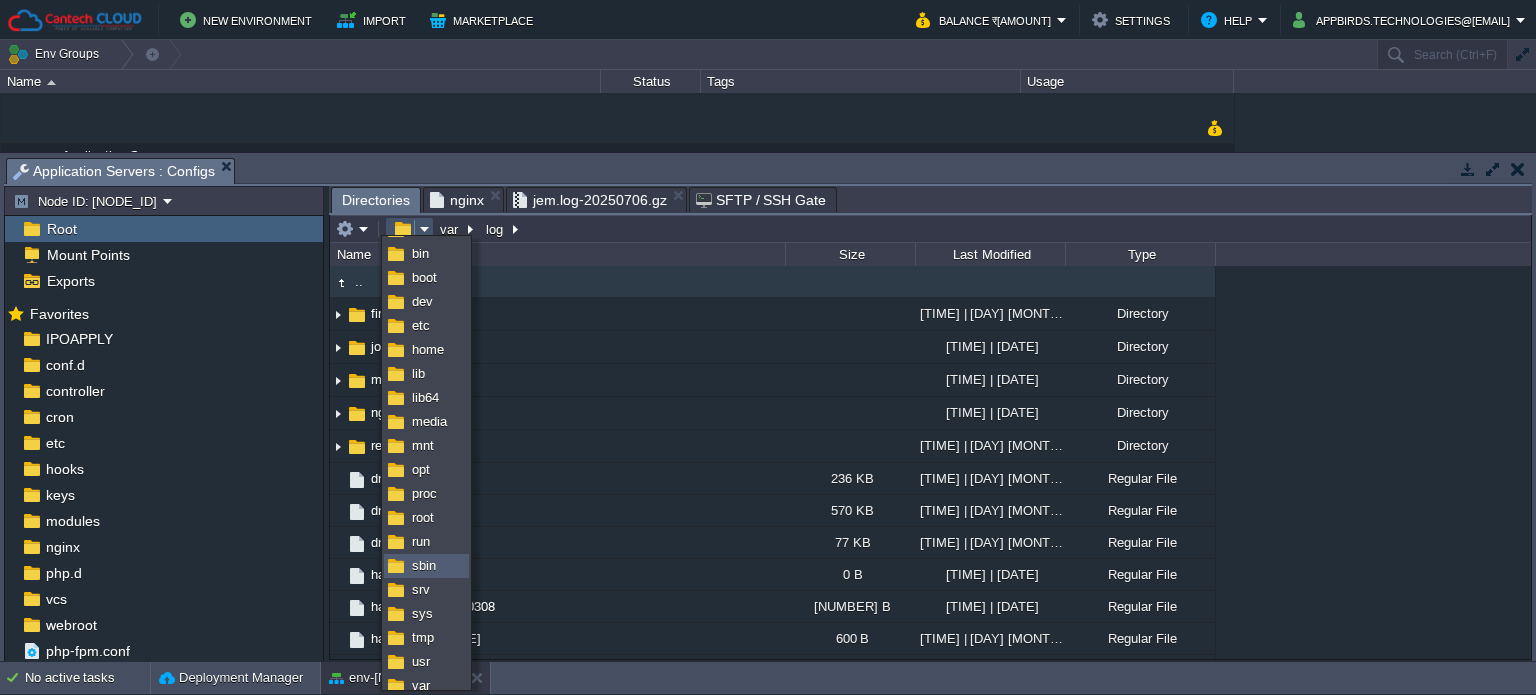 scroll, scrollTop: 29, scrollLeft: 0, axis: vertical 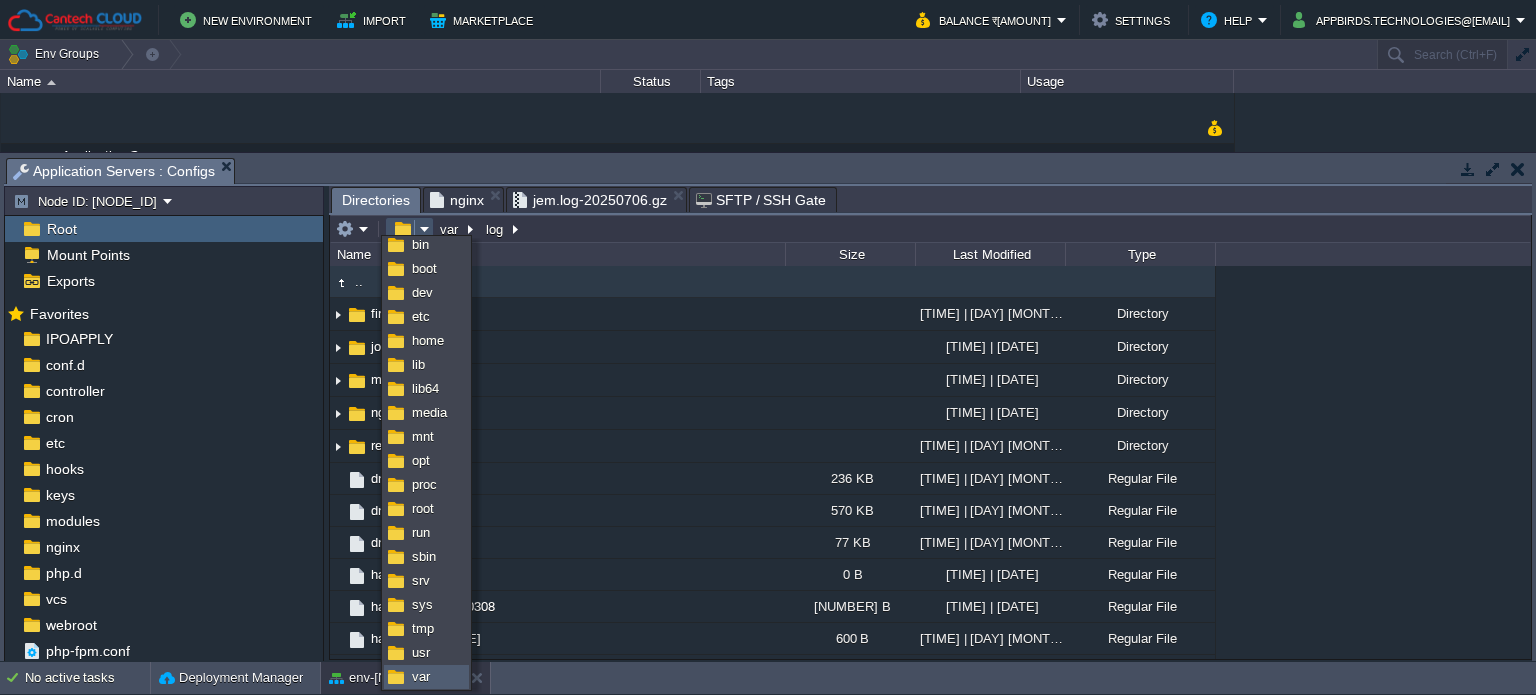 click on "var" at bounding box center [421, 676] 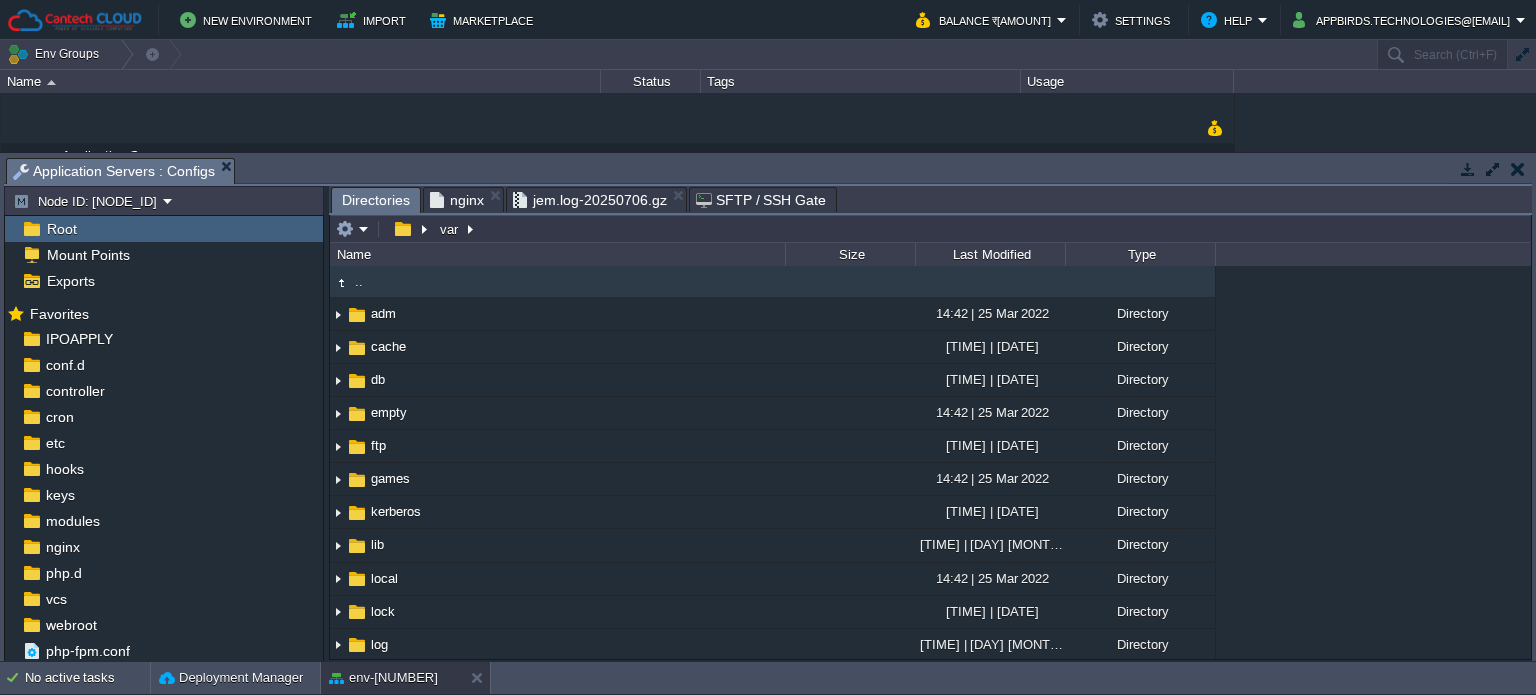scroll, scrollTop: 325, scrollLeft: 0, axis: vertical 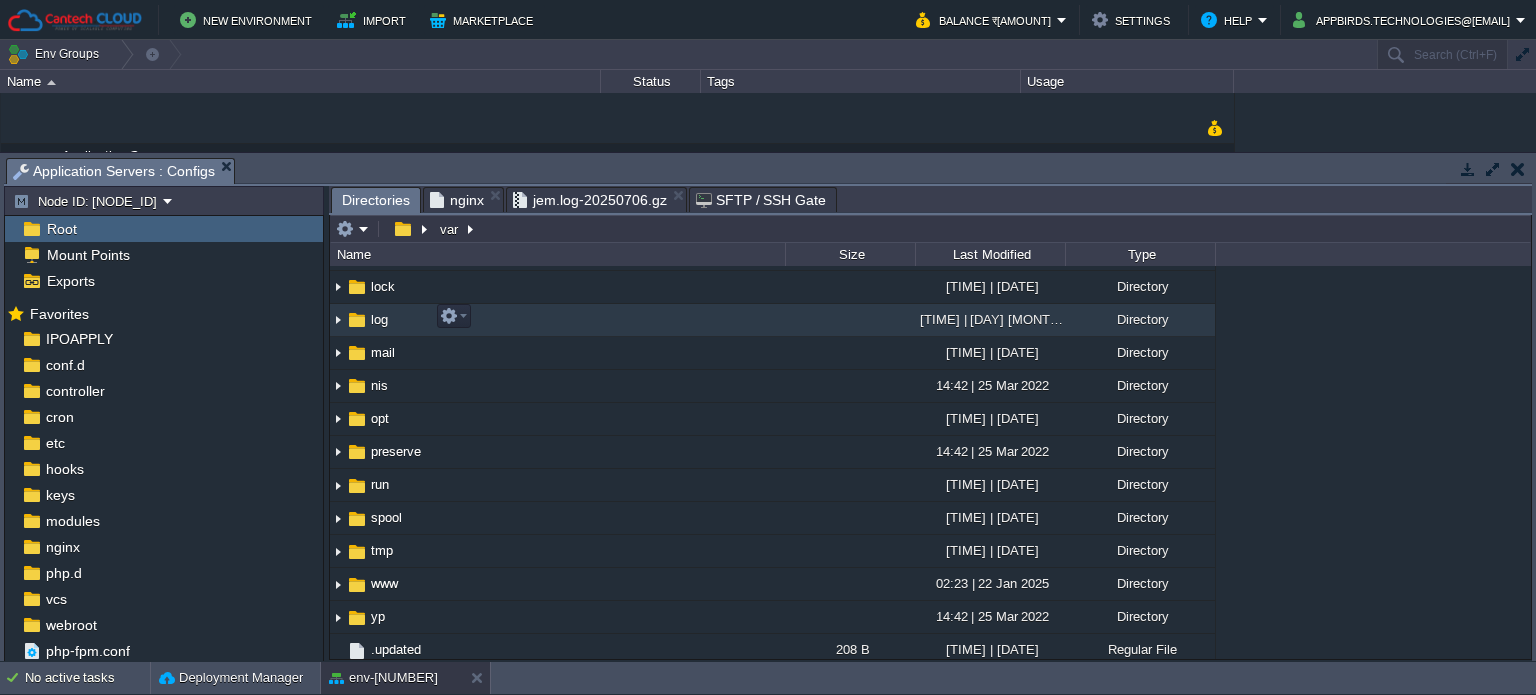 click on "log" at bounding box center [379, 319] 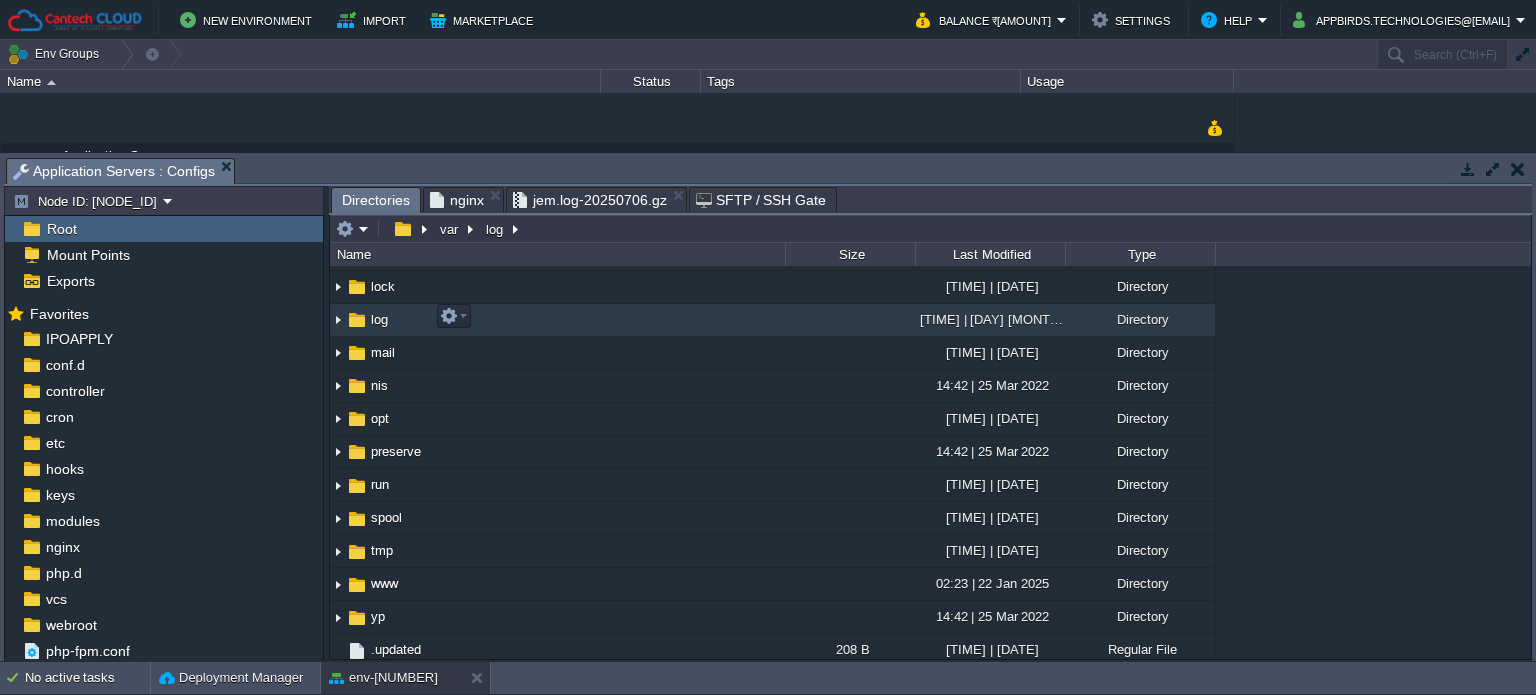 click on "log" at bounding box center [379, 319] 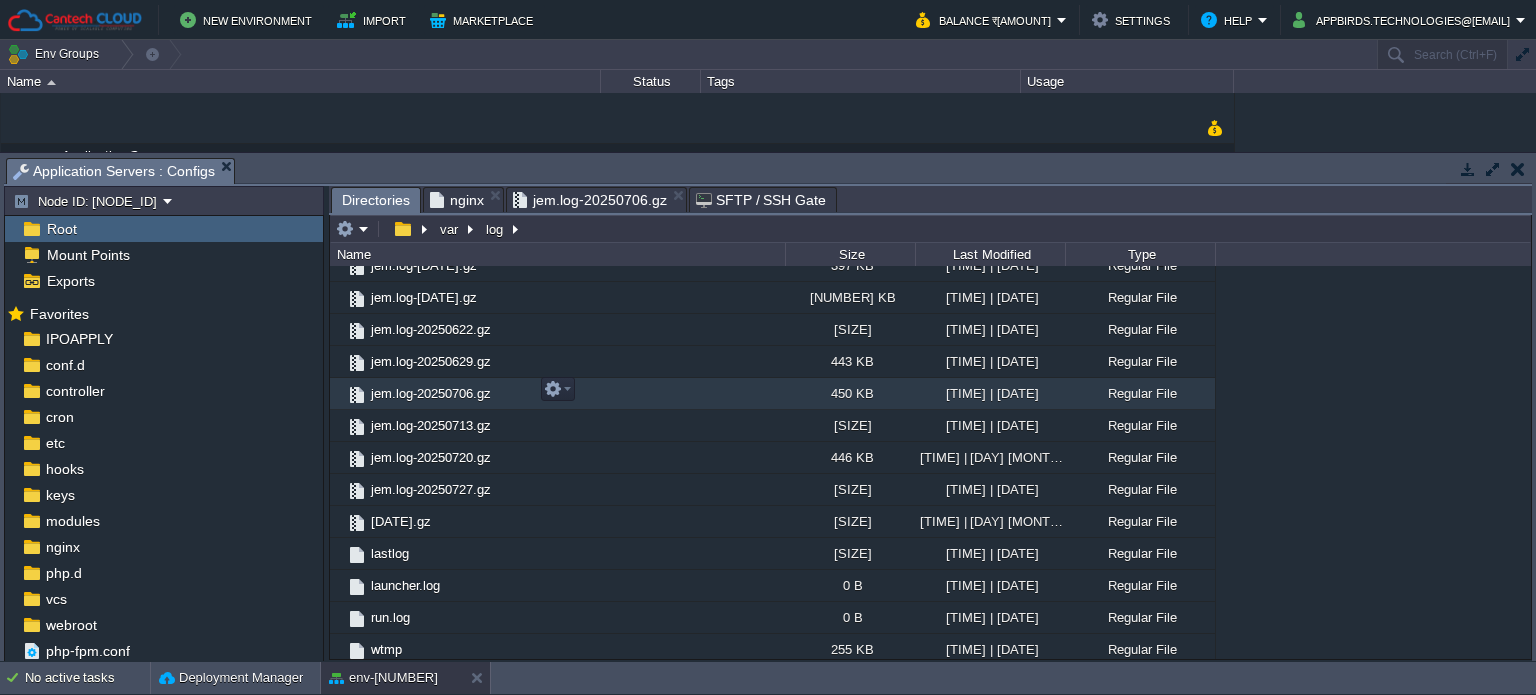 scroll, scrollTop: 0, scrollLeft: 0, axis: both 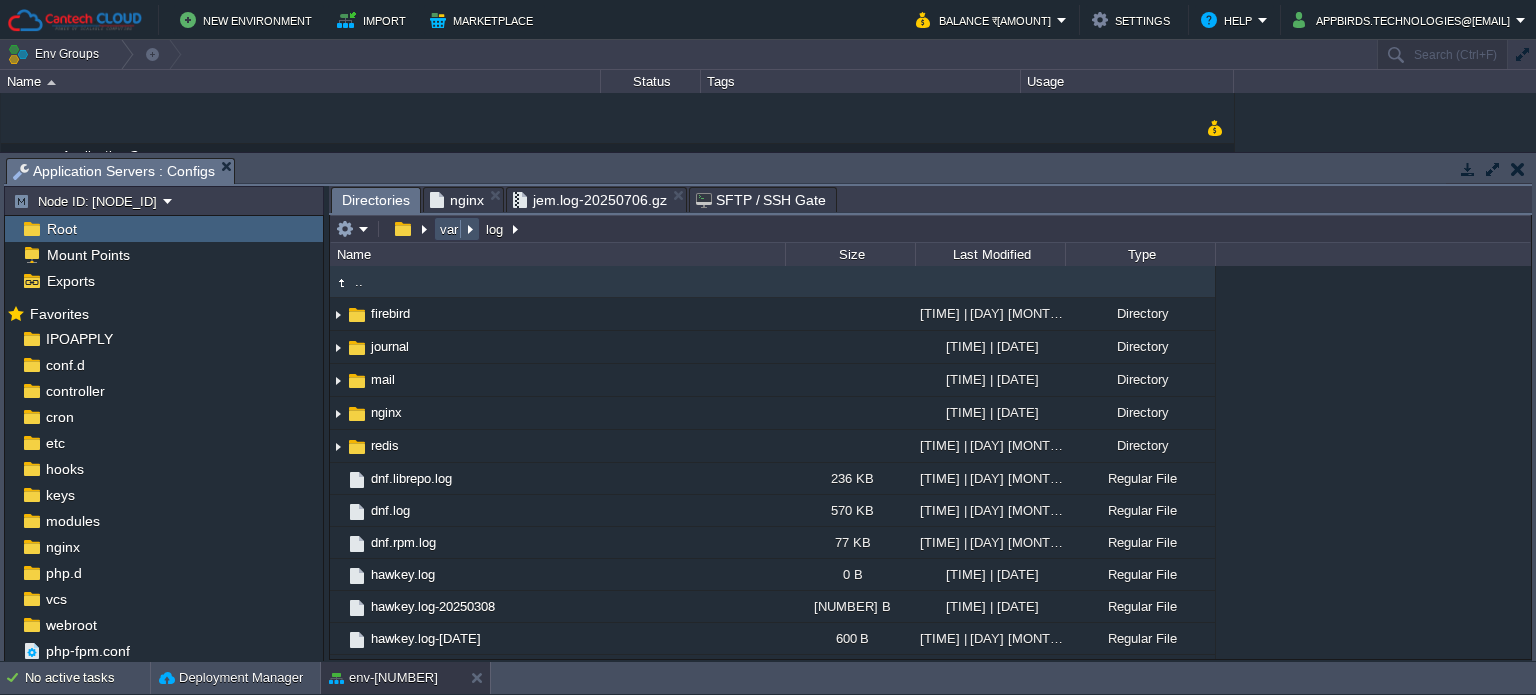 click on "var" at bounding box center (450, 229) 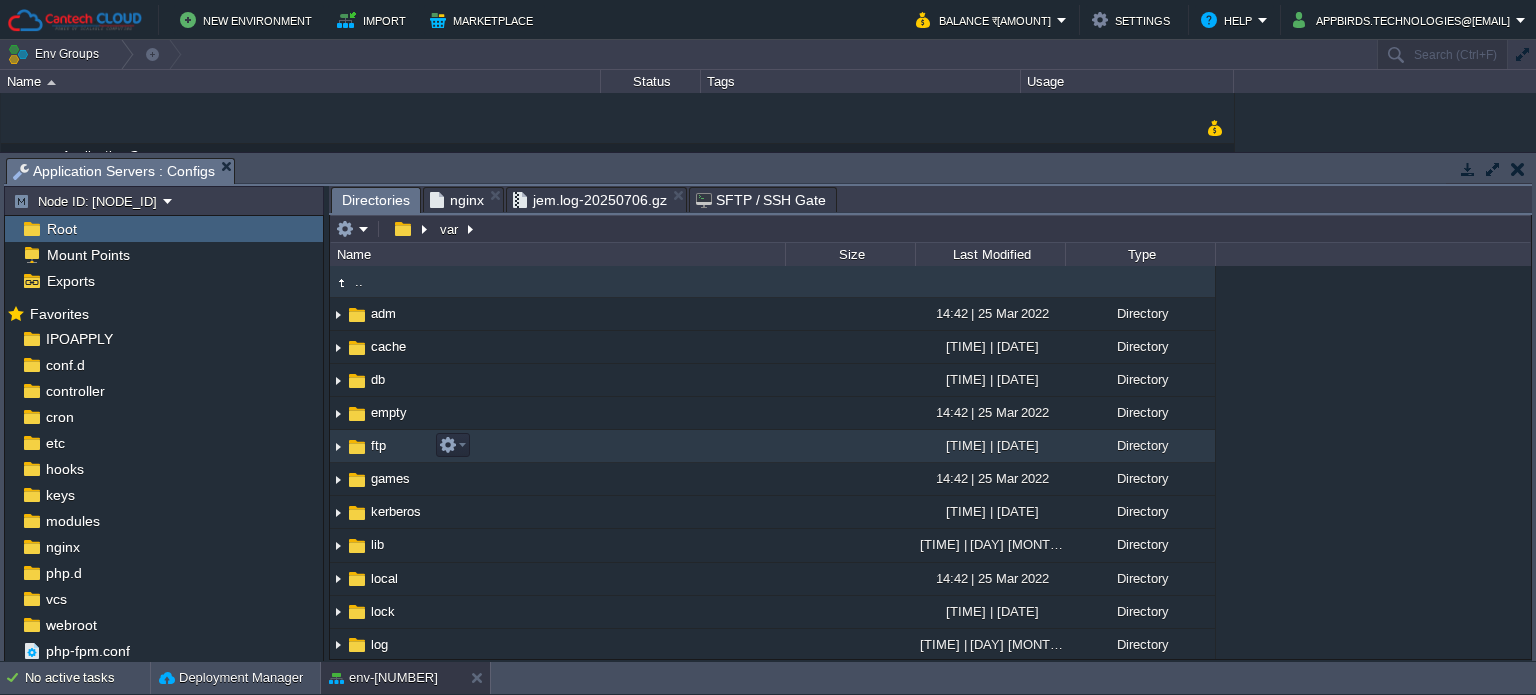 click on "ftp" at bounding box center (378, 445) 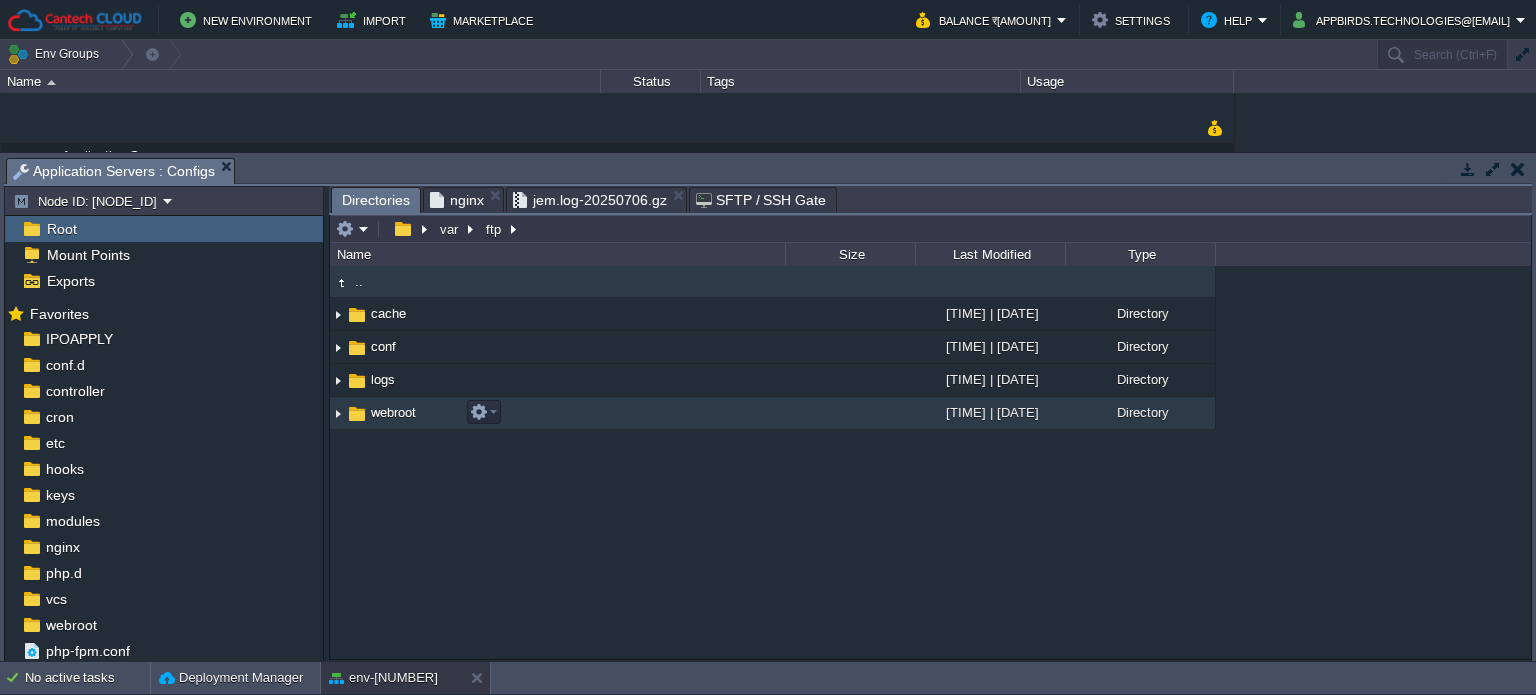 click on "webroot" at bounding box center [393, 412] 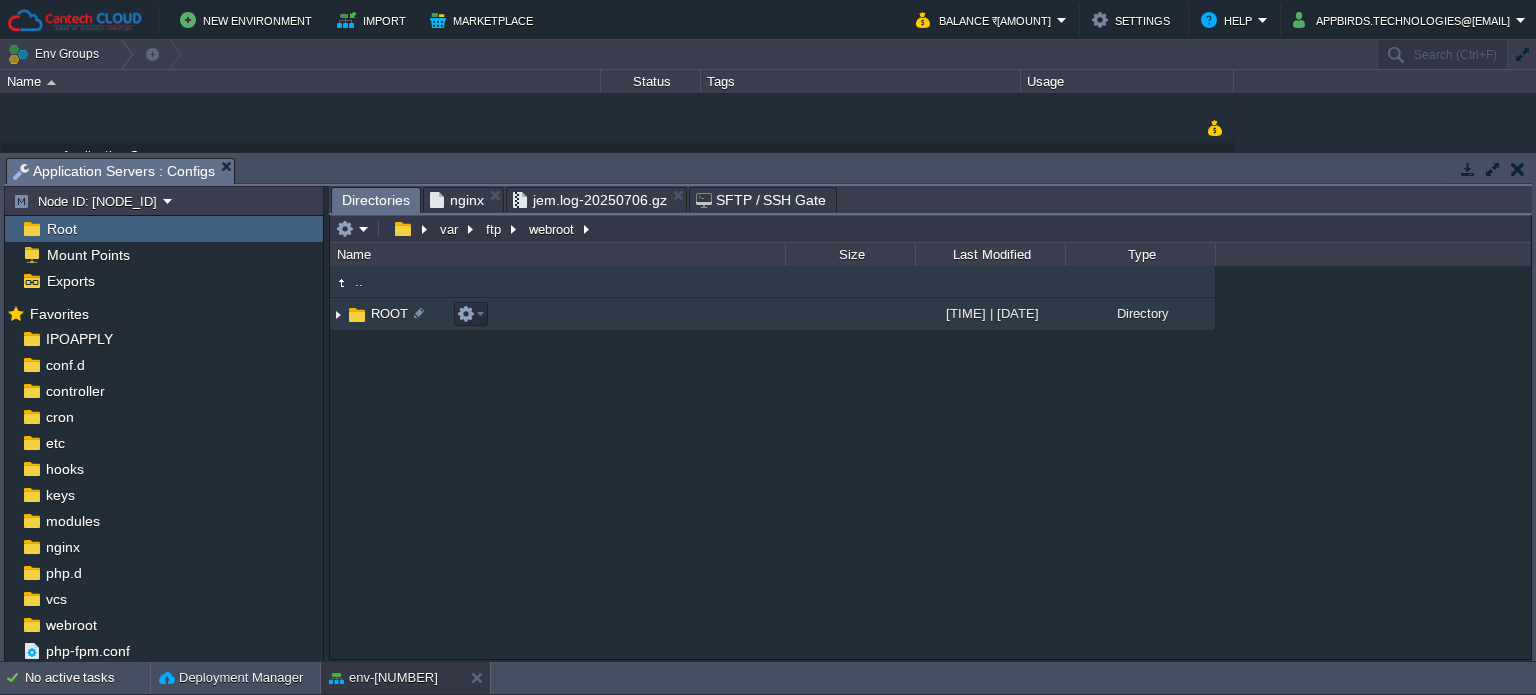 click on "ROOT" at bounding box center [389, 313] 